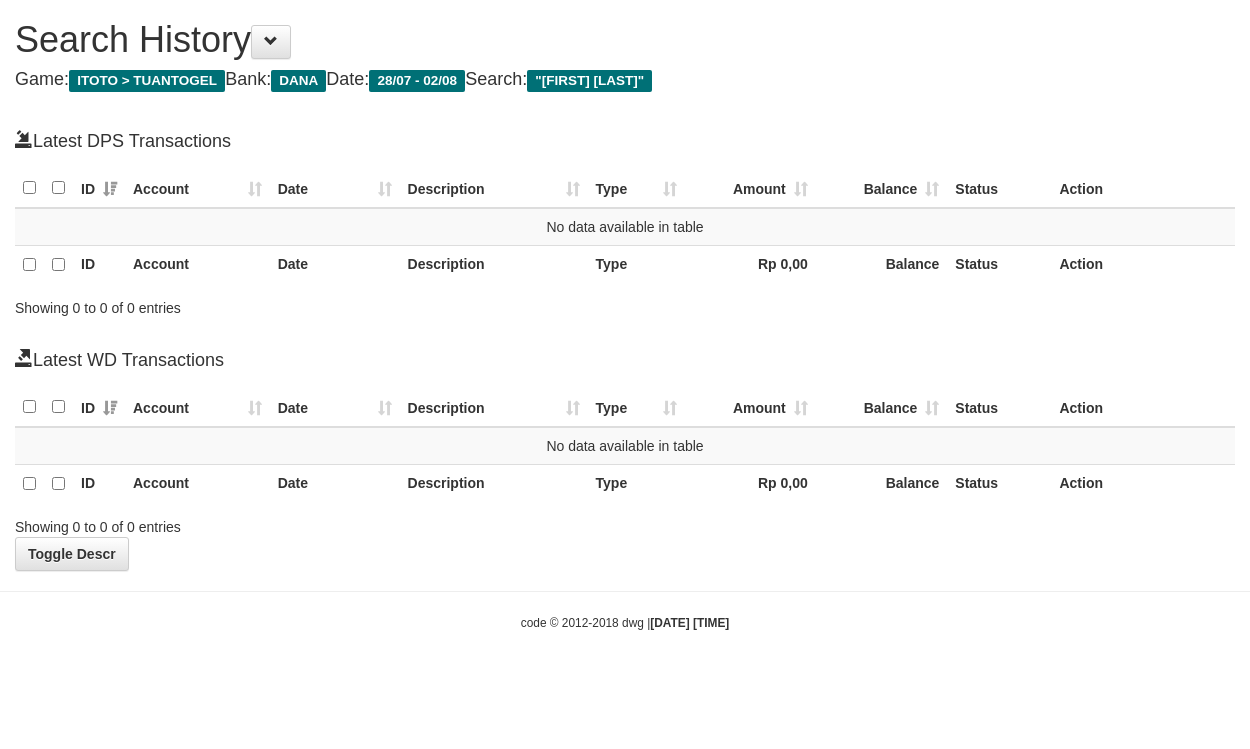 scroll, scrollTop: 0, scrollLeft: 0, axis: both 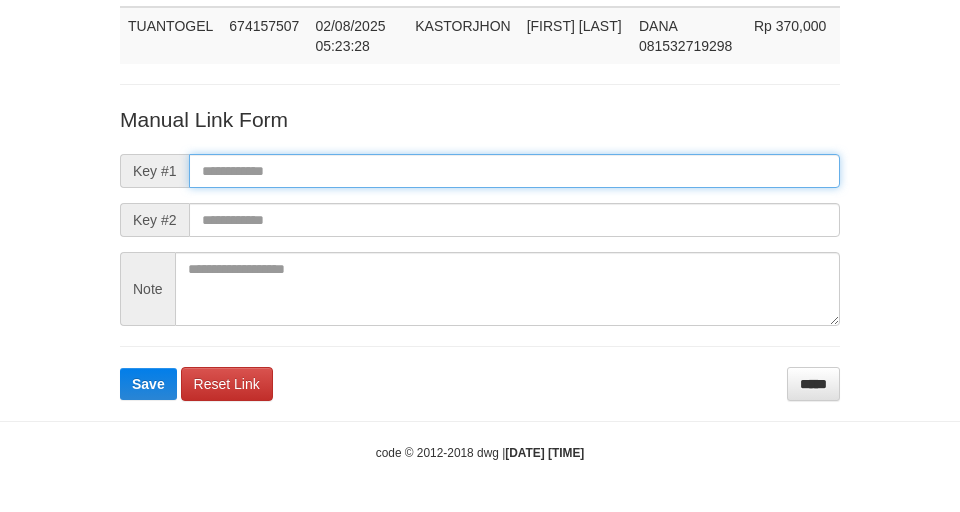 click at bounding box center (514, 171) 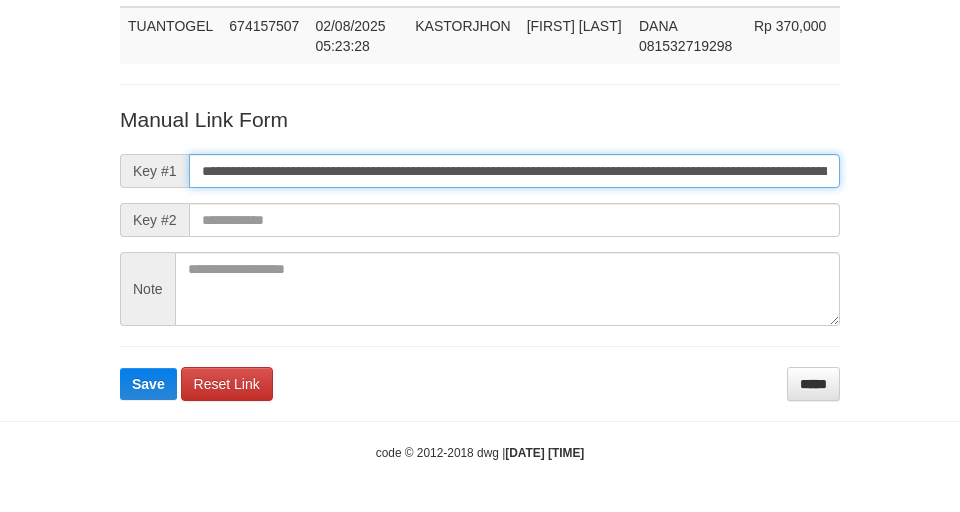 scroll, scrollTop: 0, scrollLeft: 1350, axis: horizontal 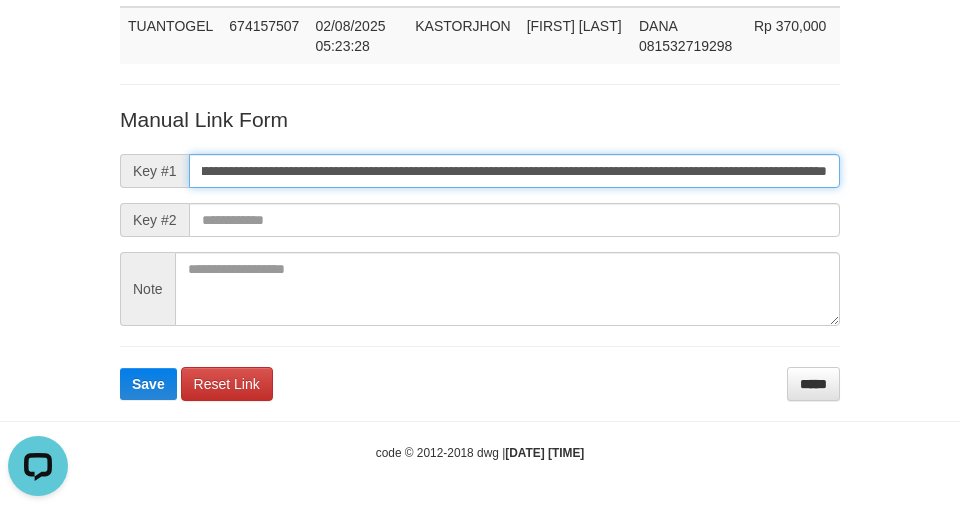 type on "**********" 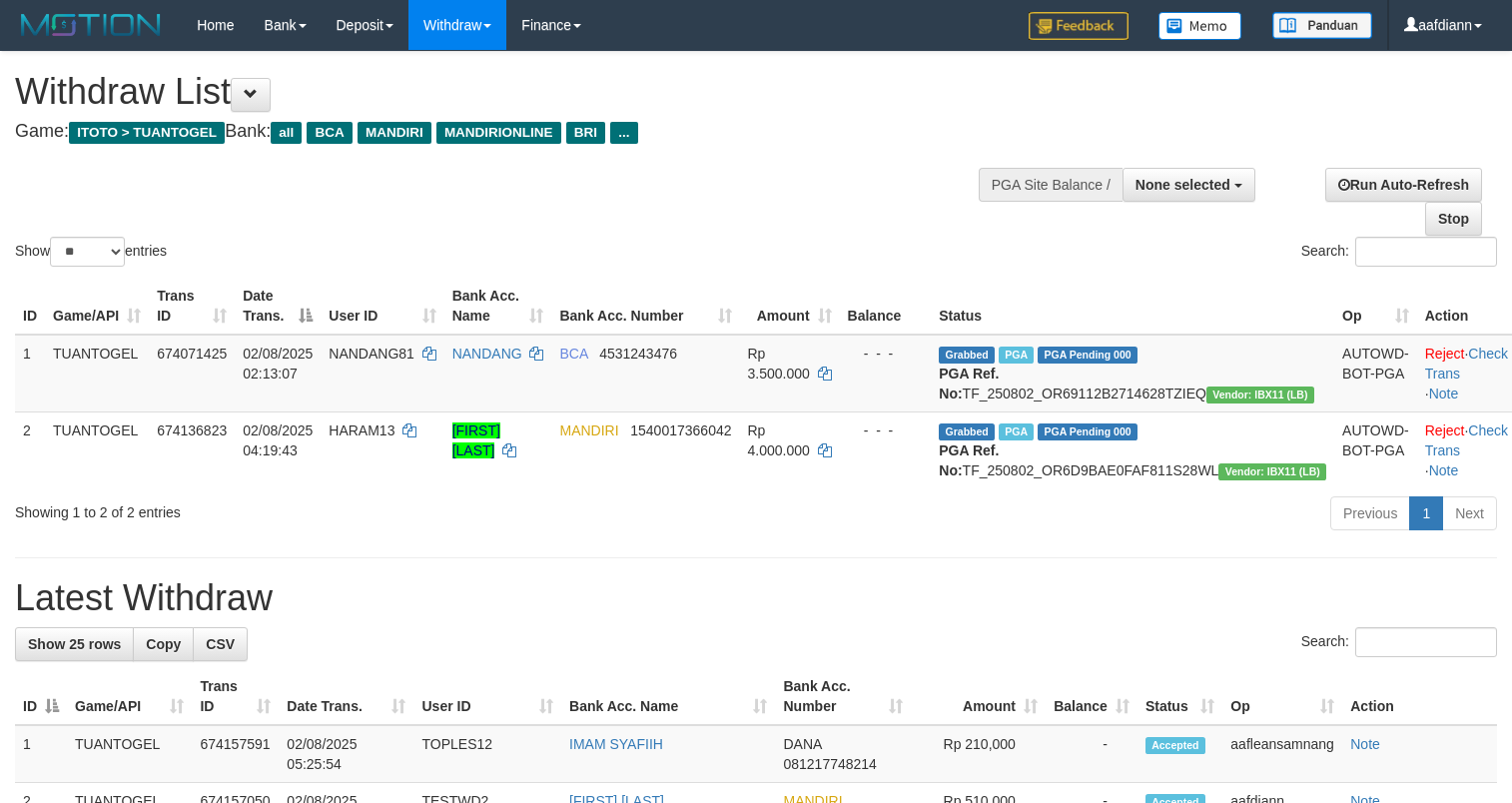 select 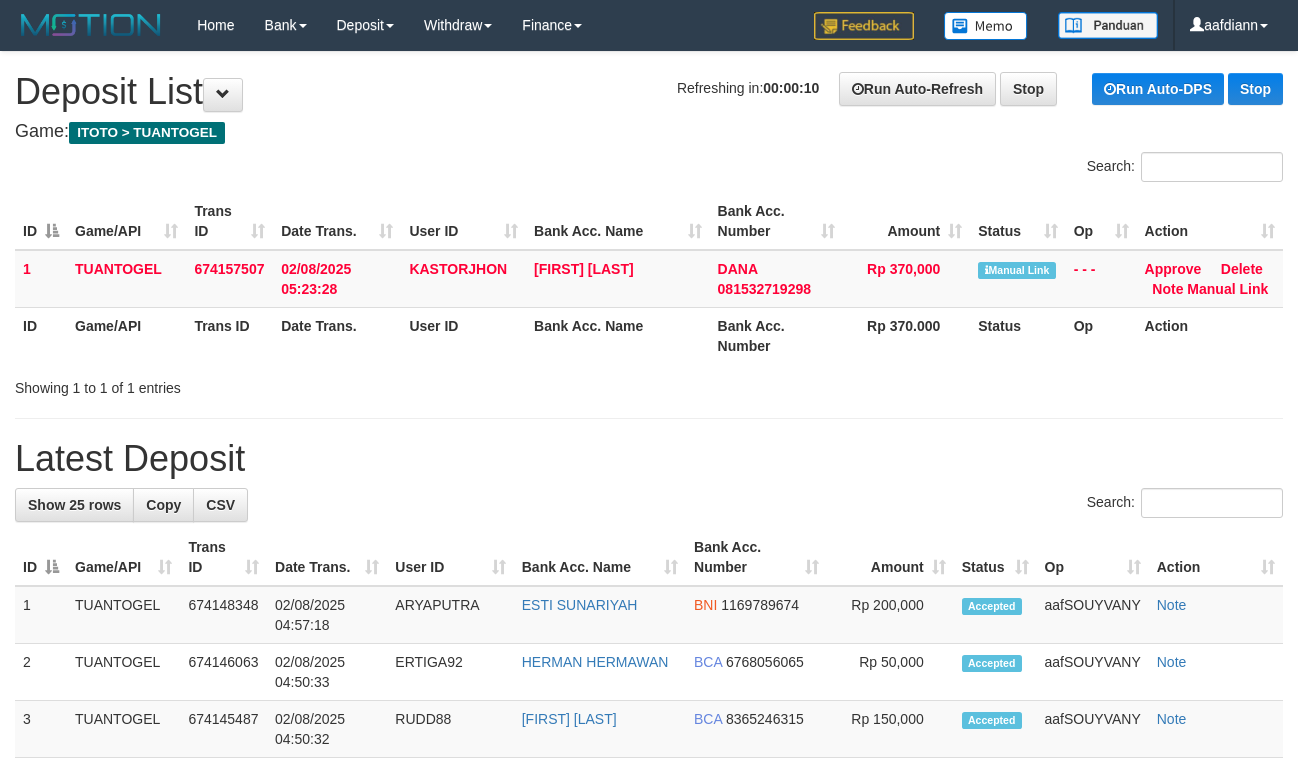 scroll, scrollTop: 0, scrollLeft: 0, axis: both 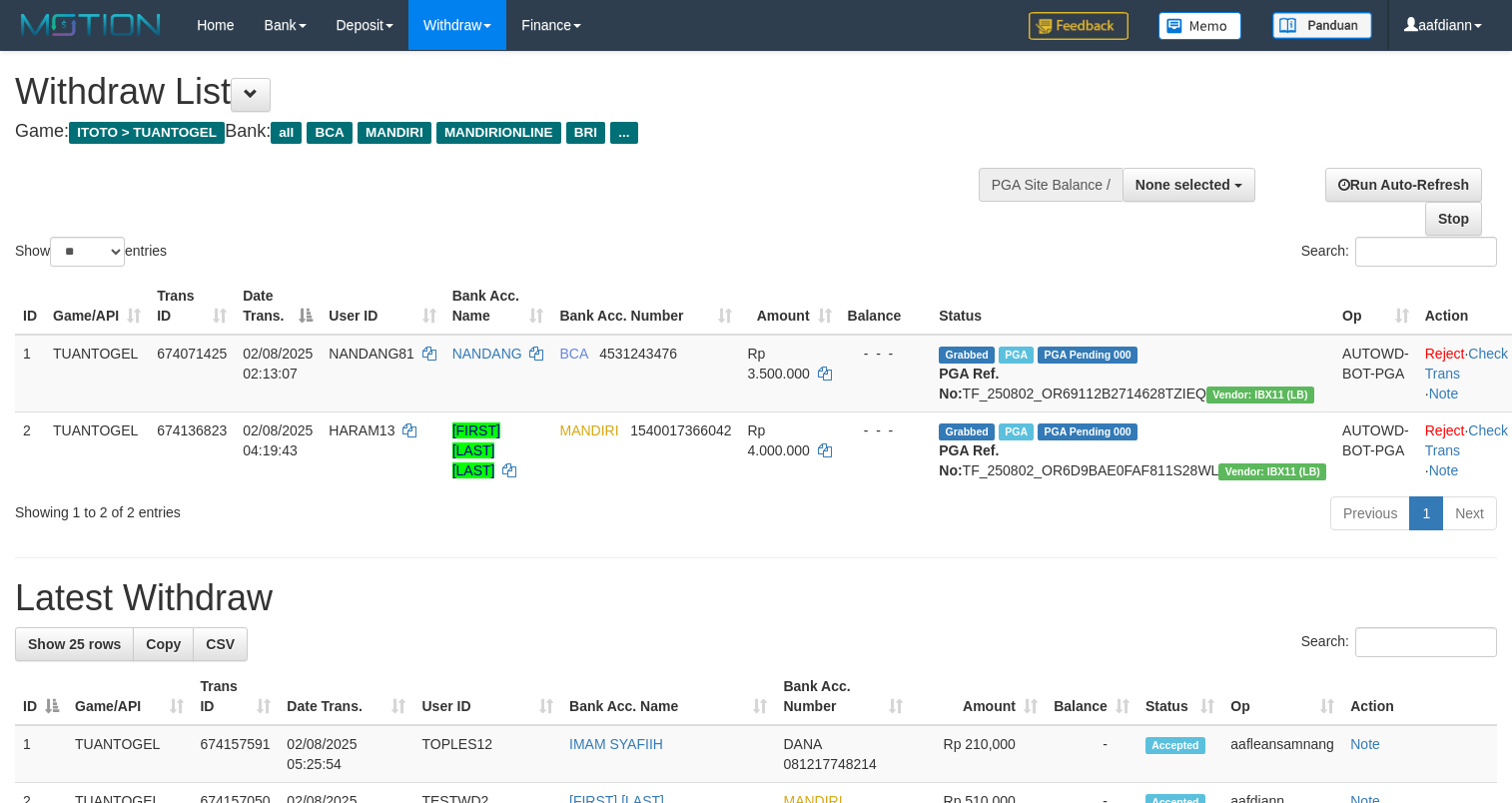select 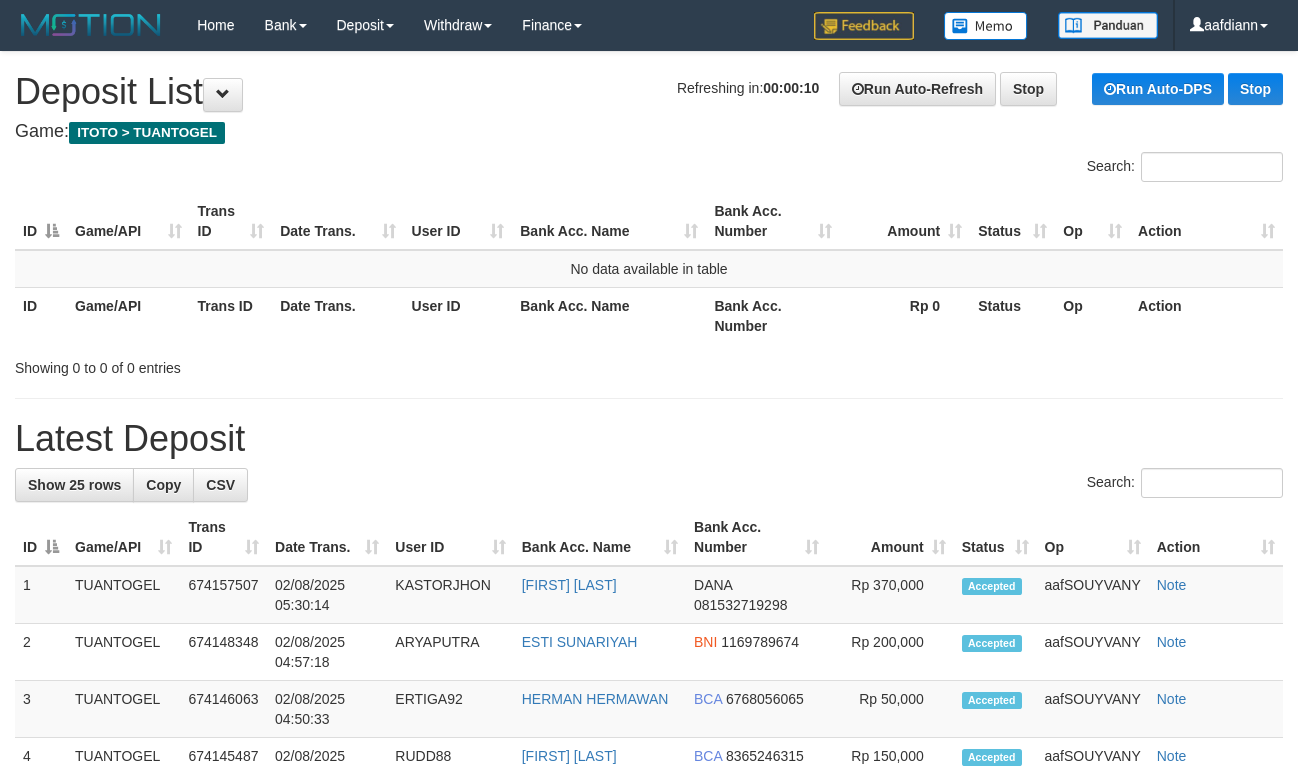 scroll, scrollTop: 0, scrollLeft: 0, axis: both 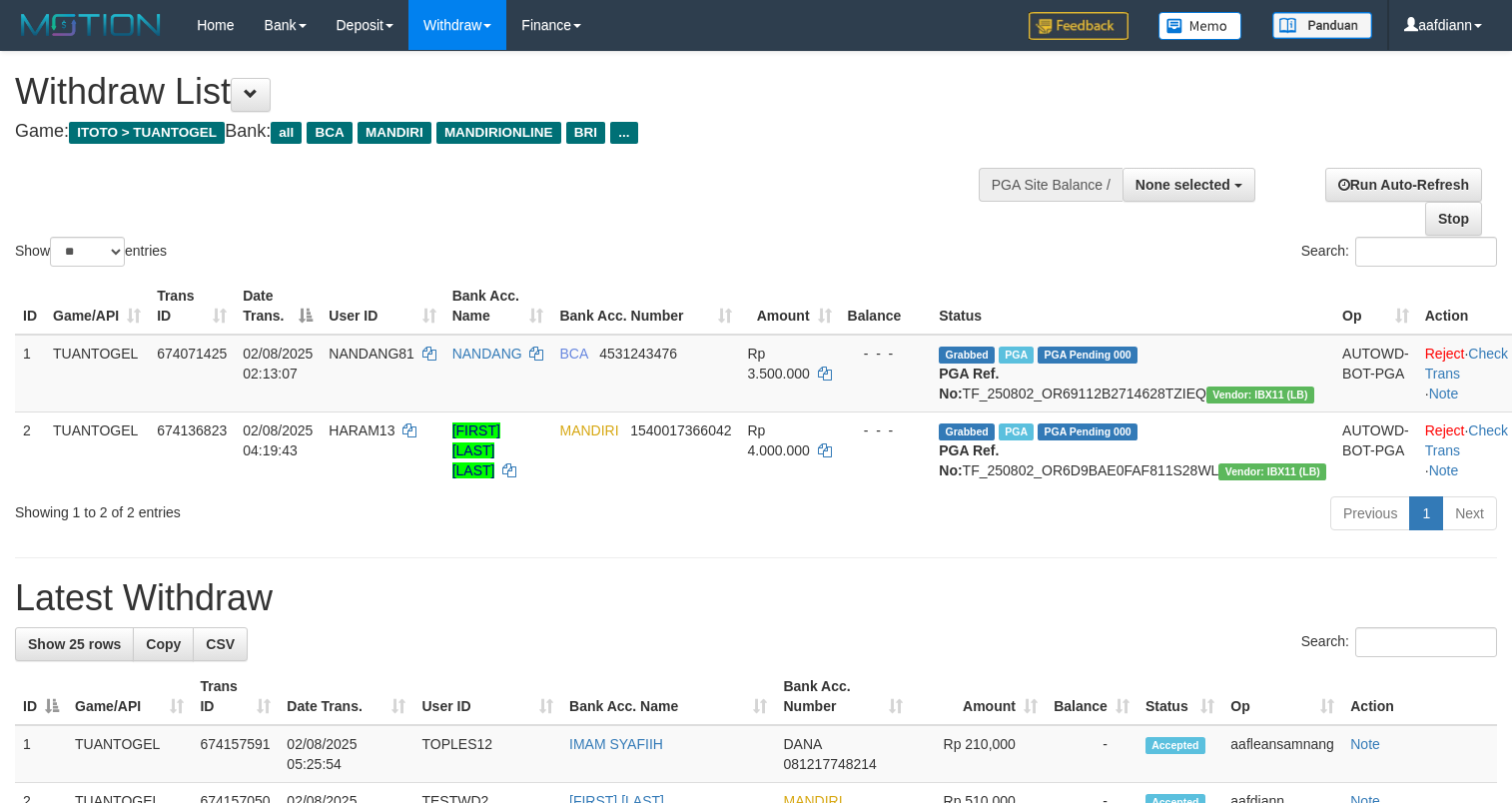 select 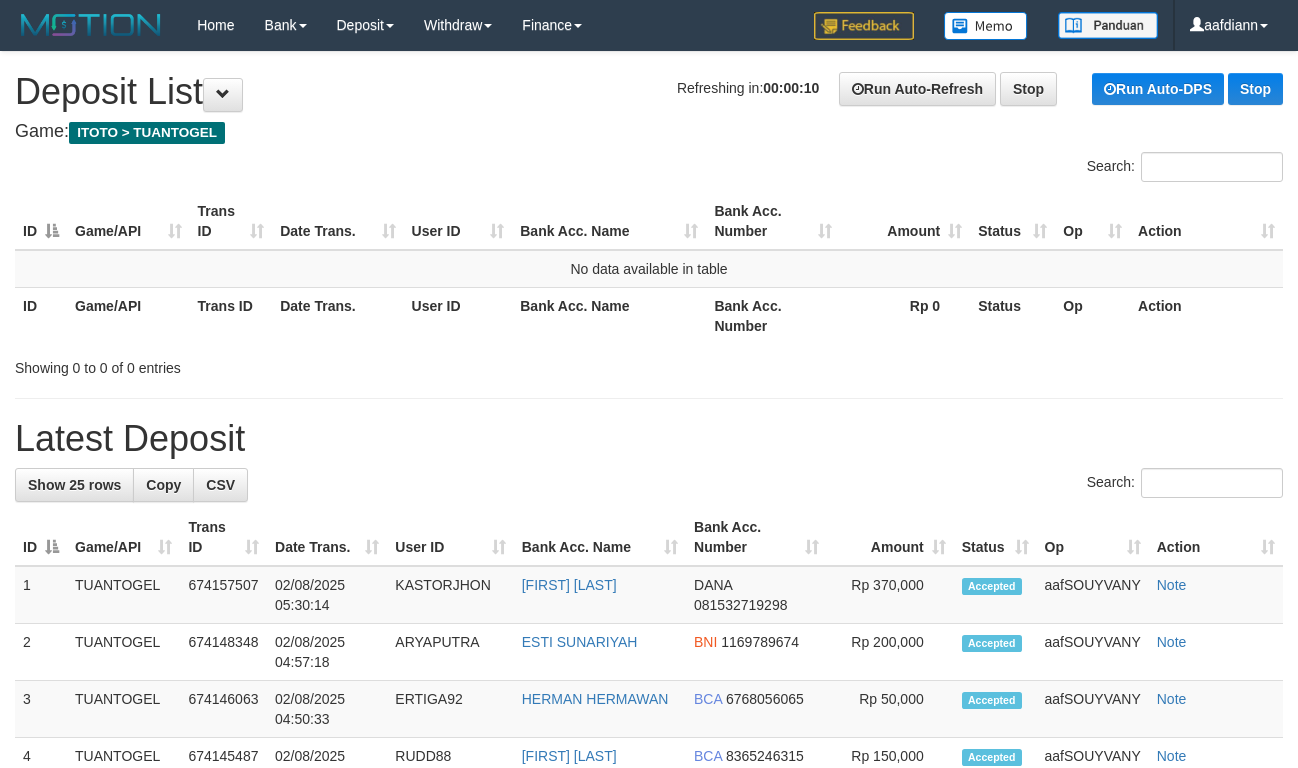 scroll, scrollTop: 0, scrollLeft: 0, axis: both 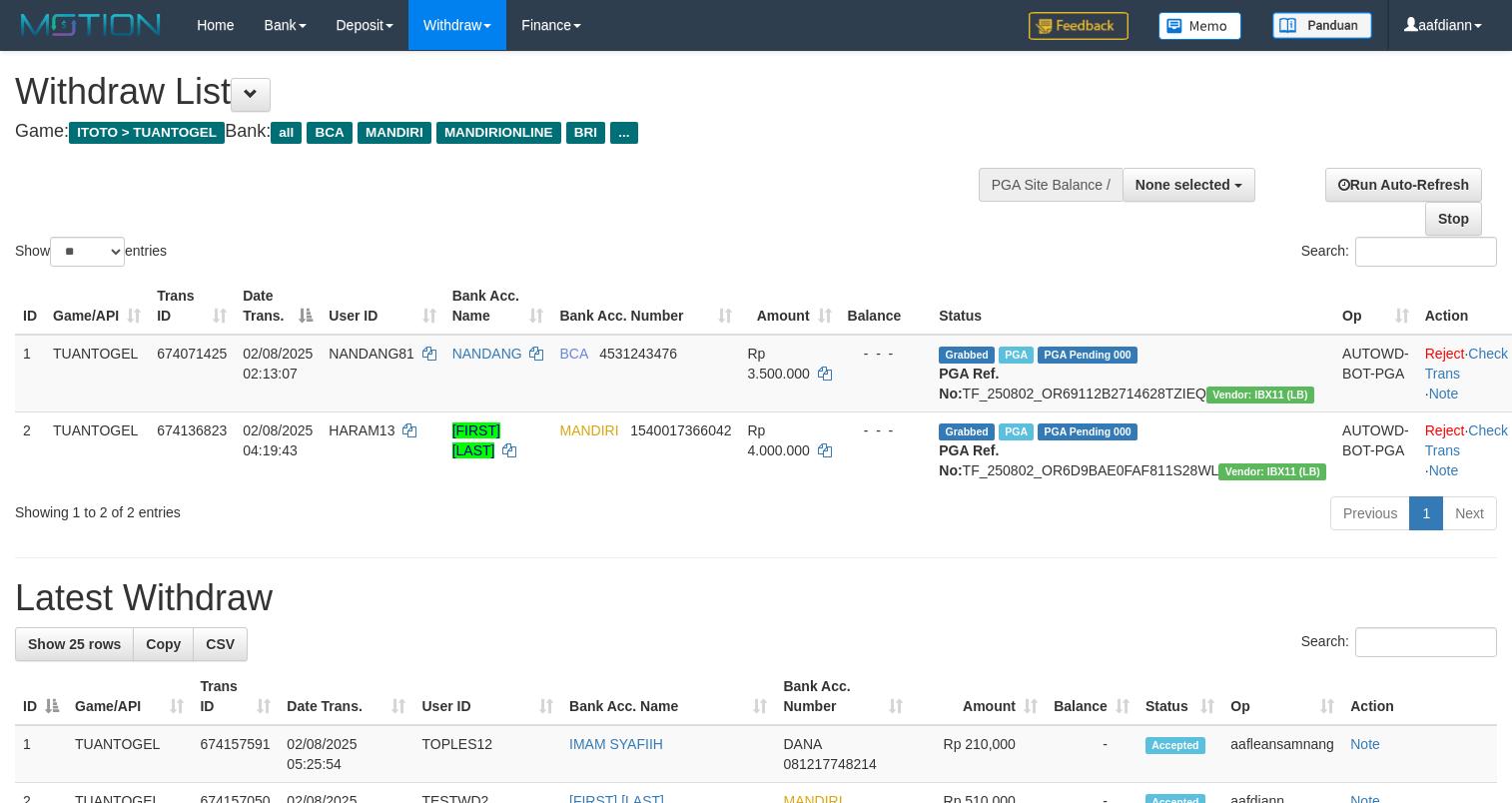 select 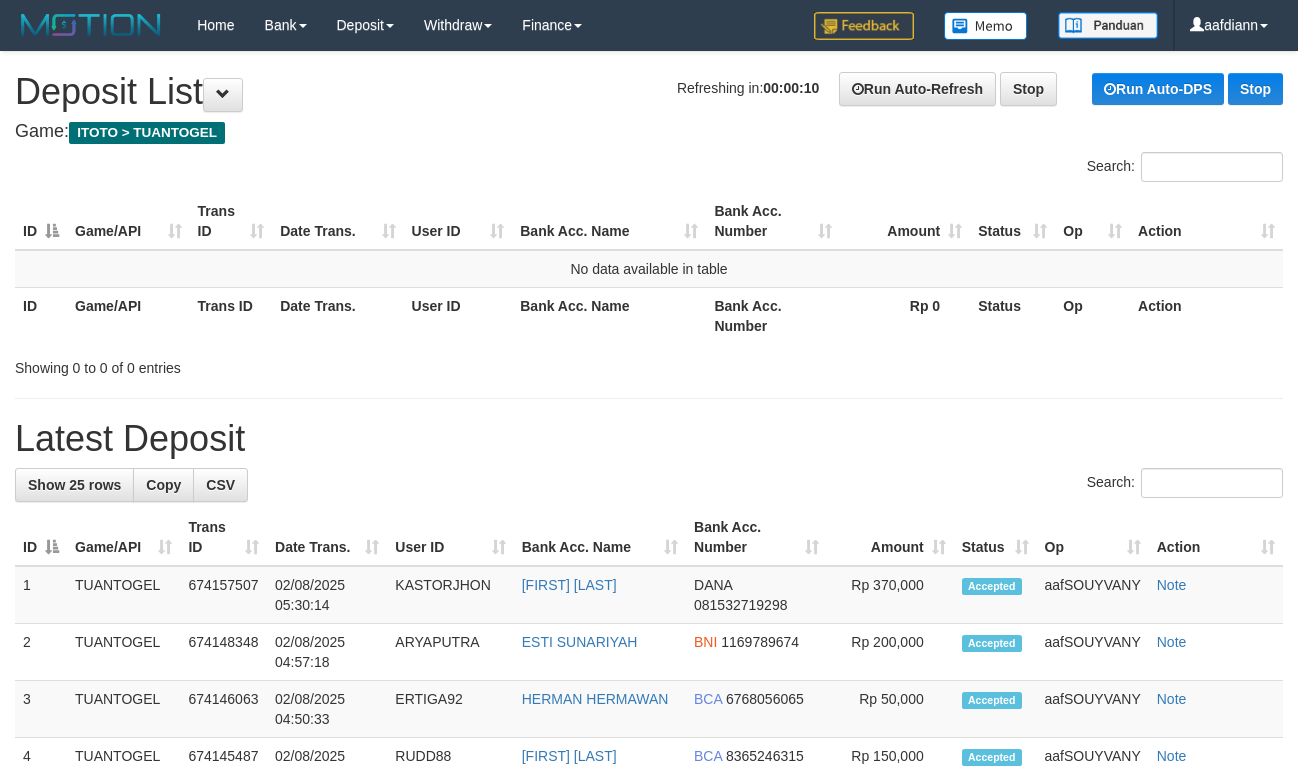 scroll, scrollTop: 0, scrollLeft: 0, axis: both 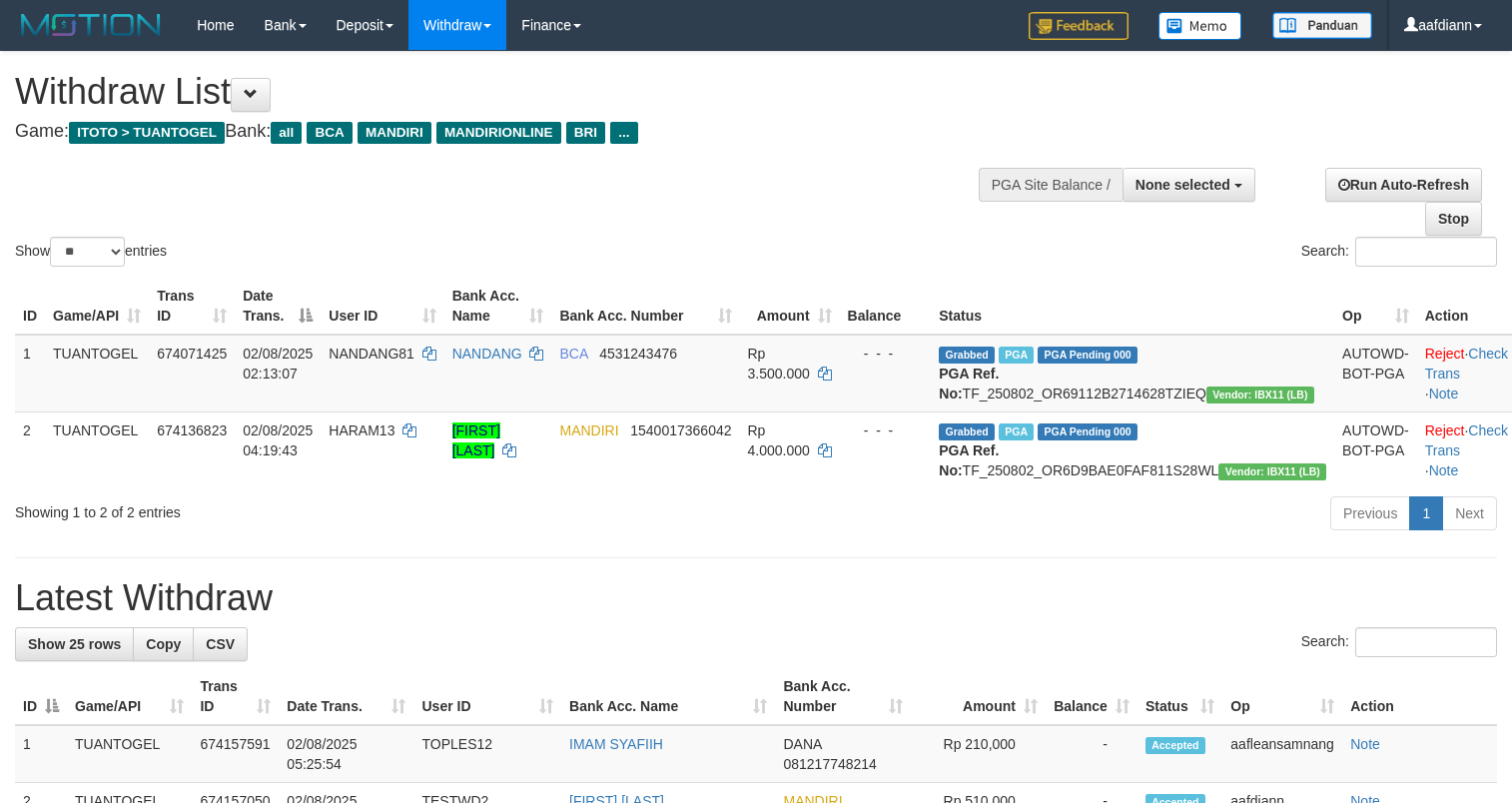 select 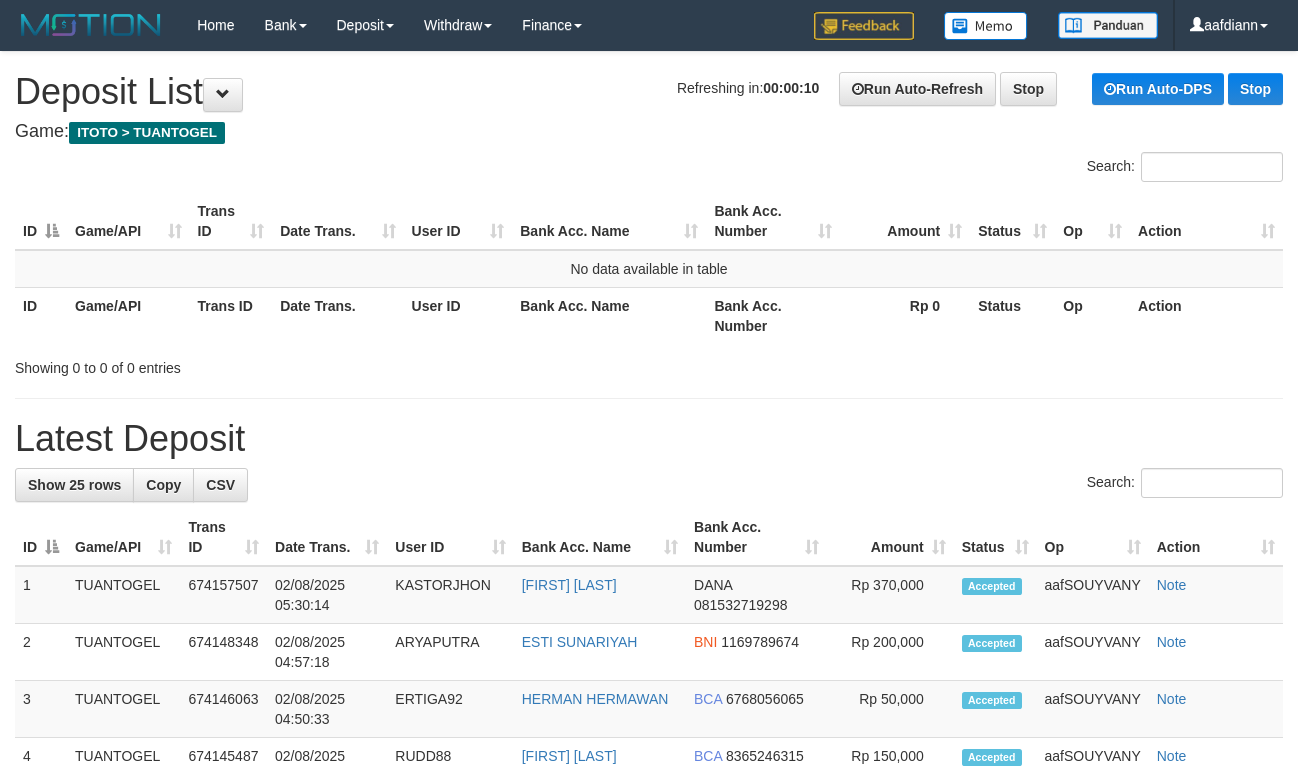 scroll, scrollTop: 0, scrollLeft: 0, axis: both 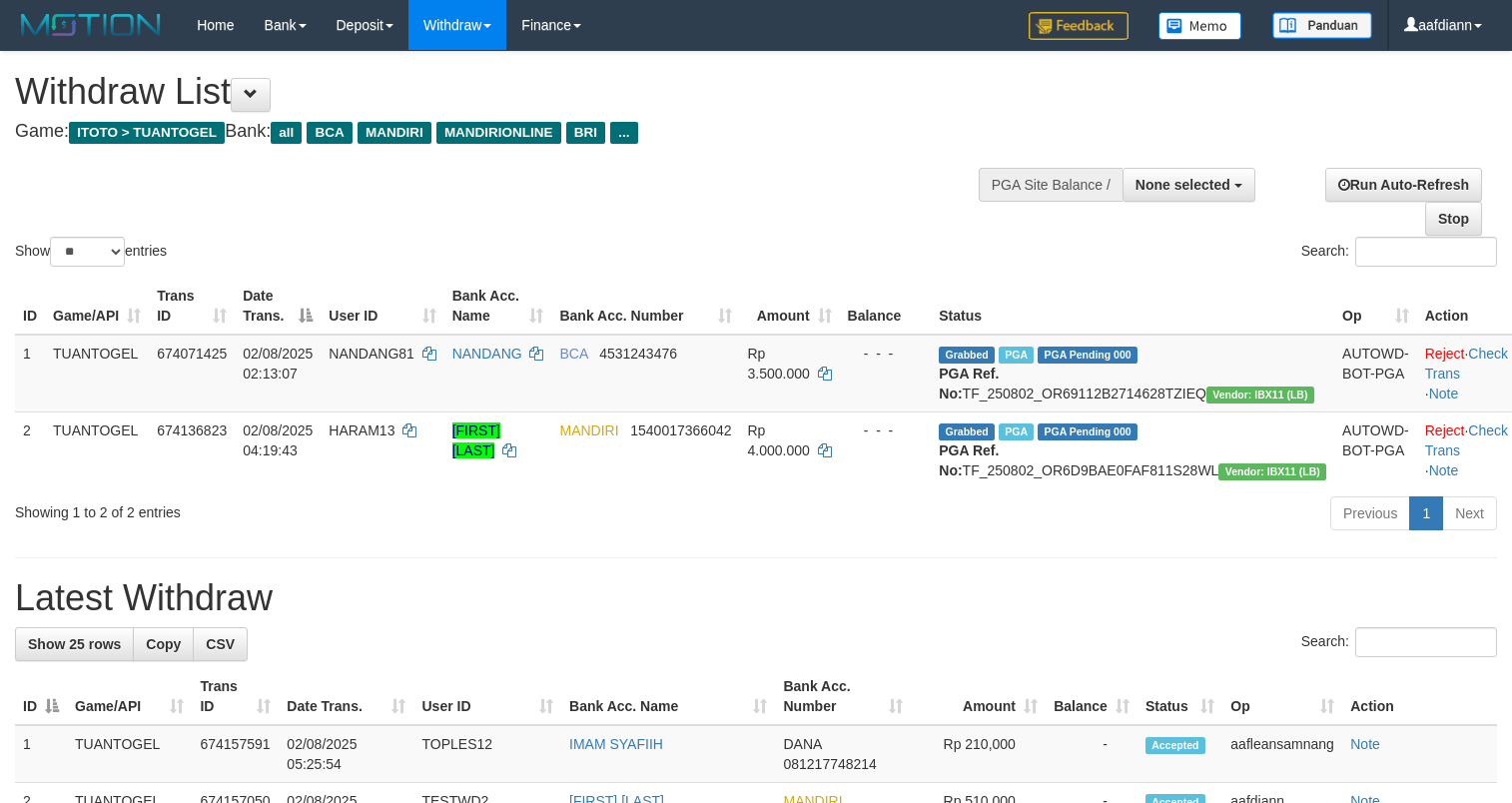 select 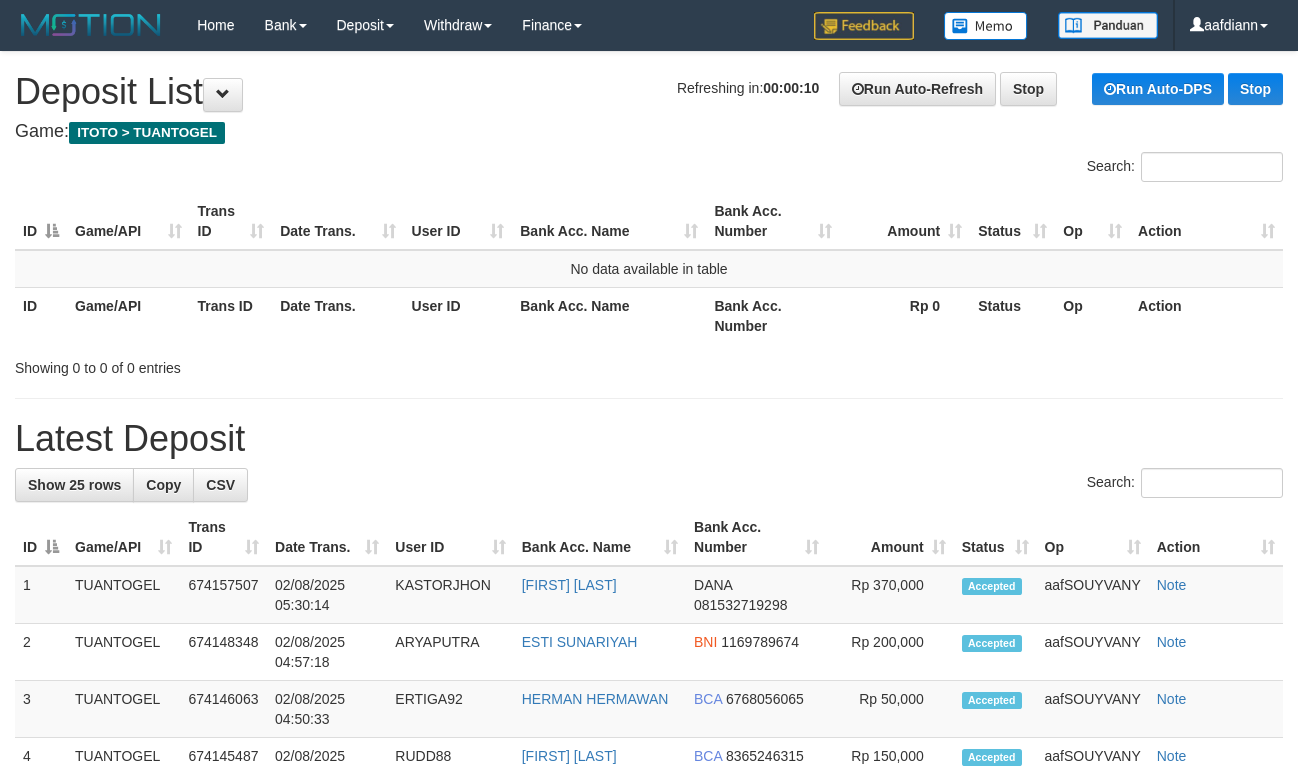 scroll, scrollTop: 0, scrollLeft: 0, axis: both 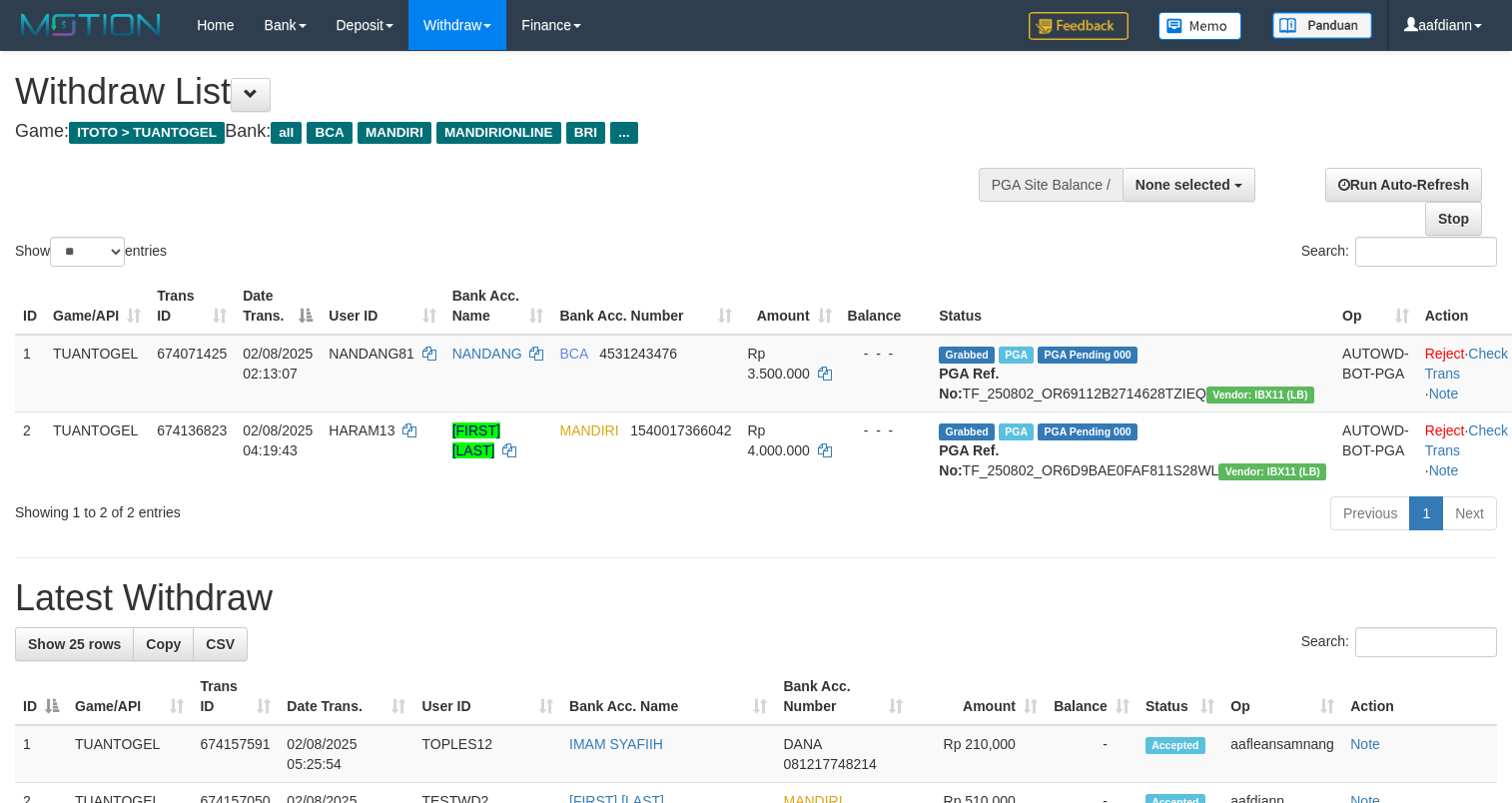 select 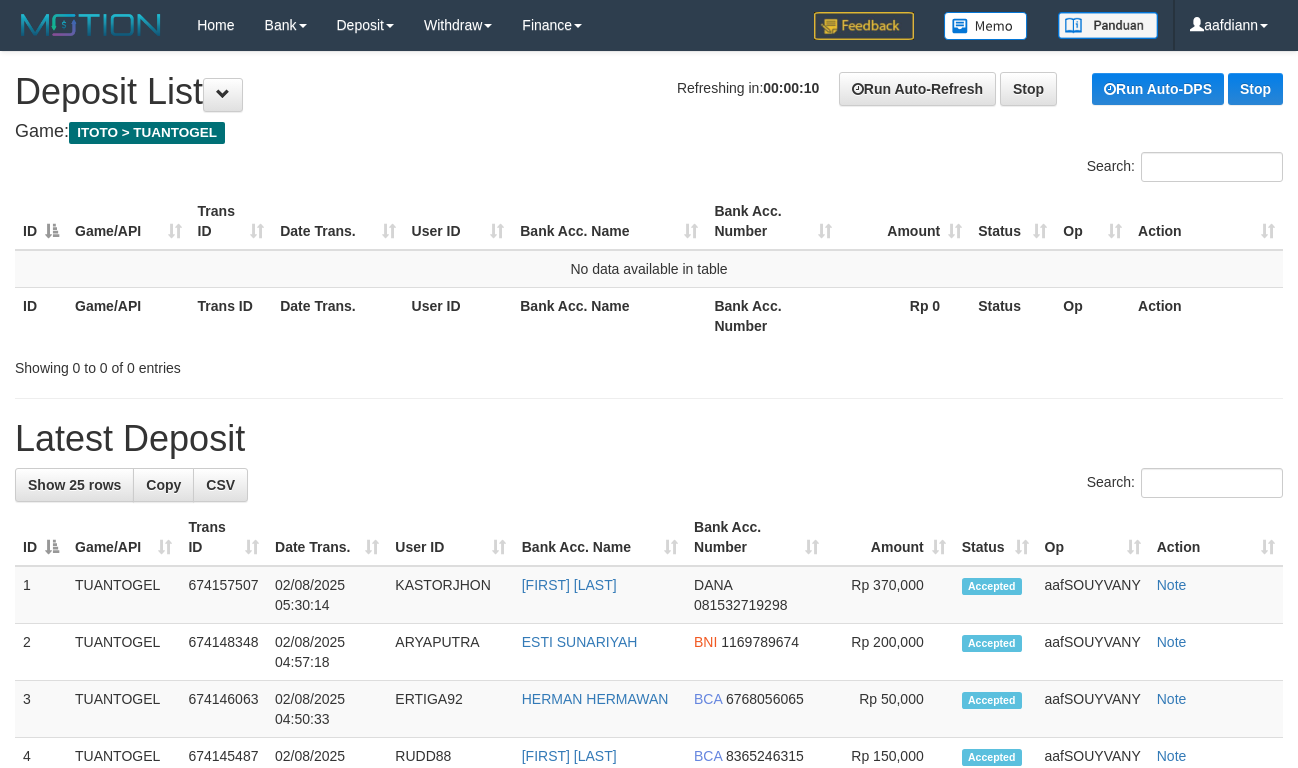 scroll, scrollTop: 0, scrollLeft: 0, axis: both 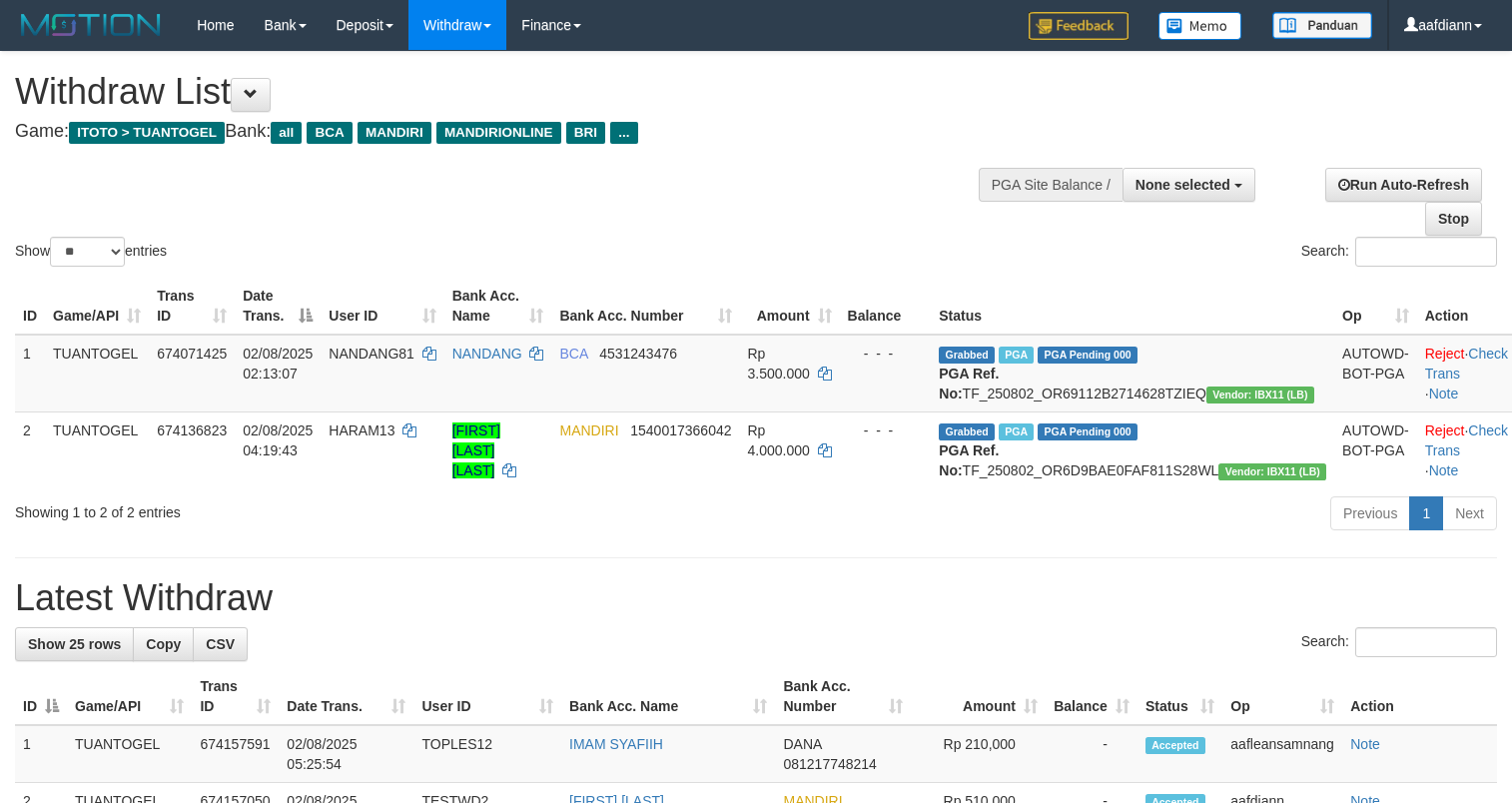 select 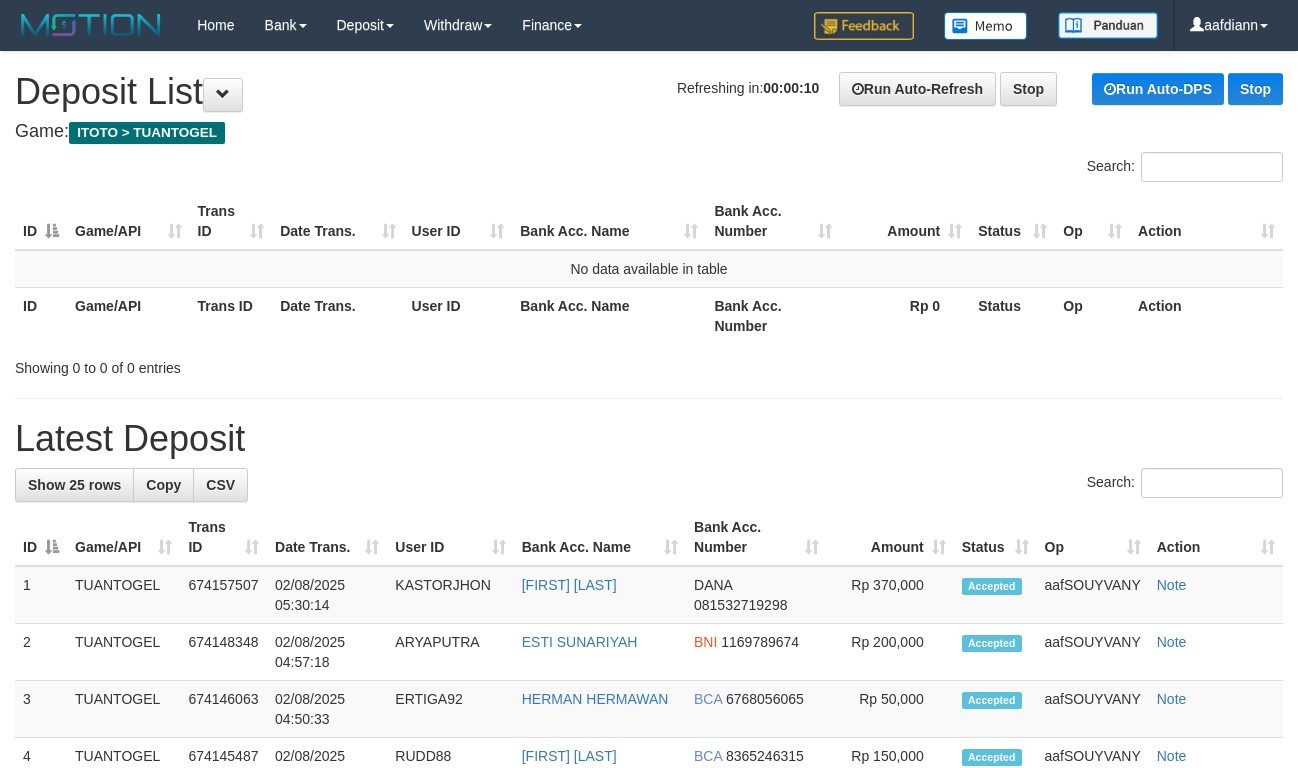 scroll, scrollTop: 0, scrollLeft: 0, axis: both 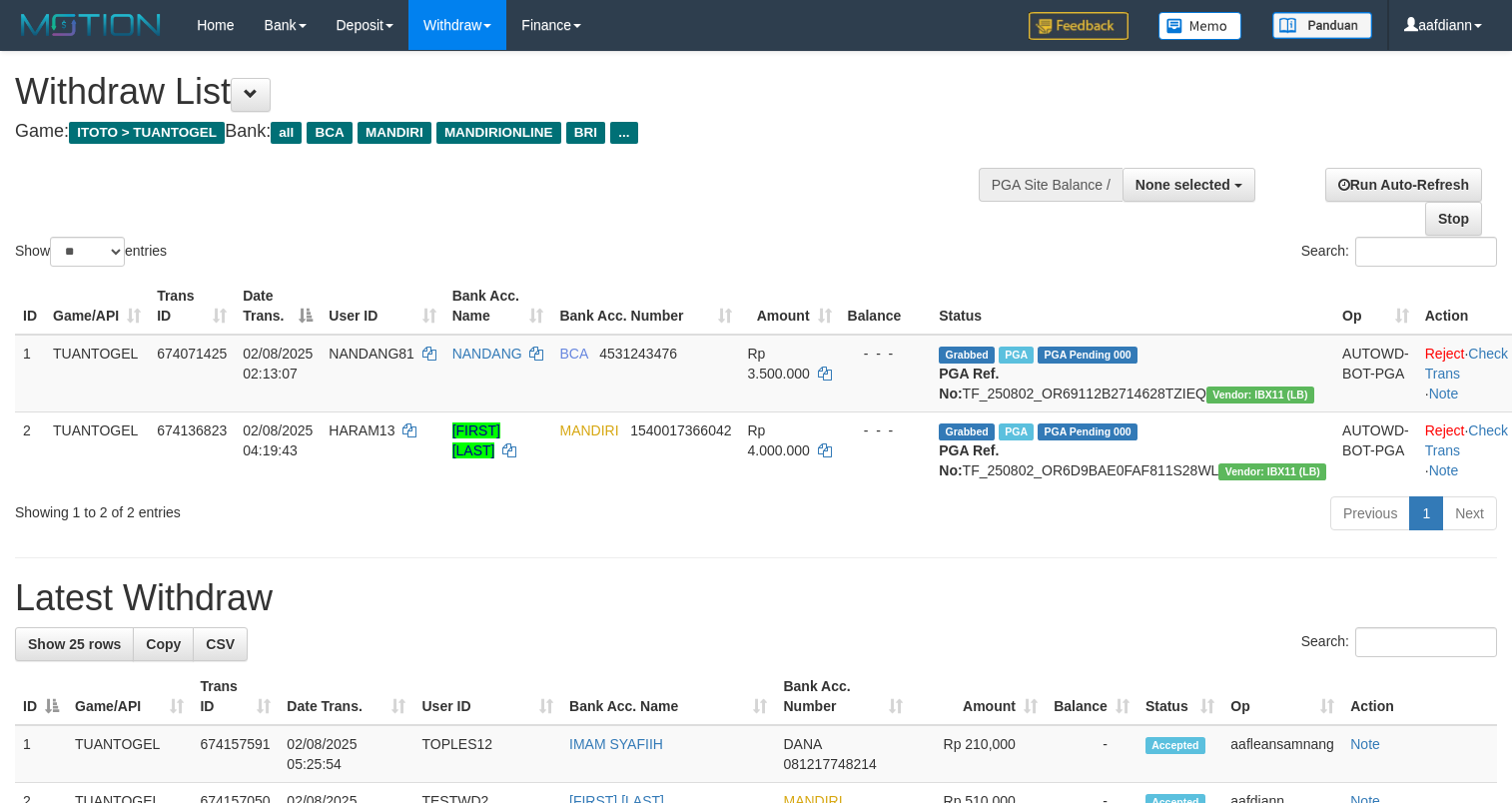 select 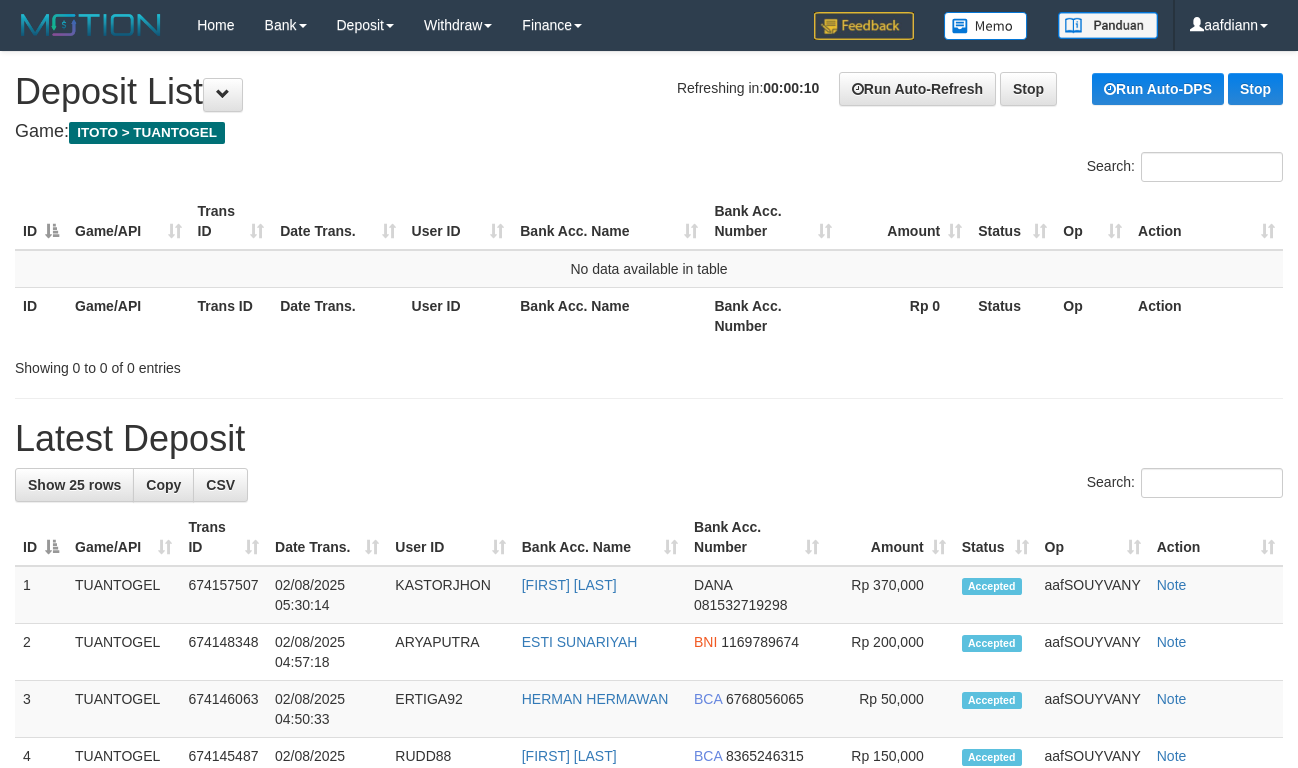 scroll, scrollTop: 0, scrollLeft: 0, axis: both 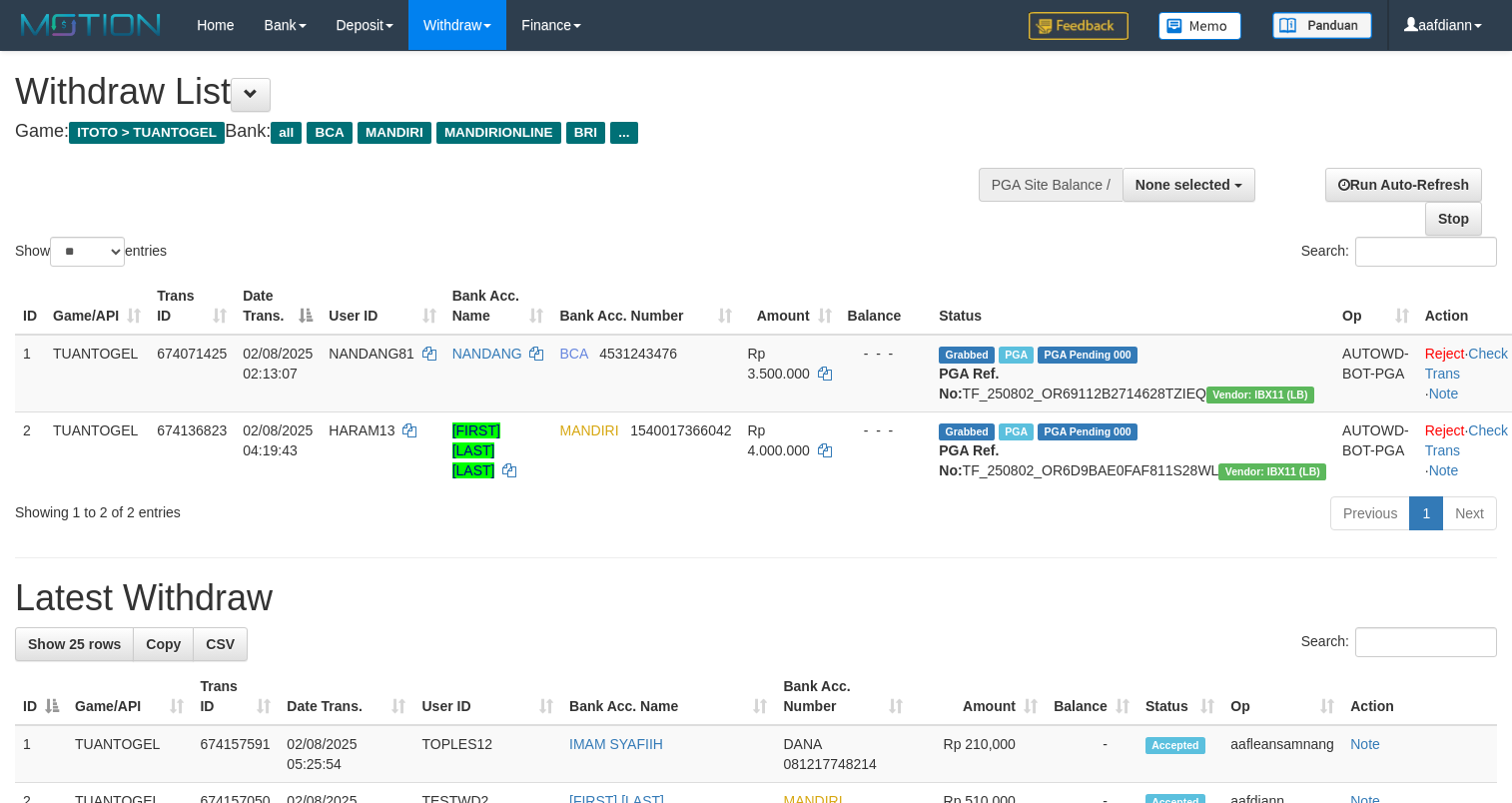 select 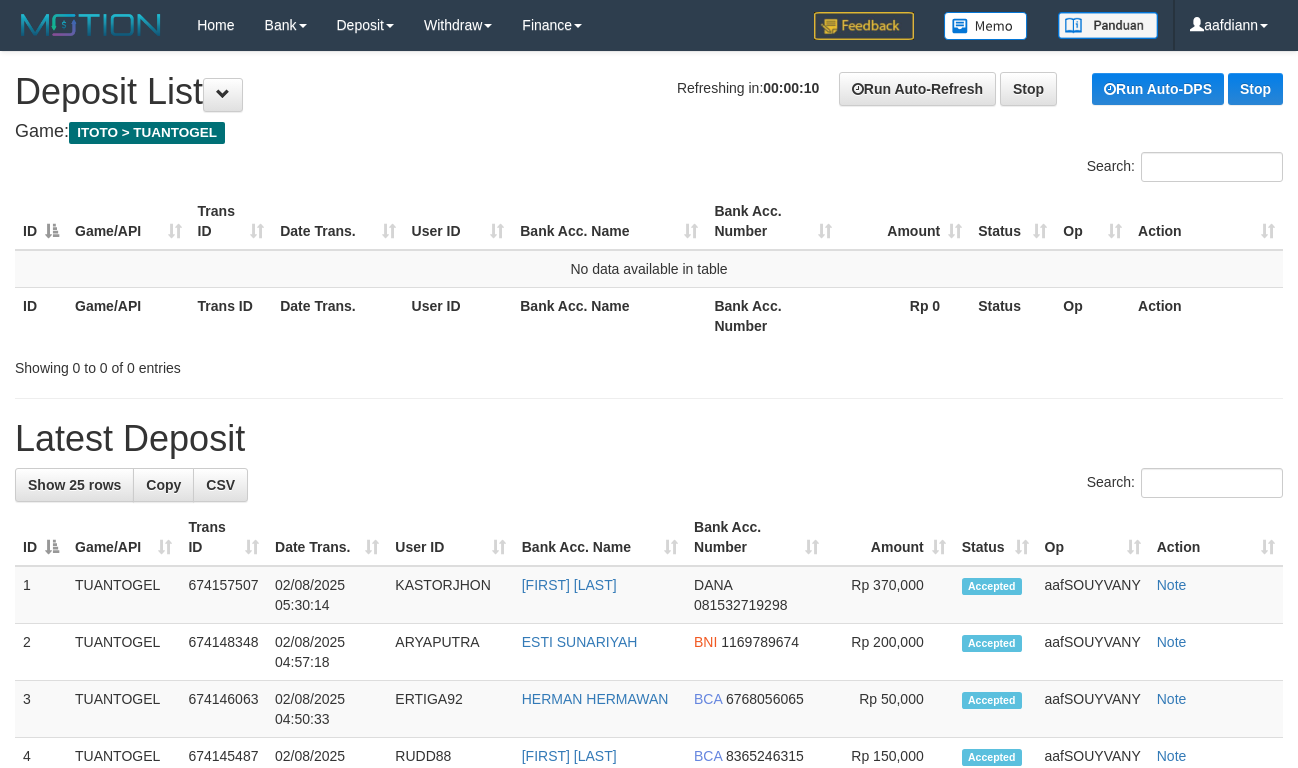 scroll, scrollTop: 0, scrollLeft: 0, axis: both 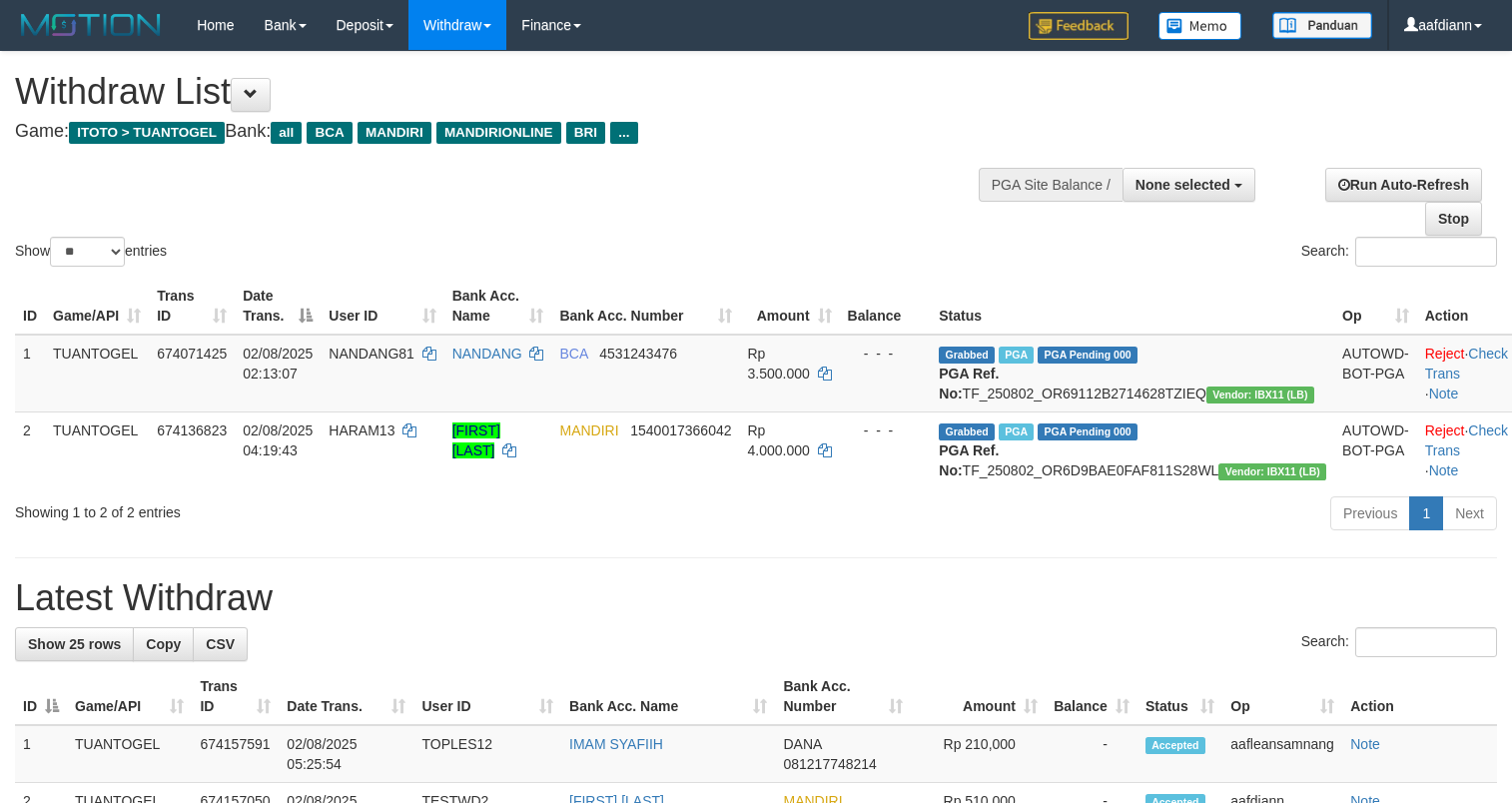 select 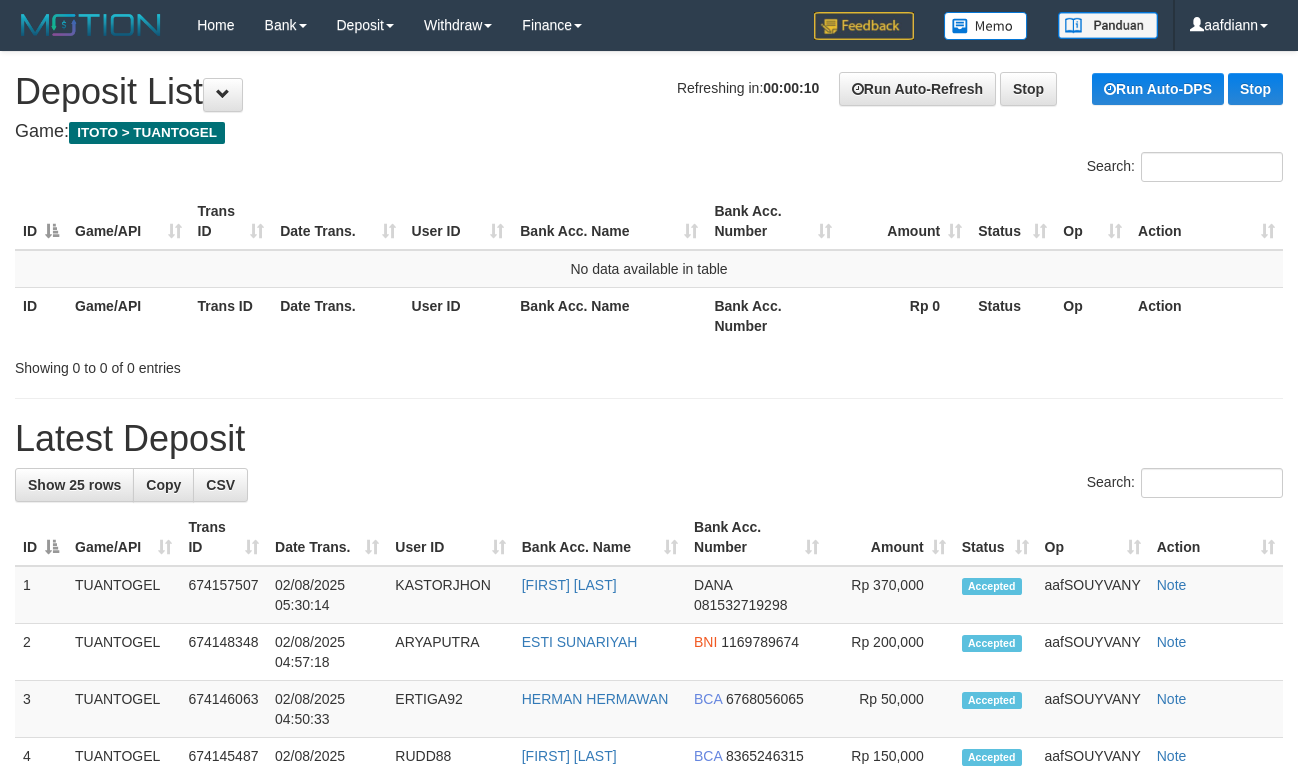 scroll, scrollTop: 0, scrollLeft: 0, axis: both 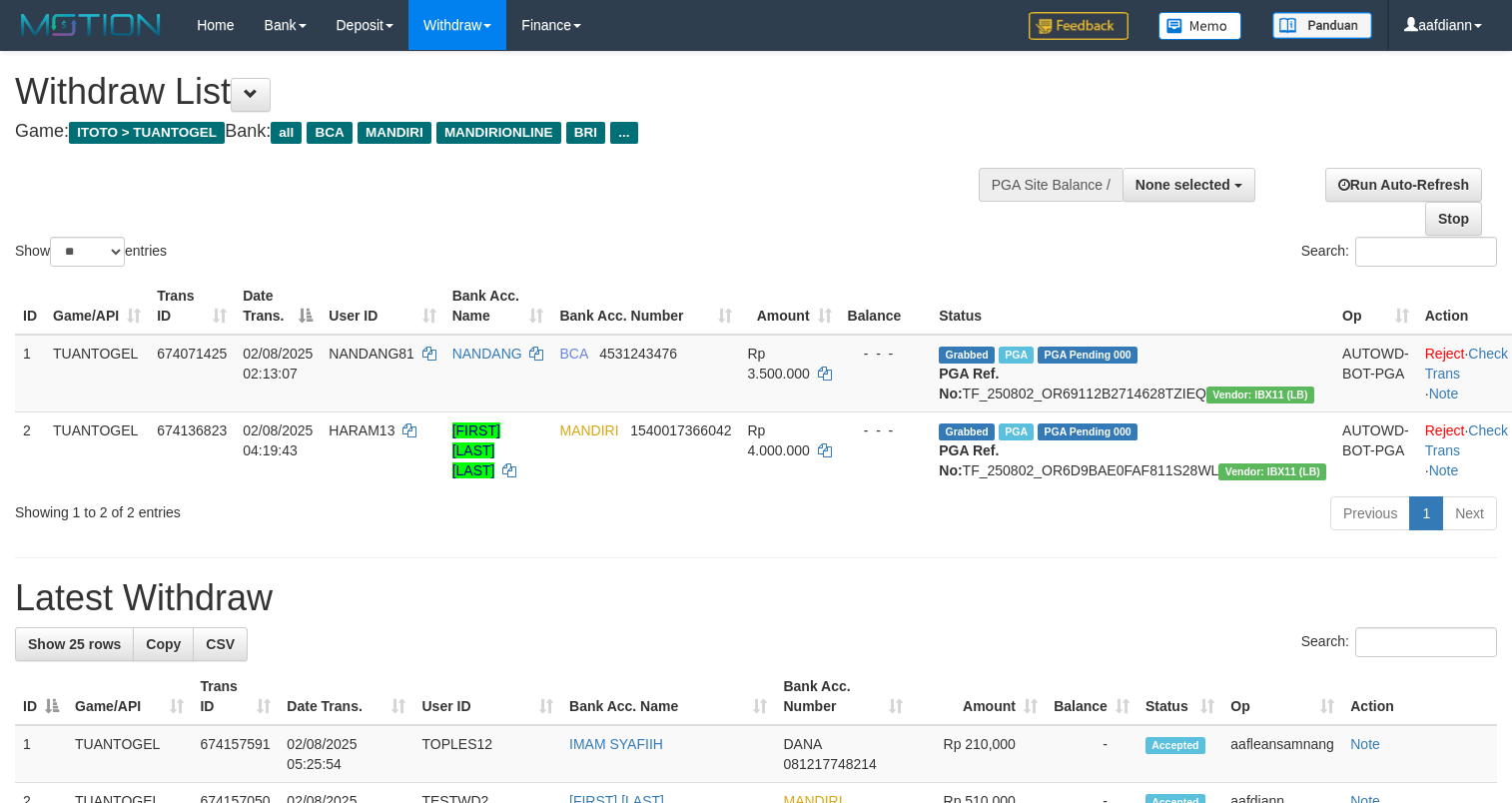 select 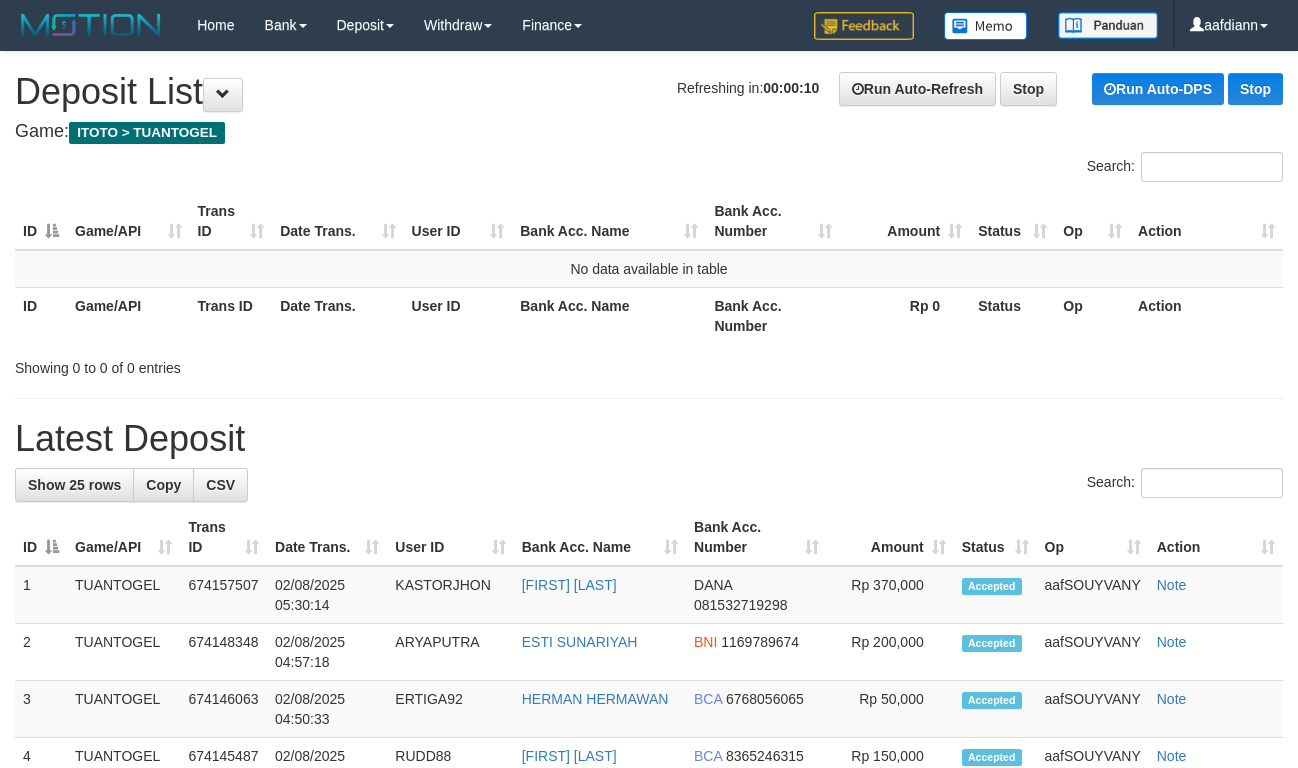 scroll, scrollTop: 0, scrollLeft: 0, axis: both 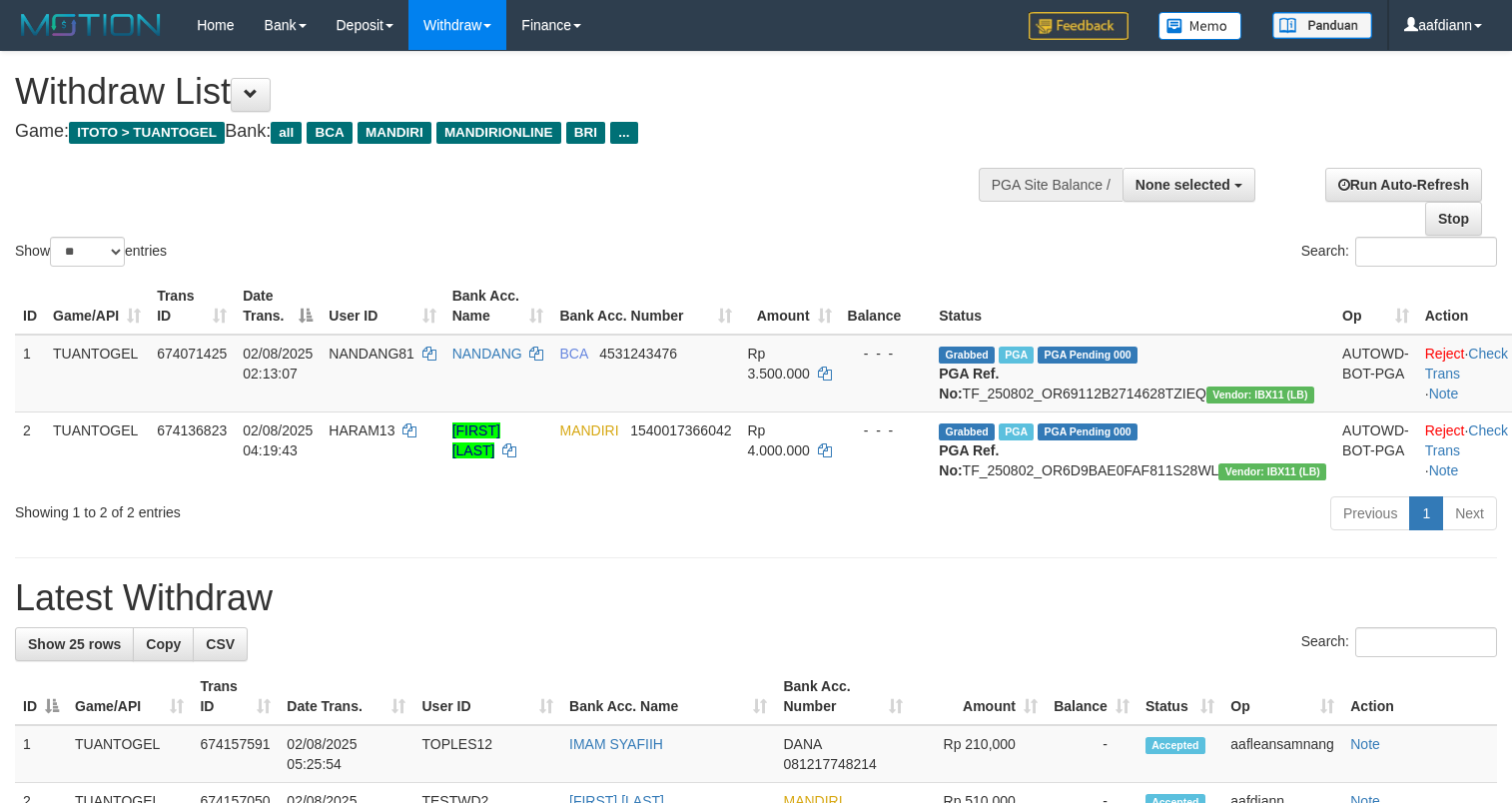select 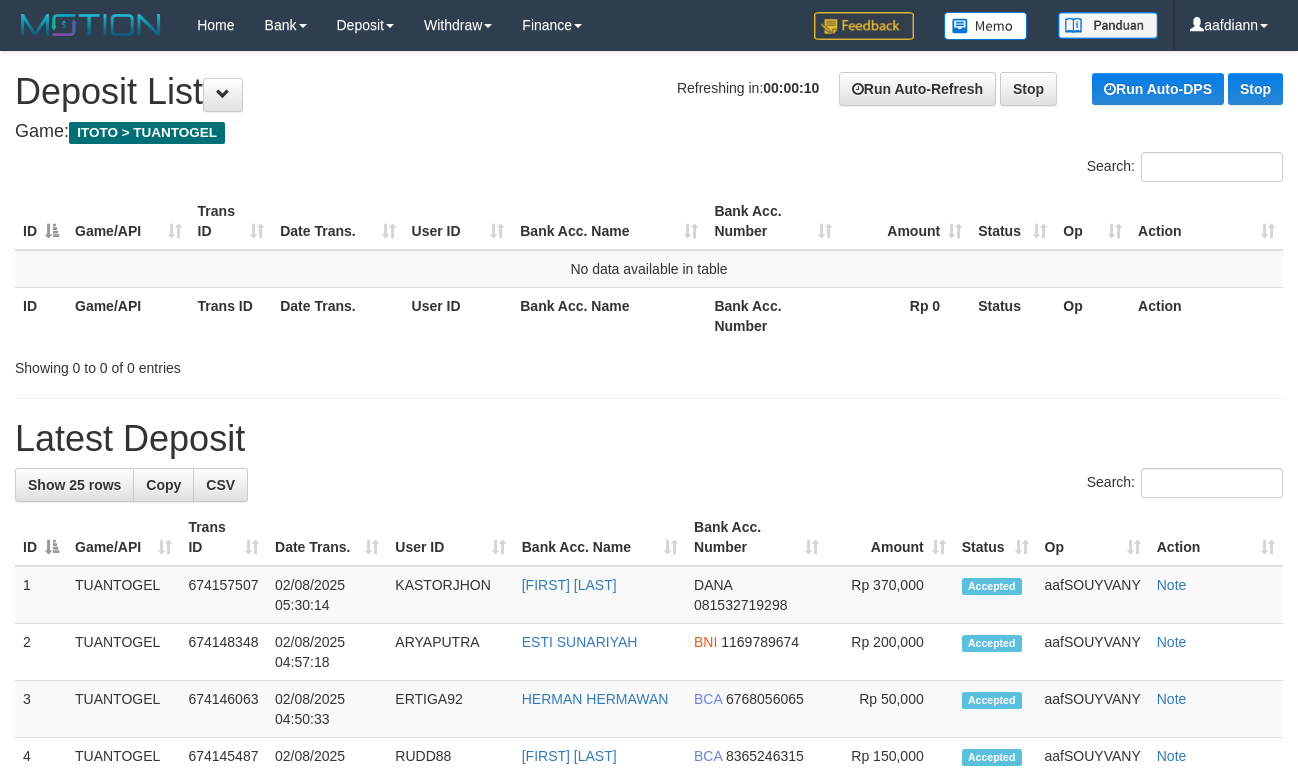 scroll, scrollTop: 0, scrollLeft: 0, axis: both 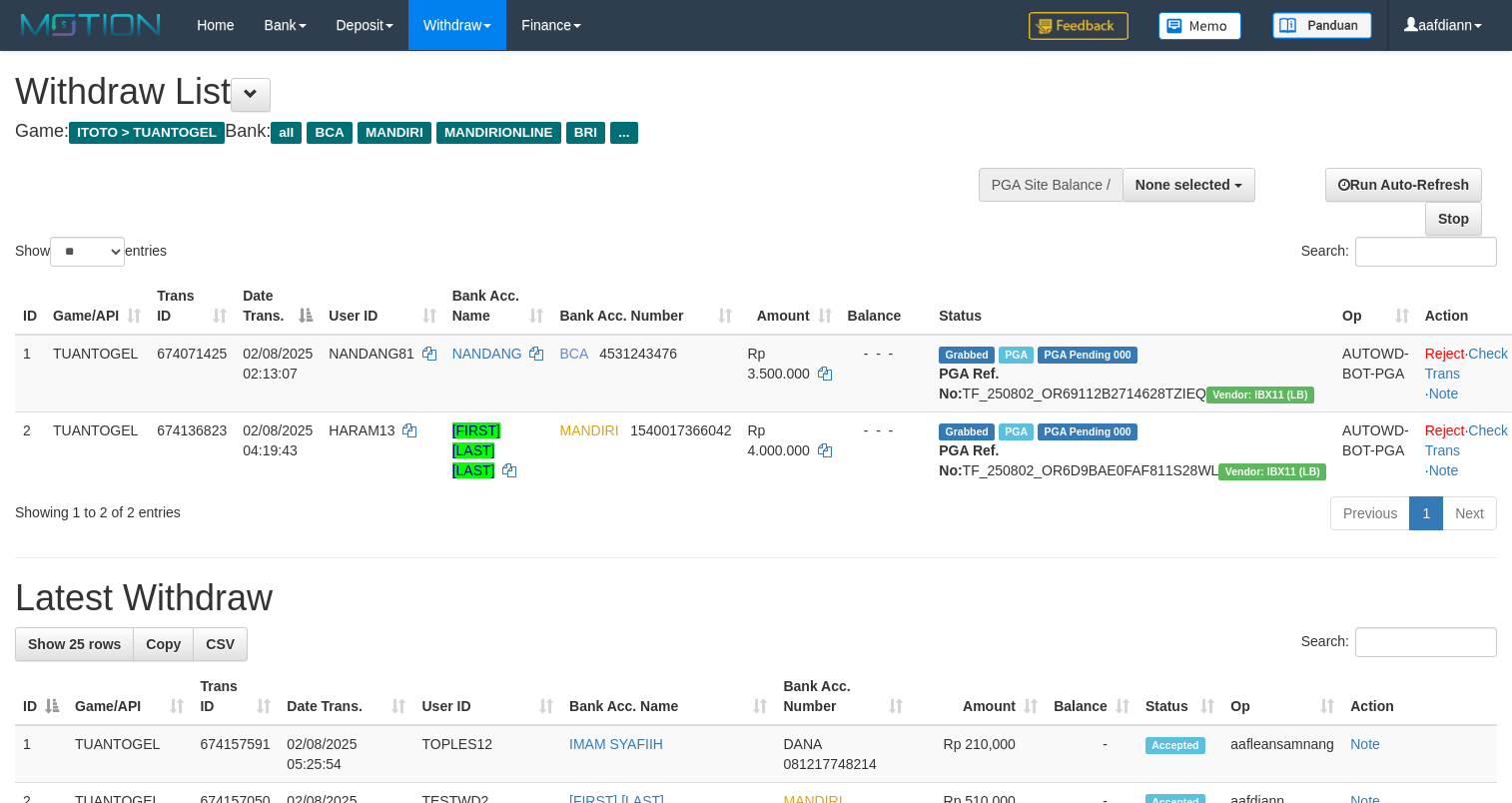 select 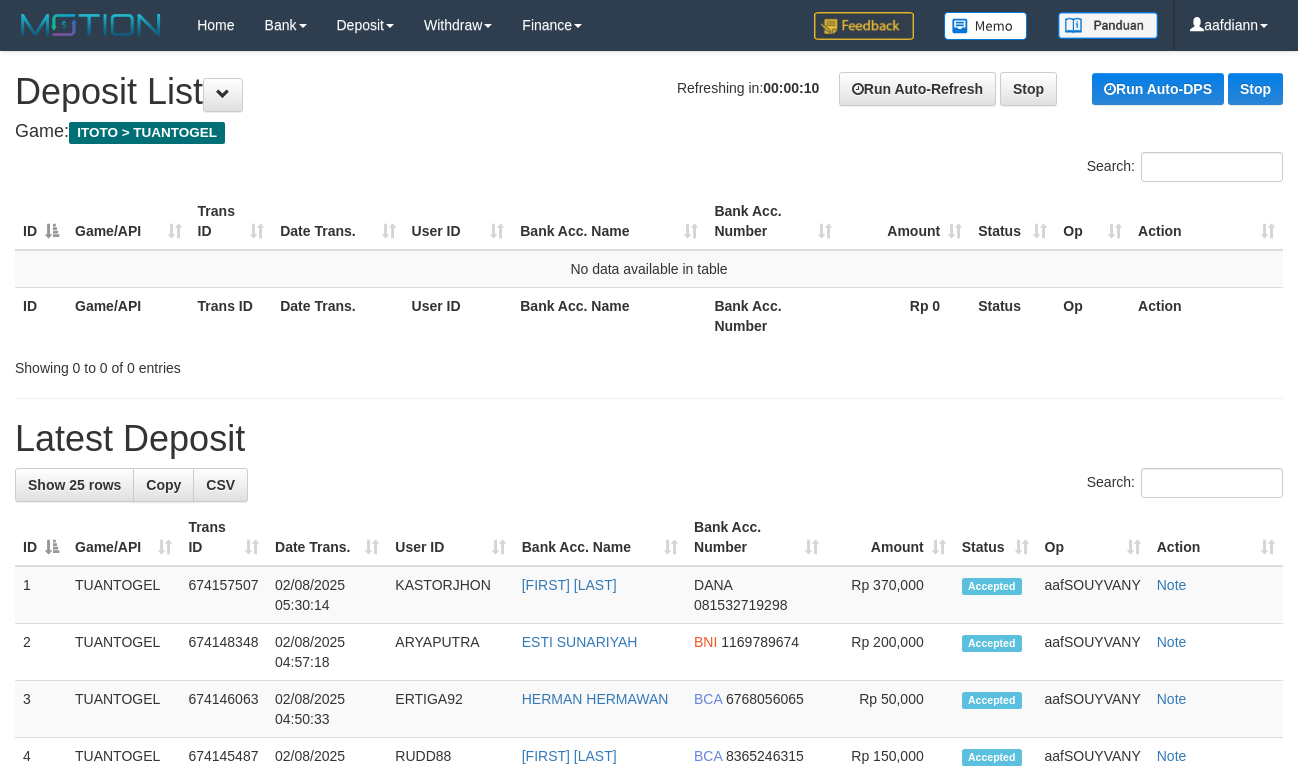 scroll, scrollTop: 0, scrollLeft: 0, axis: both 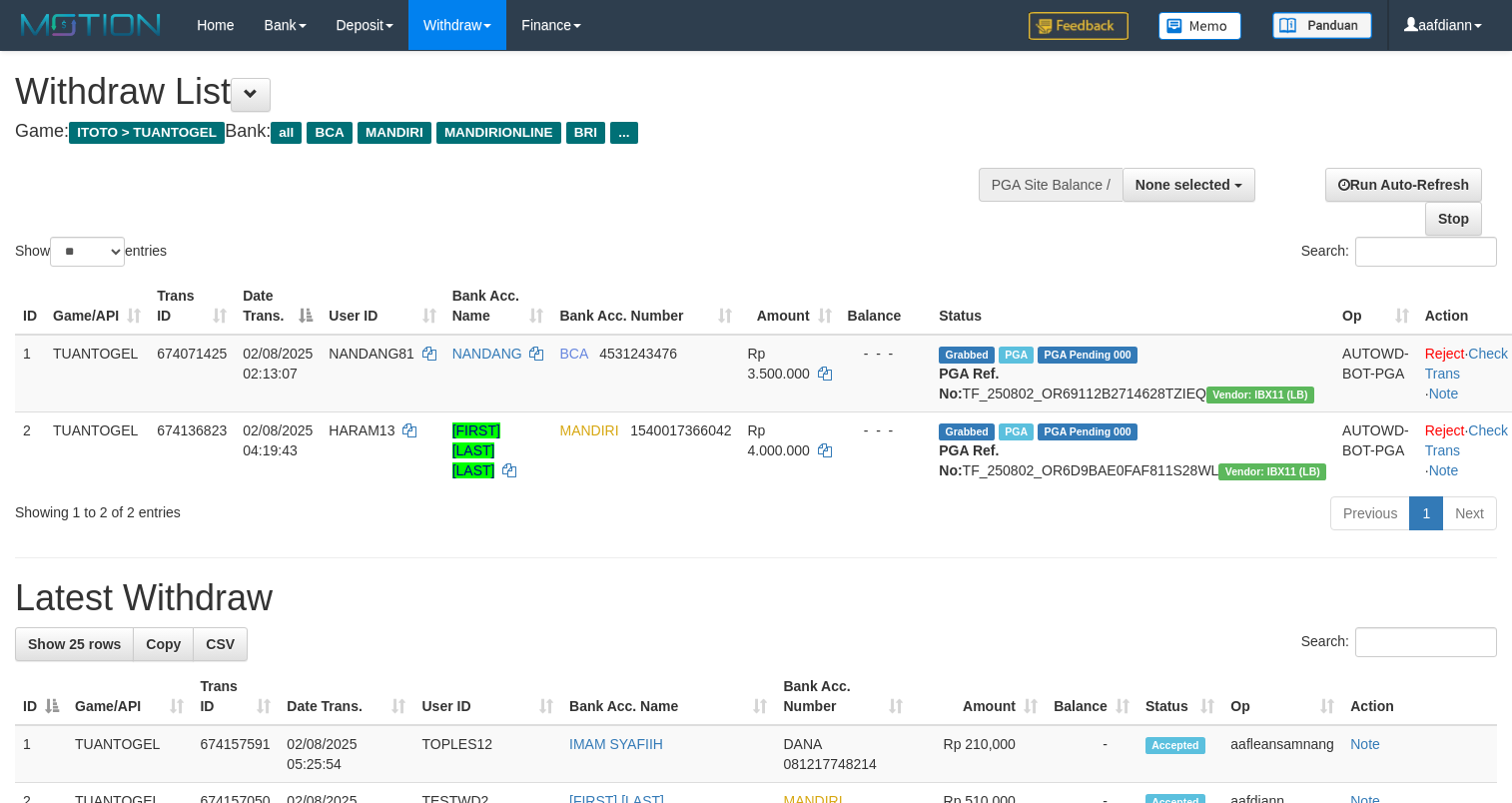 select 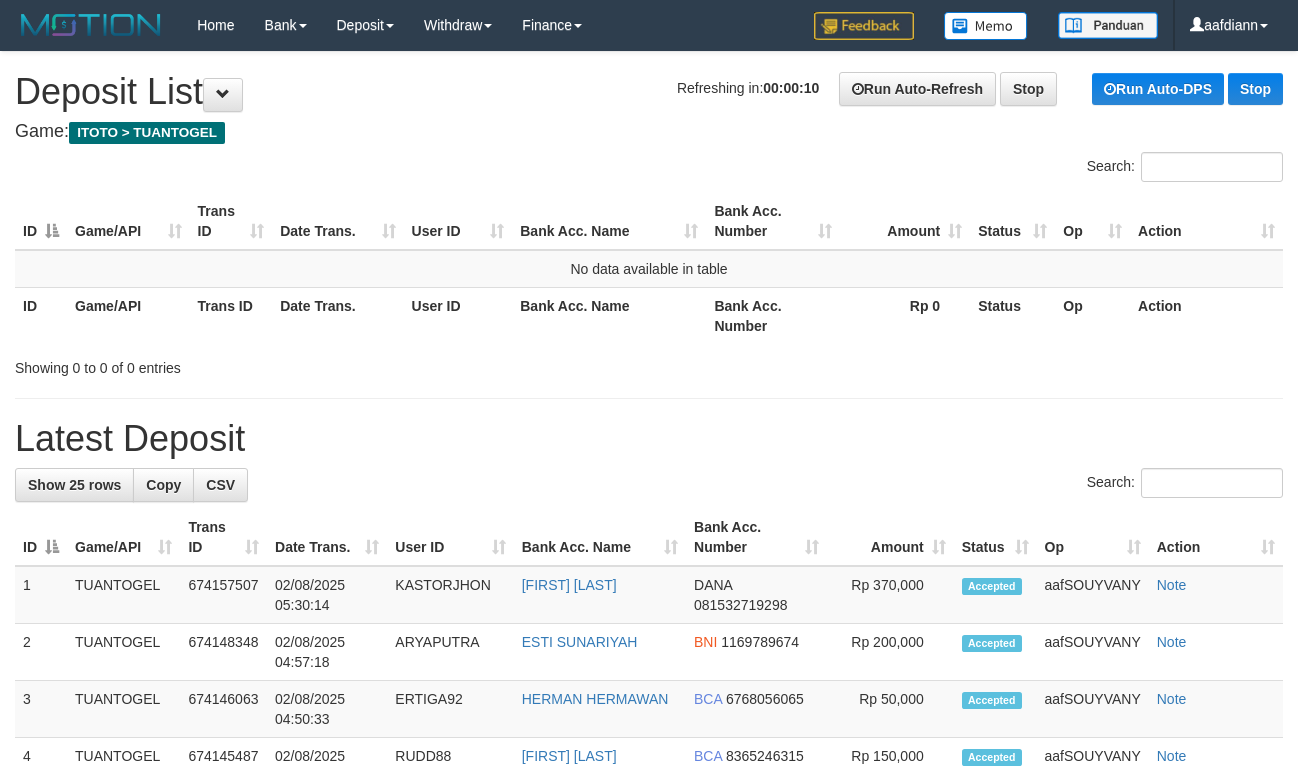 scroll, scrollTop: 0, scrollLeft: 0, axis: both 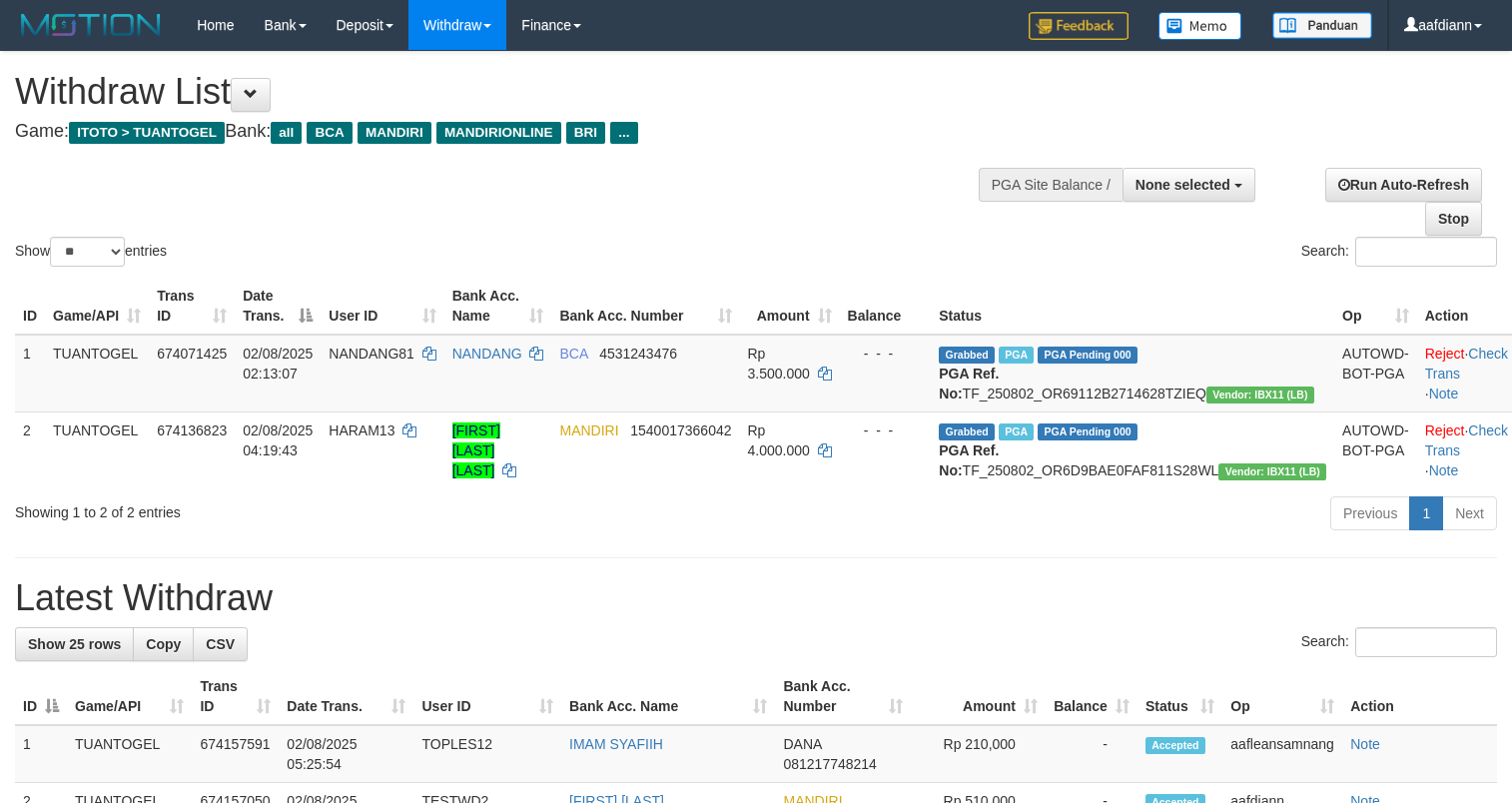 select 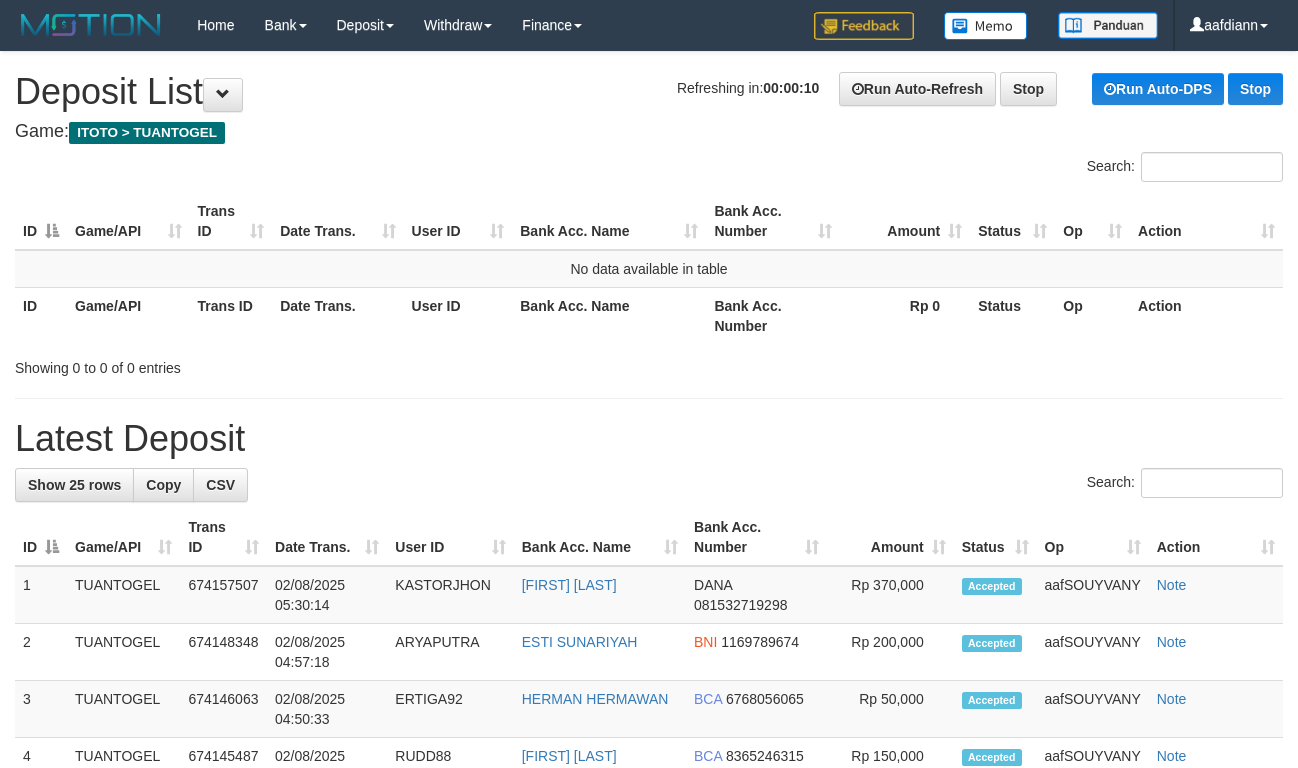 scroll, scrollTop: 0, scrollLeft: 0, axis: both 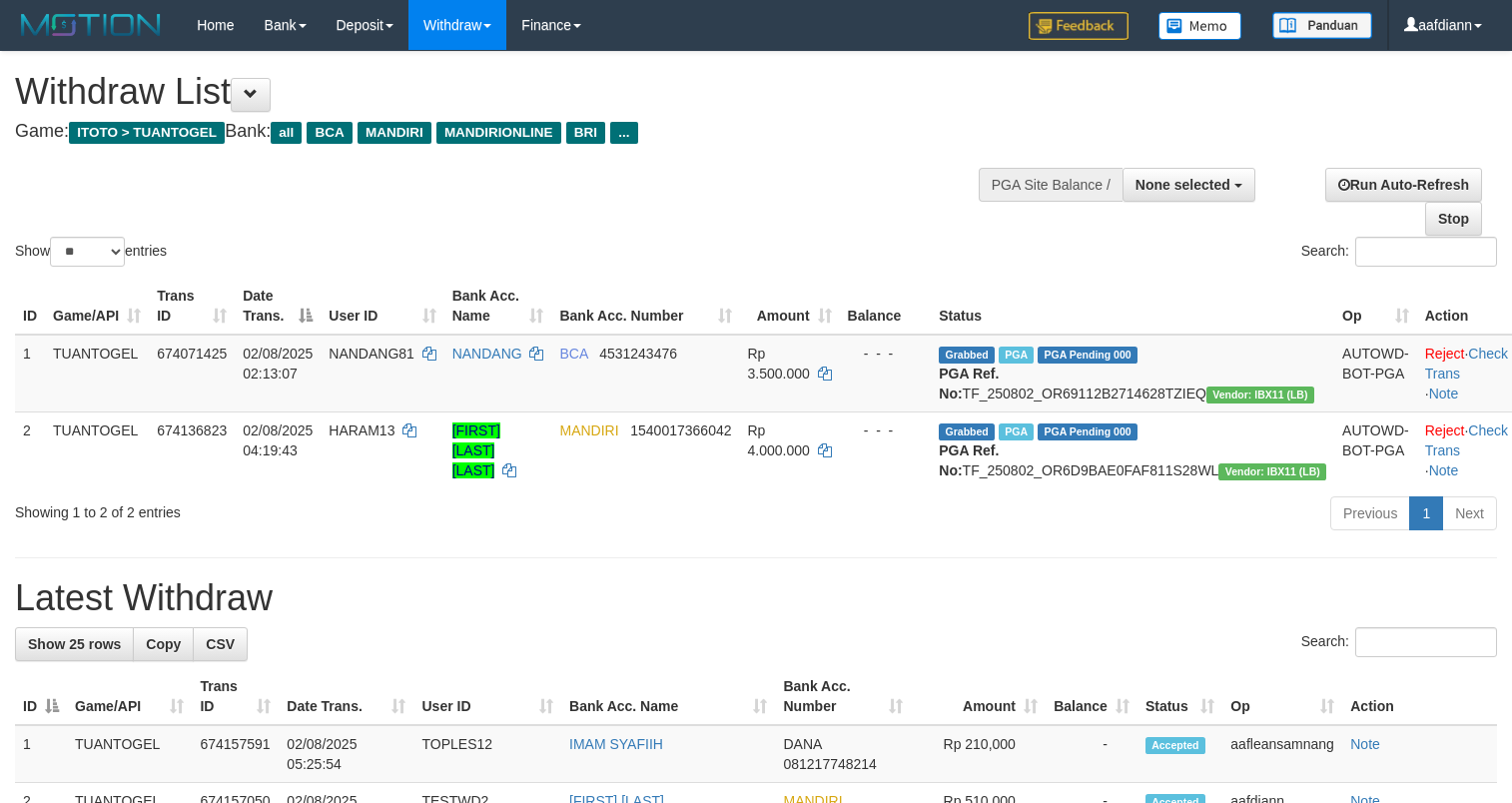 select 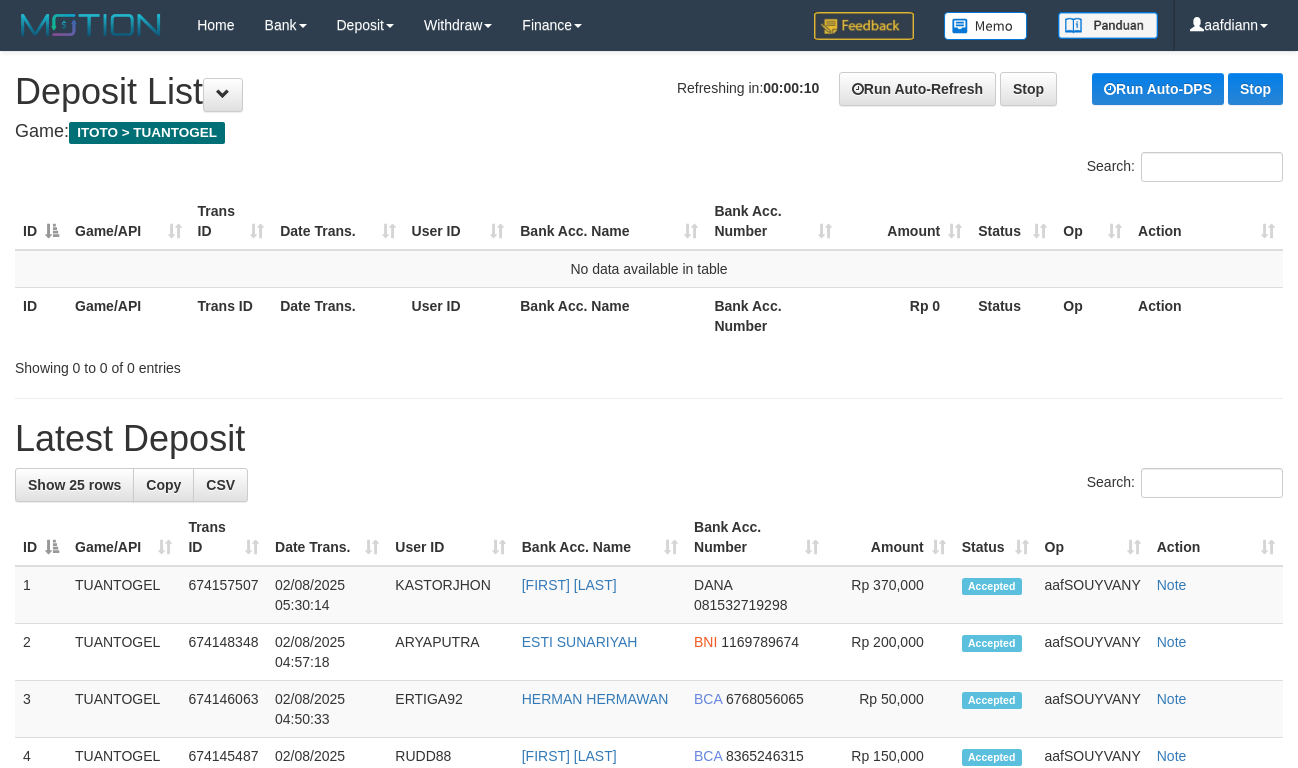 scroll, scrollTop: 0, scrollLeft: 0, axis: both 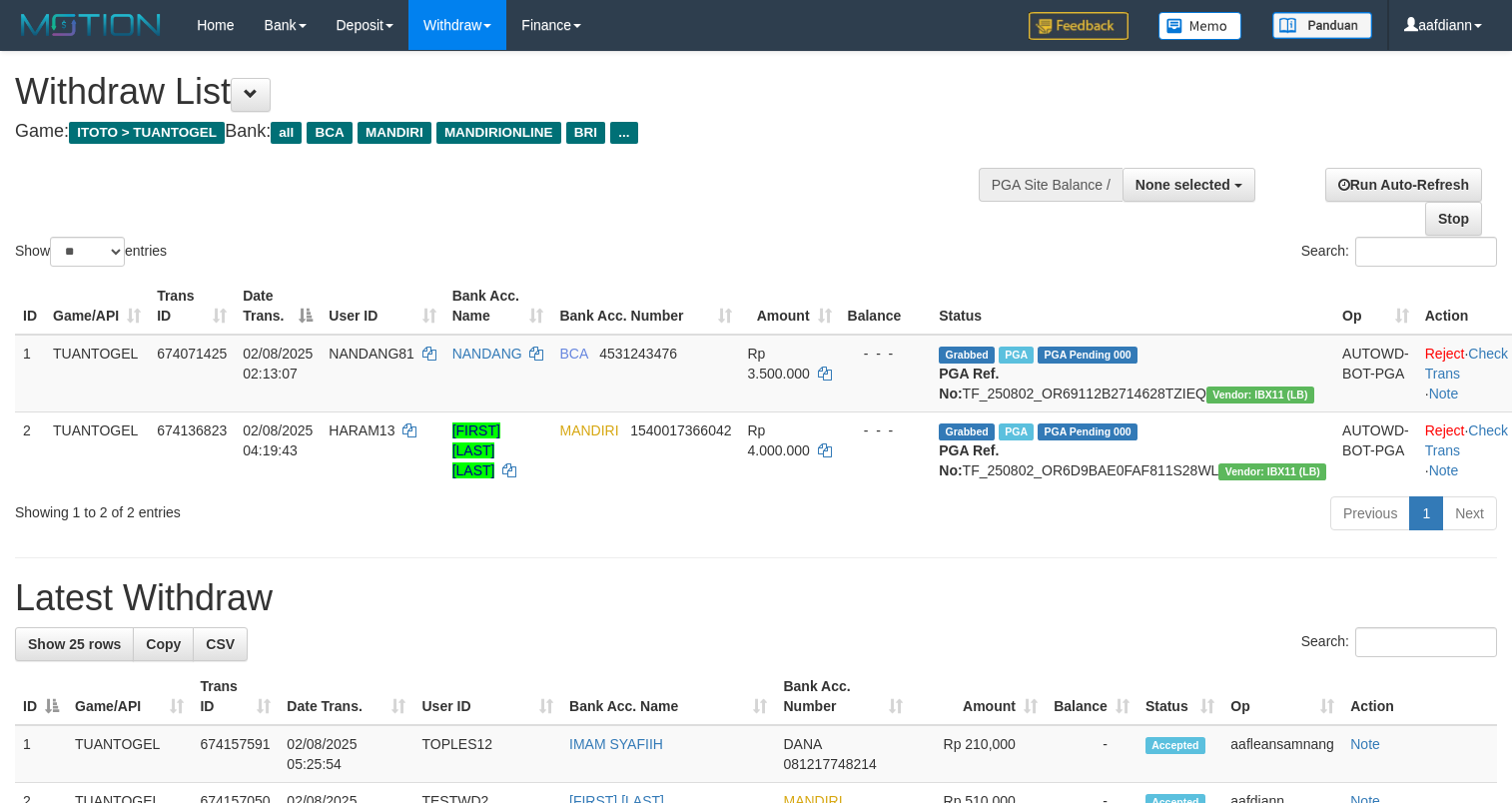 select 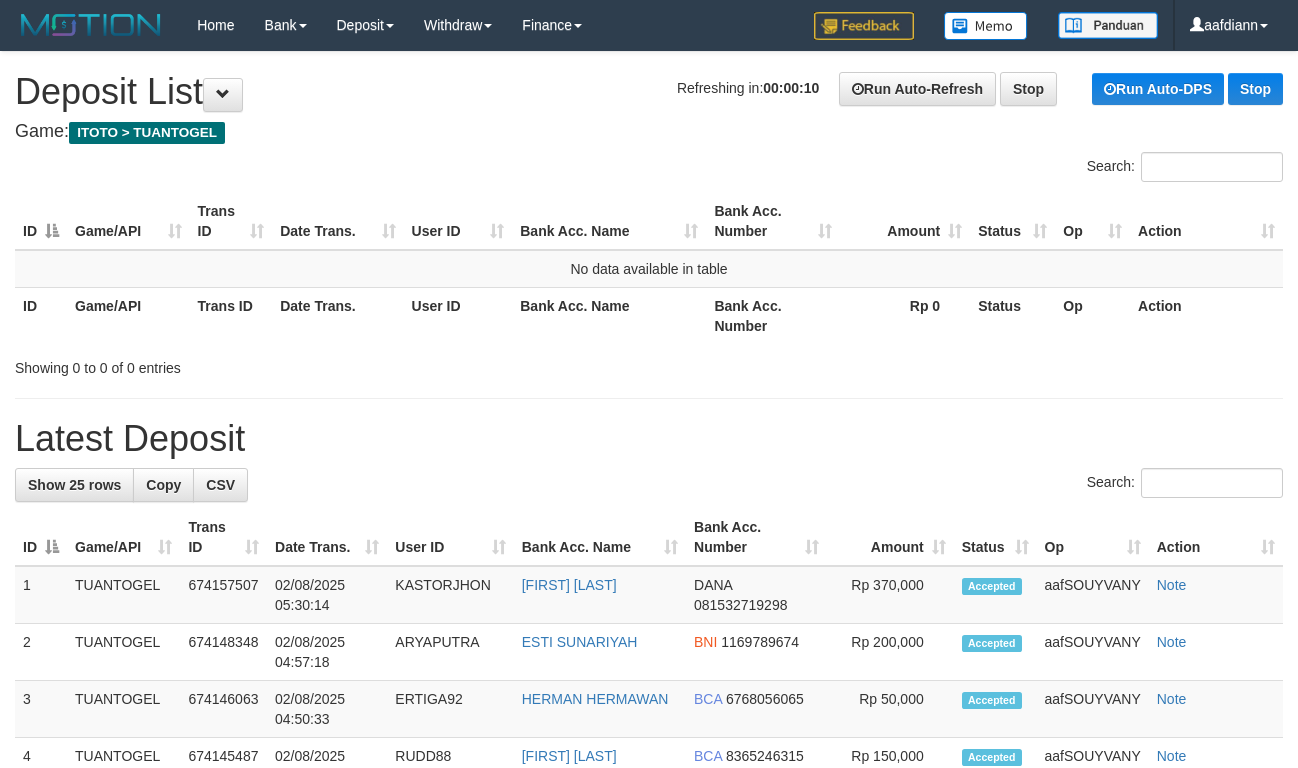 scroll, scrollTop: 0, scrollLeft: 0, axis: both 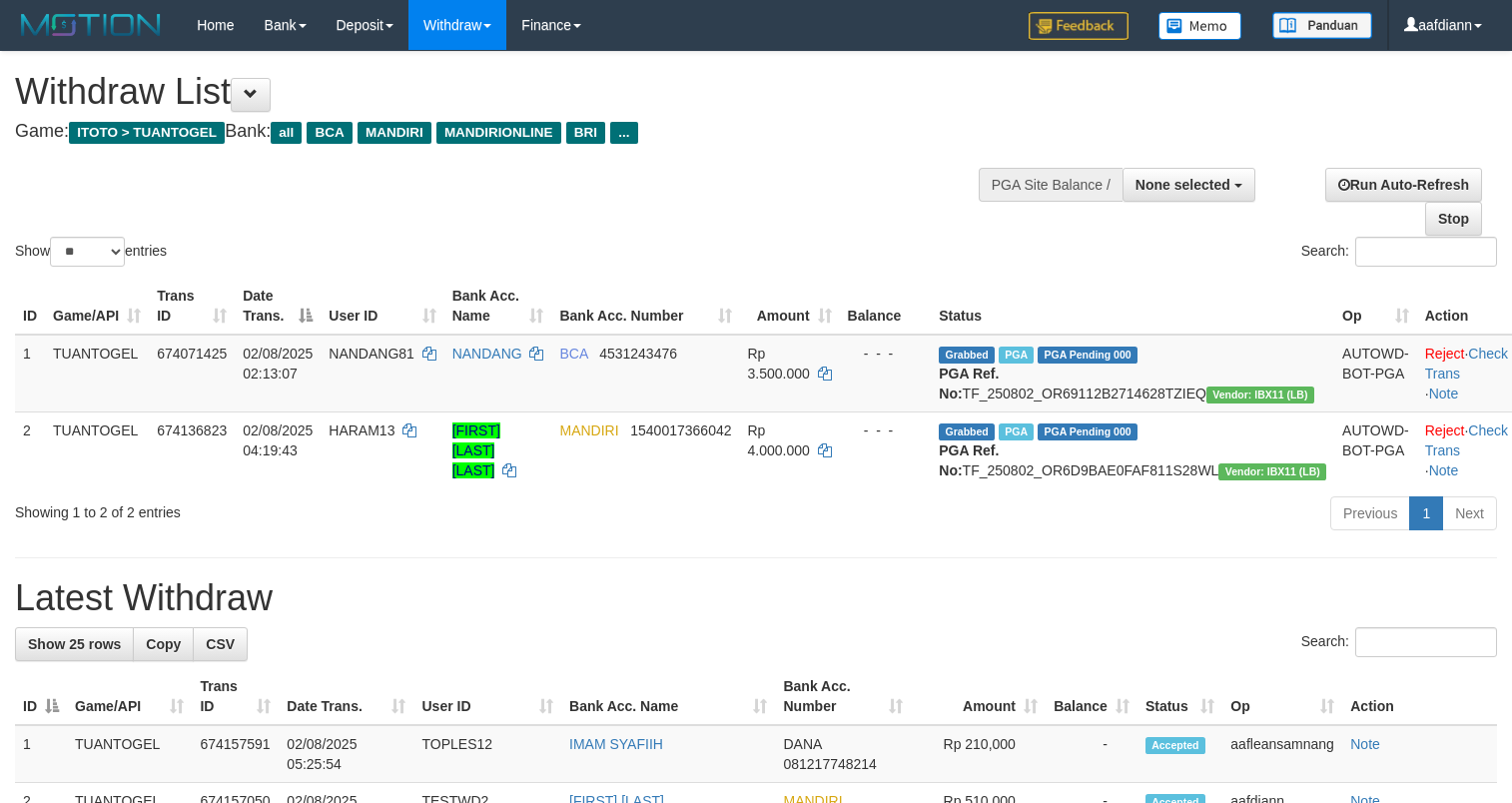 select 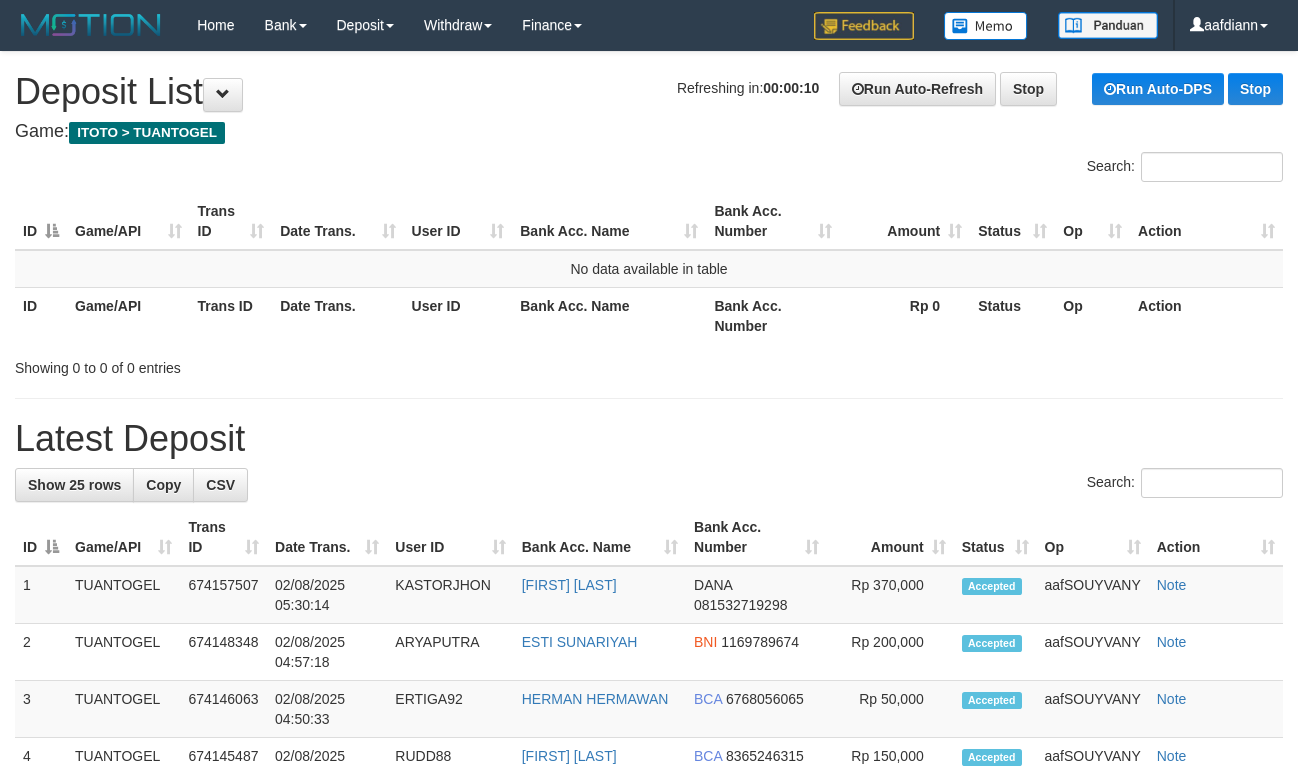scroll, scrollTop: 0, scrollLeft: 0, axis: both 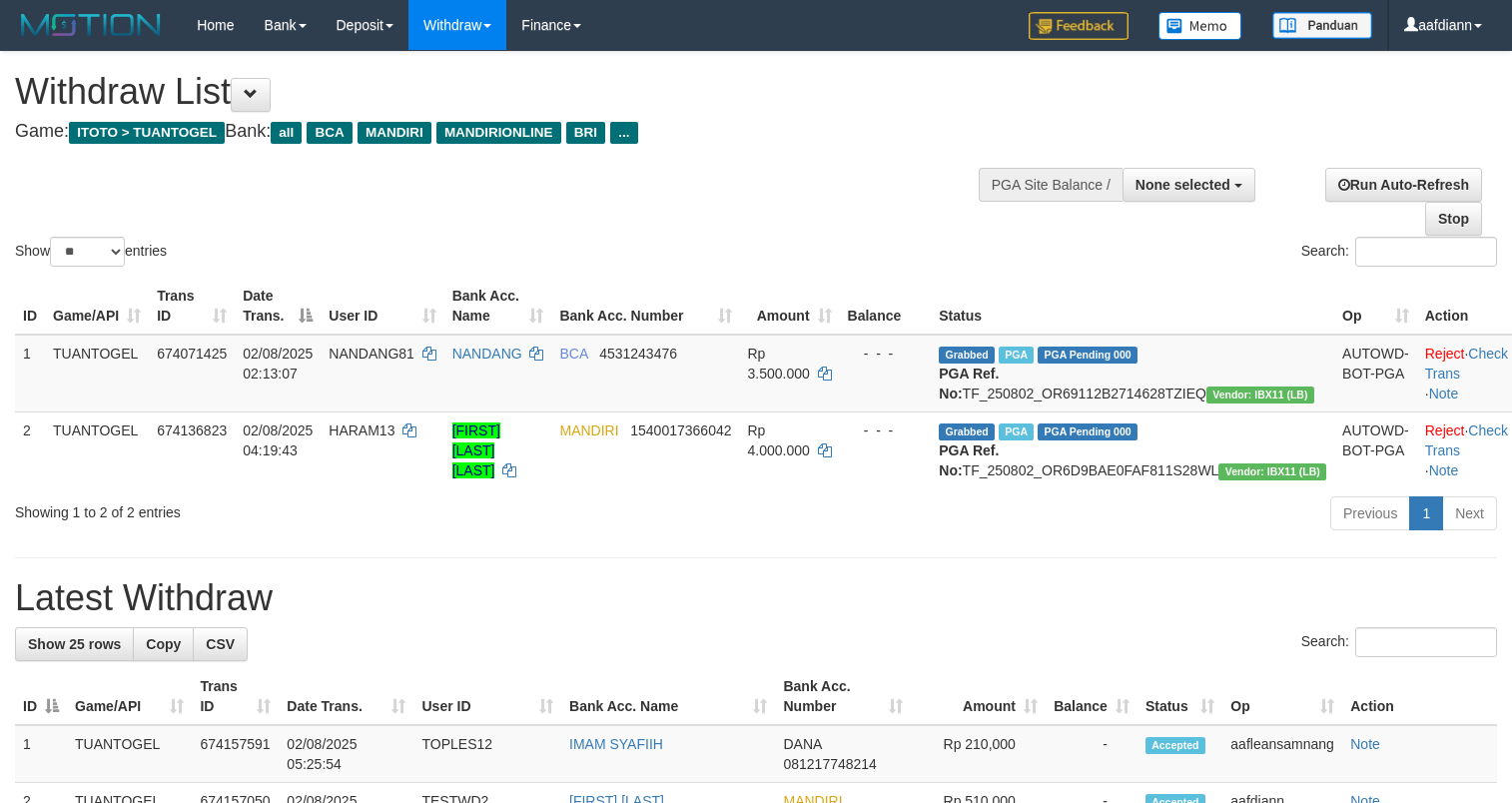 select 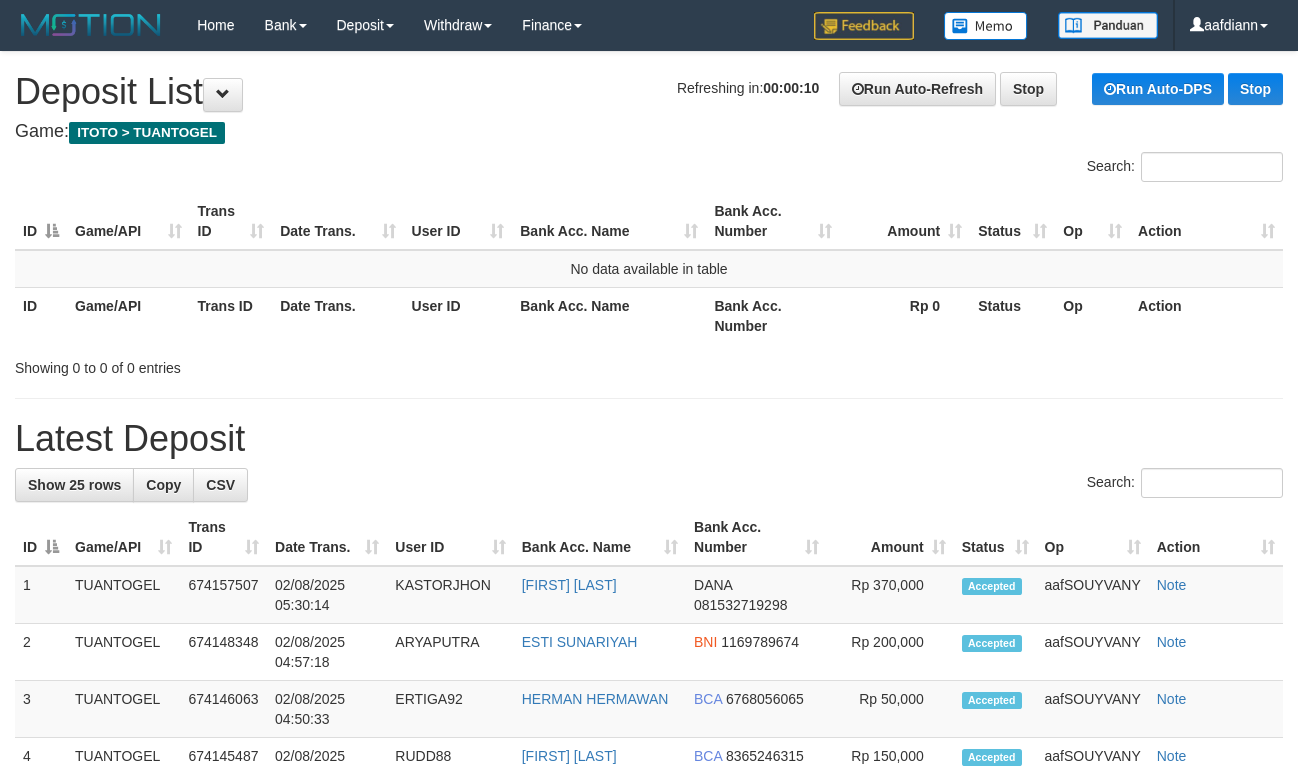 scroll, scrollTop: 0, scrollLeft: 0, axis: both 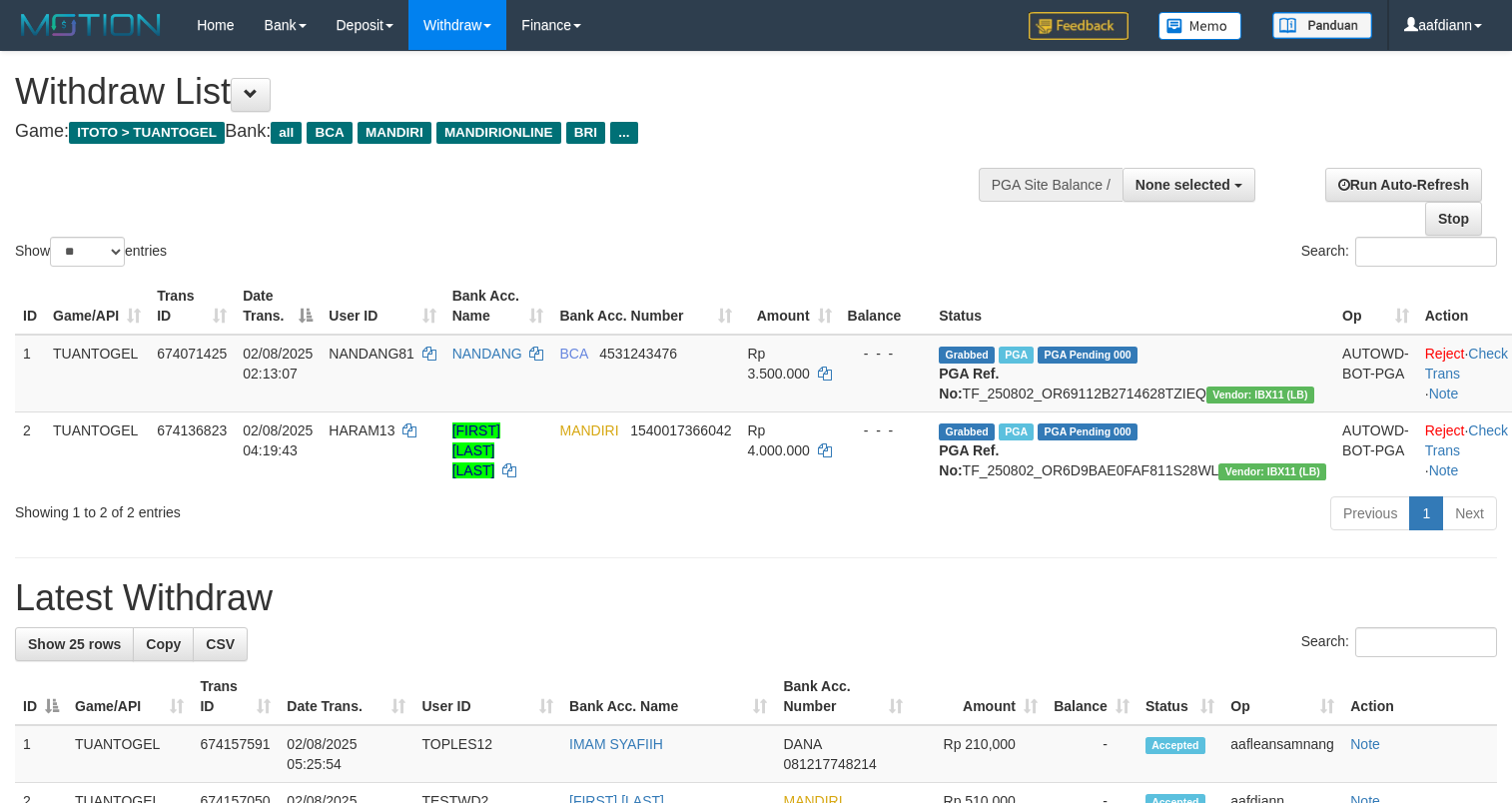 select 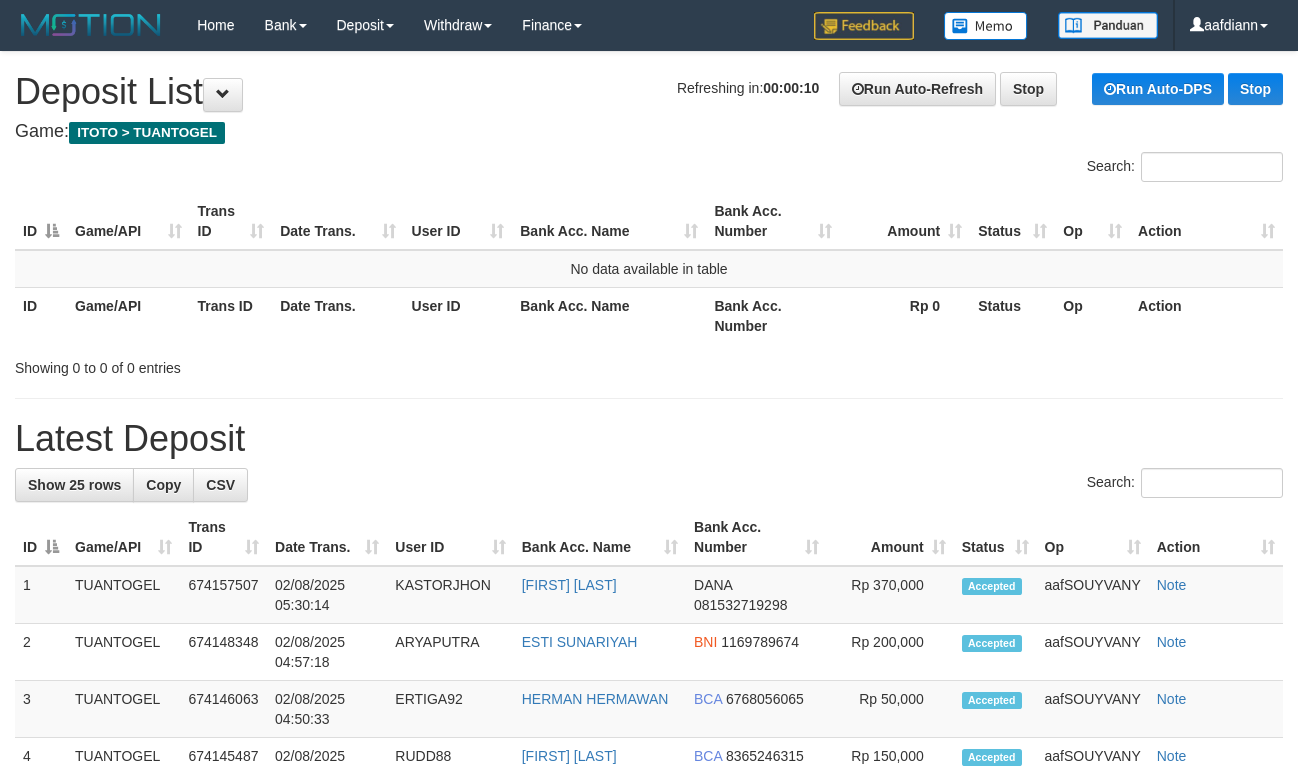scroll, scrollTop: 0, scrollLeft: 0, axis: both 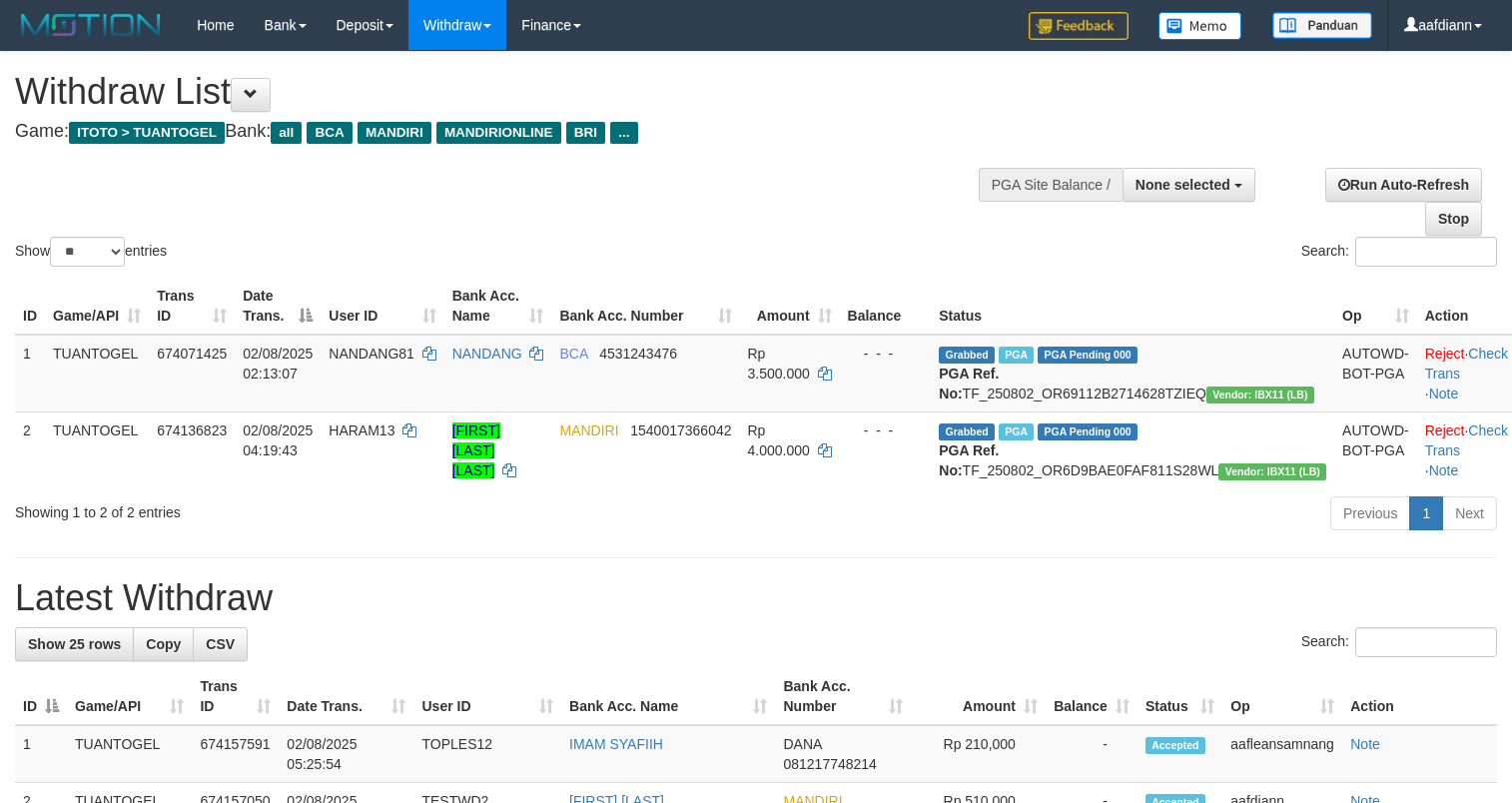 select 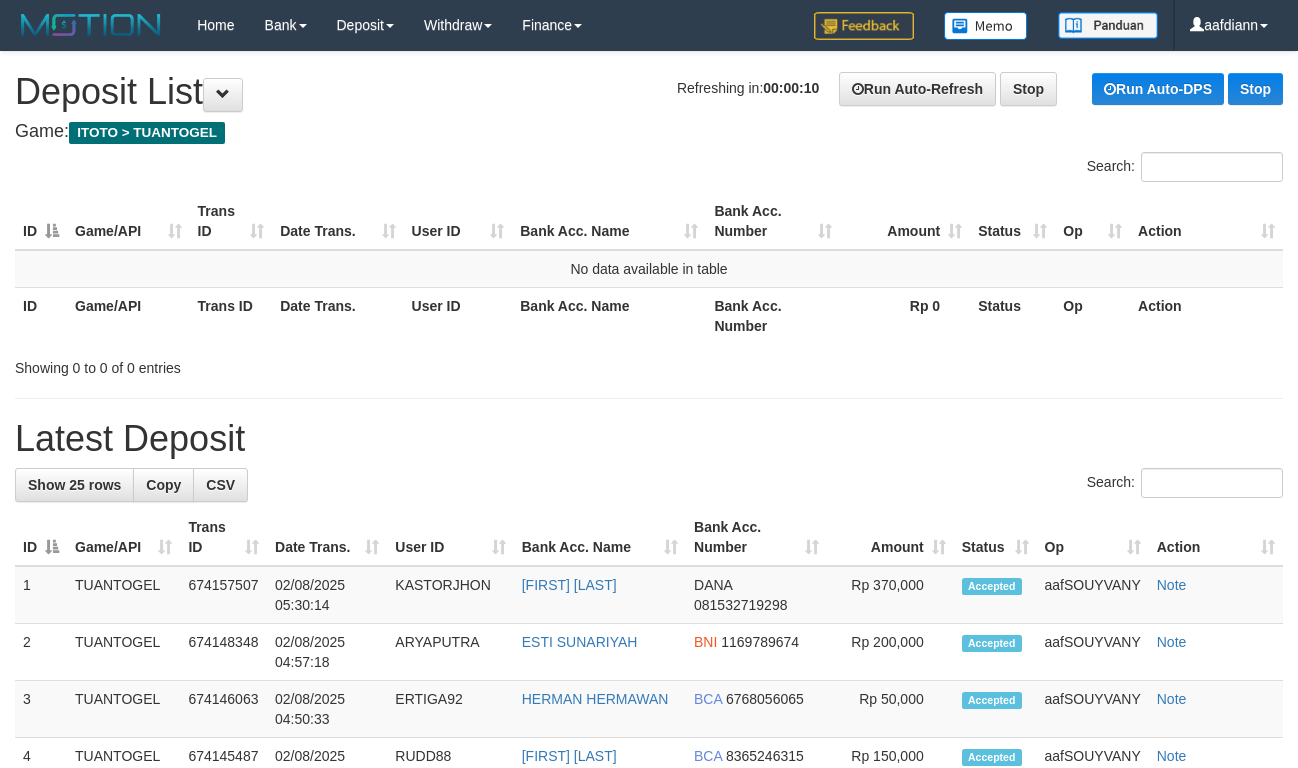 scroll, scrollTop: 0, scrollLeft: 0, axis: both 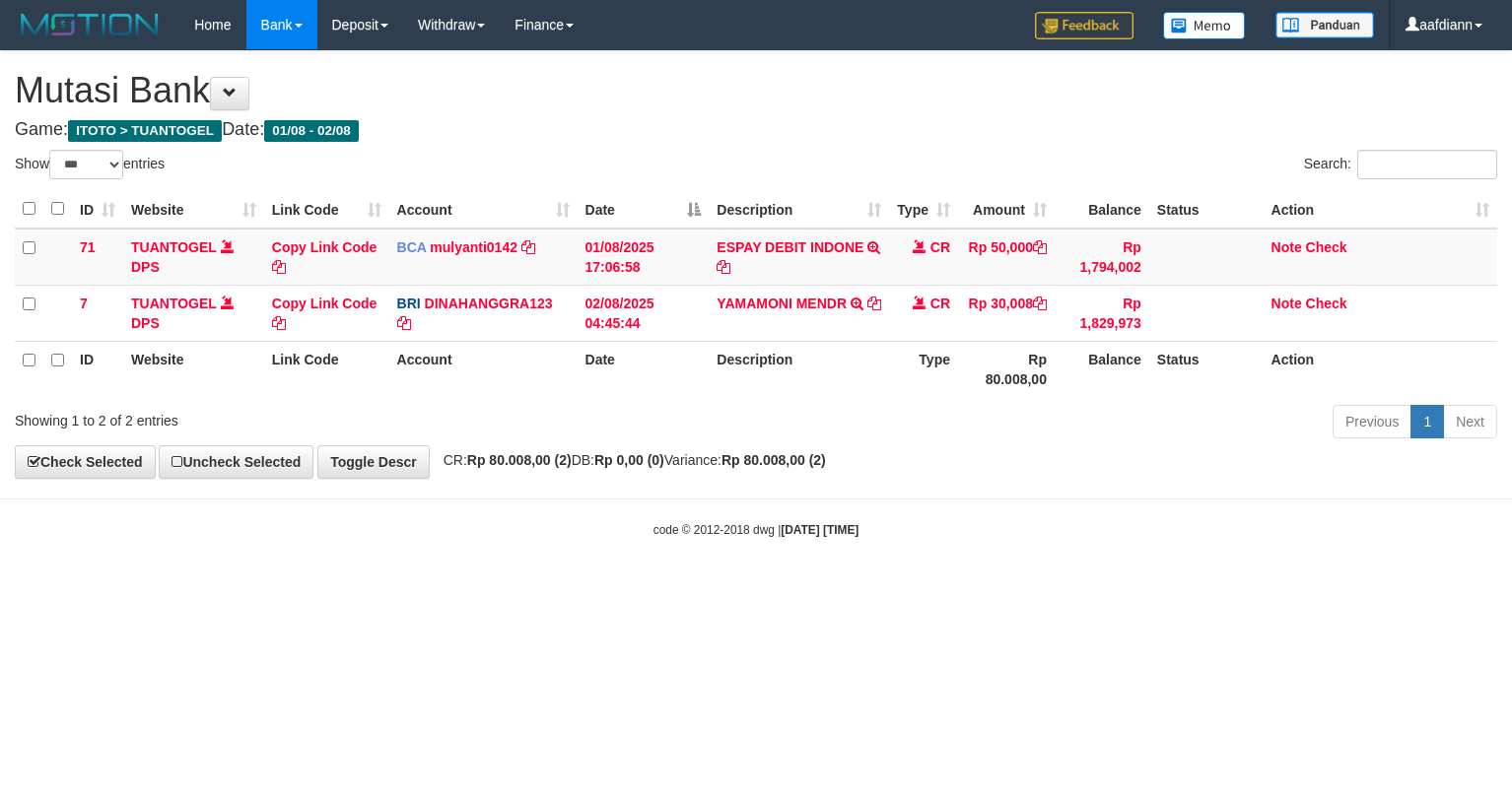select on "***" 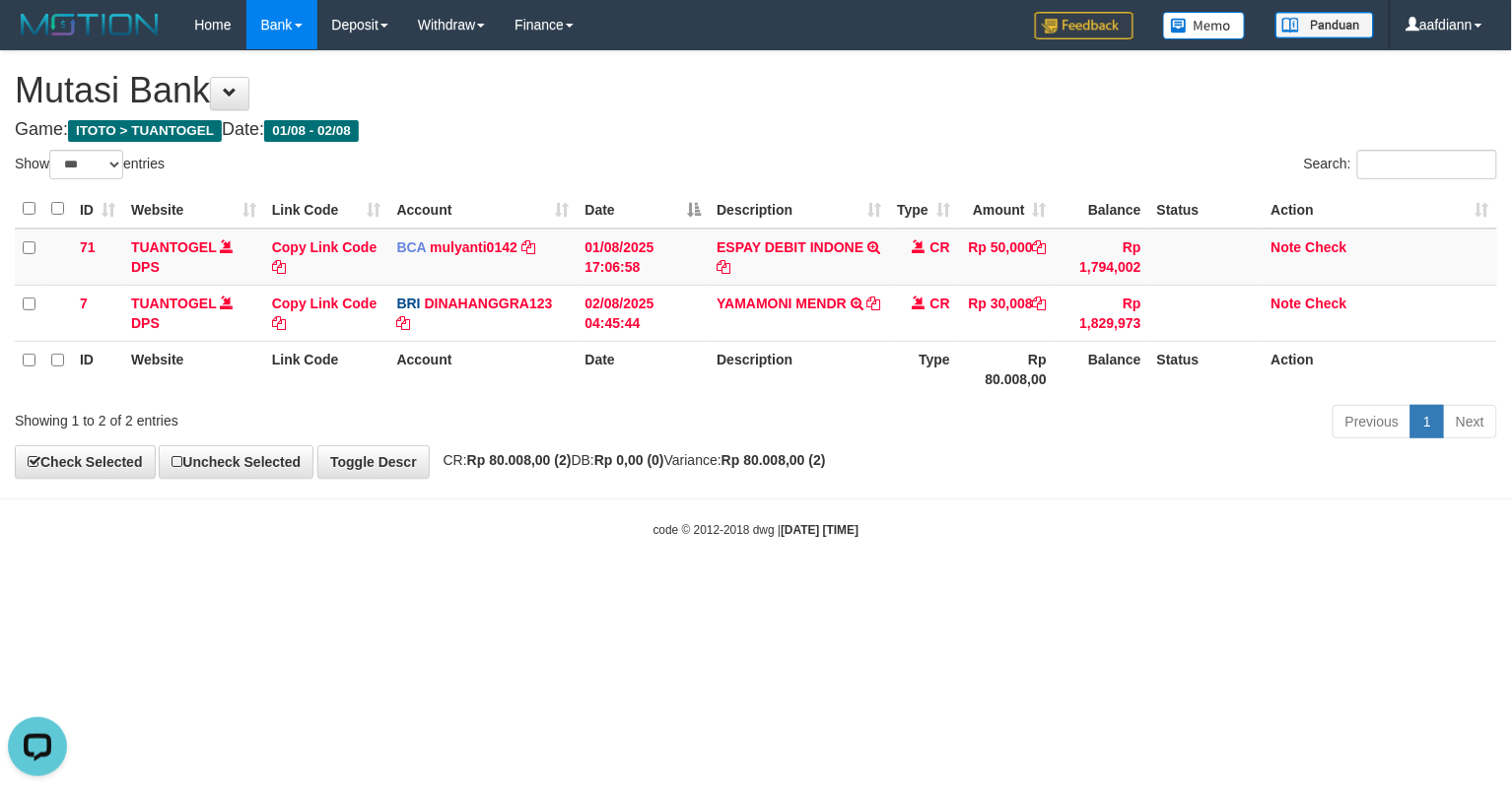 scroll, scrollTop: 0, scrollLeft: 0, axis: both 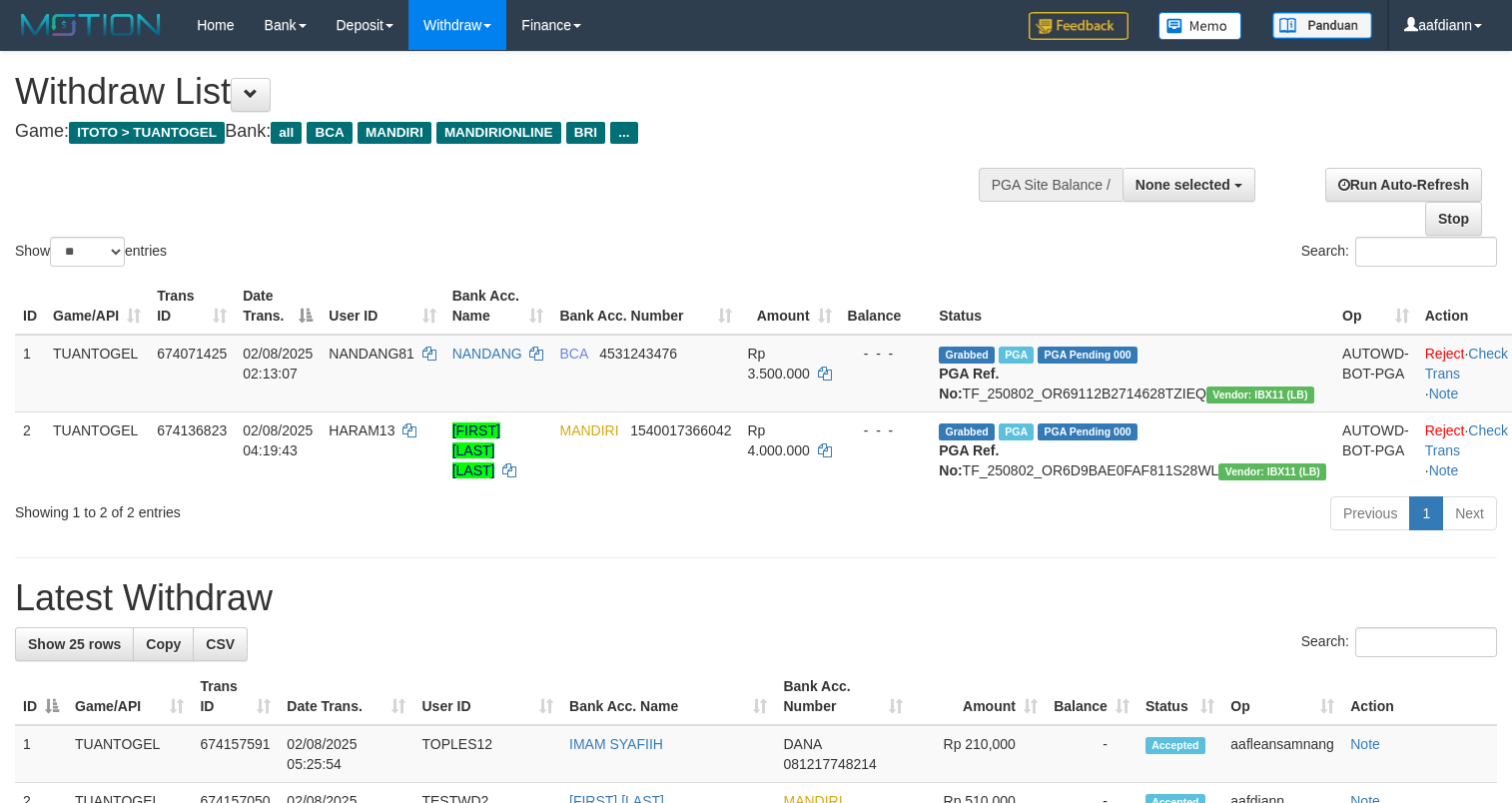 select 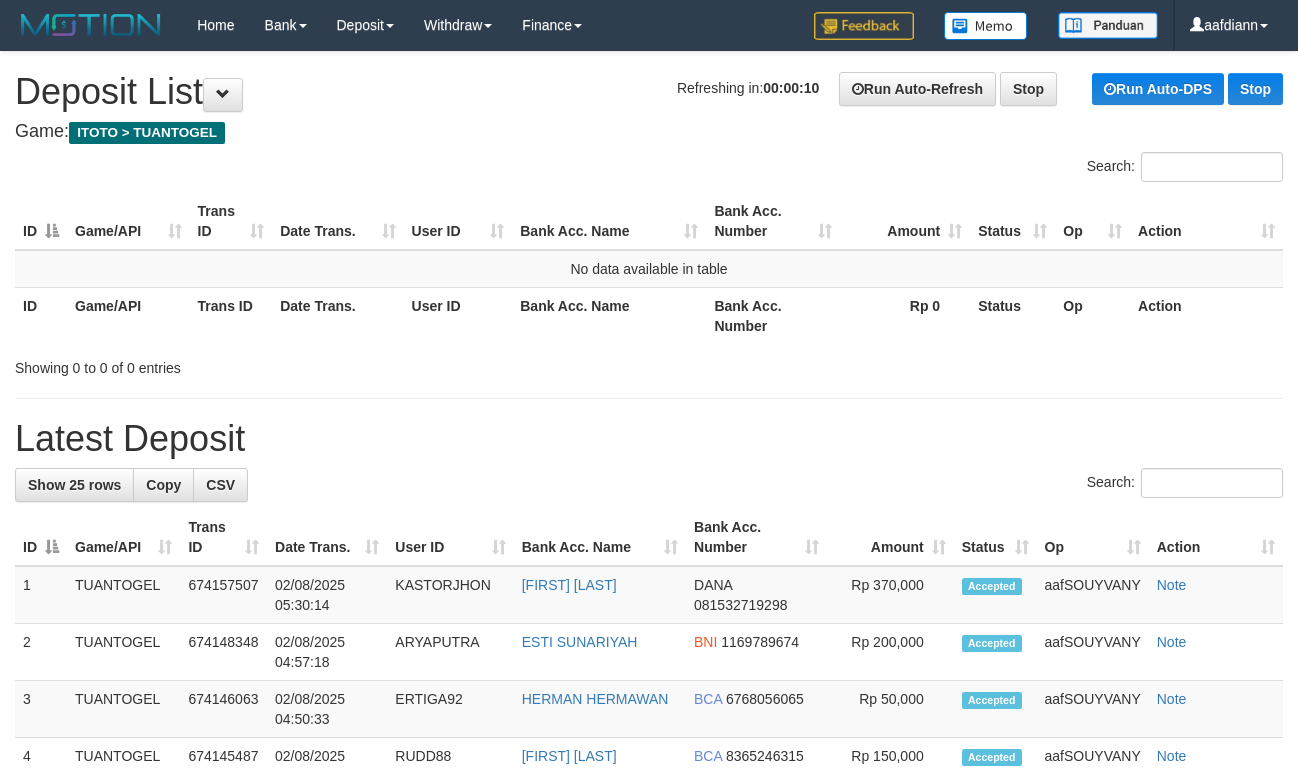 scroll, scrollTop: 0, scrollLeft: 0, axis: both 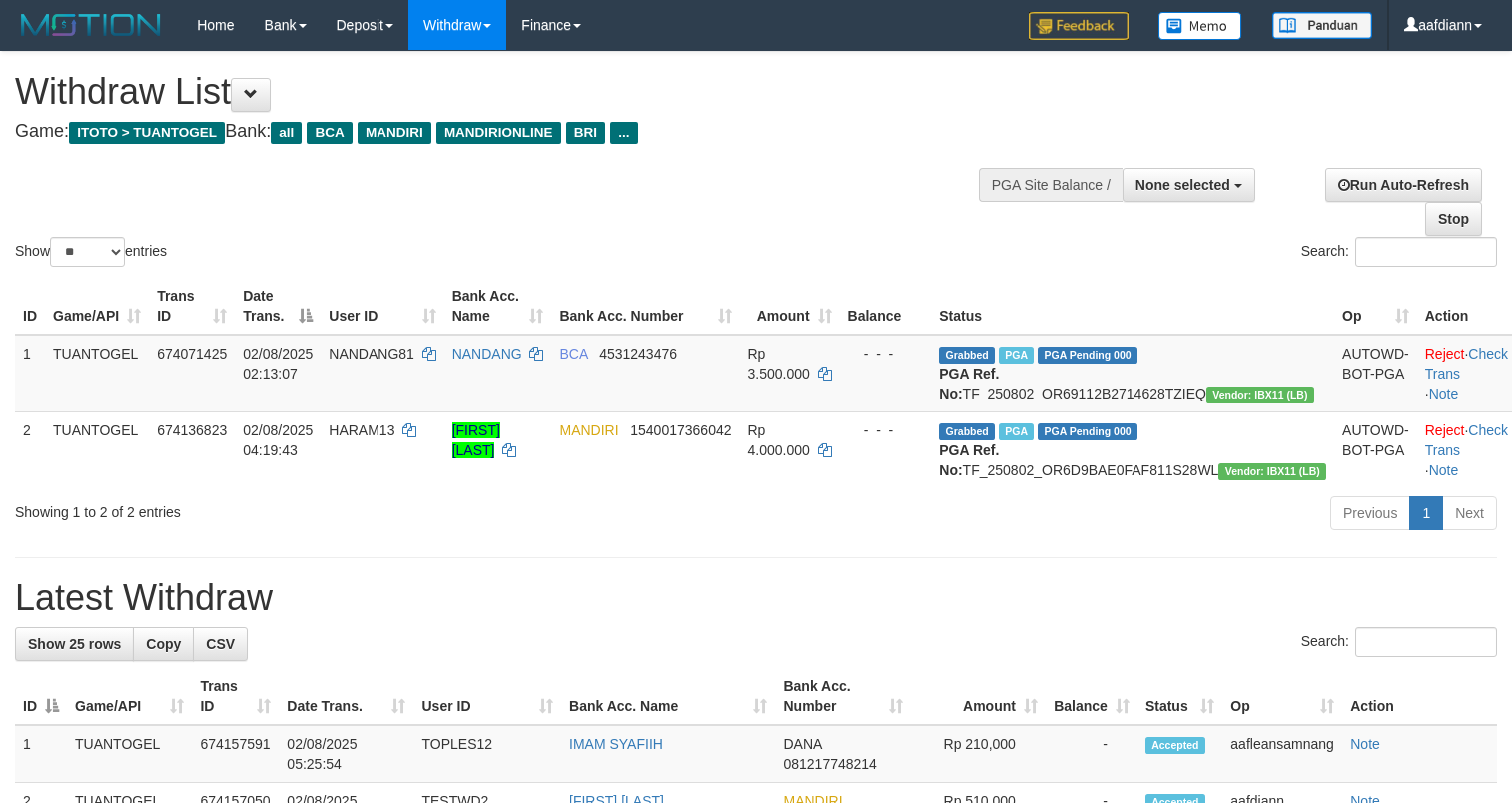 select 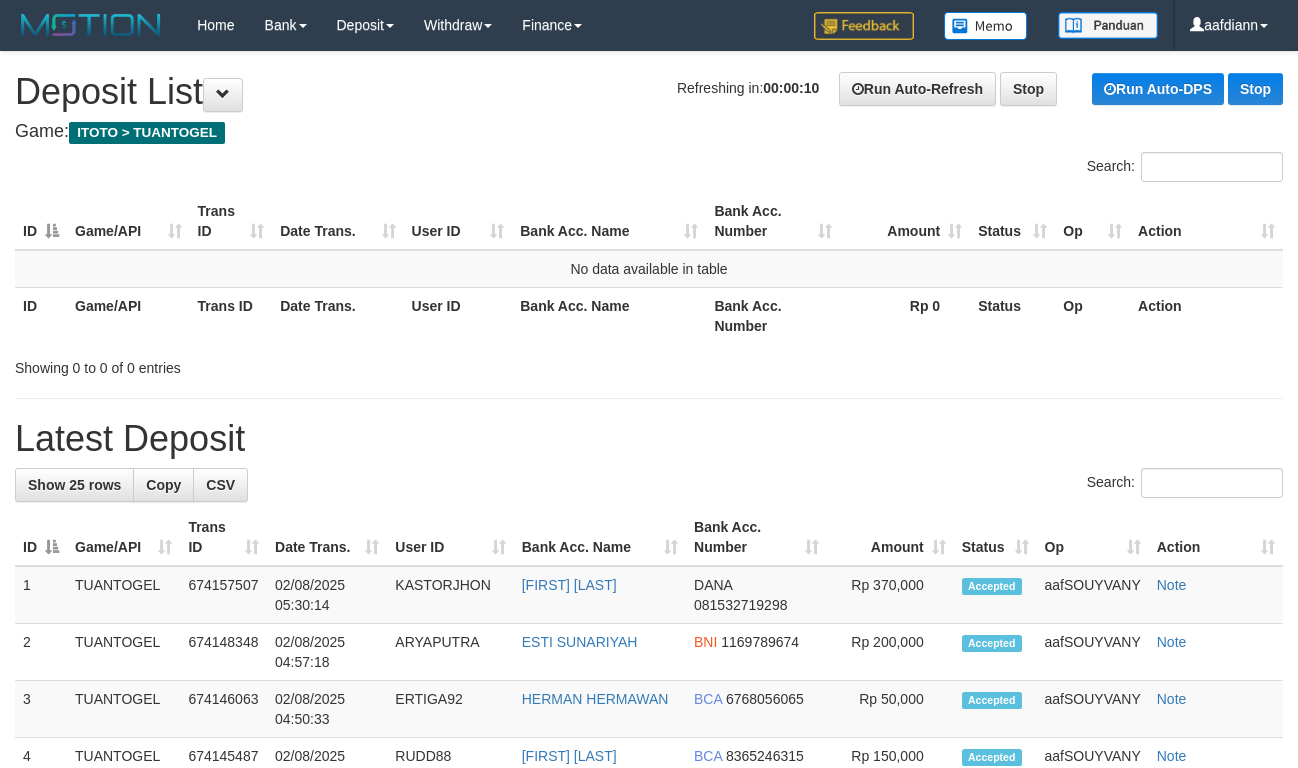 scroll, scrollTop: 0, scrollLeft: 0, axis: both 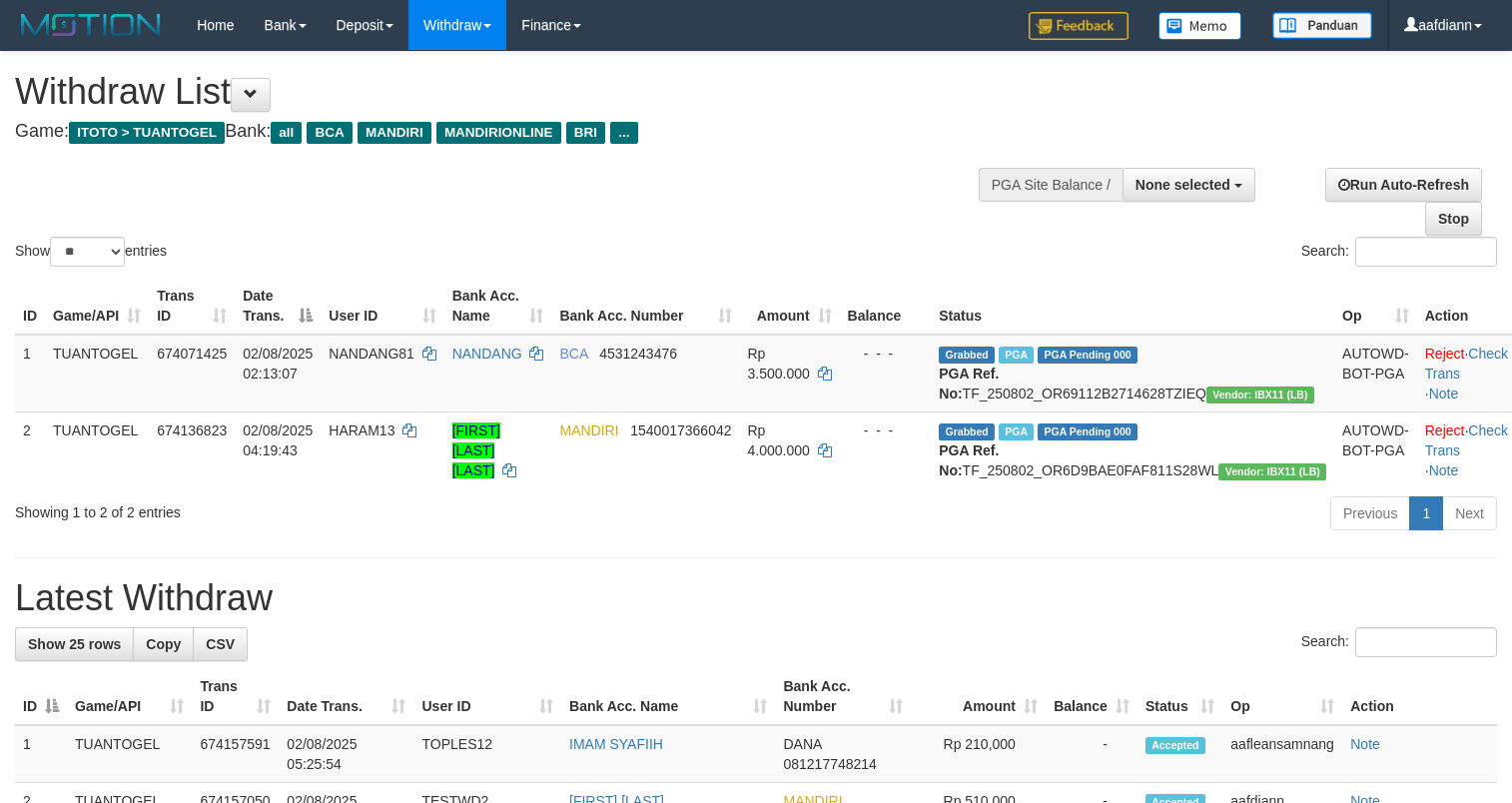 select 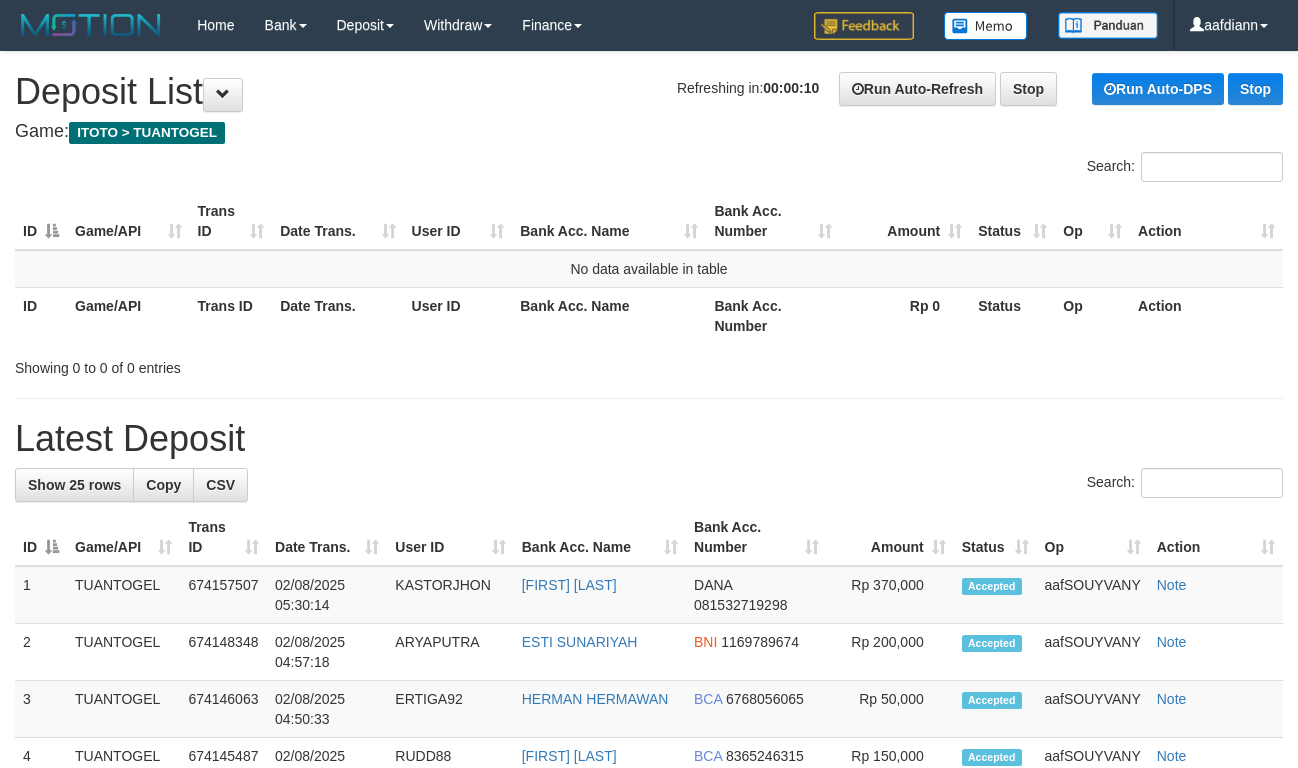 scroll, scrollTop: 0, scrollLeft: 0, axis: both 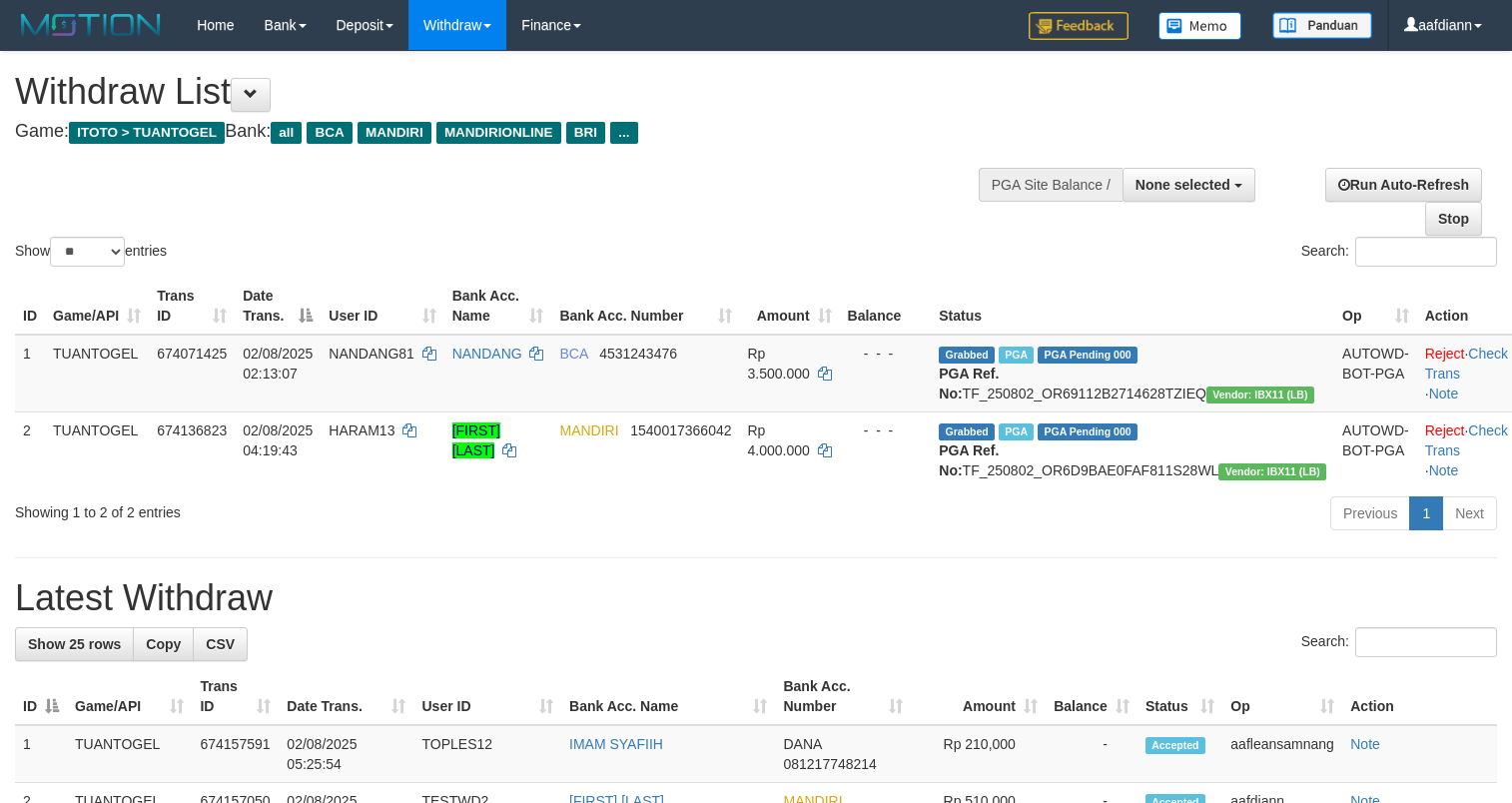select 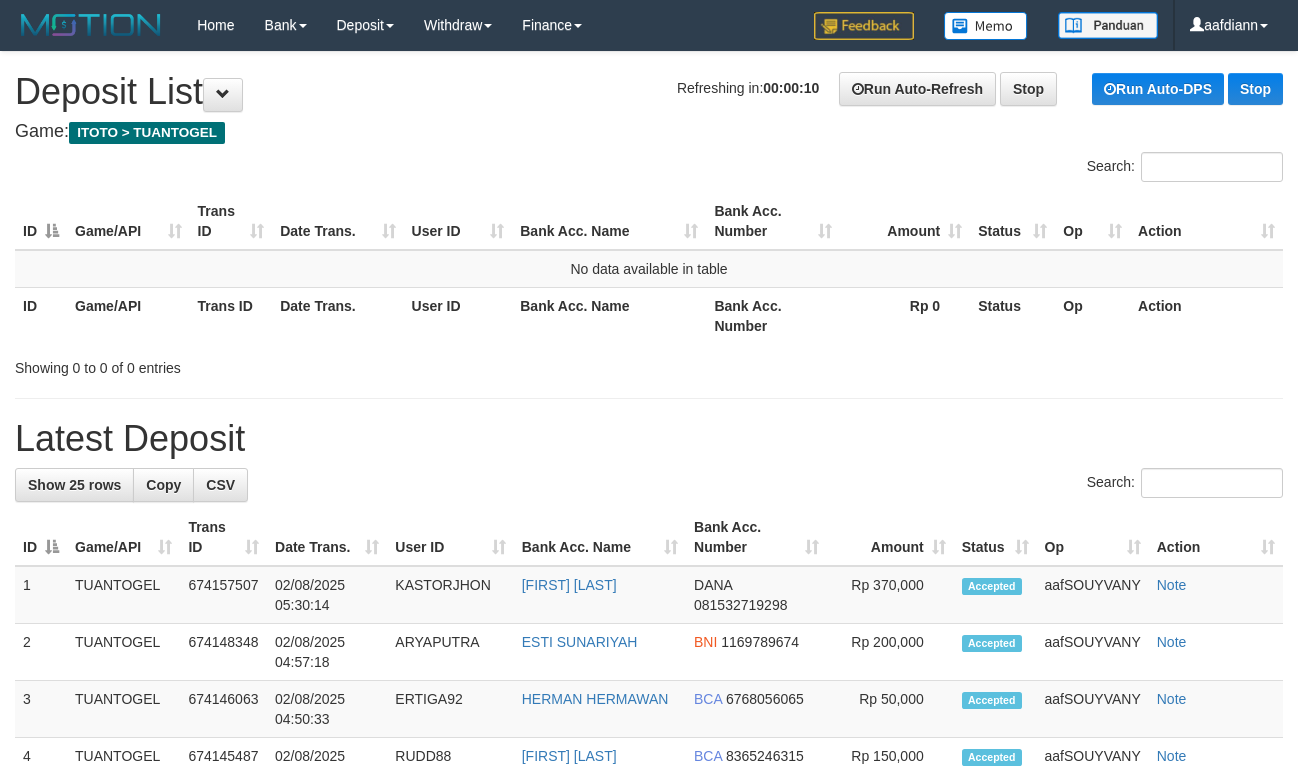 scroll, scrollTop: 0, scrollLeft: 0, axis: both 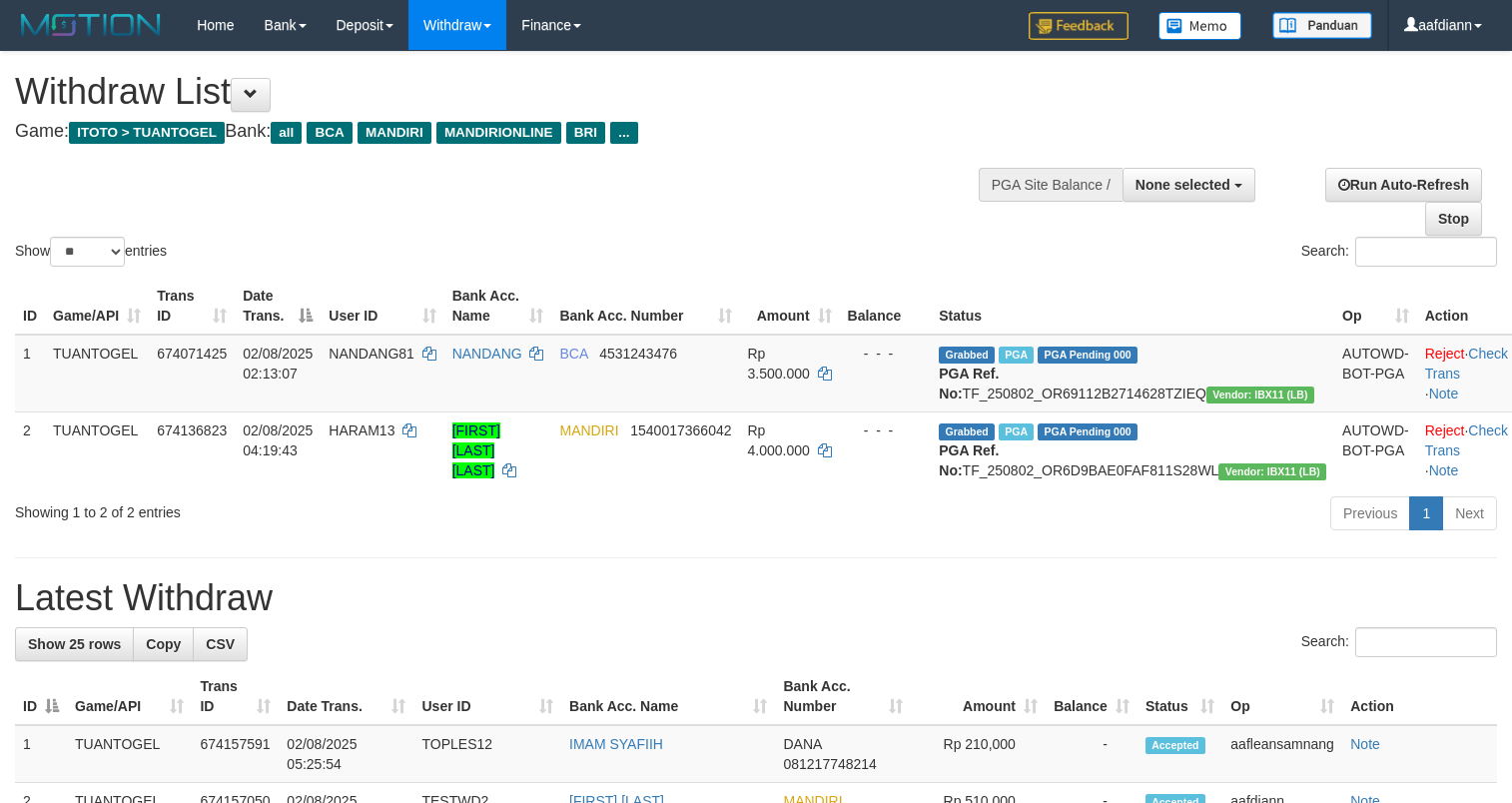 select 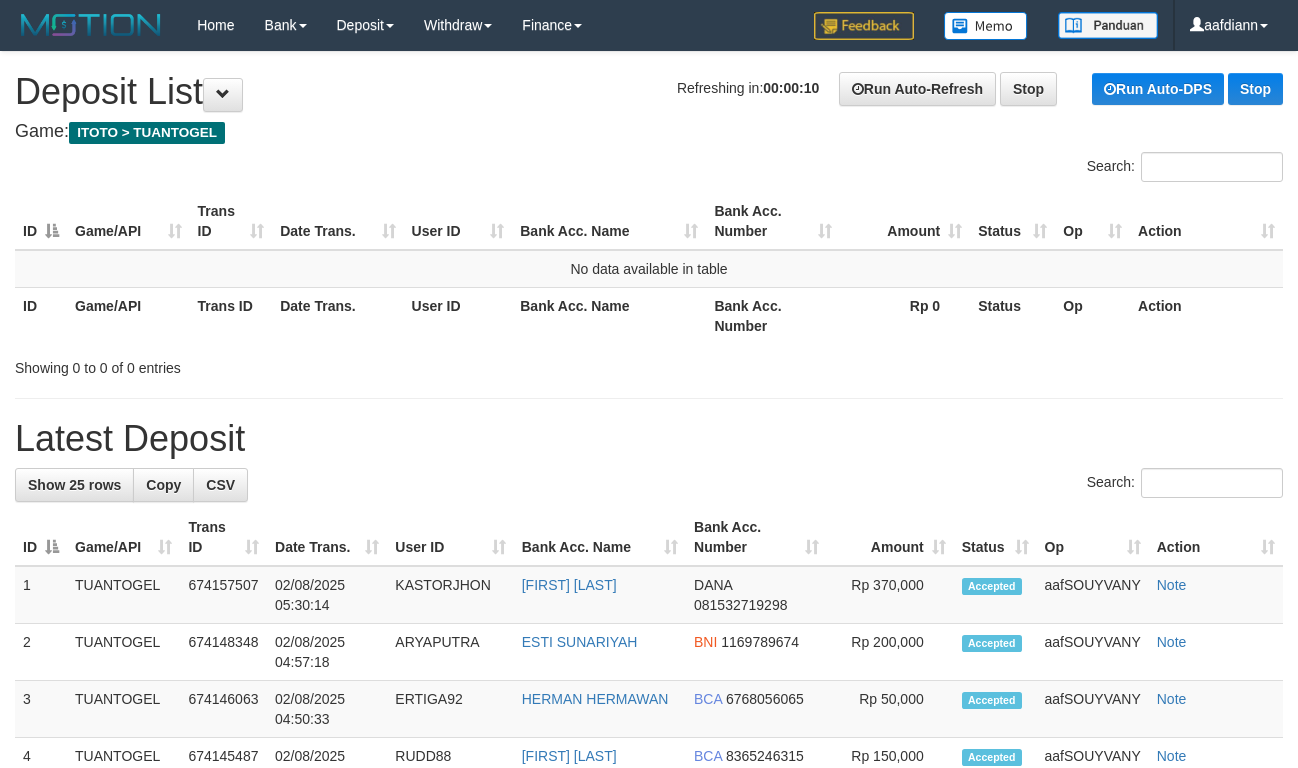 scroll, scrollTop: 0, scrollLeft: 0, axis: both 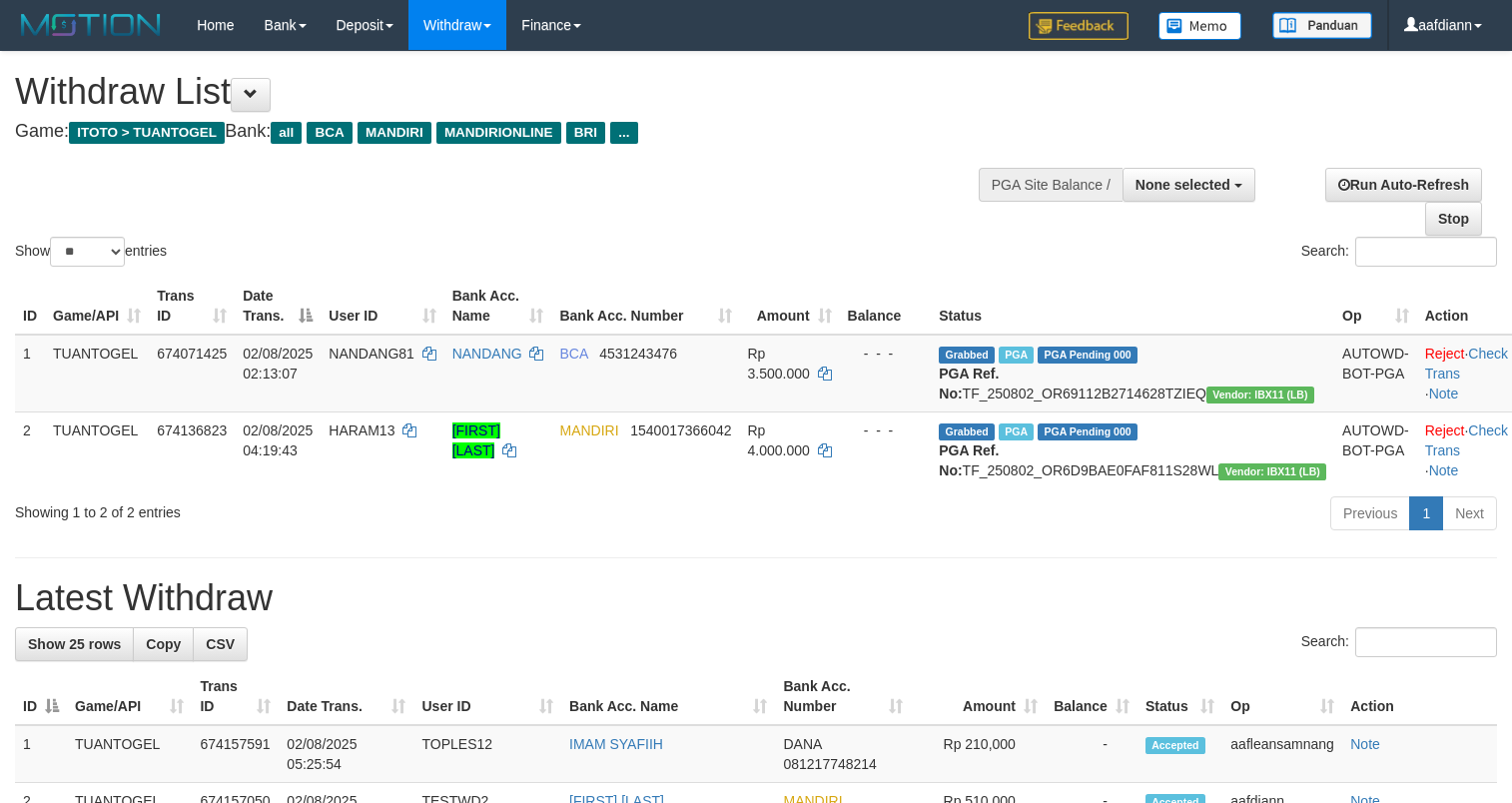 select 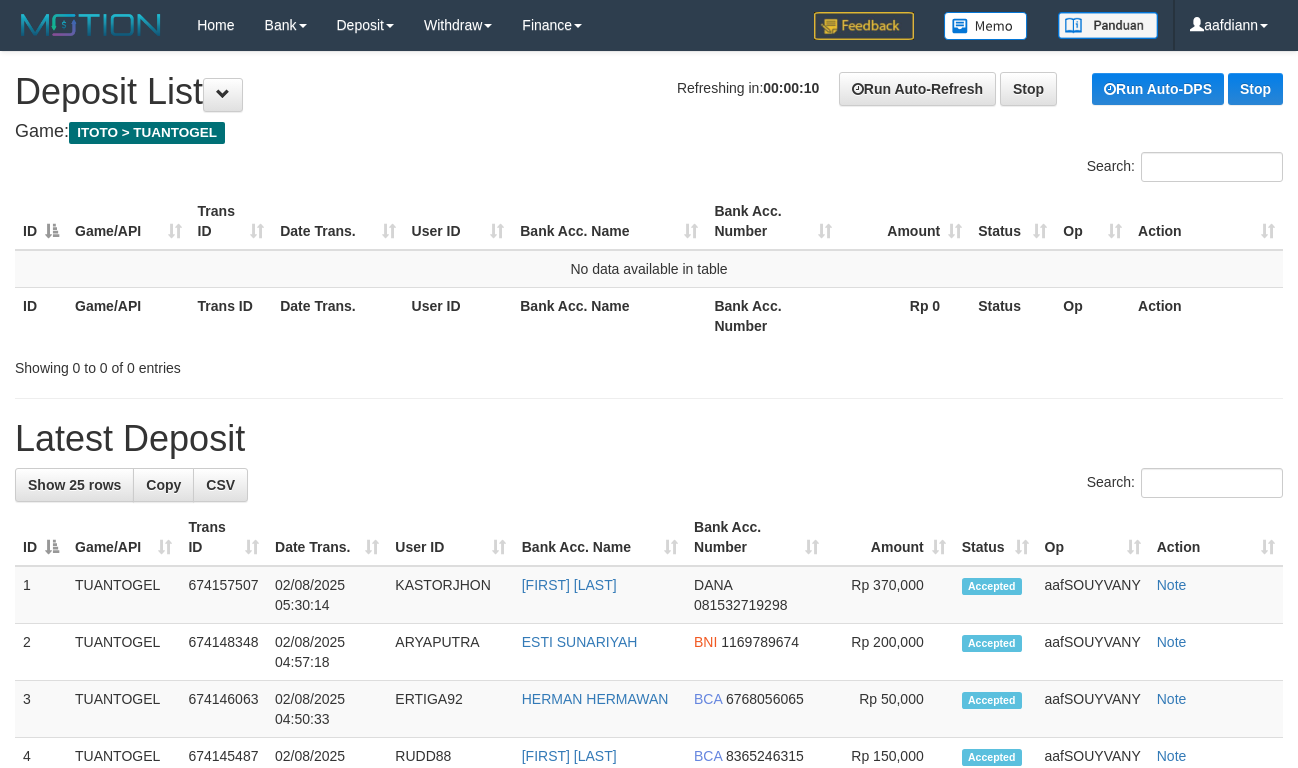 scroll, scrollTop: 0, scrollLeft: 0, axis: both 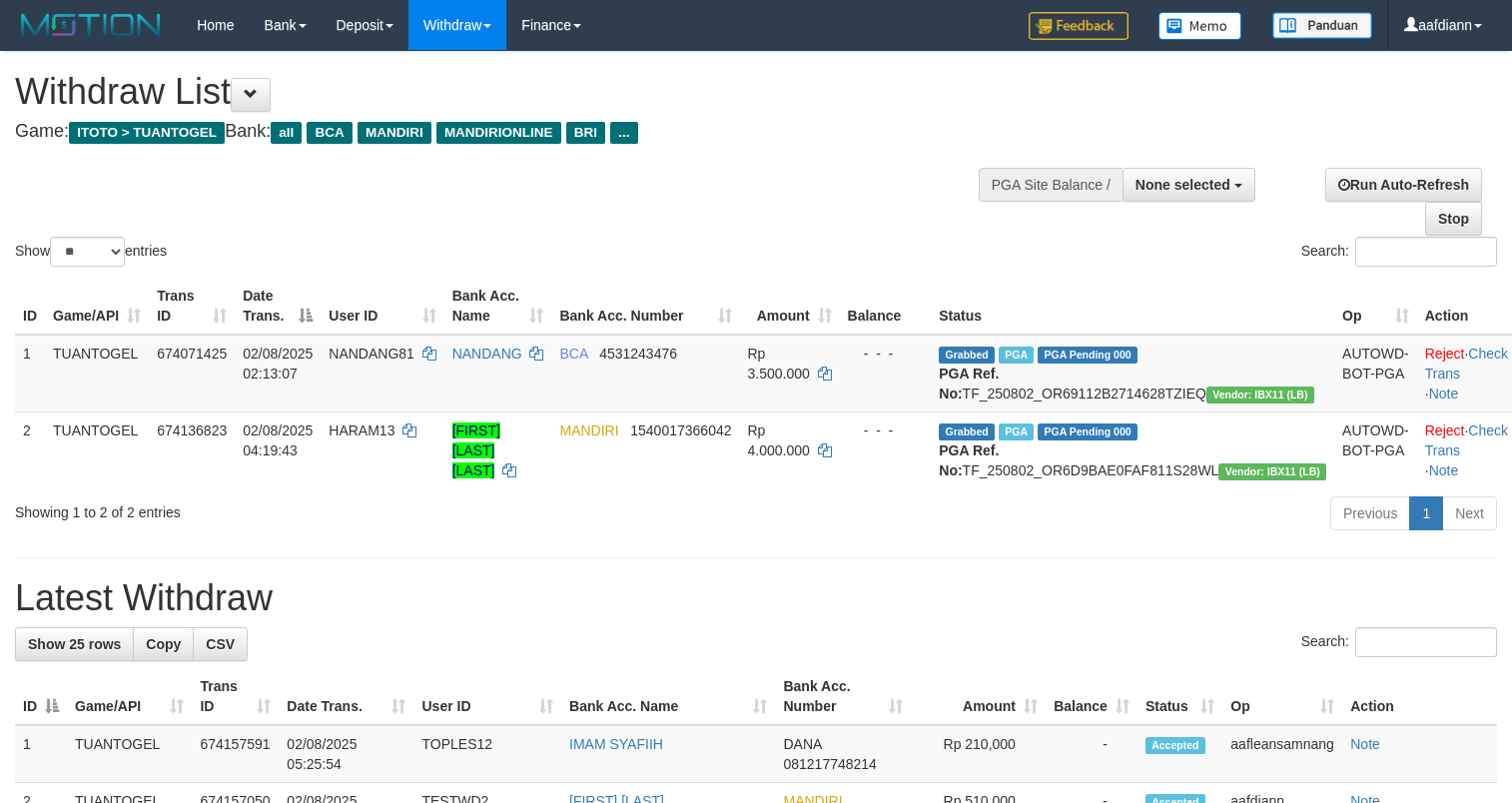 select 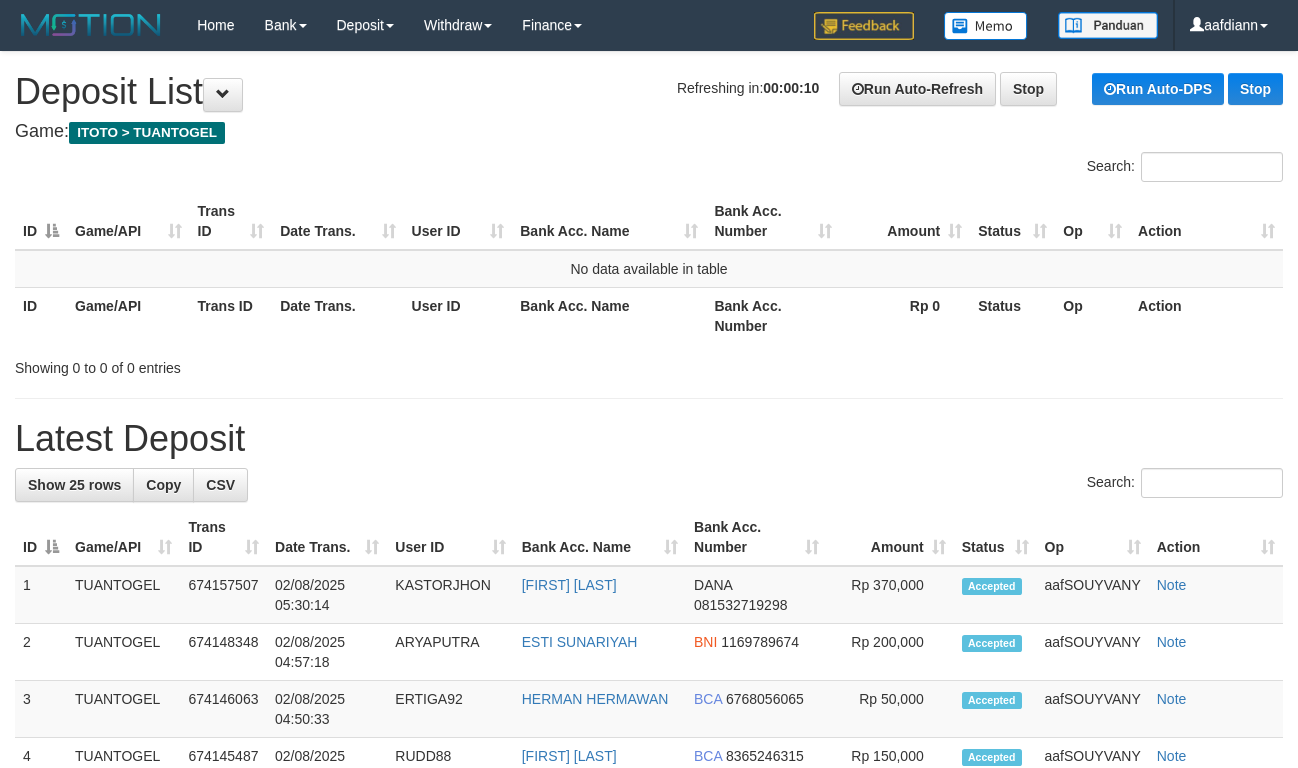 scroll, scrollTop: 0, scrollLeft: 0, axis: both 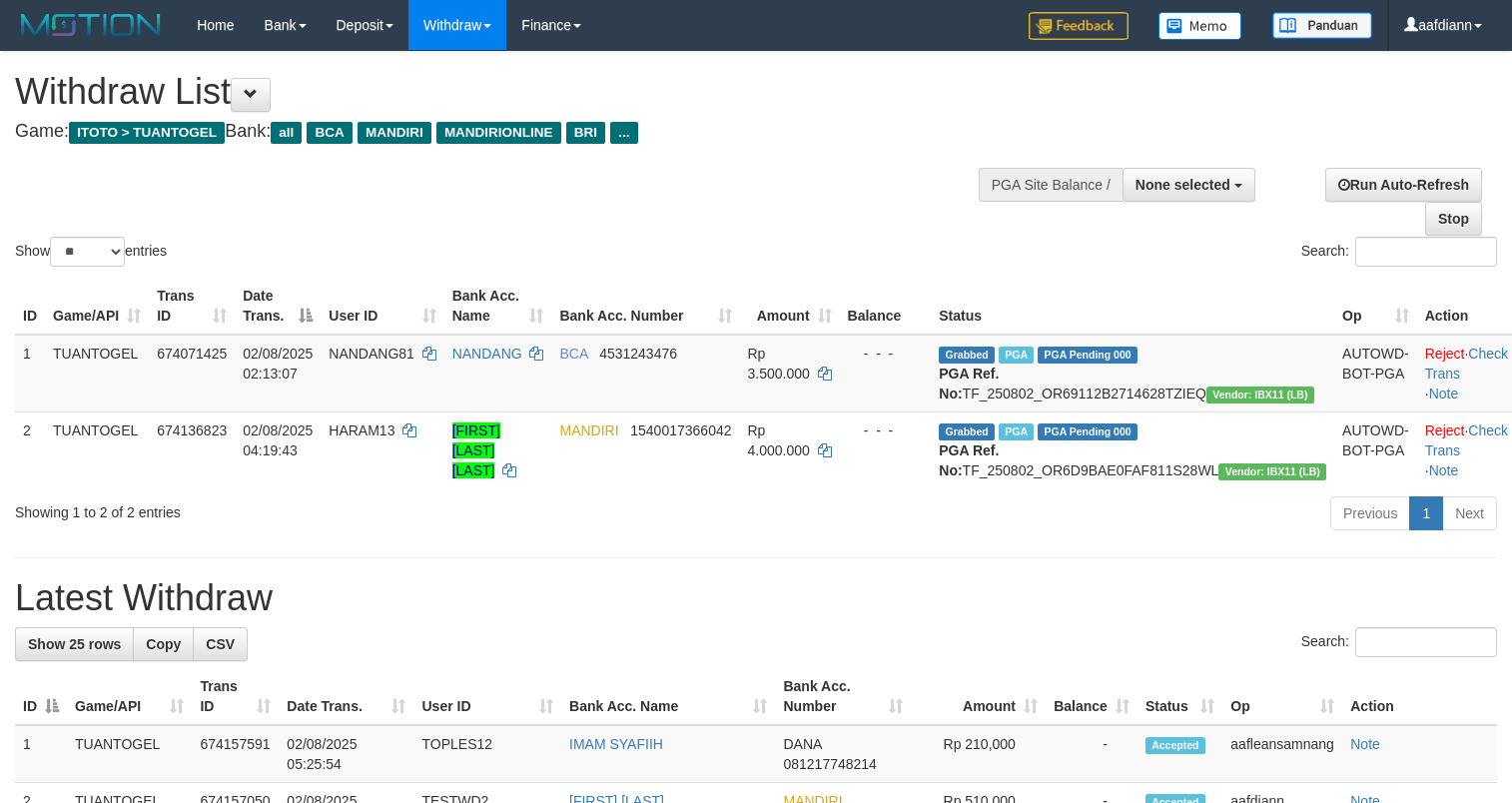 select 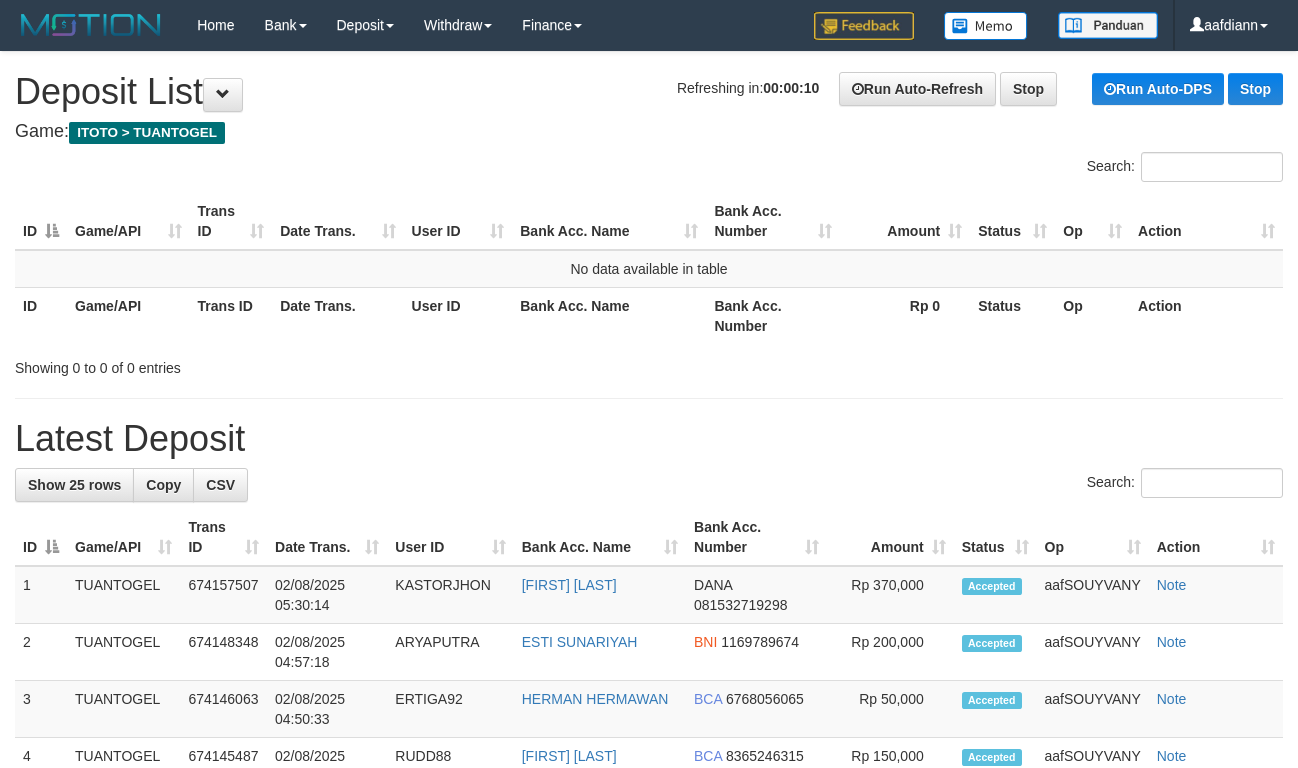 scroll, scrollTop: 0, scrollLeft: 0, axis: both 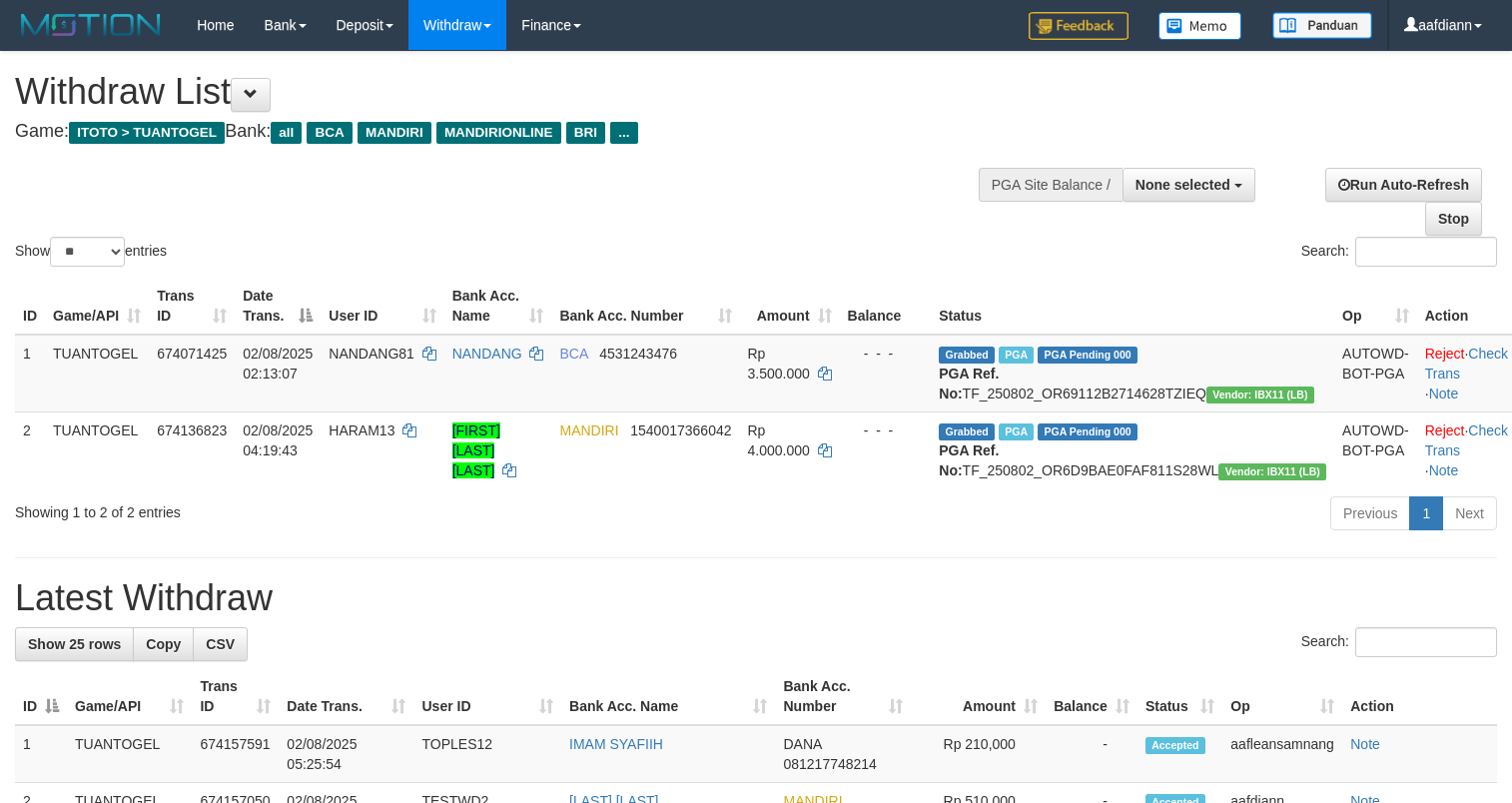 select 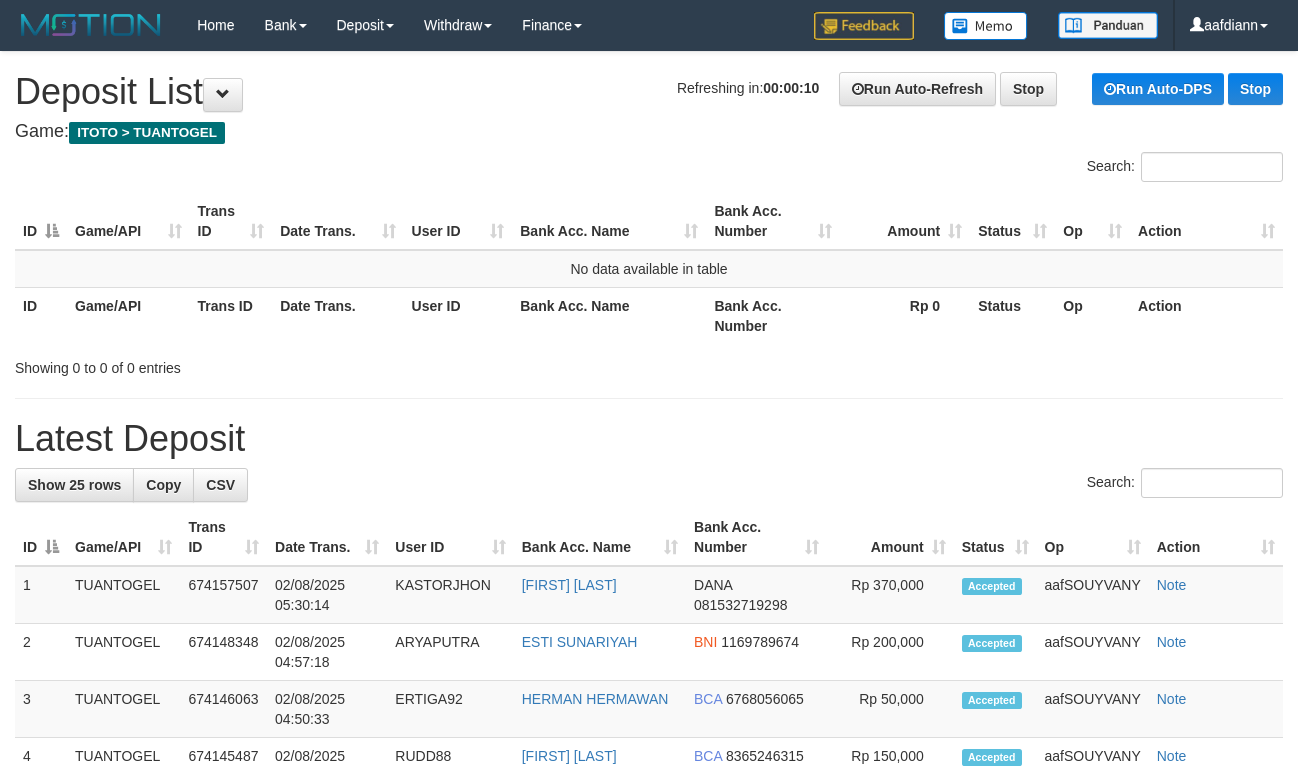 scroll, scrollTop: 0, scrollLeft: 0, axis: both 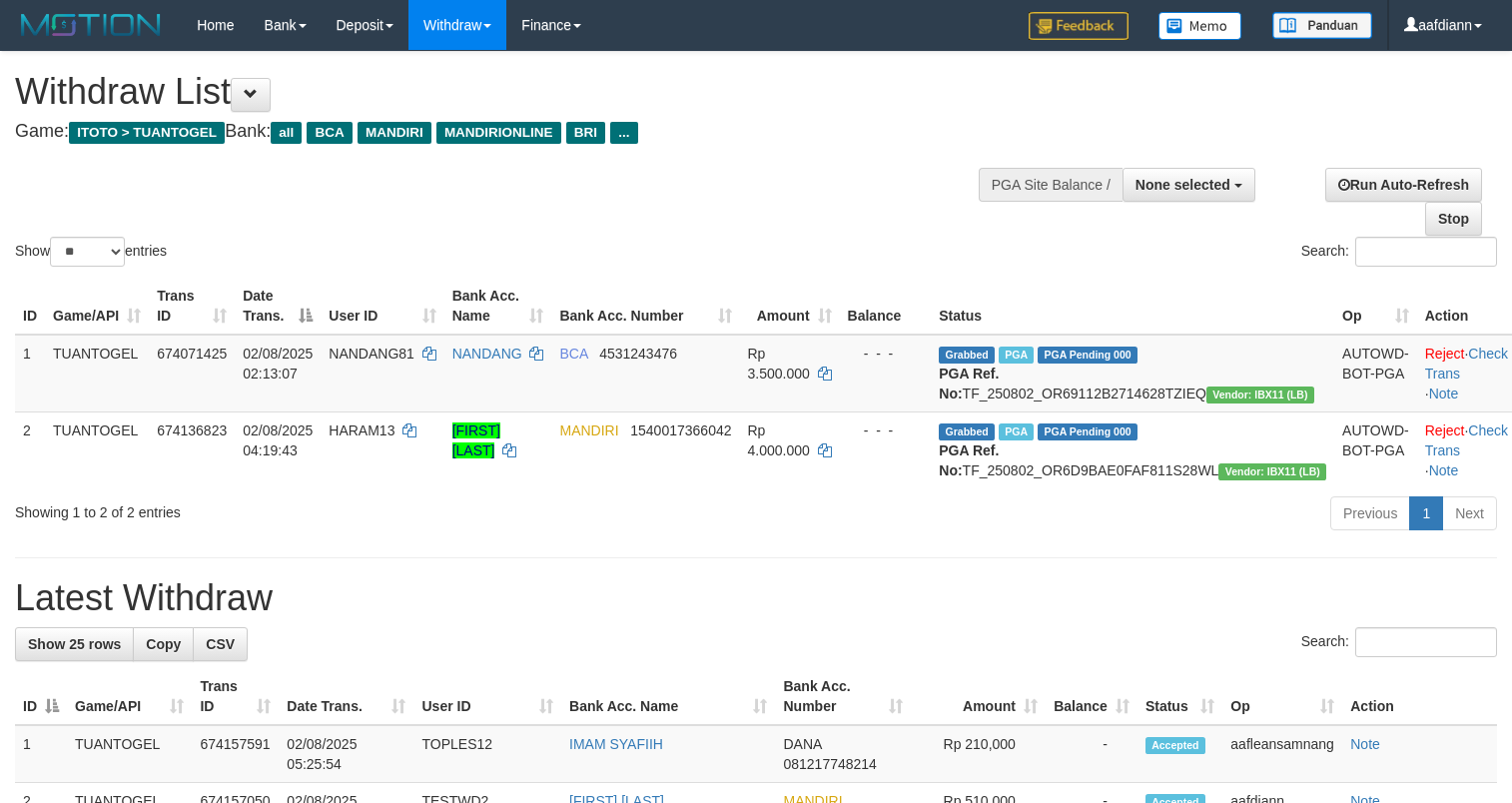 select 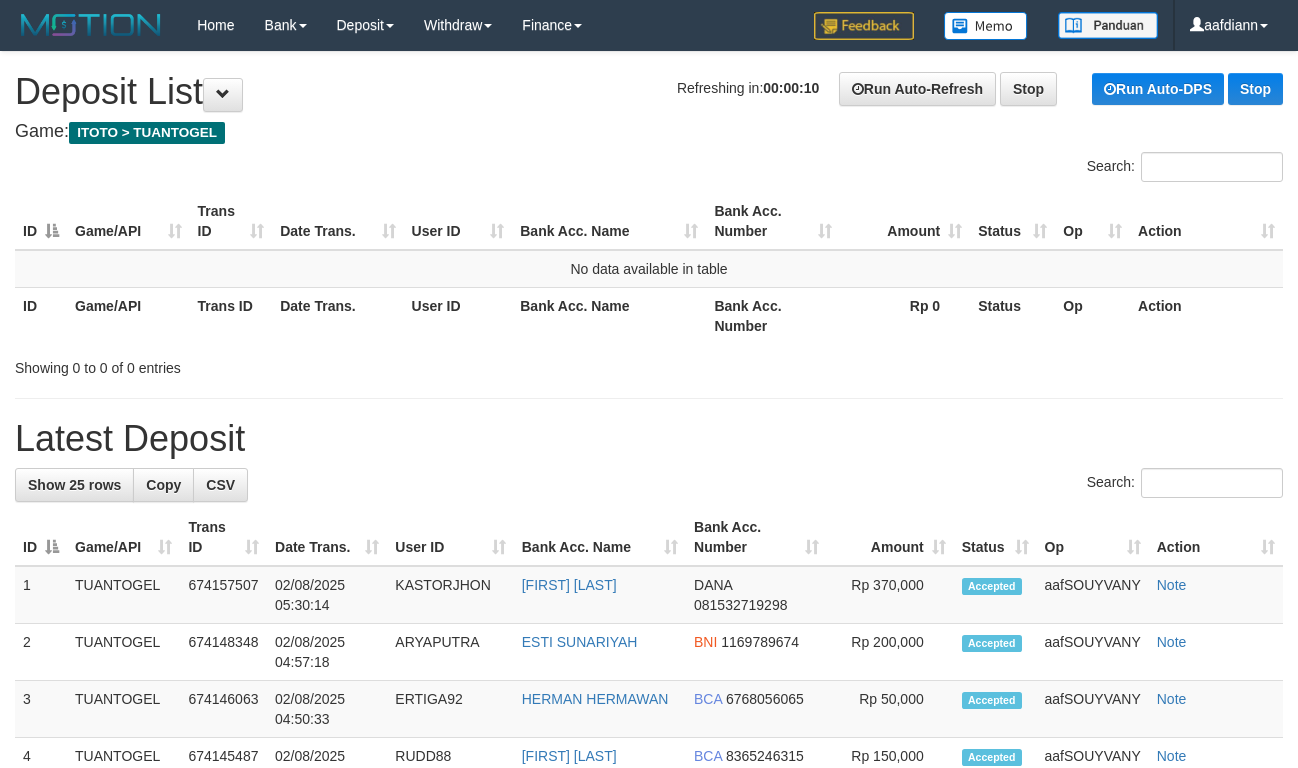 scroll, scrollTop: 0, scrollLeft: 0, axis: both 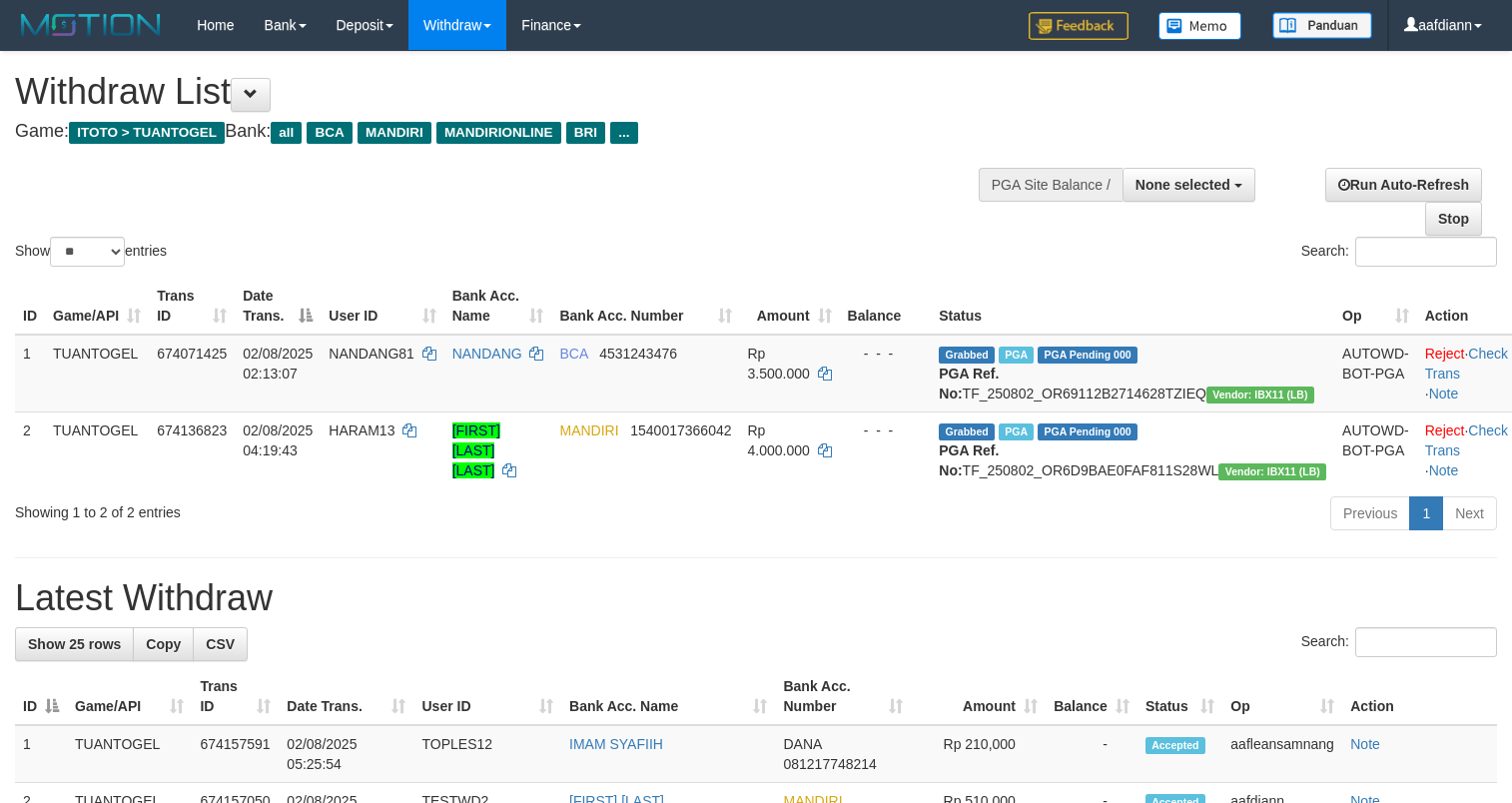 select 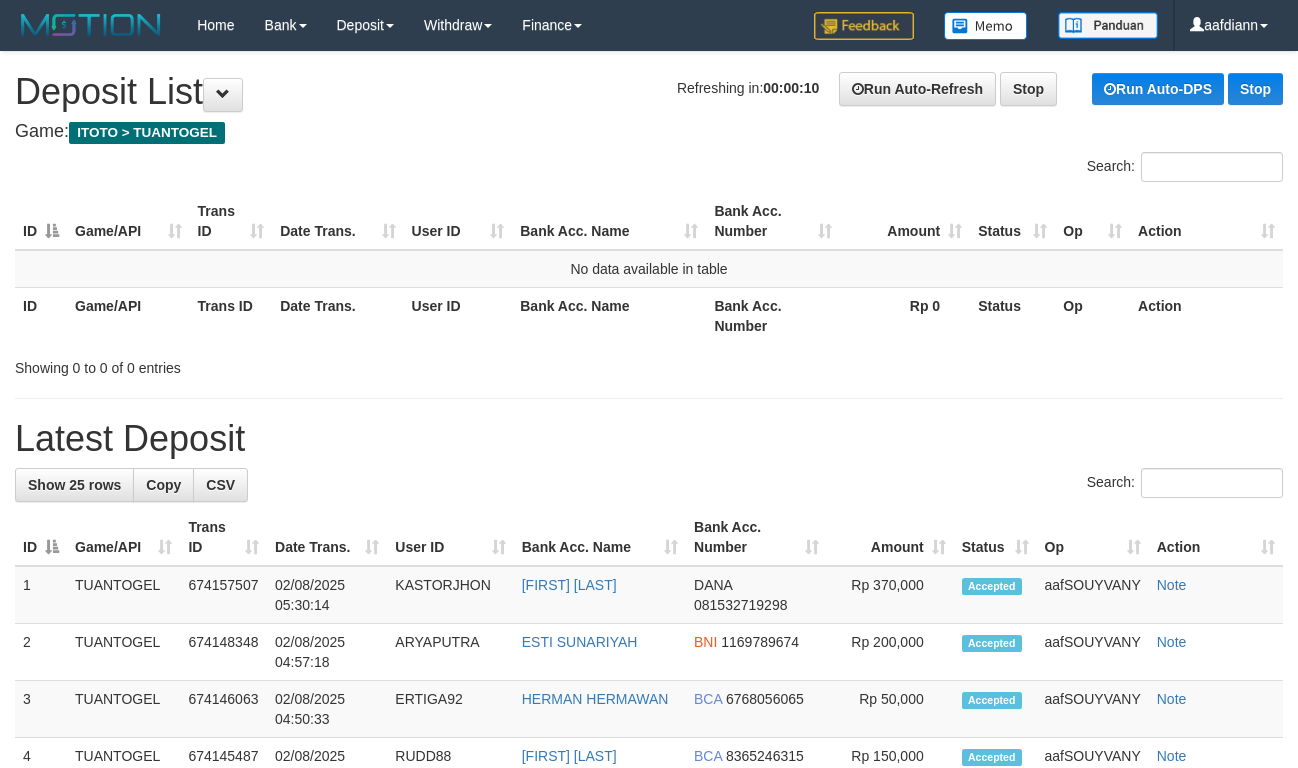 scroll, scrollTop: 0, scrollLeft: 0, axis: both 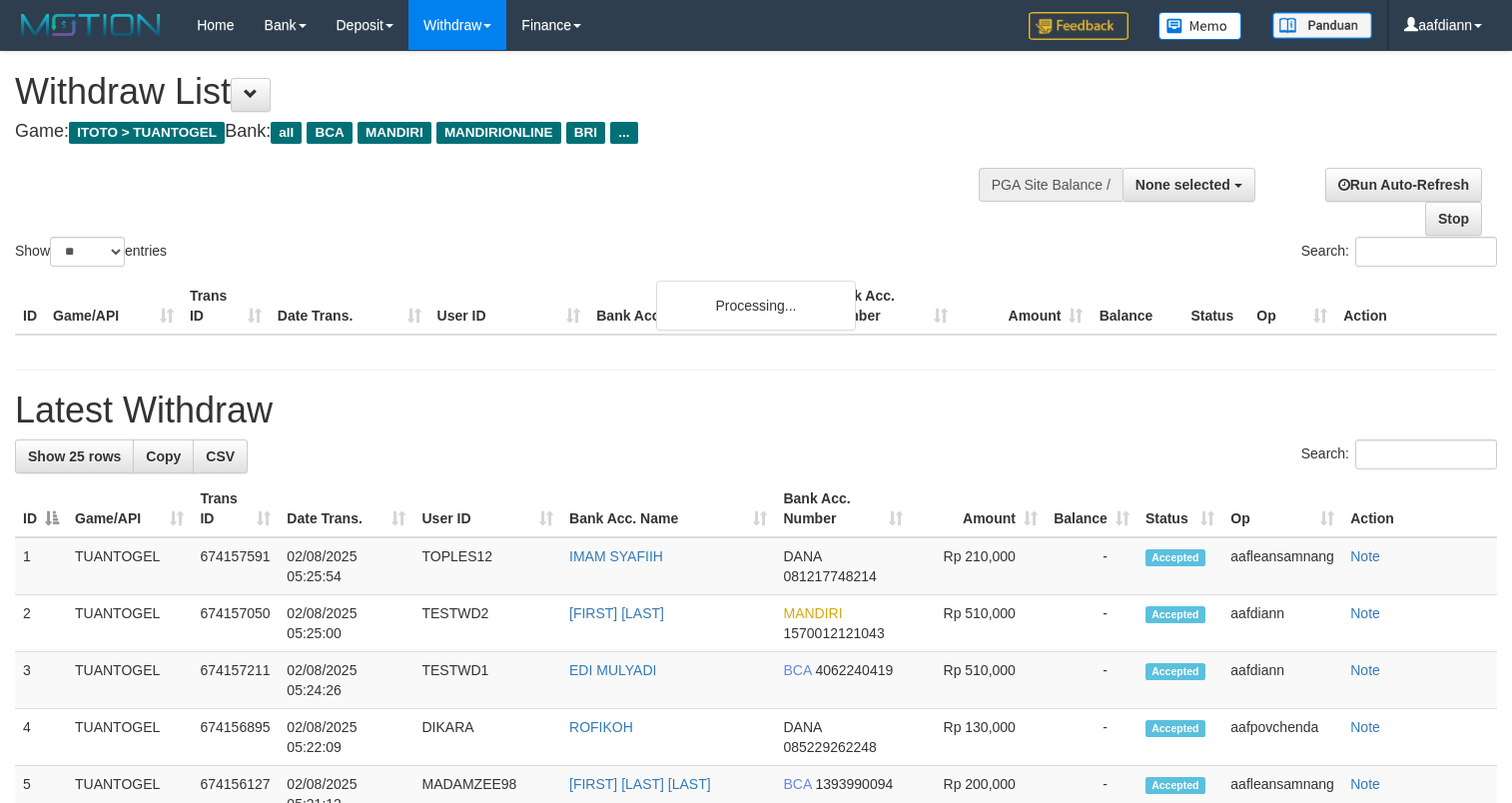 select 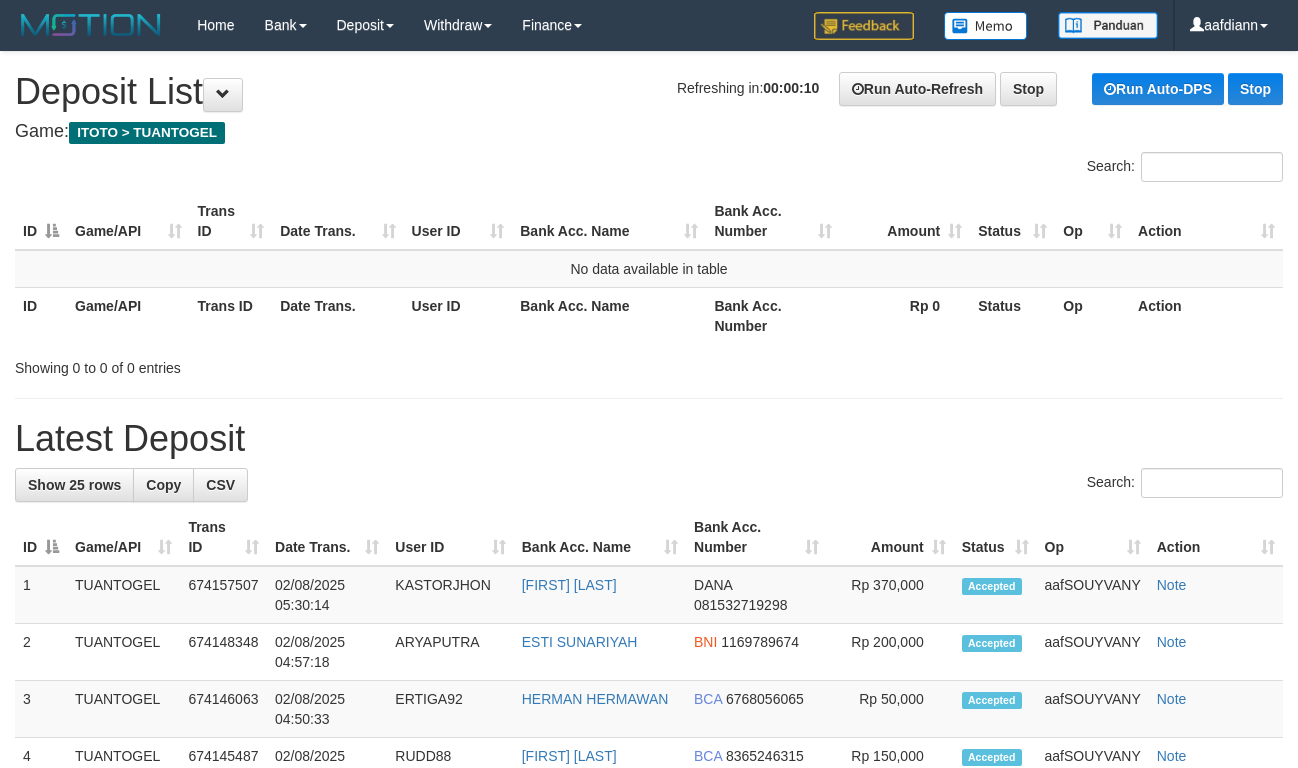 scroll, scrollTop: 0, scrollLeft: 0, axis: both 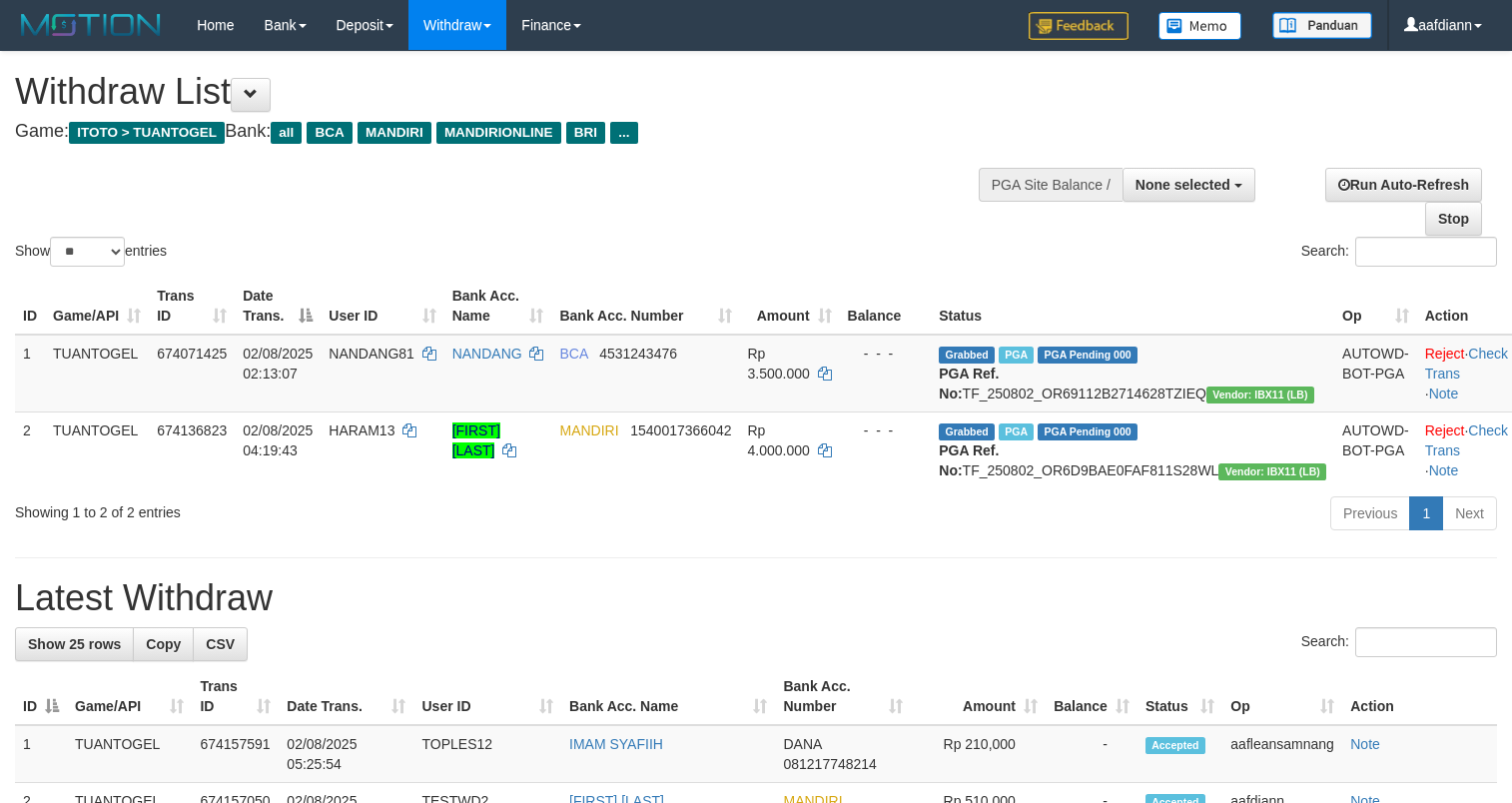 select 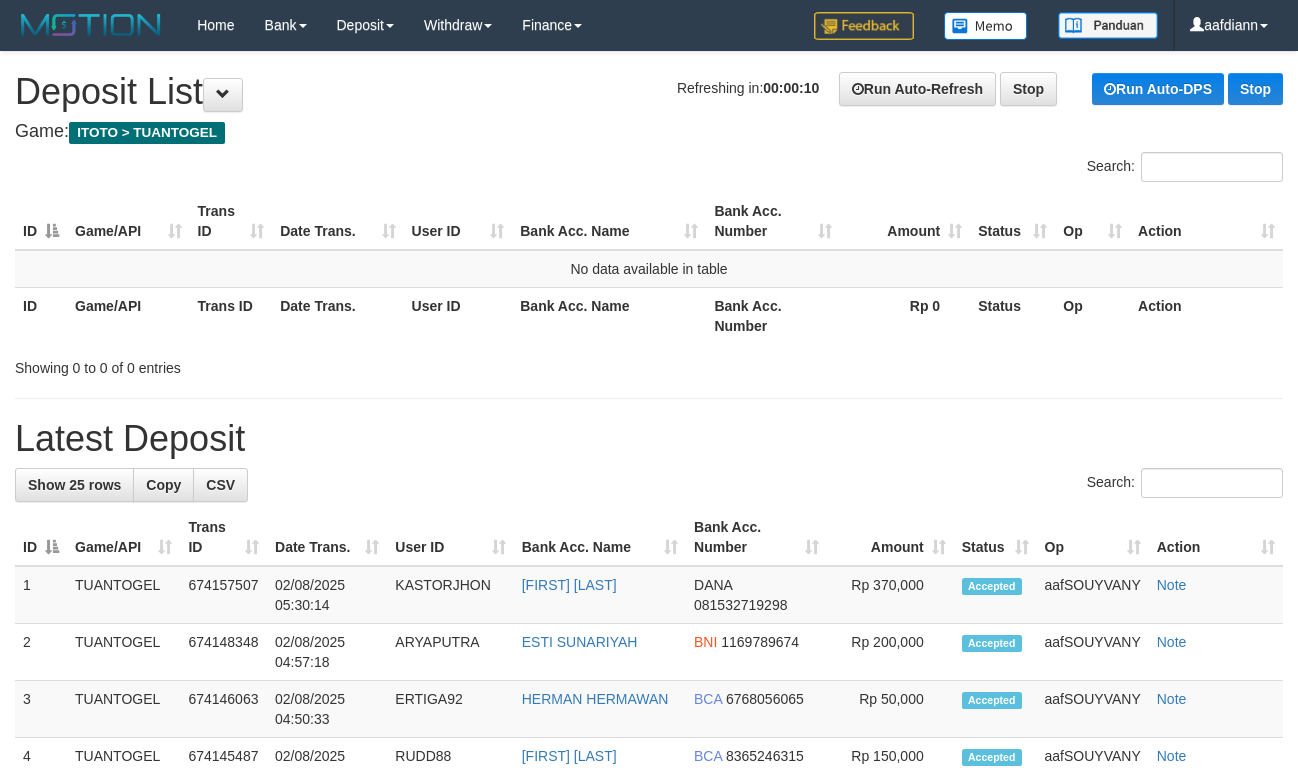 scroll, scrollTop: 0, scrollLeft: 0, axis: both 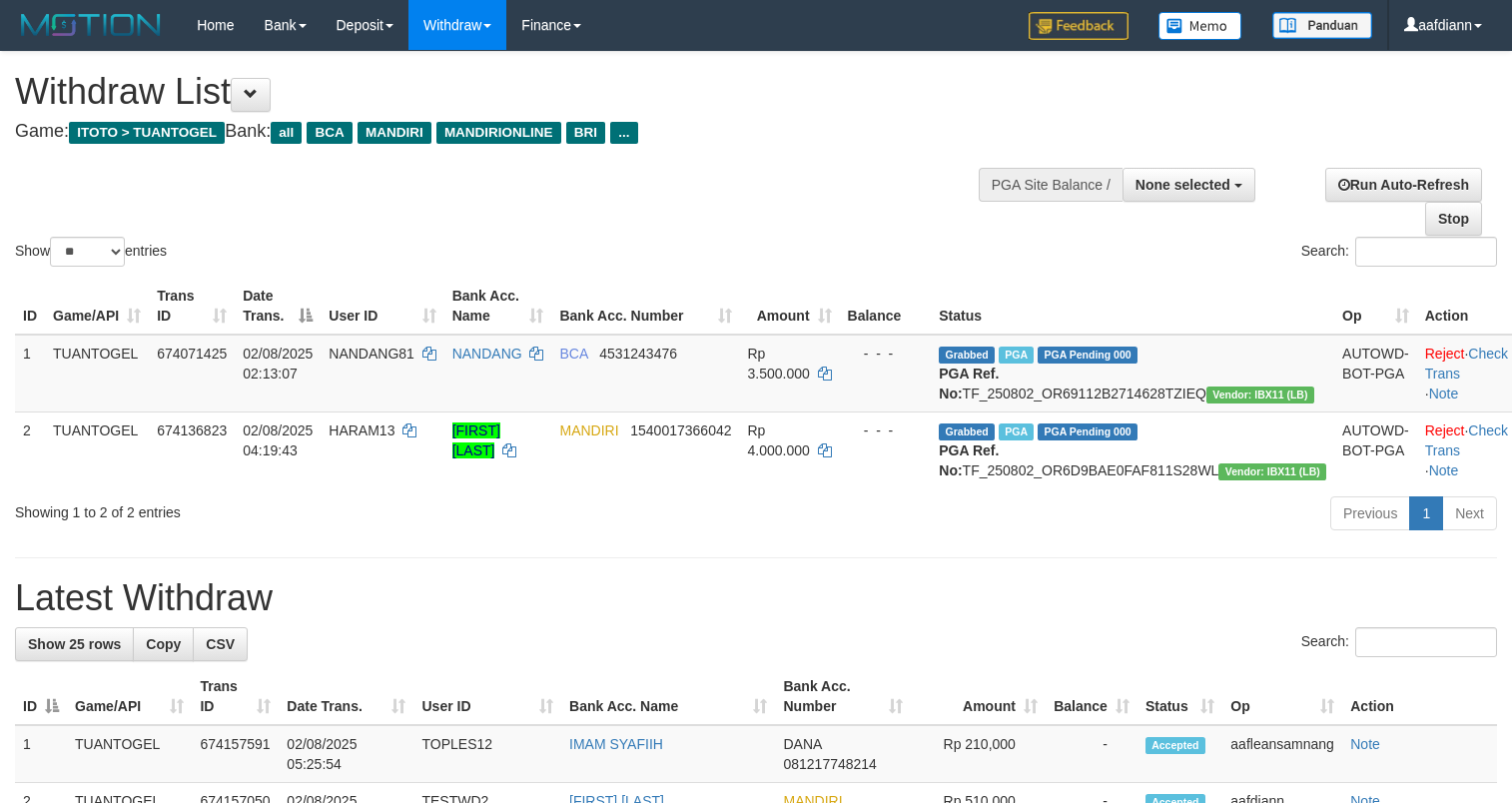 select 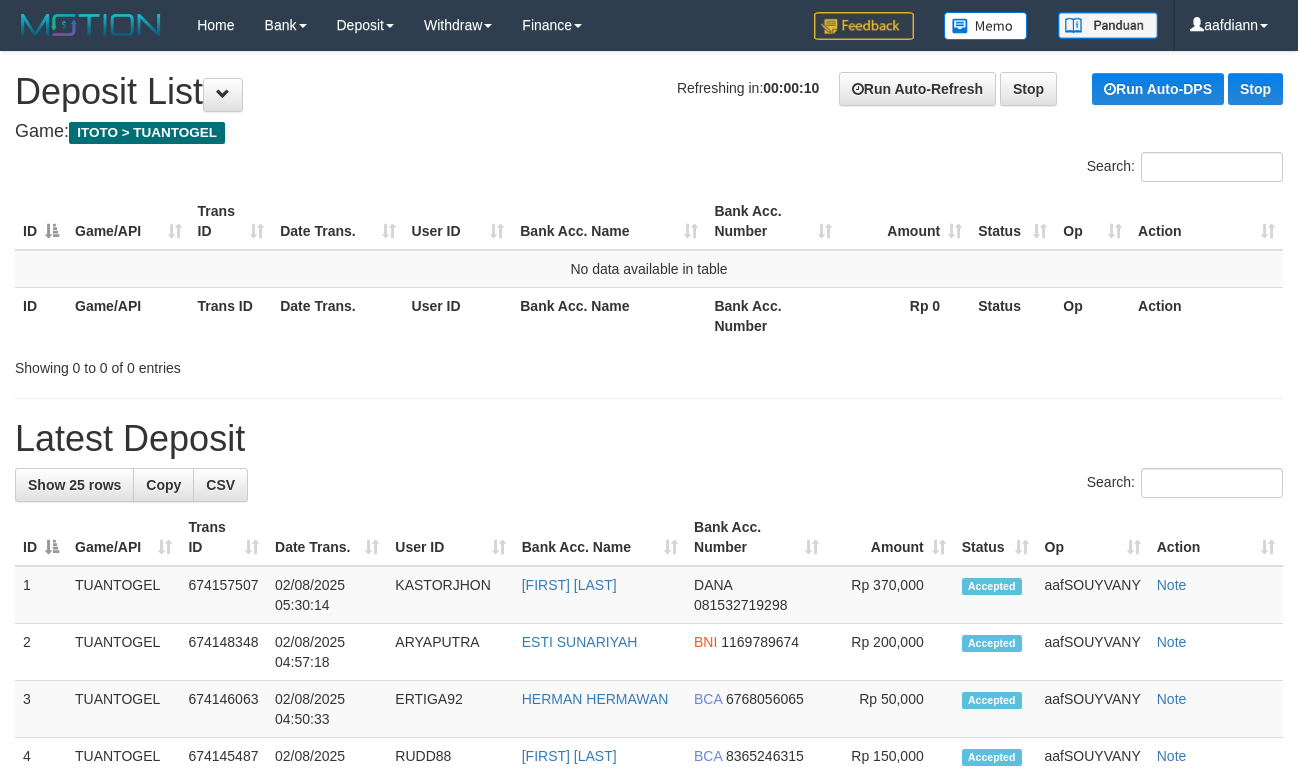 scroll, scrollTop: 0, scrollLeft: 0, axis: both 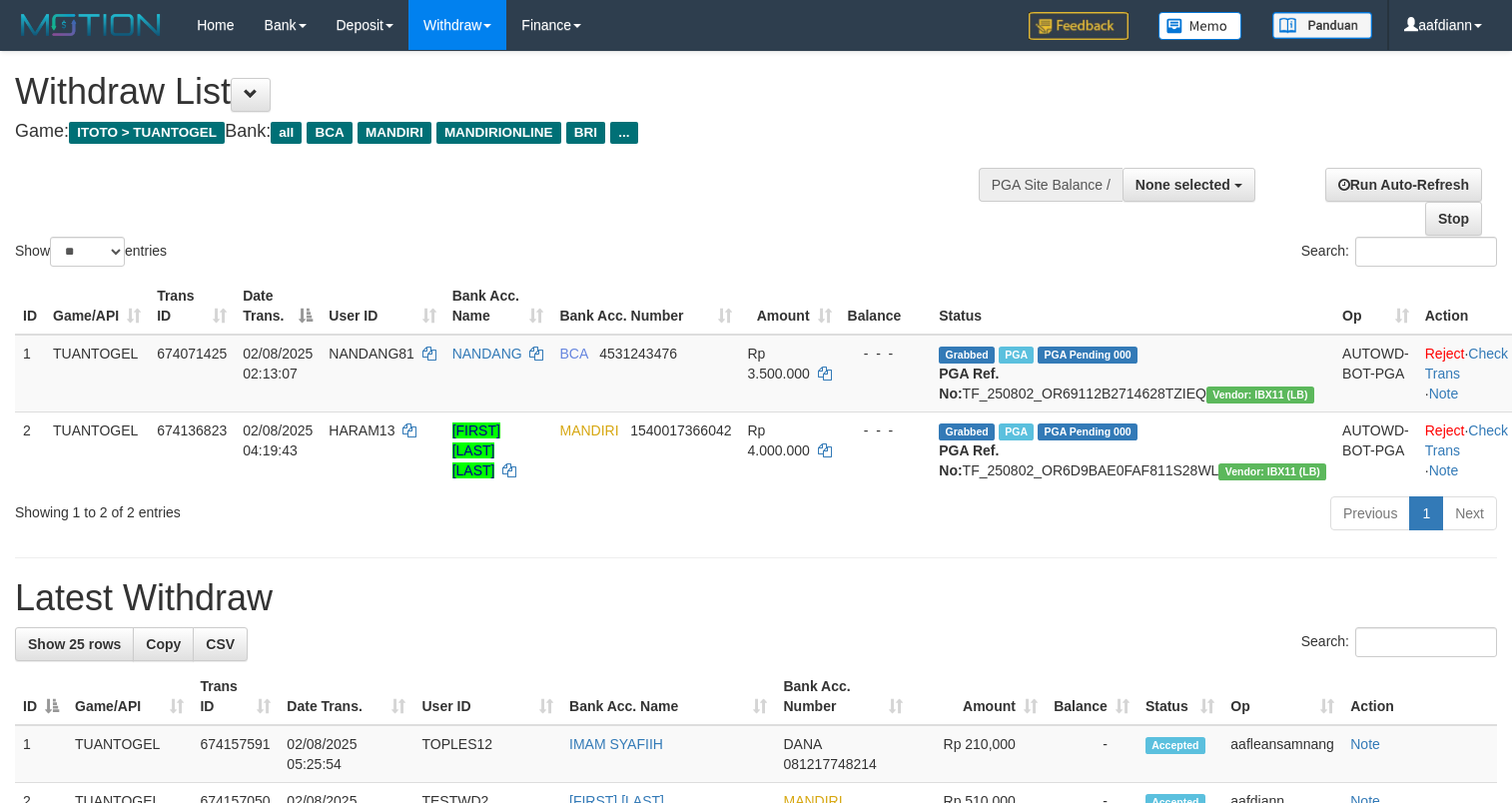 select 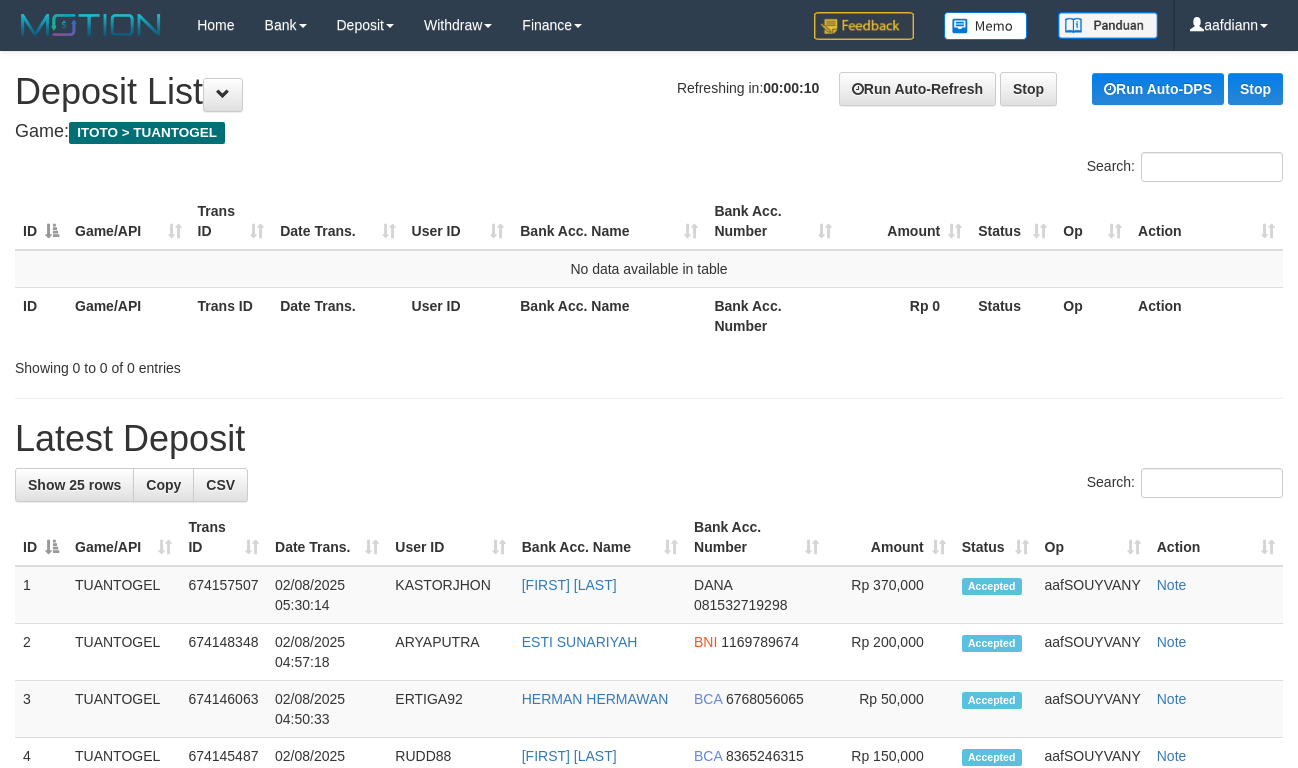 scroll, scrollTop: 0, scrollLeft: 0, axis: both 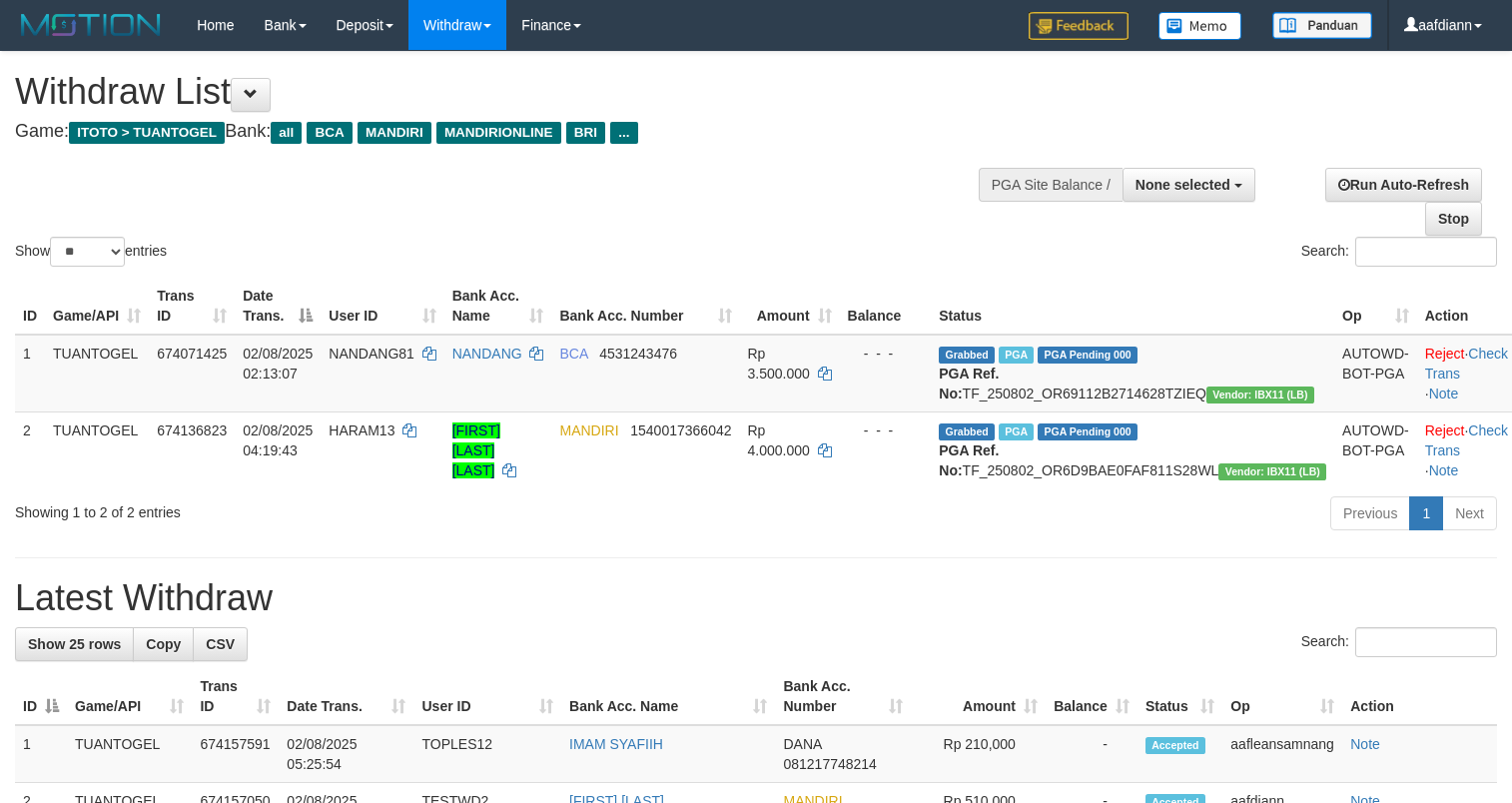 select 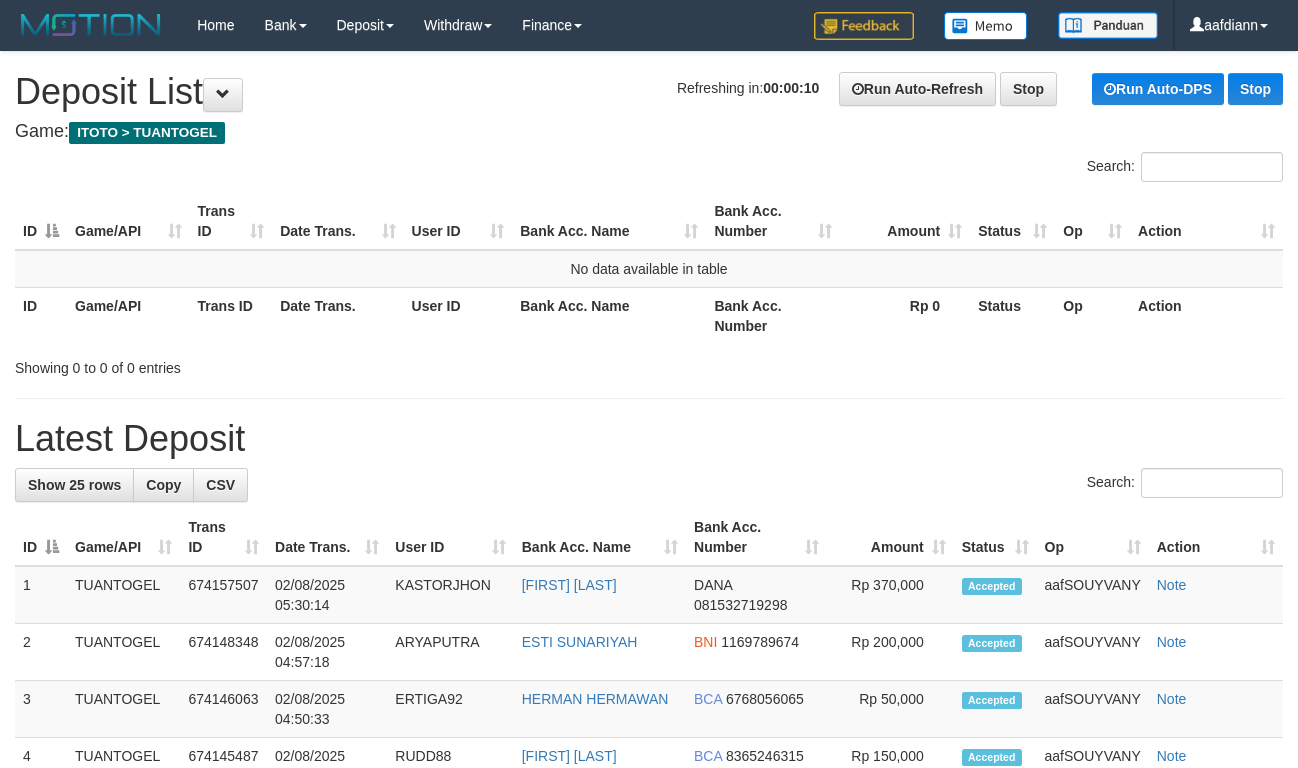 scroll, scrollTop: 0, scrollLeft: 0, axis: both 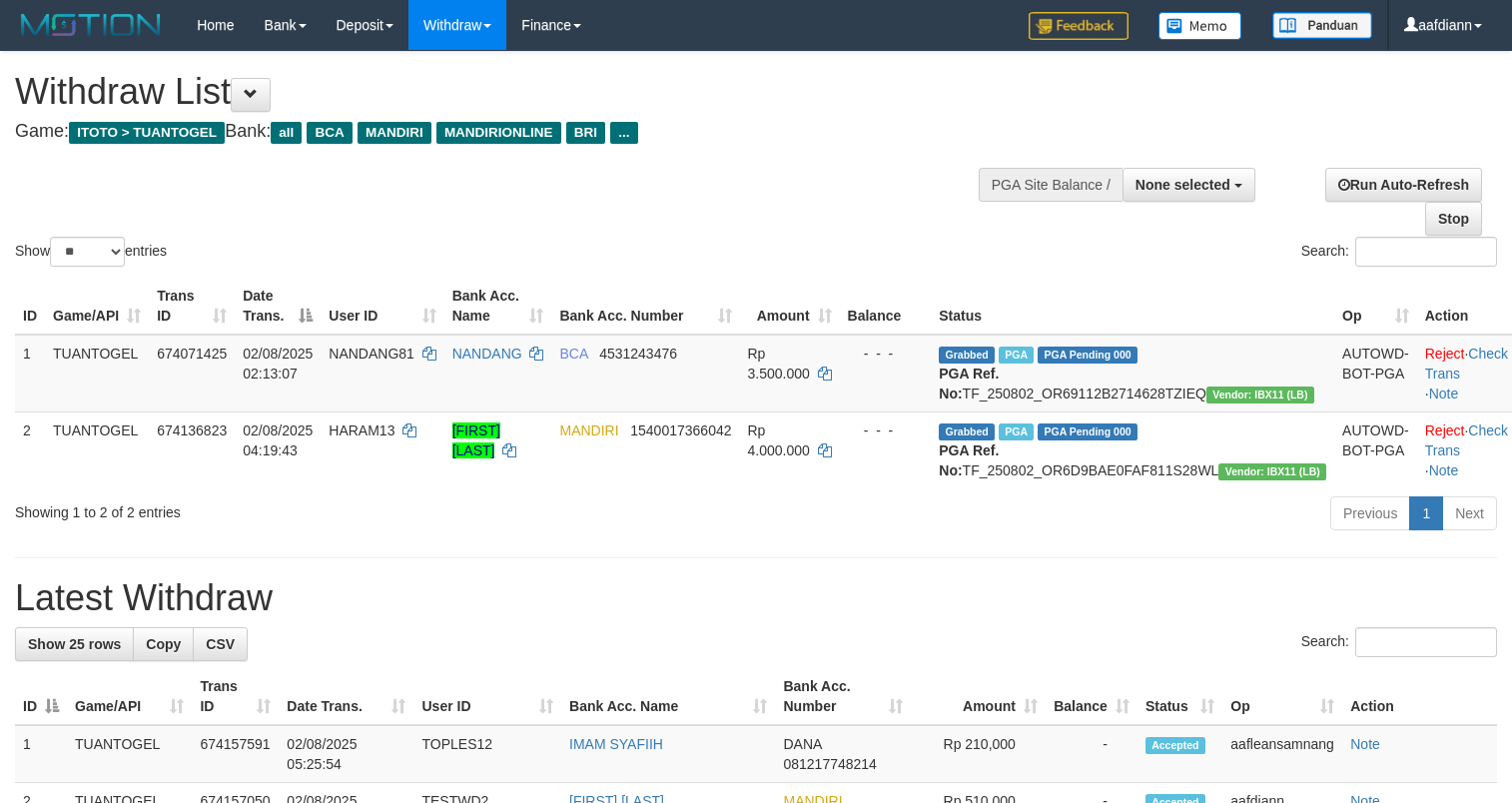 select 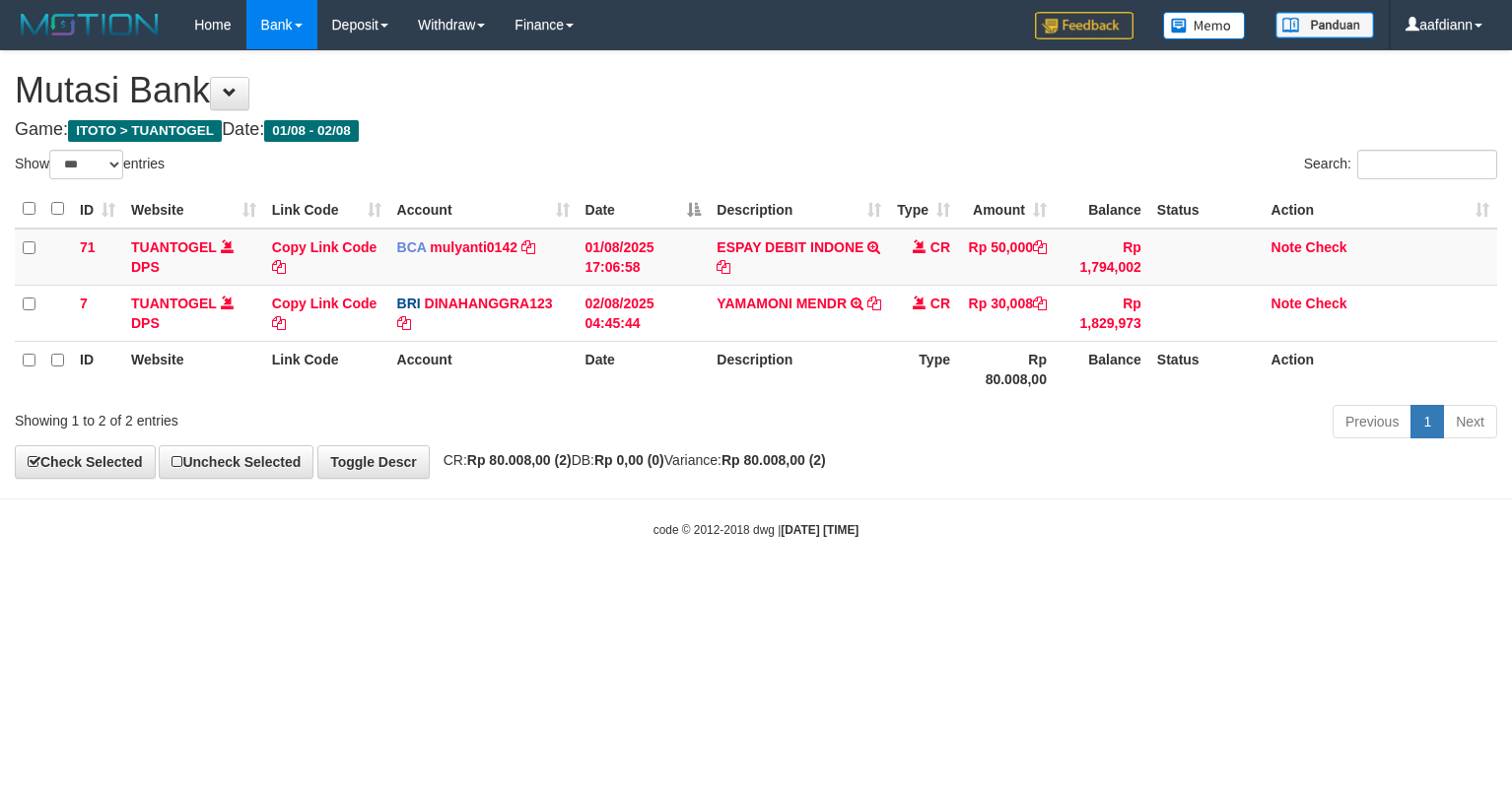 select on "***" 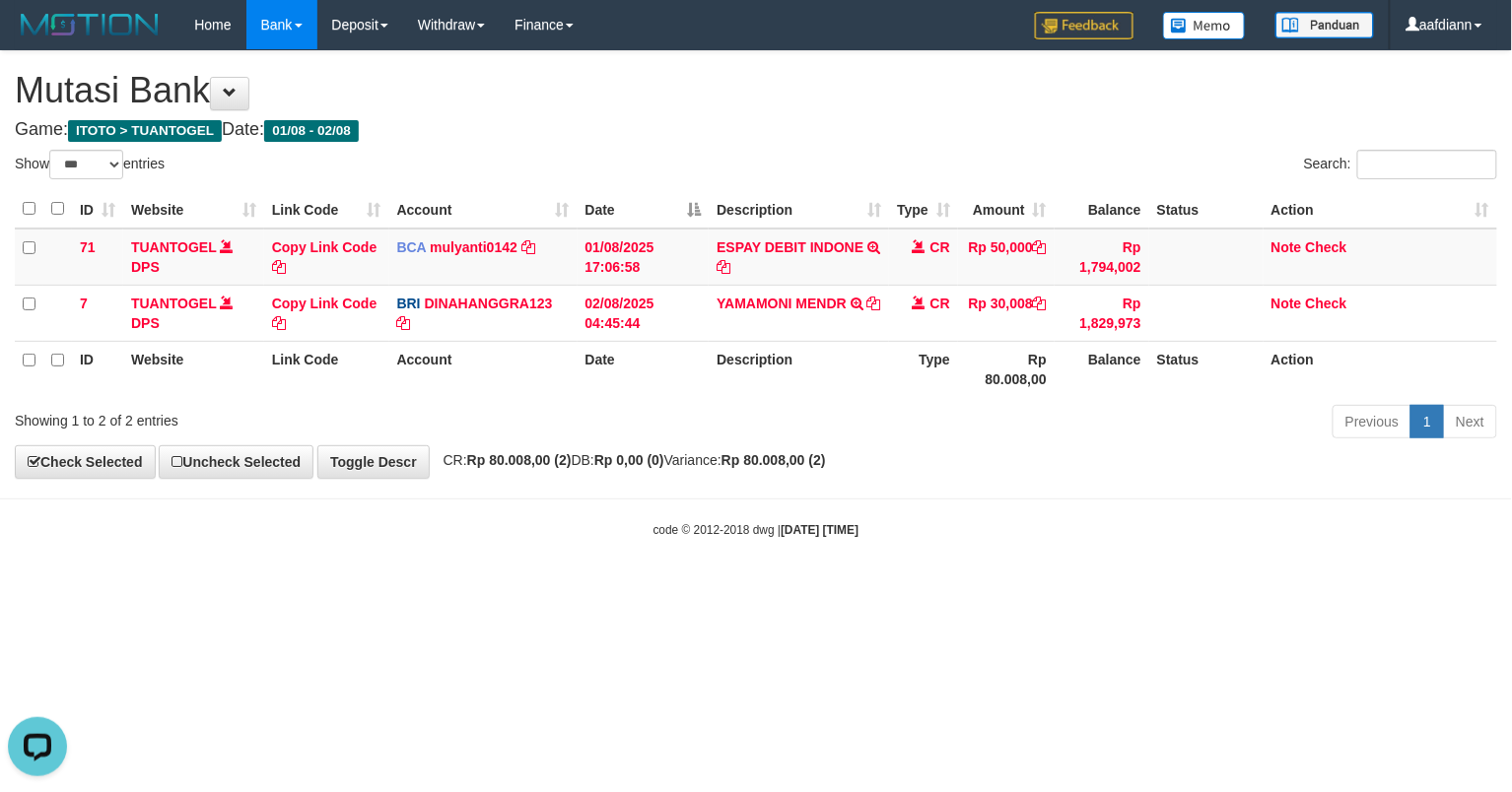 scroll, scrollTop: 0, scrollLeft: 0, axis: both 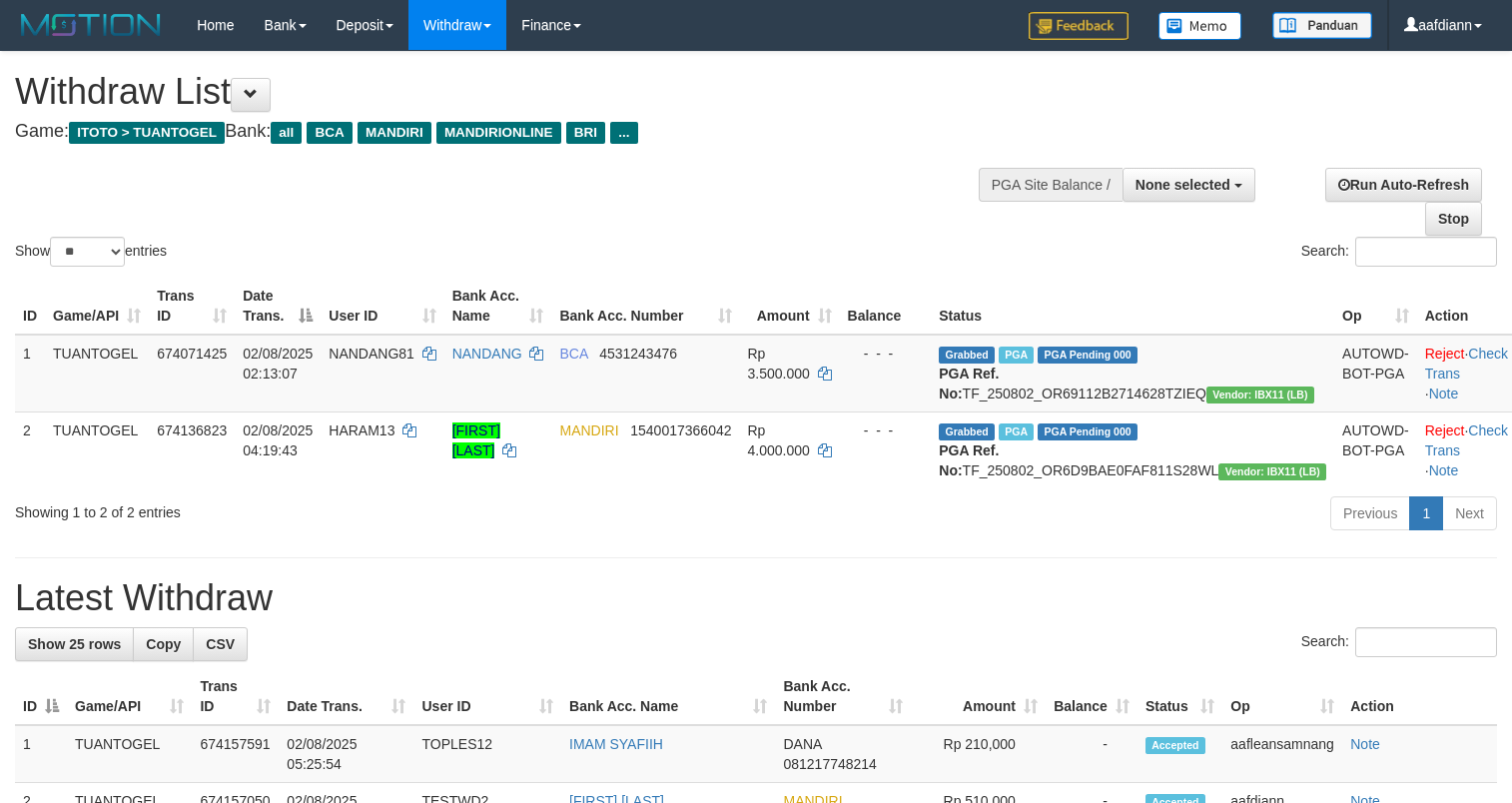 select 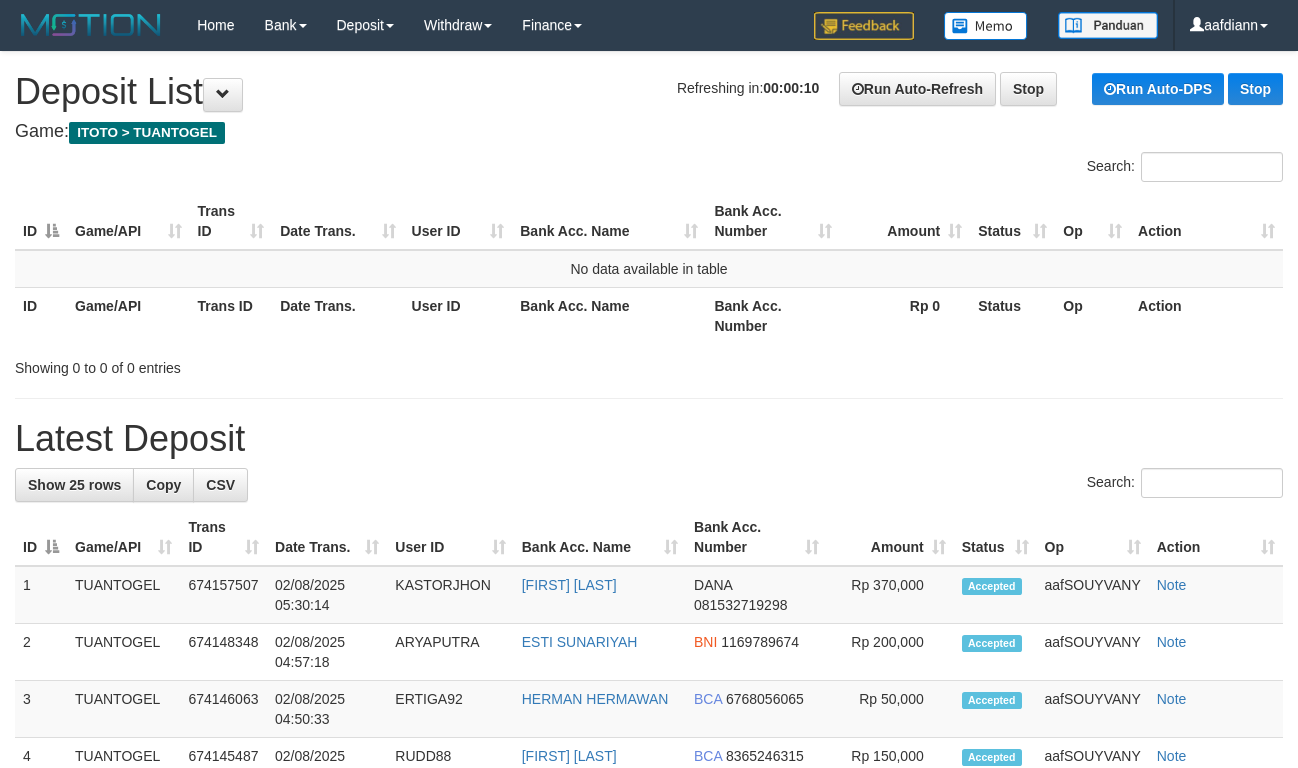 scroll, scrollTop: 0, scrollLeft: 0, axis: both 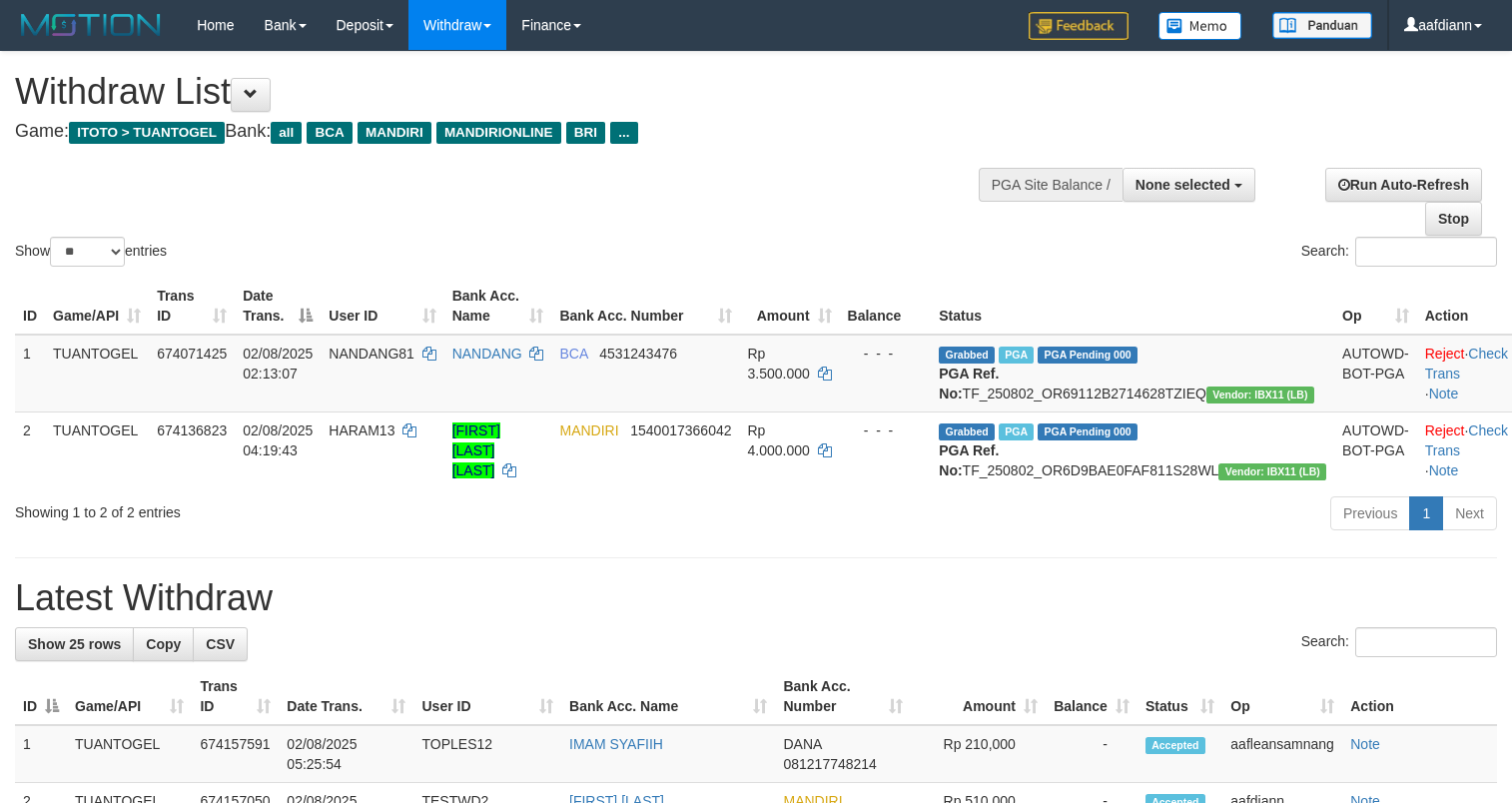 select 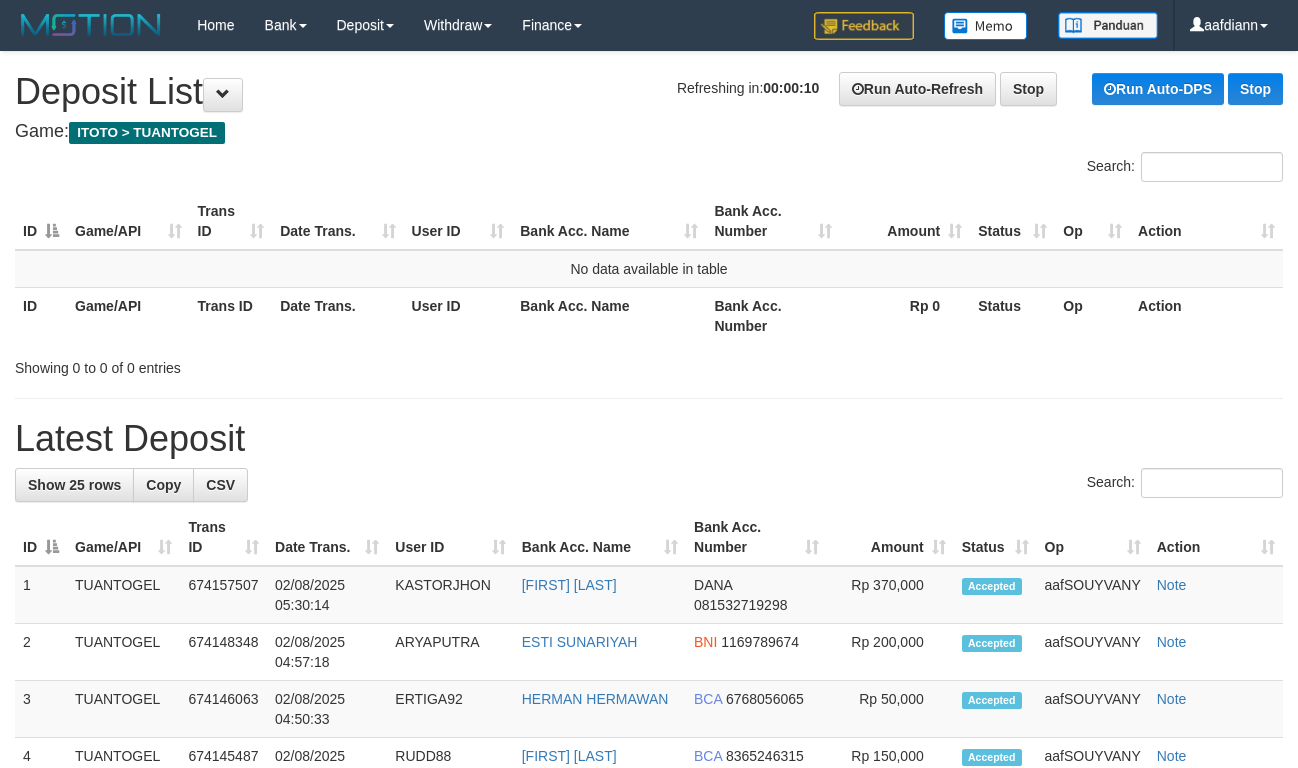scroll, scrollTop: 0, scrollLeft: 0, axis: both 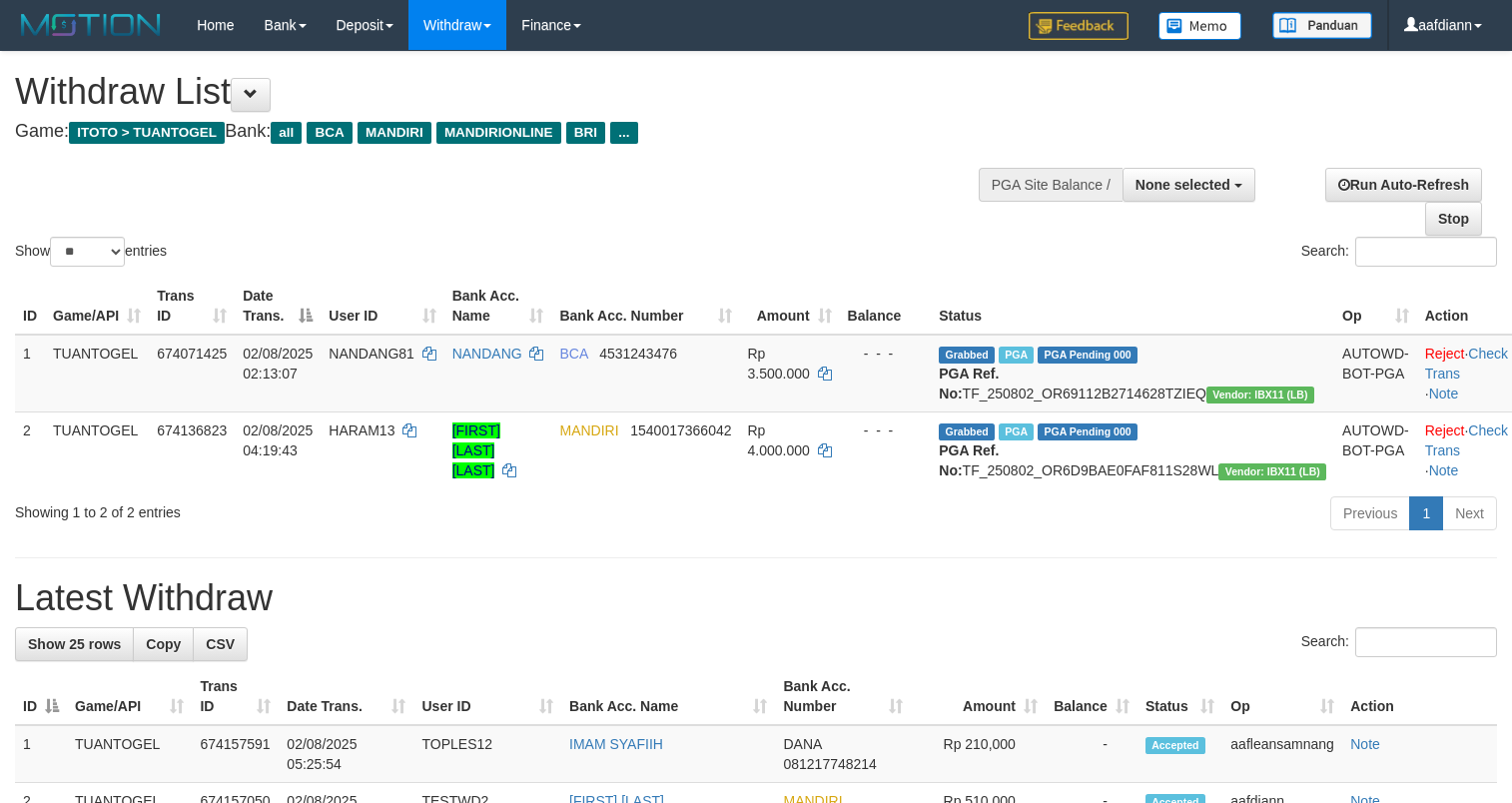 select 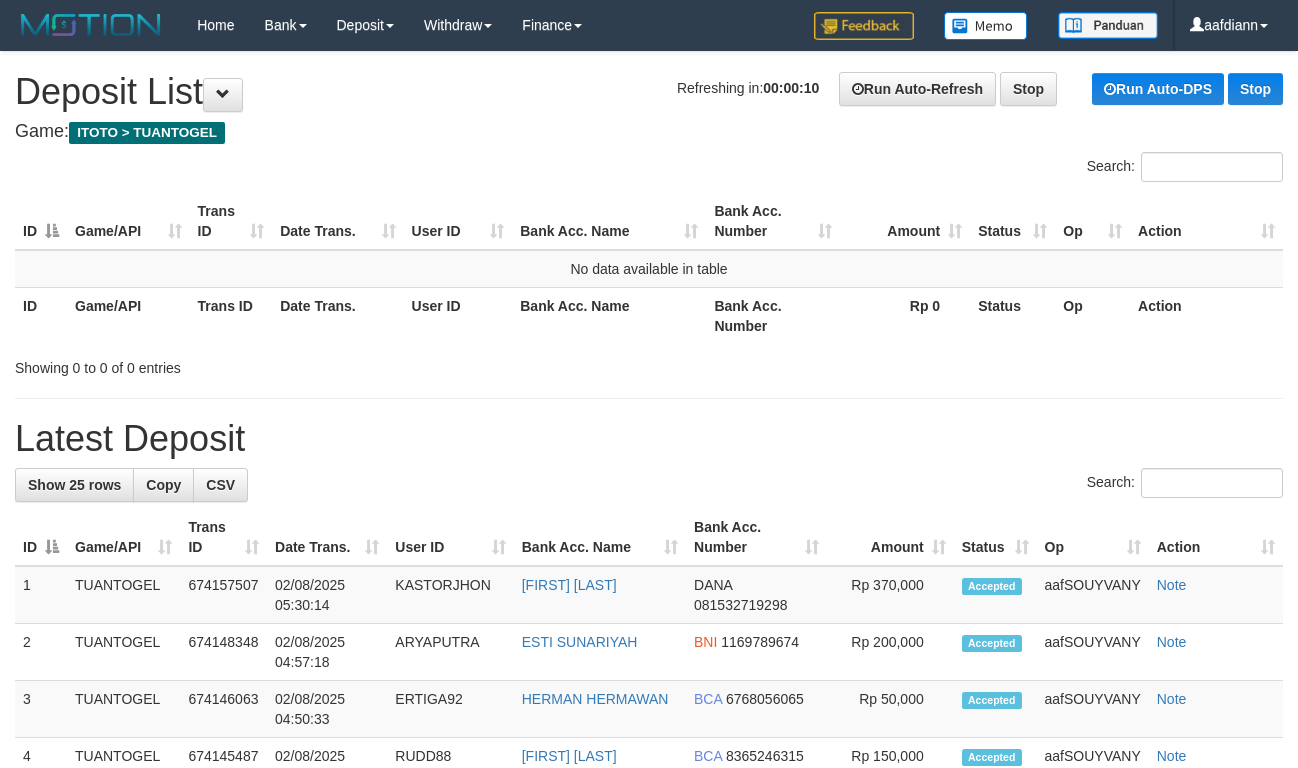 scroll, scrollTop: 0, scrollLeft: 0, axis: both 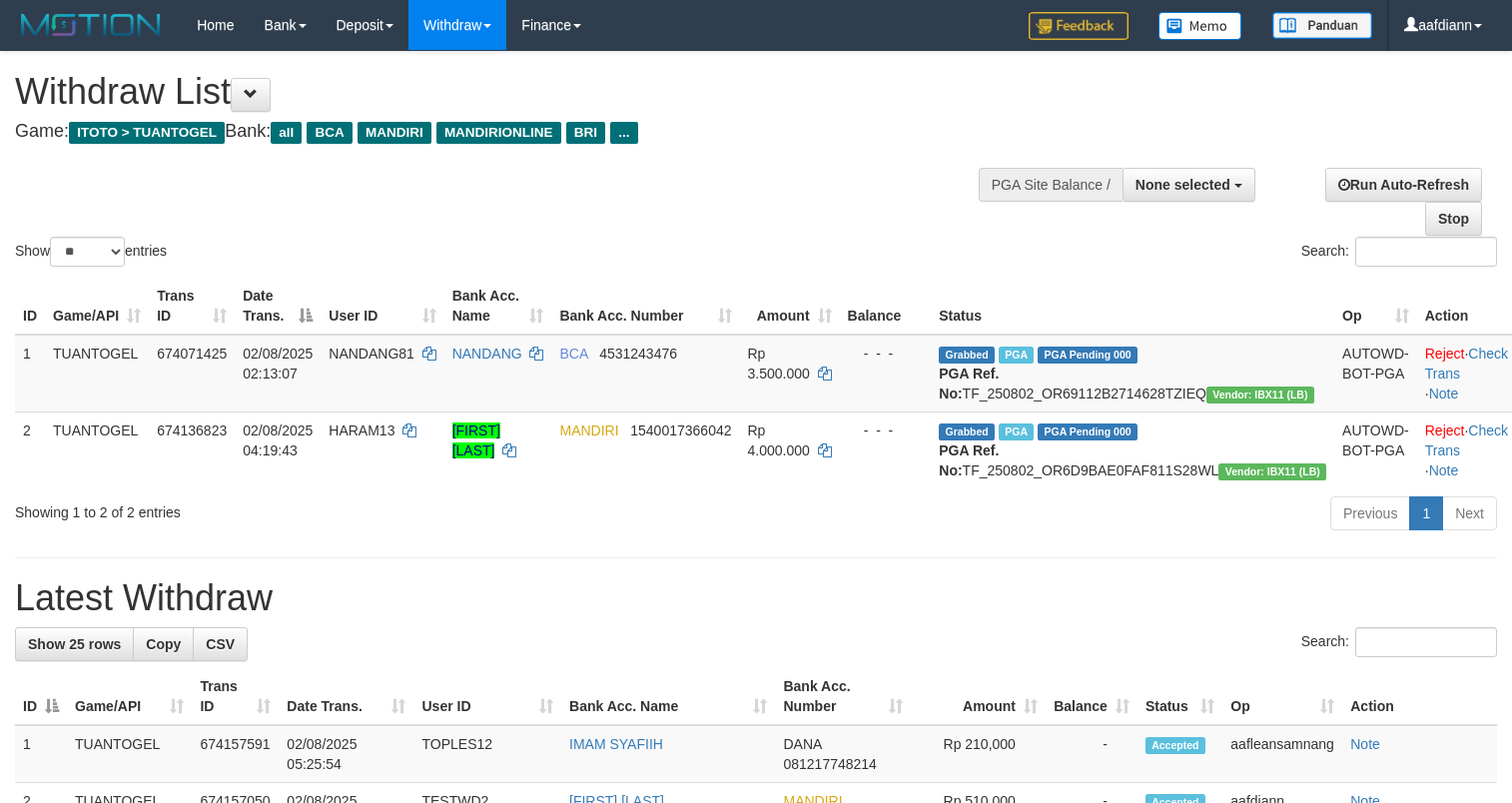 select 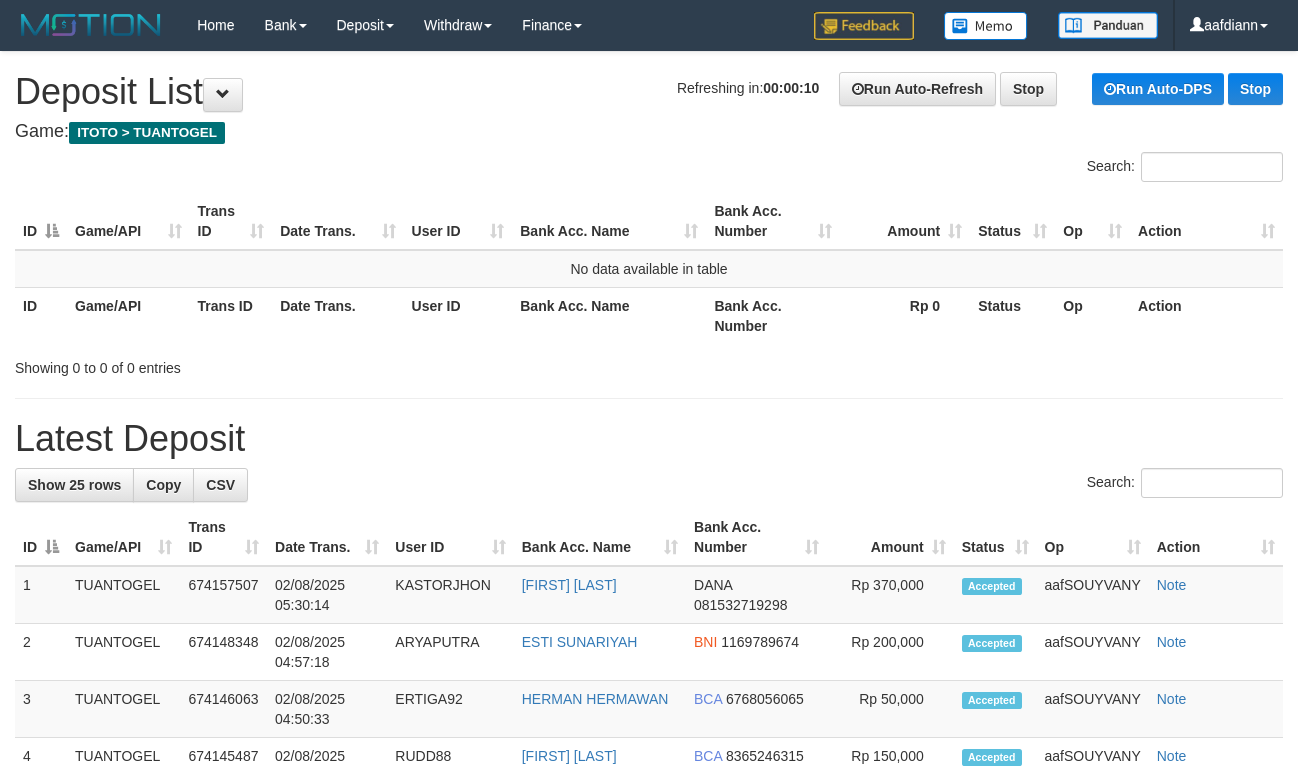 scroll, scrollTop: 0, scrollLeft: 0, axis: both 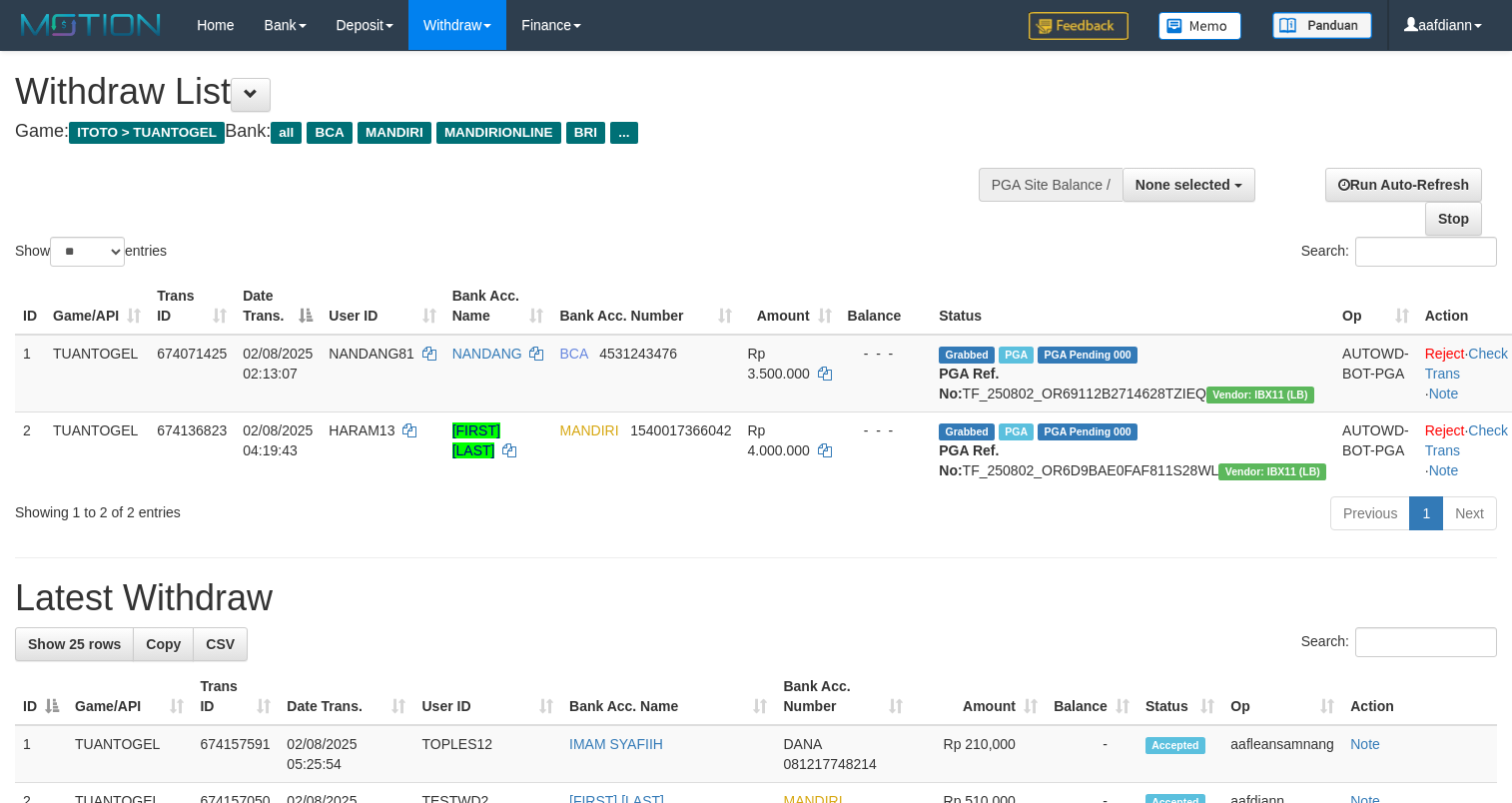 select 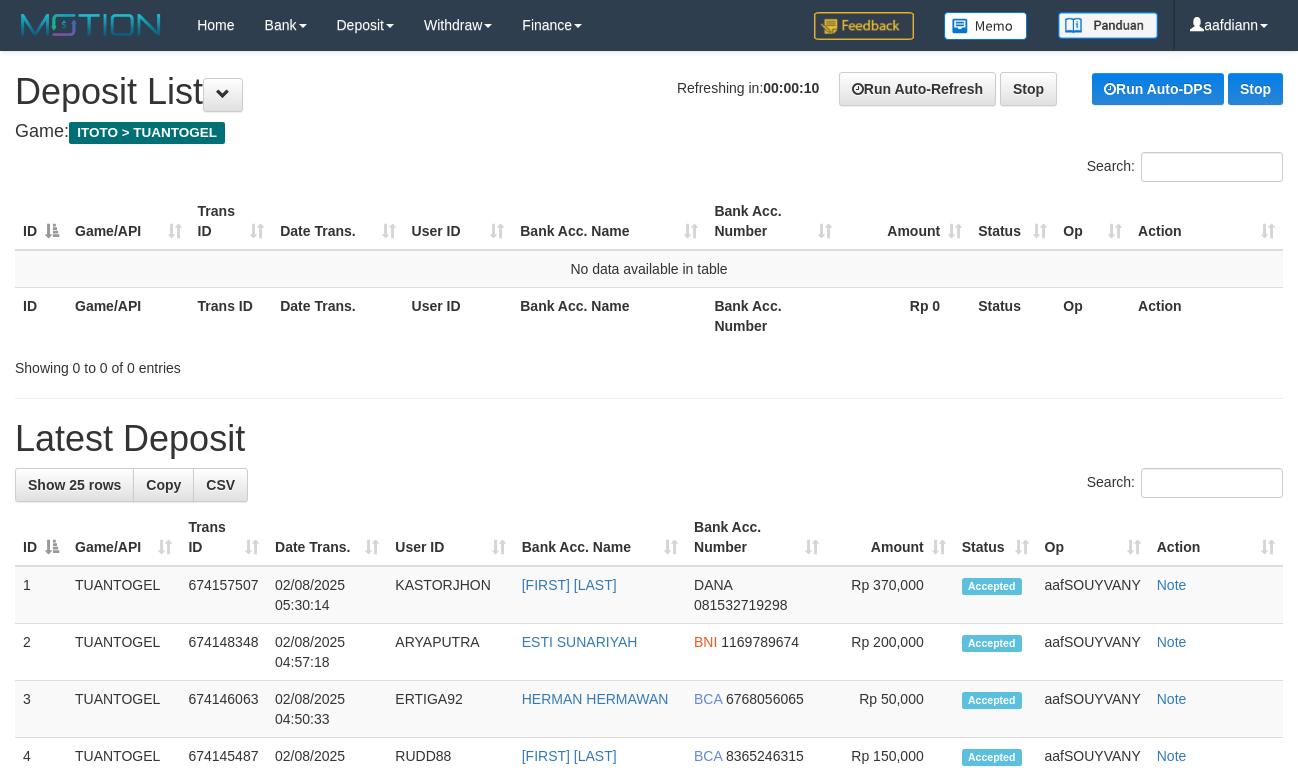 scroll, scrollTop: 0, scrollLeft: 0, axis: both 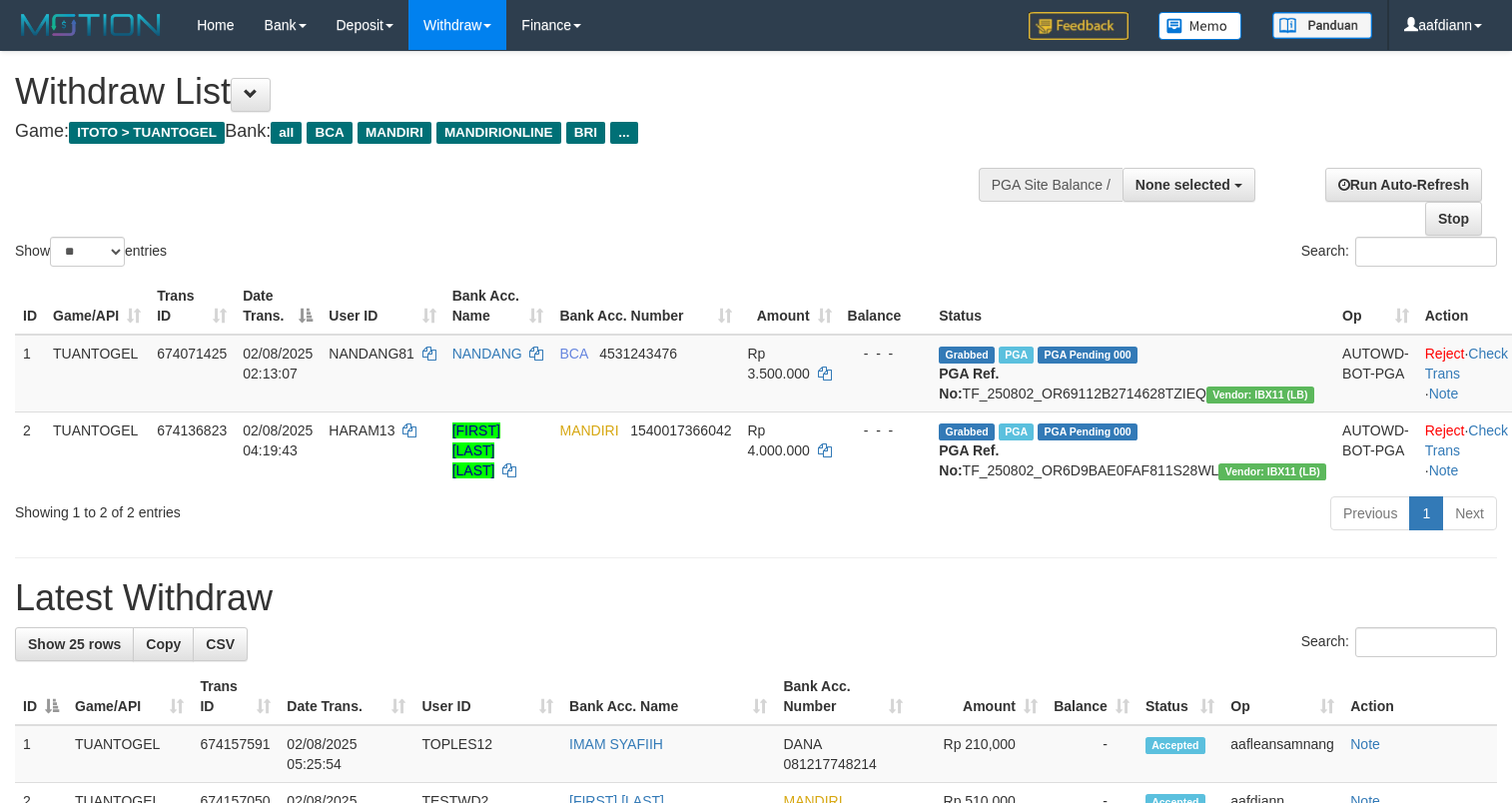 select 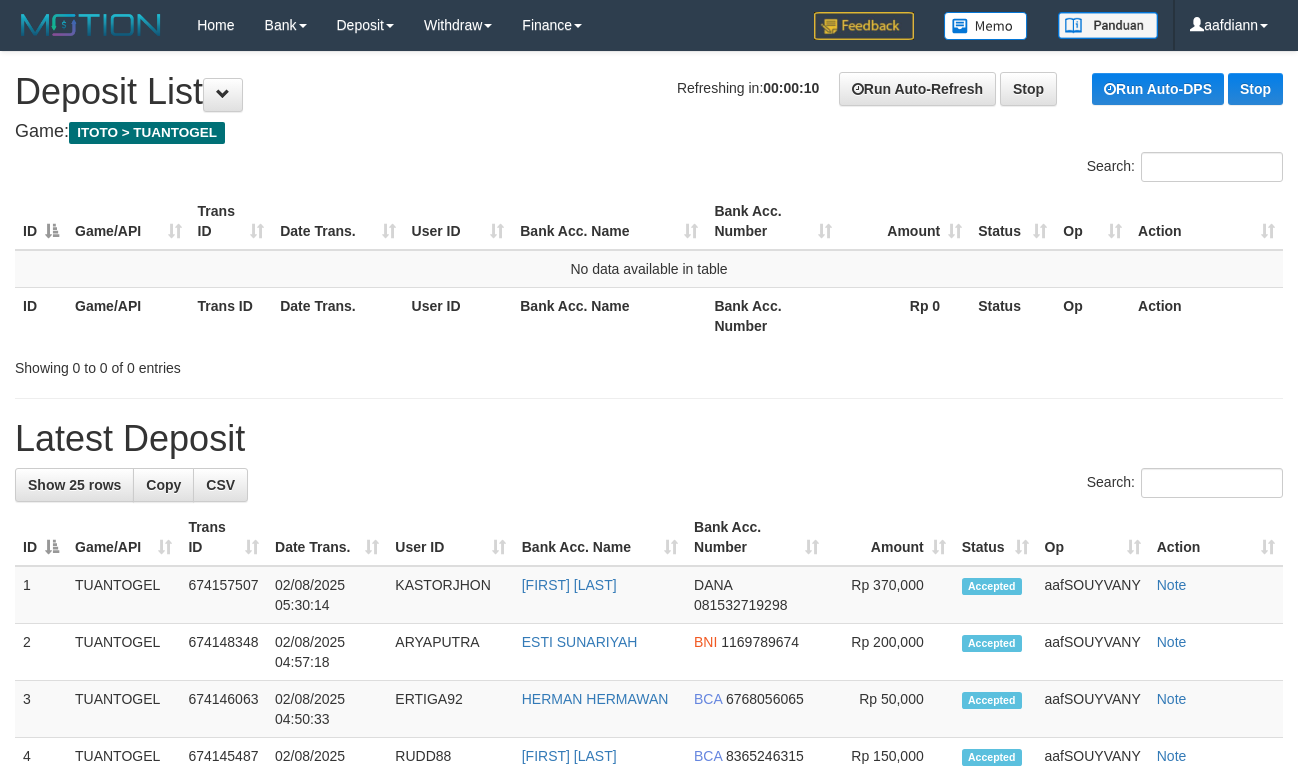 scroll, scrollTop: 0, scrollLeft: 0, axis: both 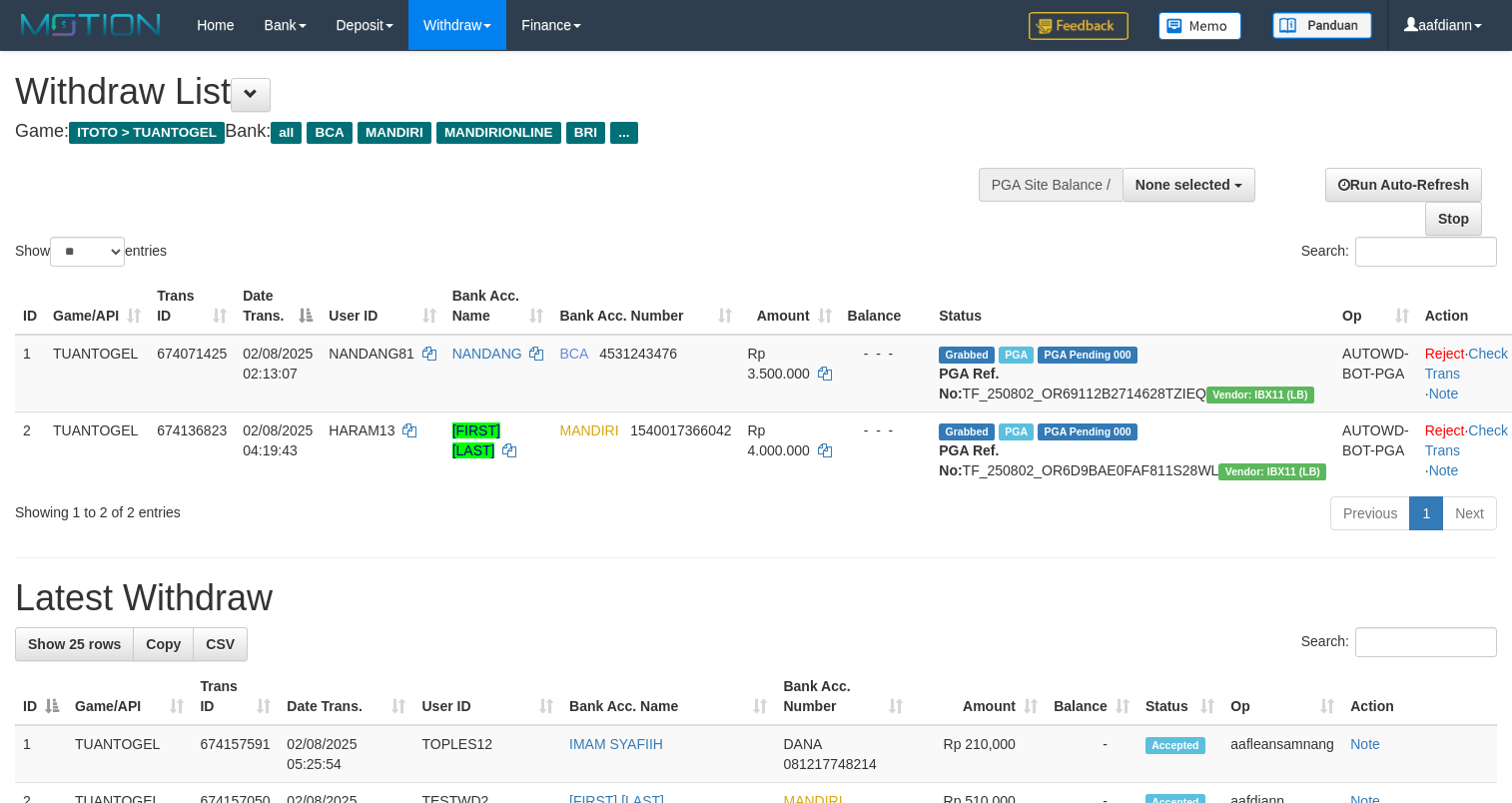 select 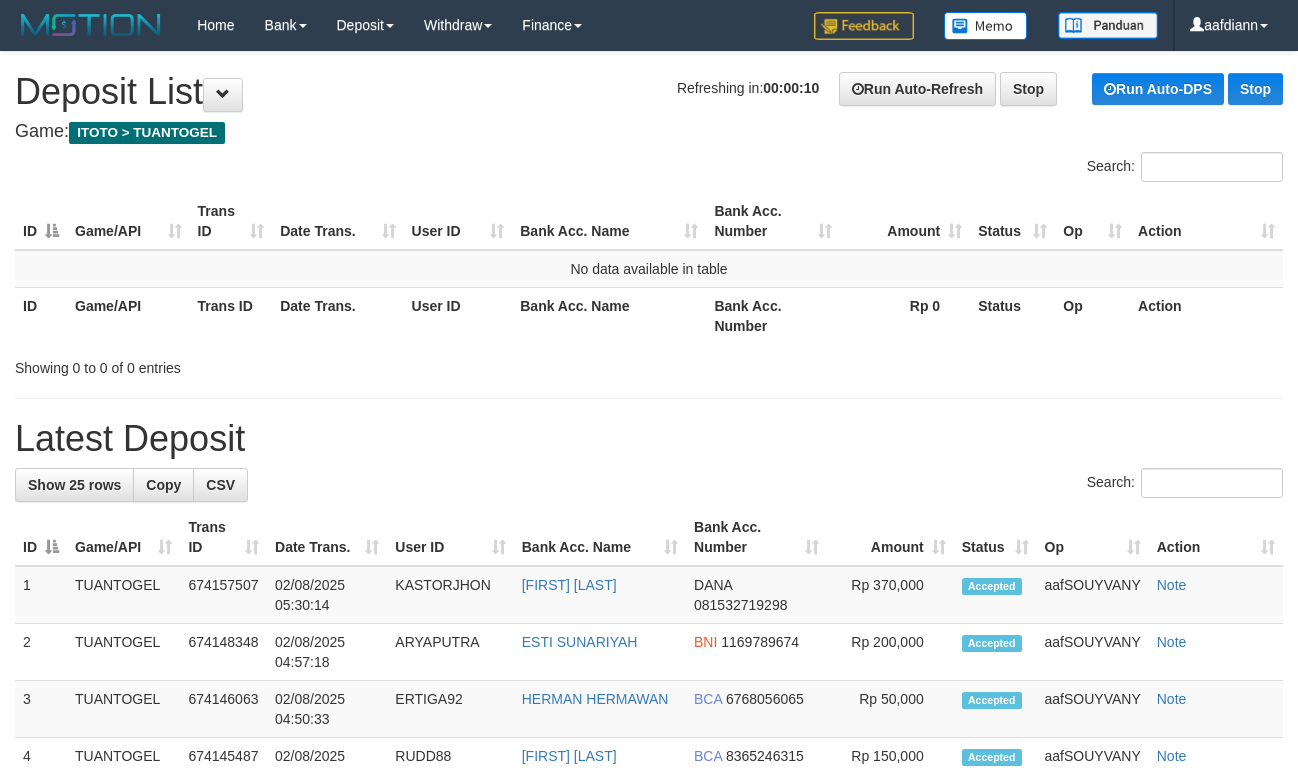 scroll, scrollTop: 0, scrollLeft: 0, axis: both 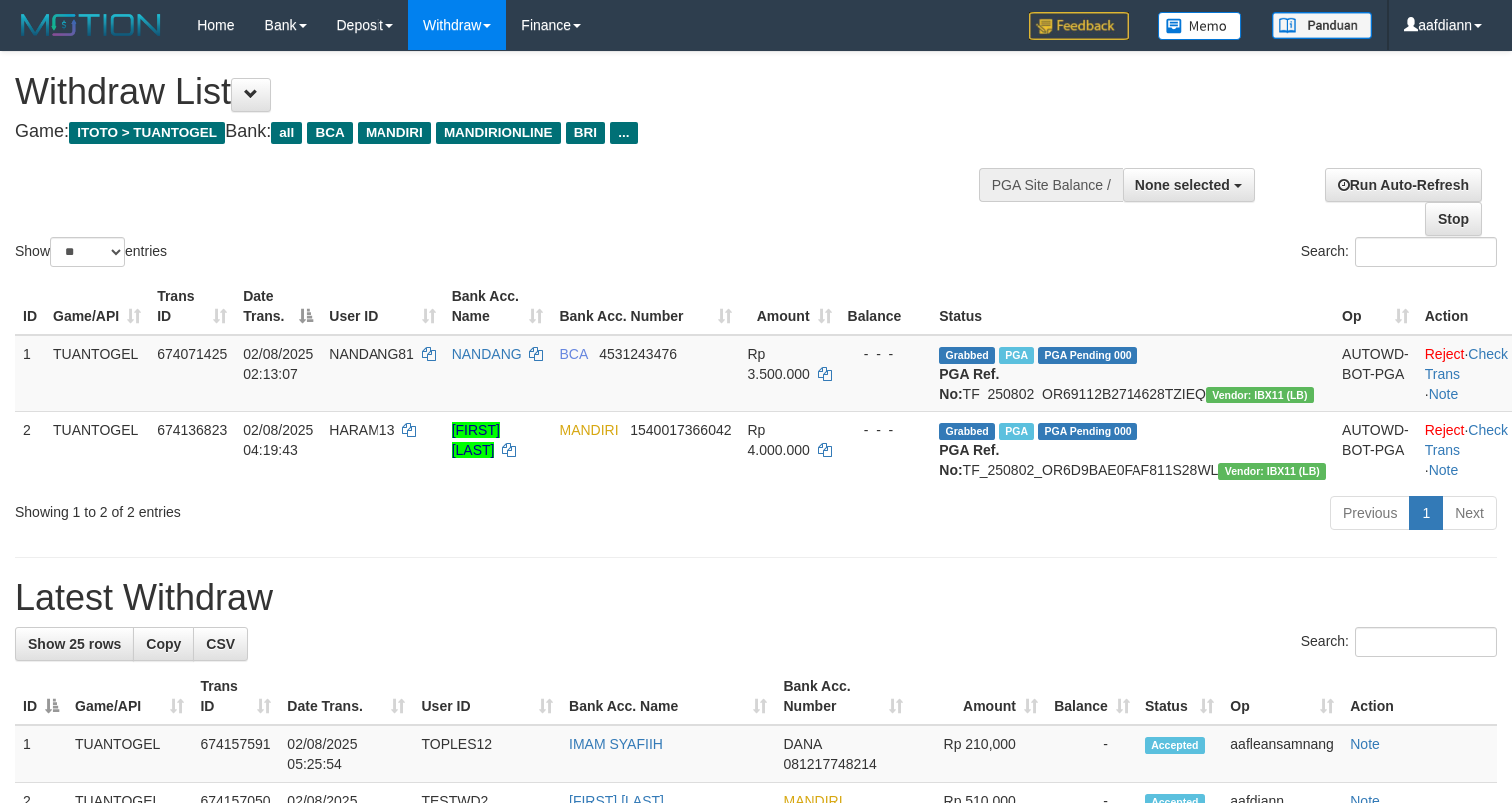 select 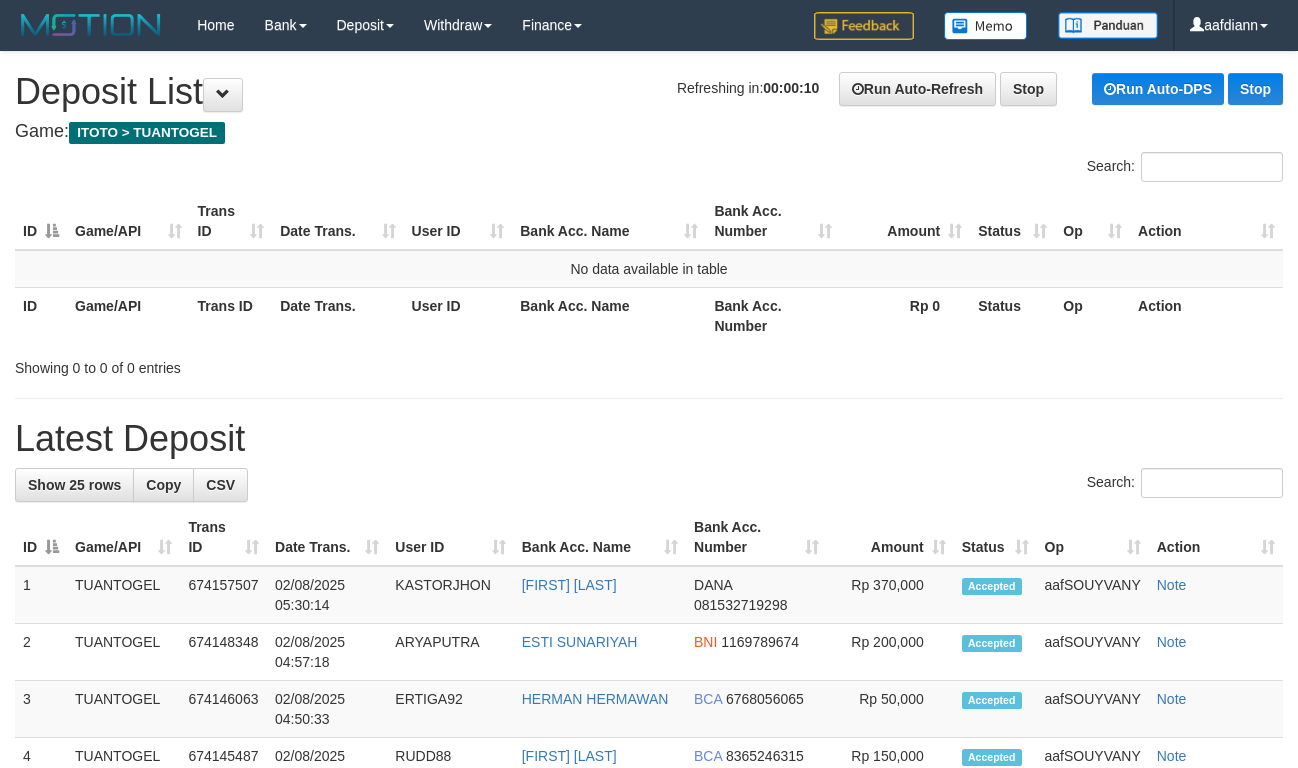 scroll, scrollTop: 0, scrollLeft: 0, axis: both 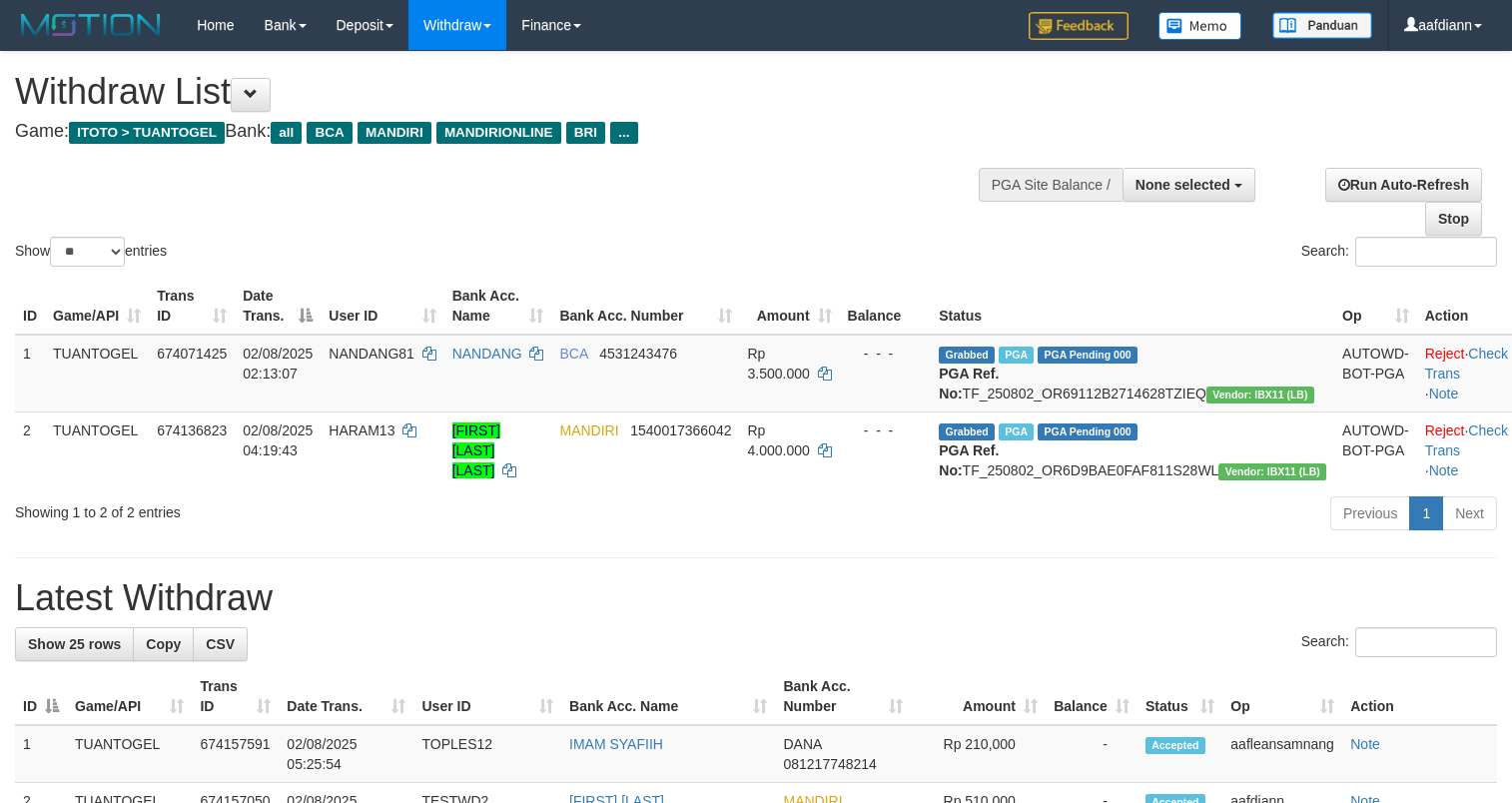 select 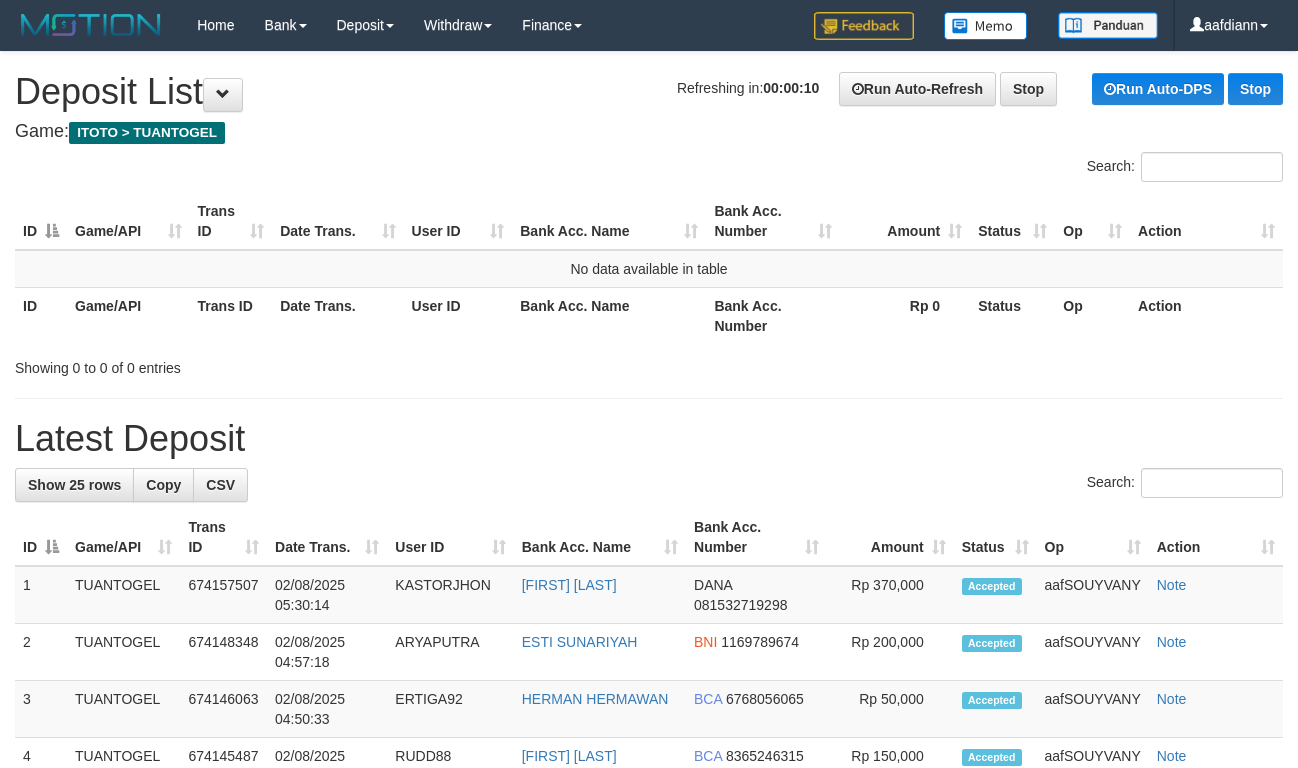 scroll, scrollTop: 0, scrollLeft: 0, axis: both 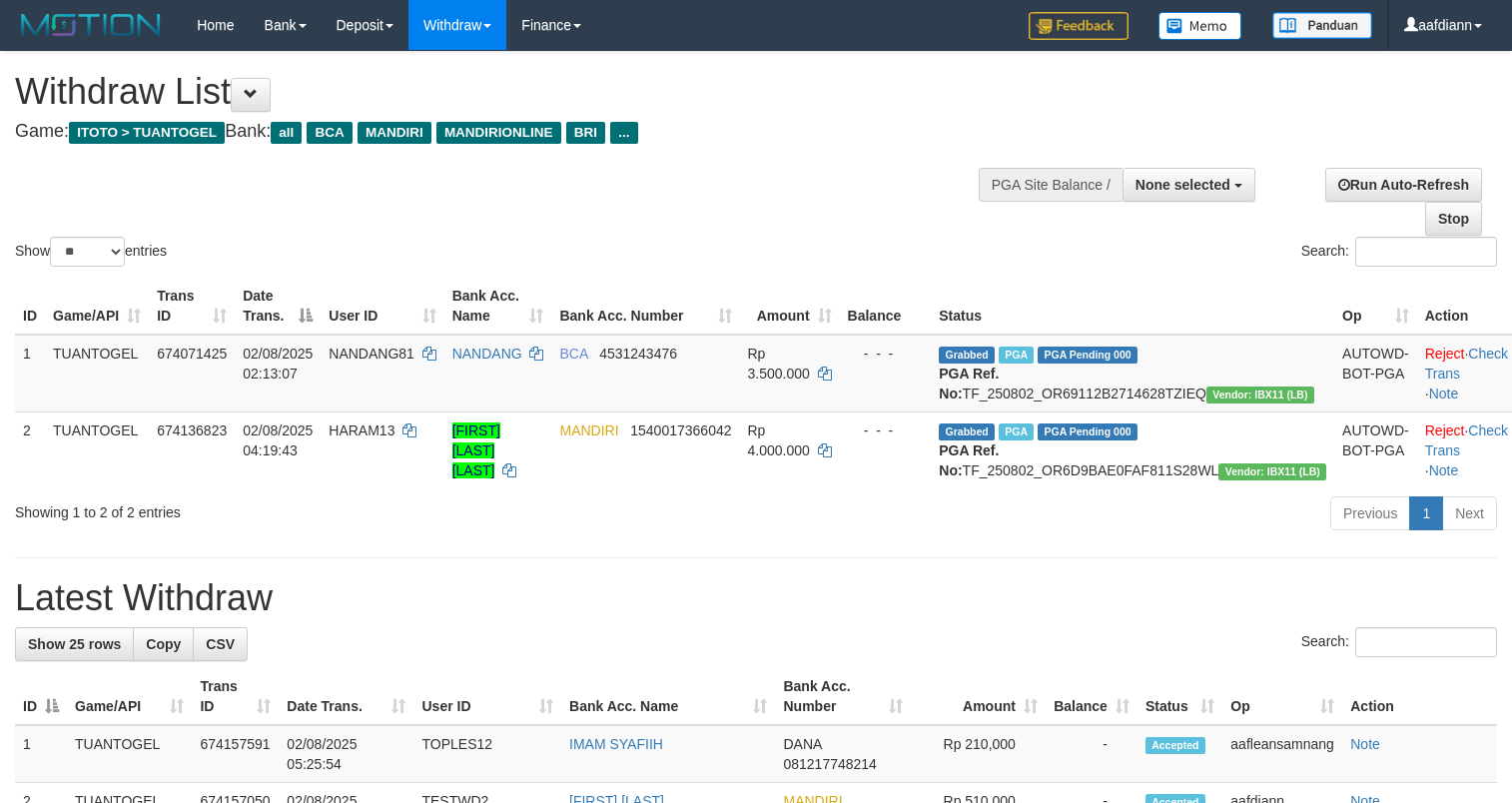 select 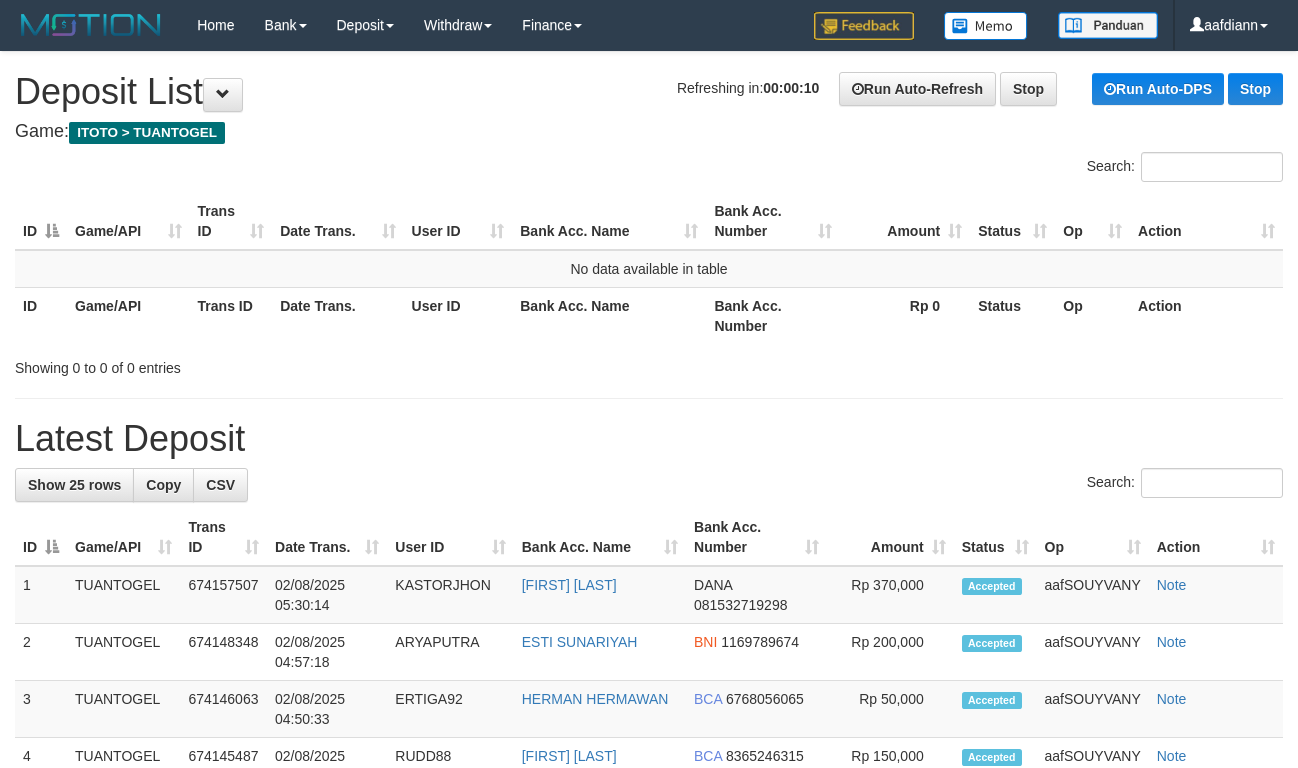 scroll, scrollTop: 0, scrollLeft: 0, axis: both 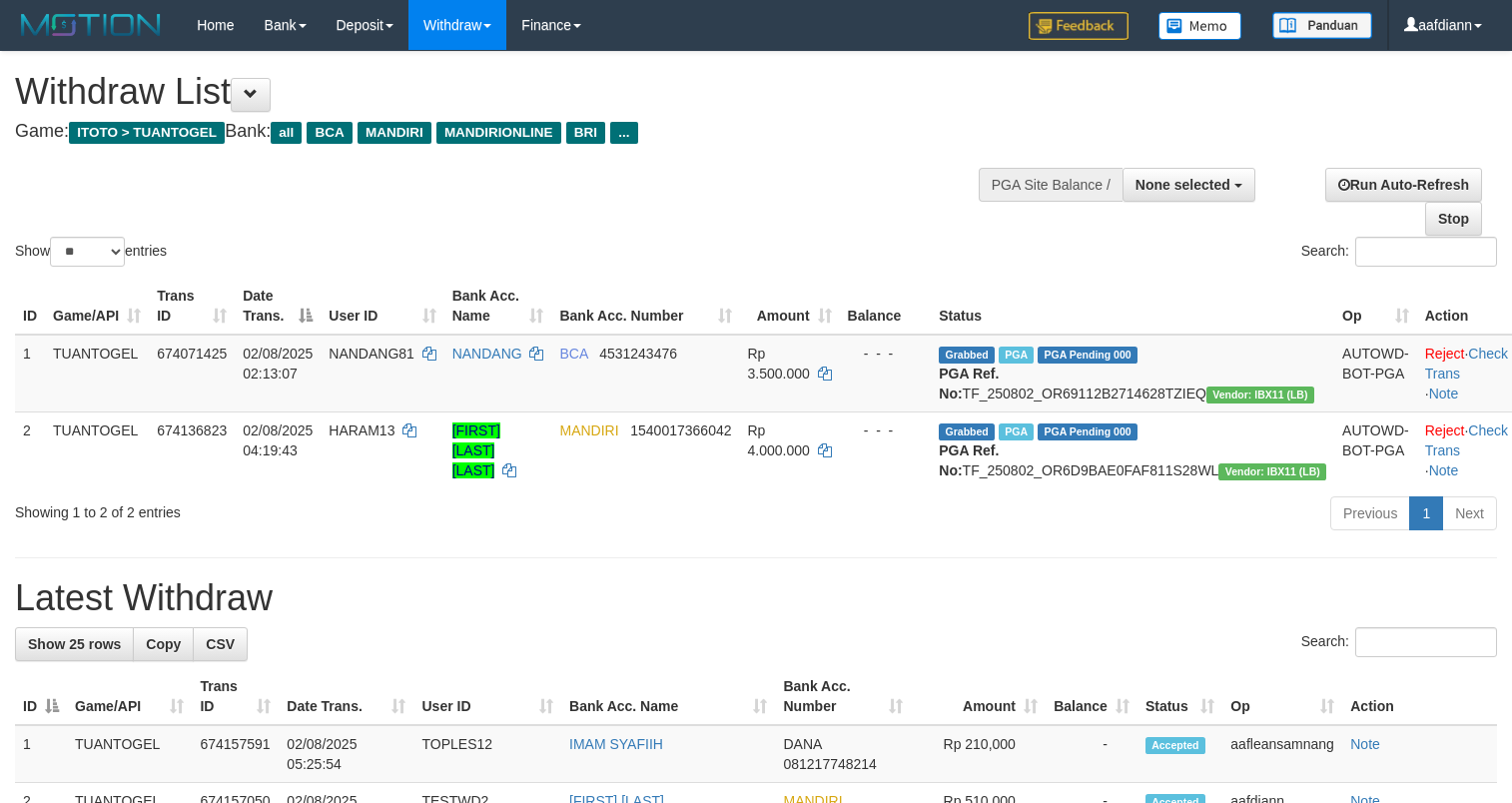 select 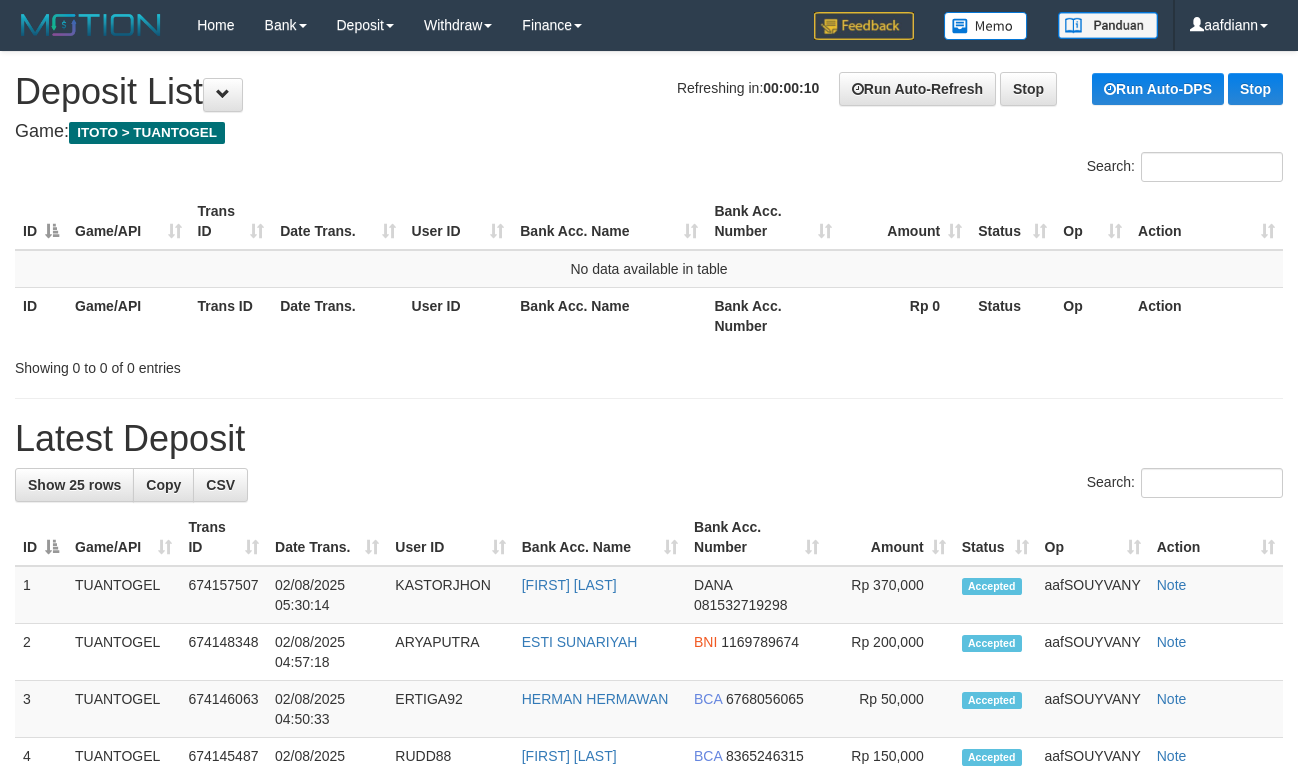 scroll, scrollTop: 0, scrollLeft: 0, axis: both 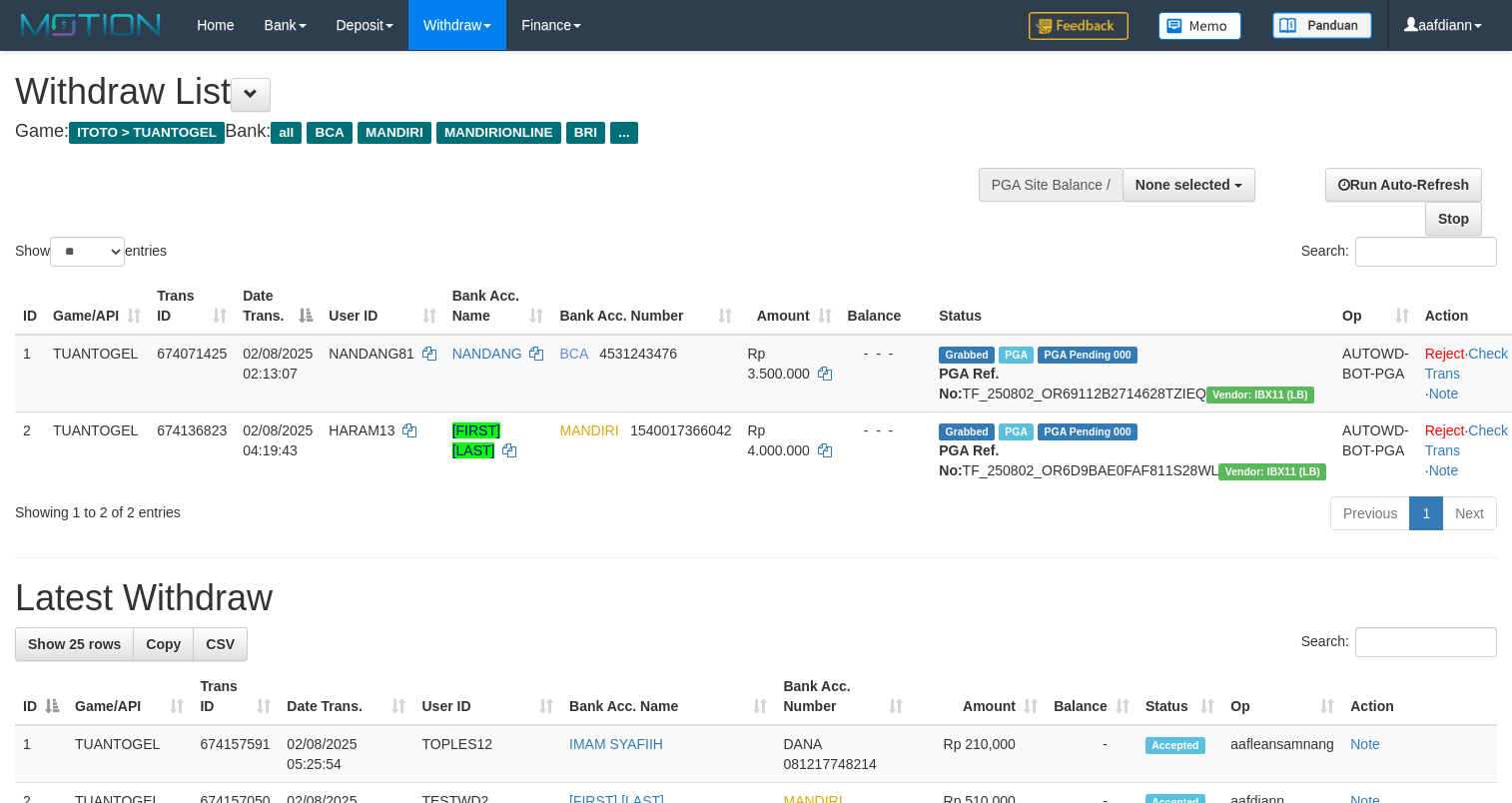 select 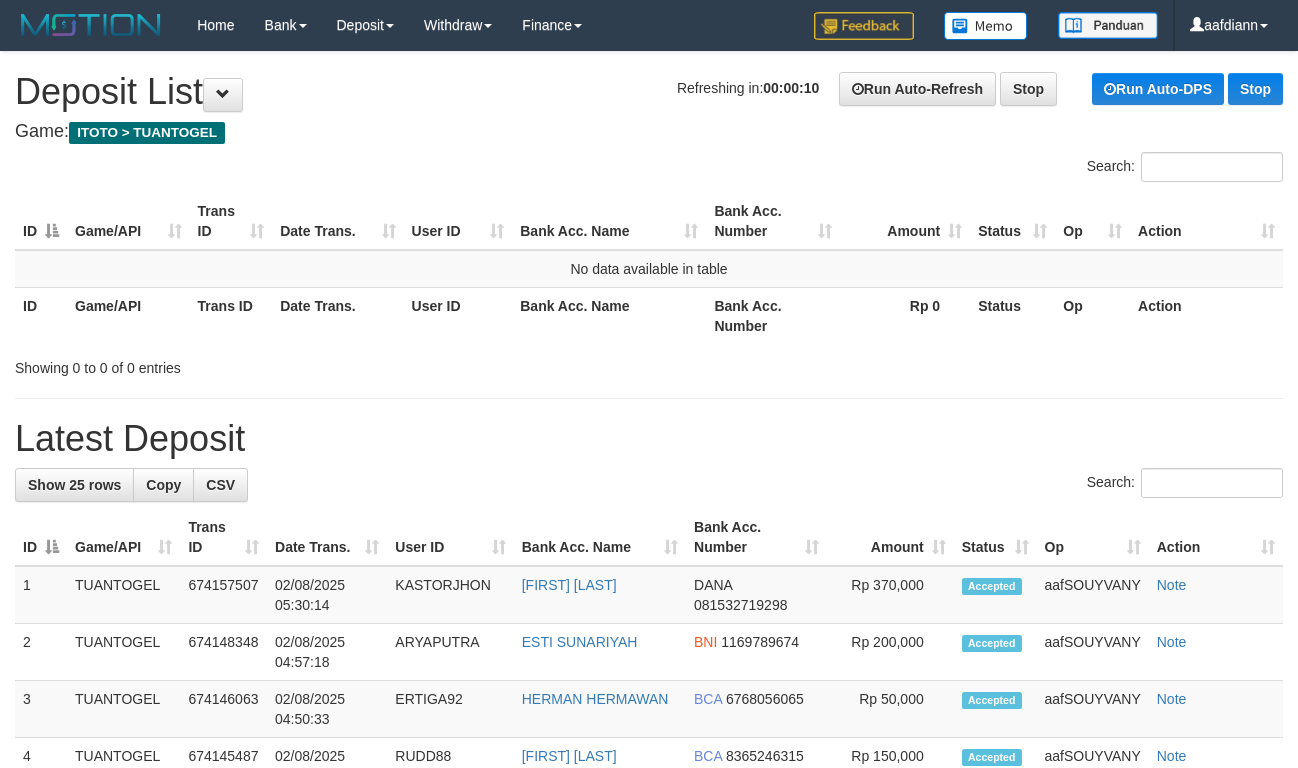 scroll, scrollTop: 0, scrollLeft: 0, axis: both 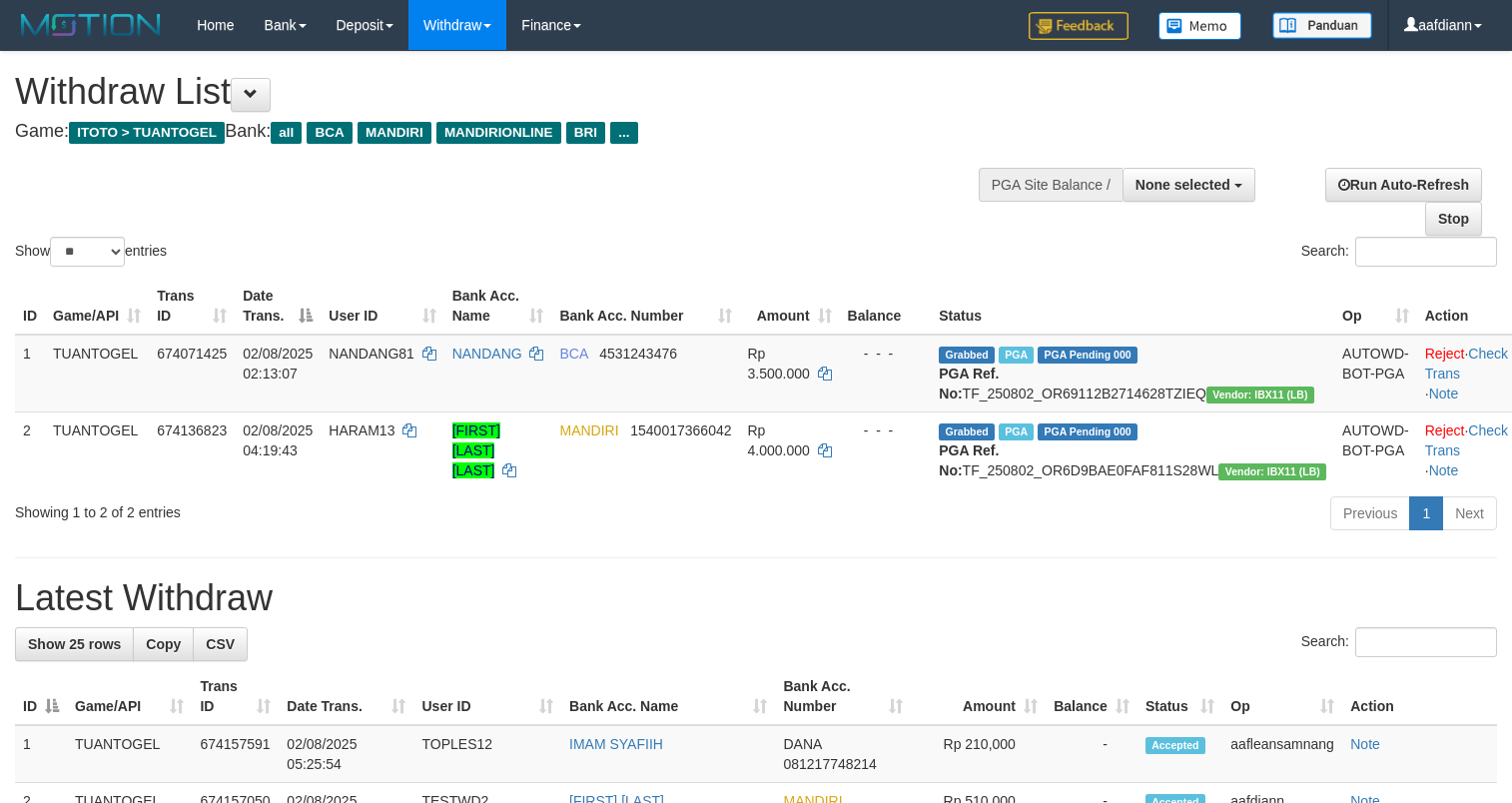 select 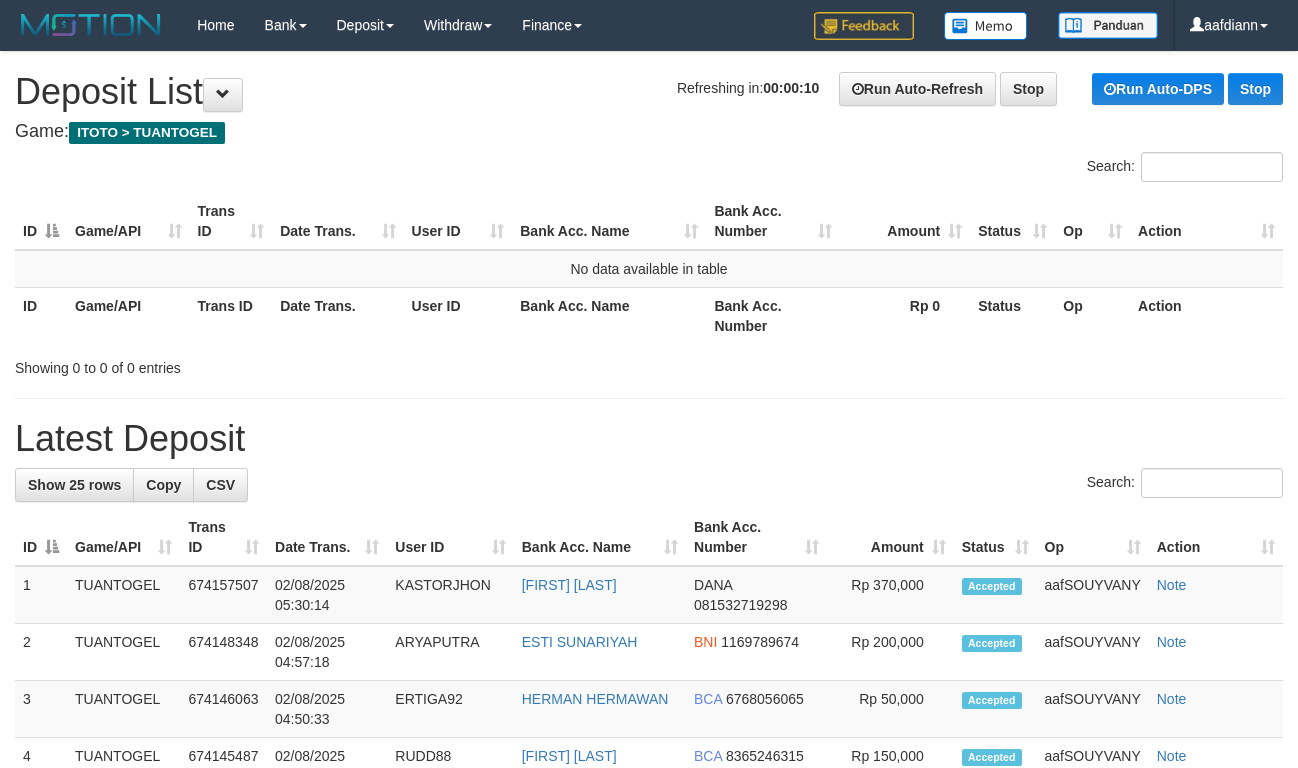 scroll, scrollTop: 0, scrollLeft: 0, axis: both 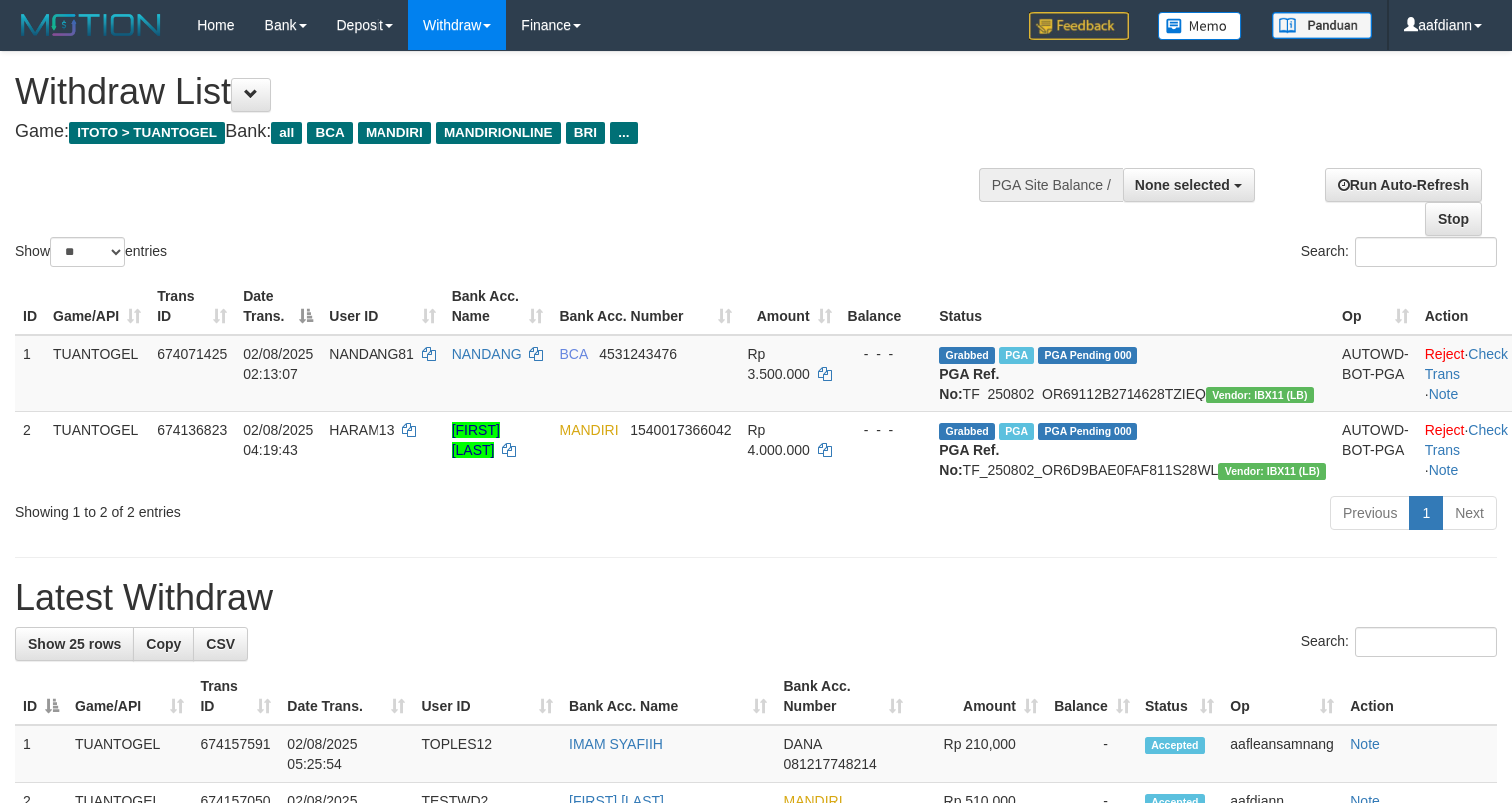 select 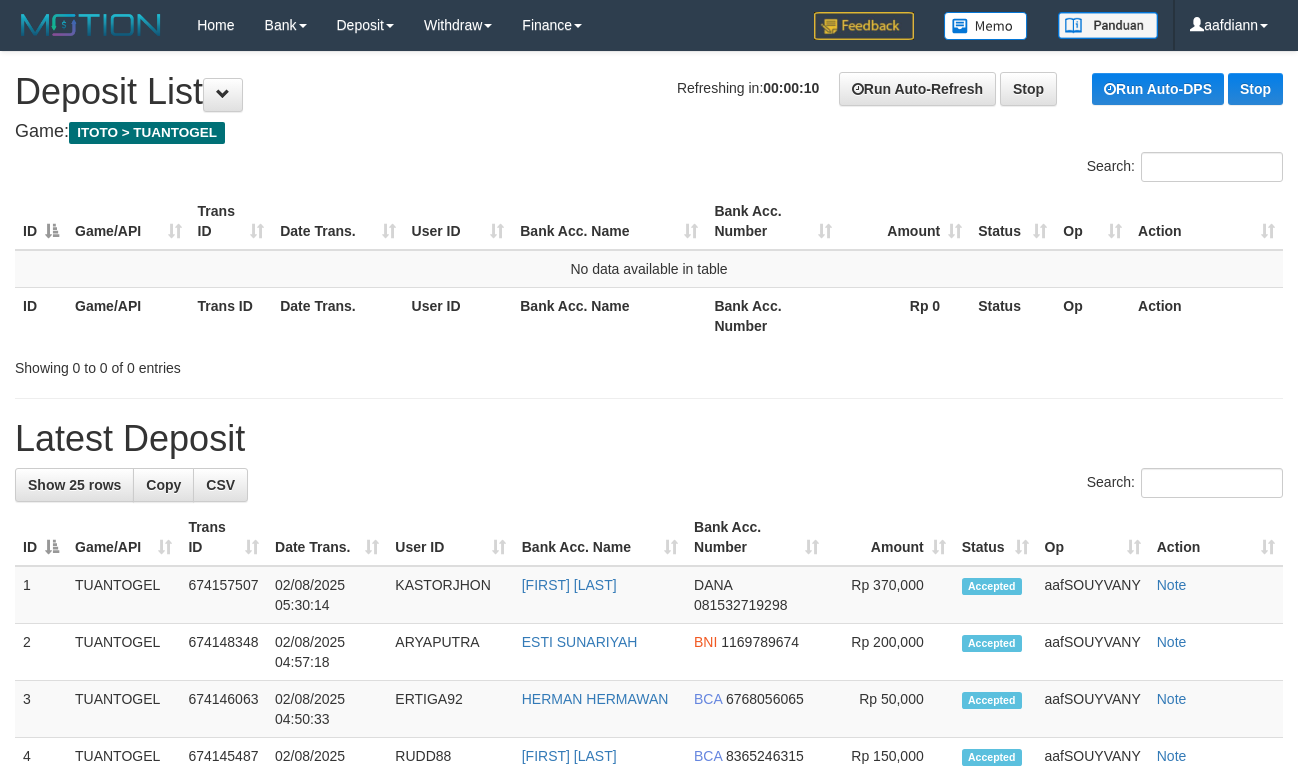 scroll, scrollTop: 0, scrollLeft: 0, axis: both 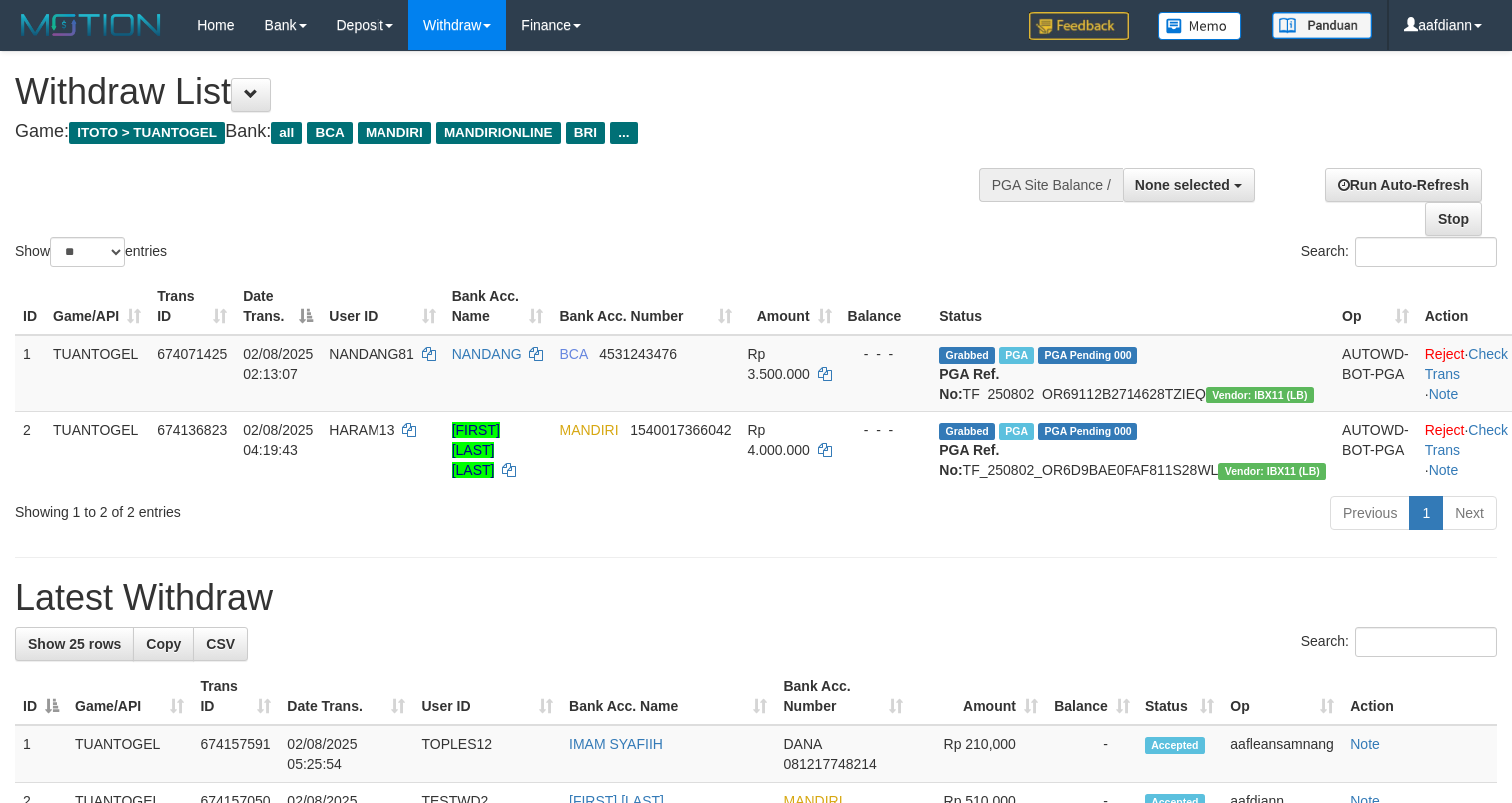 select 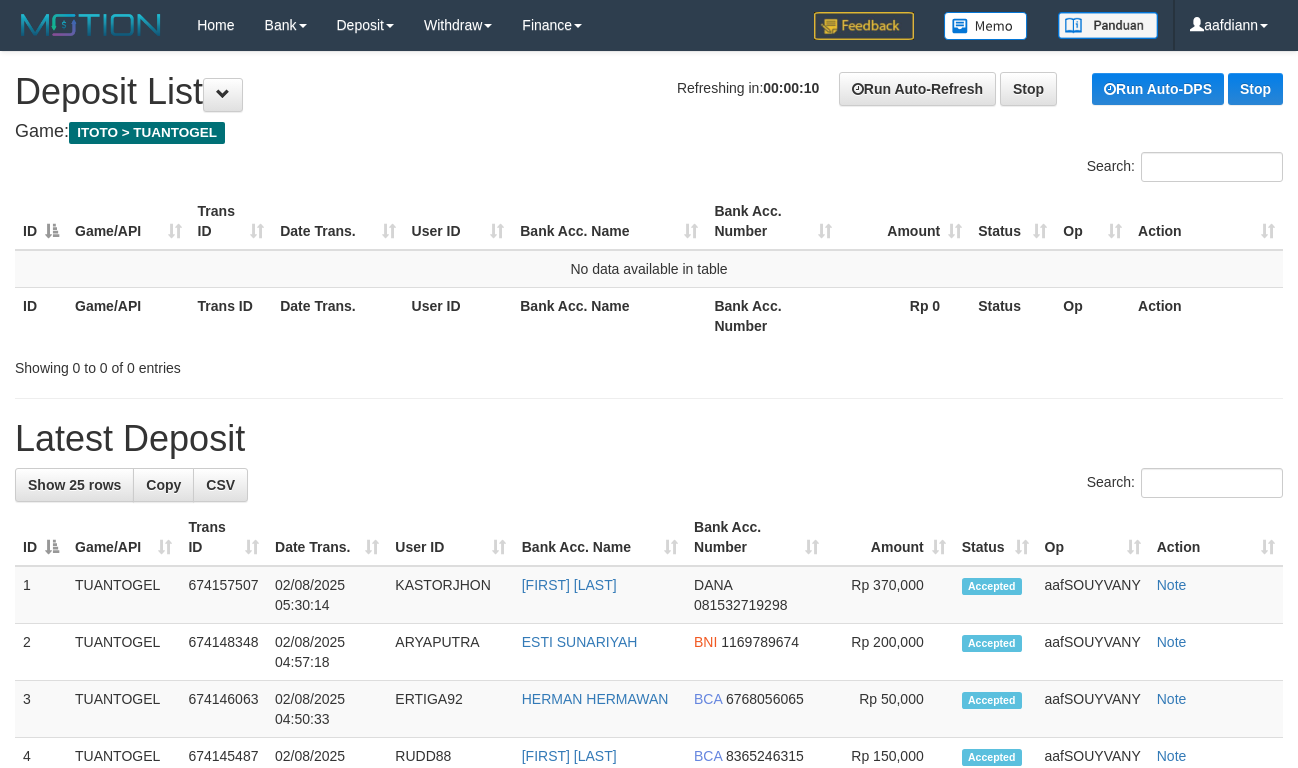 scroll, scrollTop: 0, scrollLeft: 0, axis: both 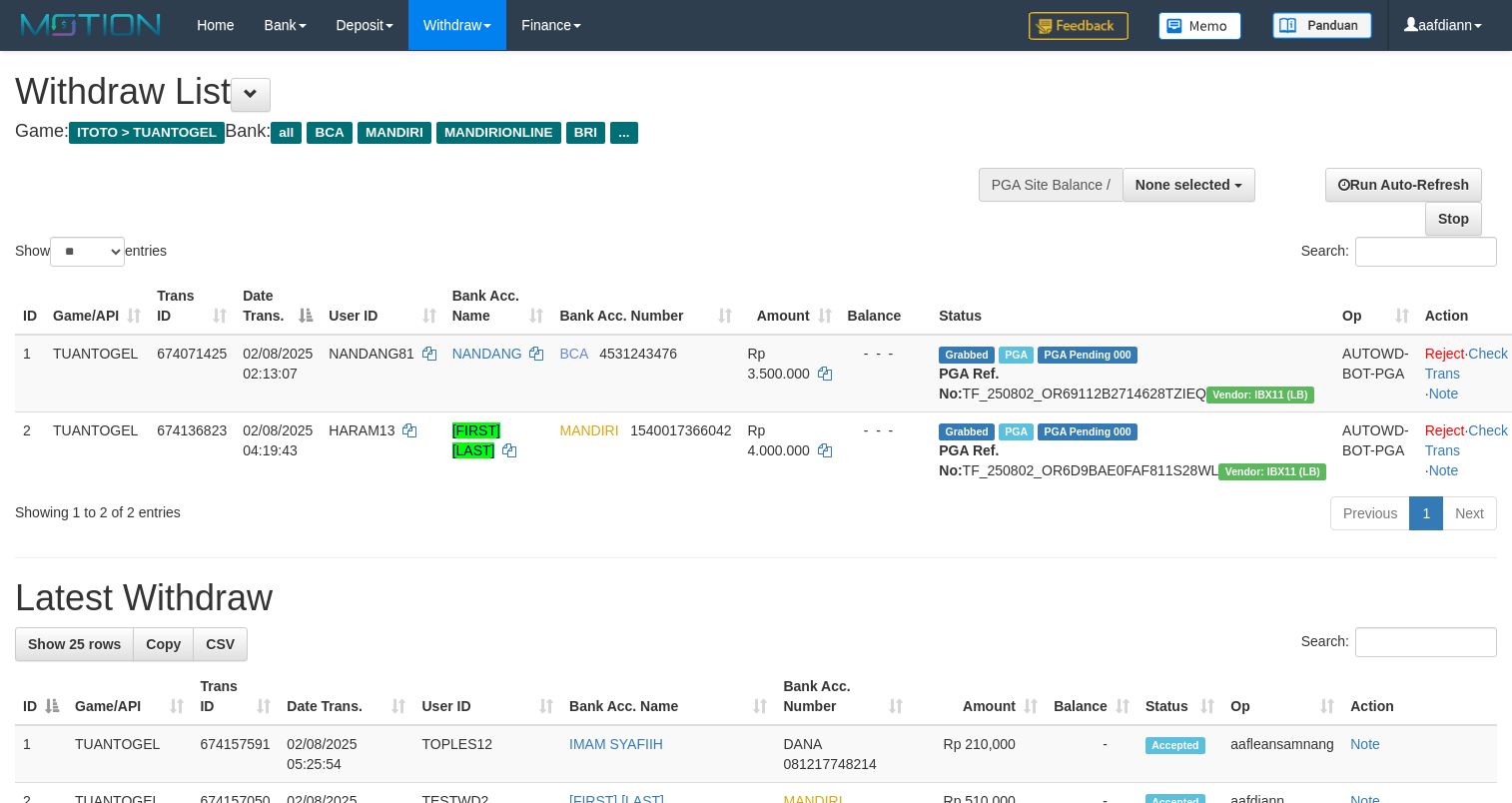 select 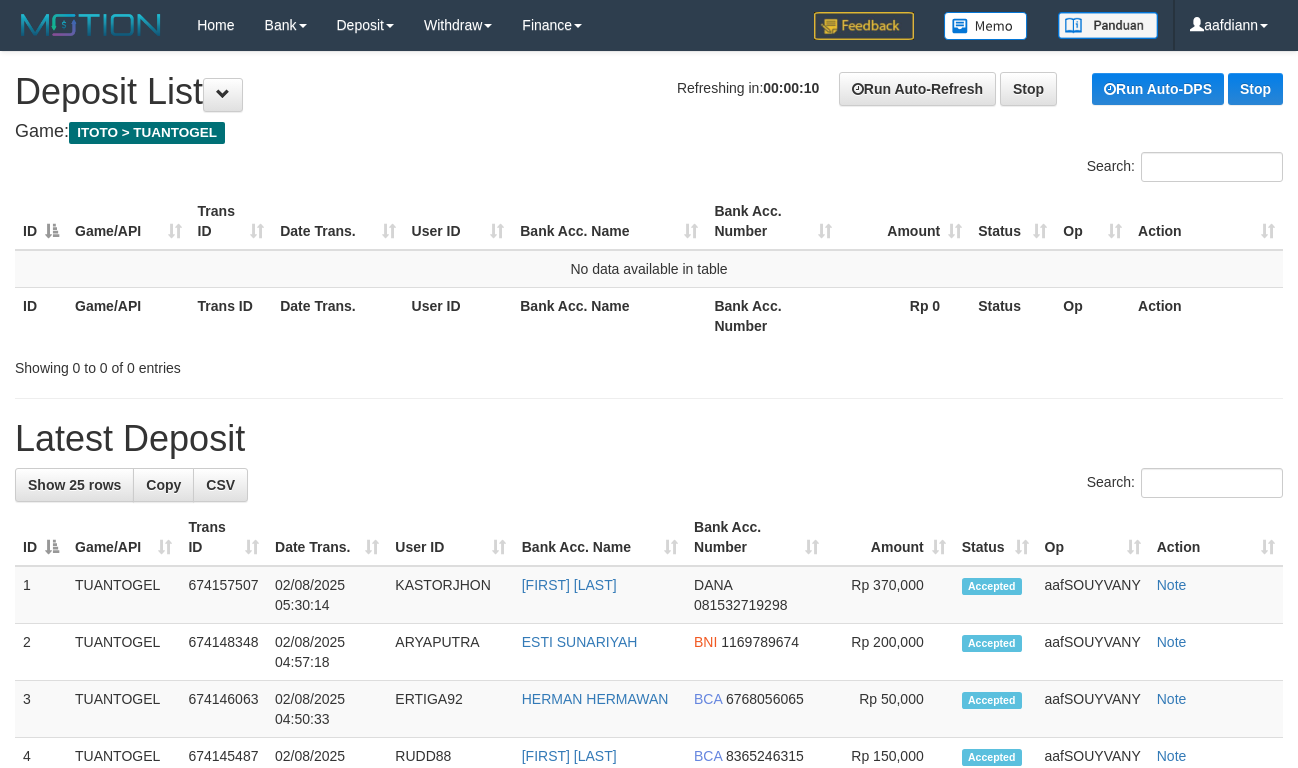 scroll, scrollTop: 0, scrollLeft: 0, axis: both 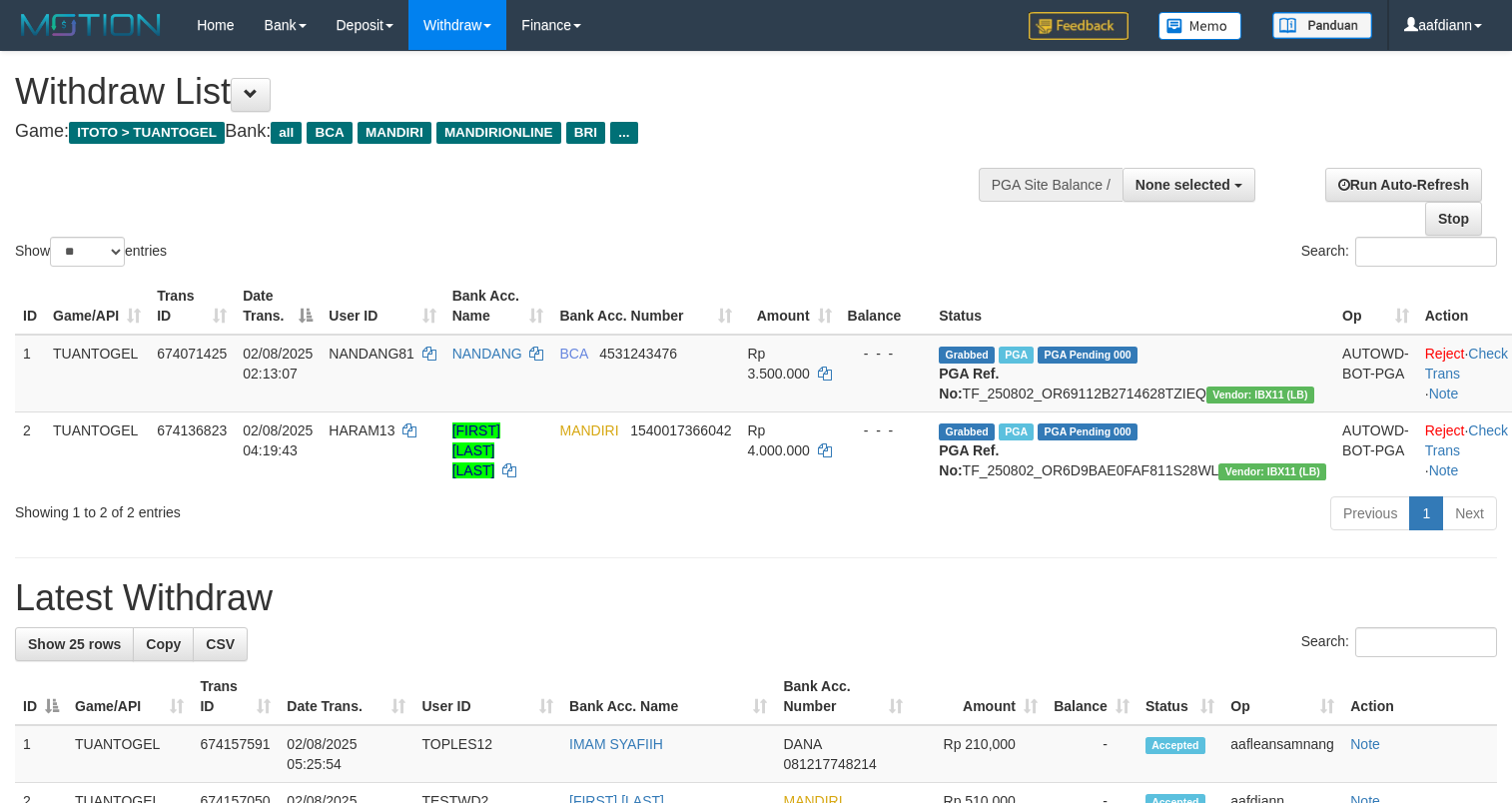 select 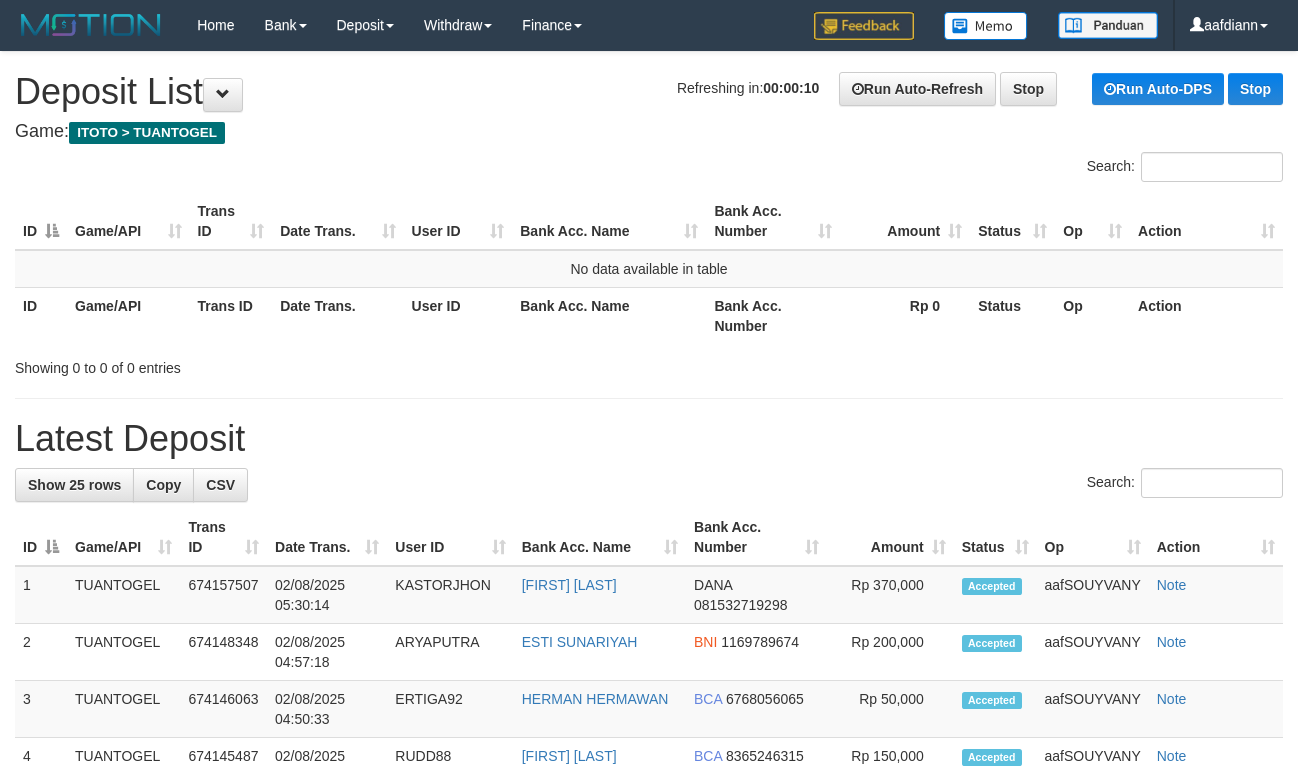 scroll, scrollTop: 0, scrollLeft: 0, axis: both 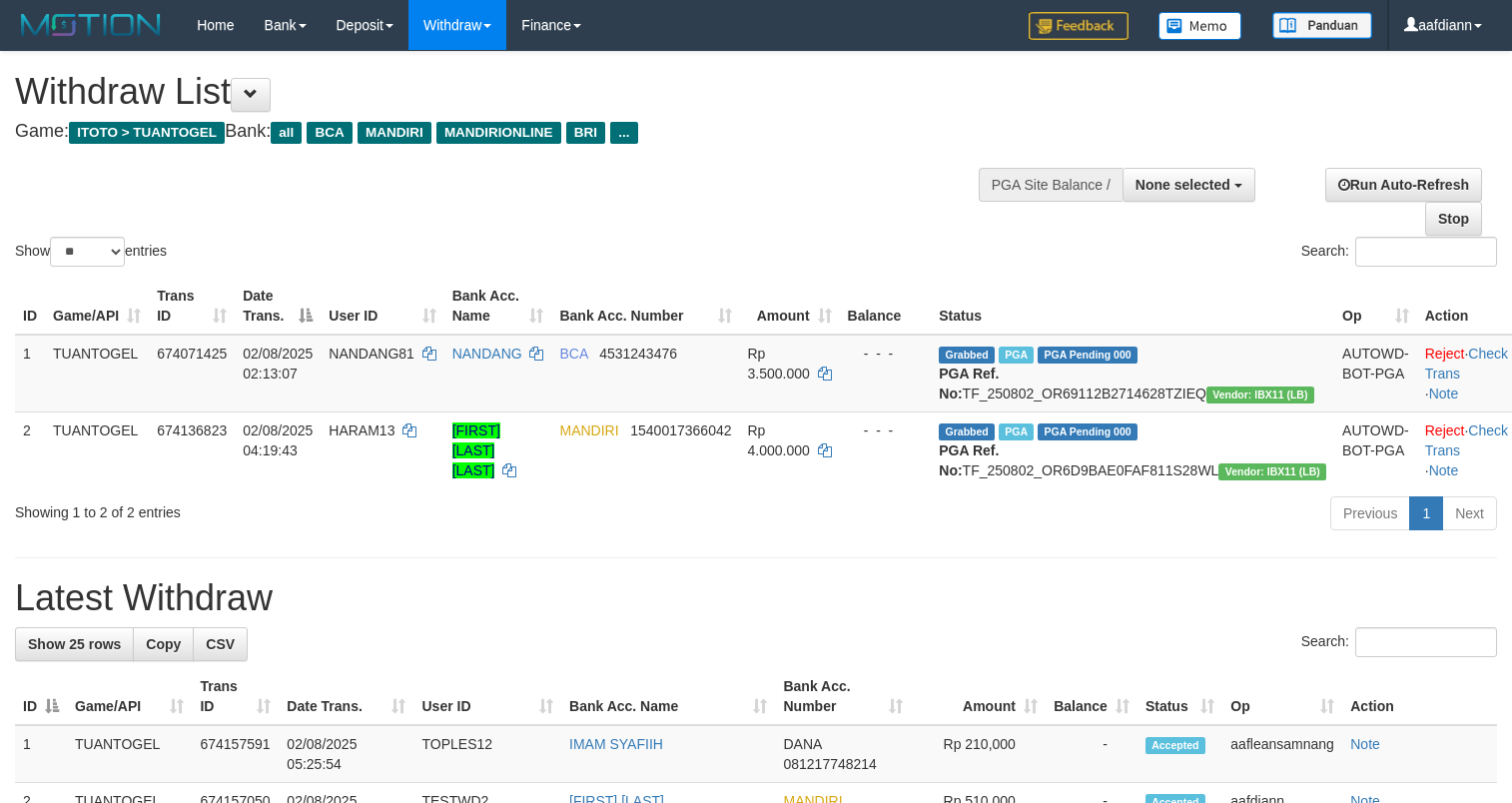 select 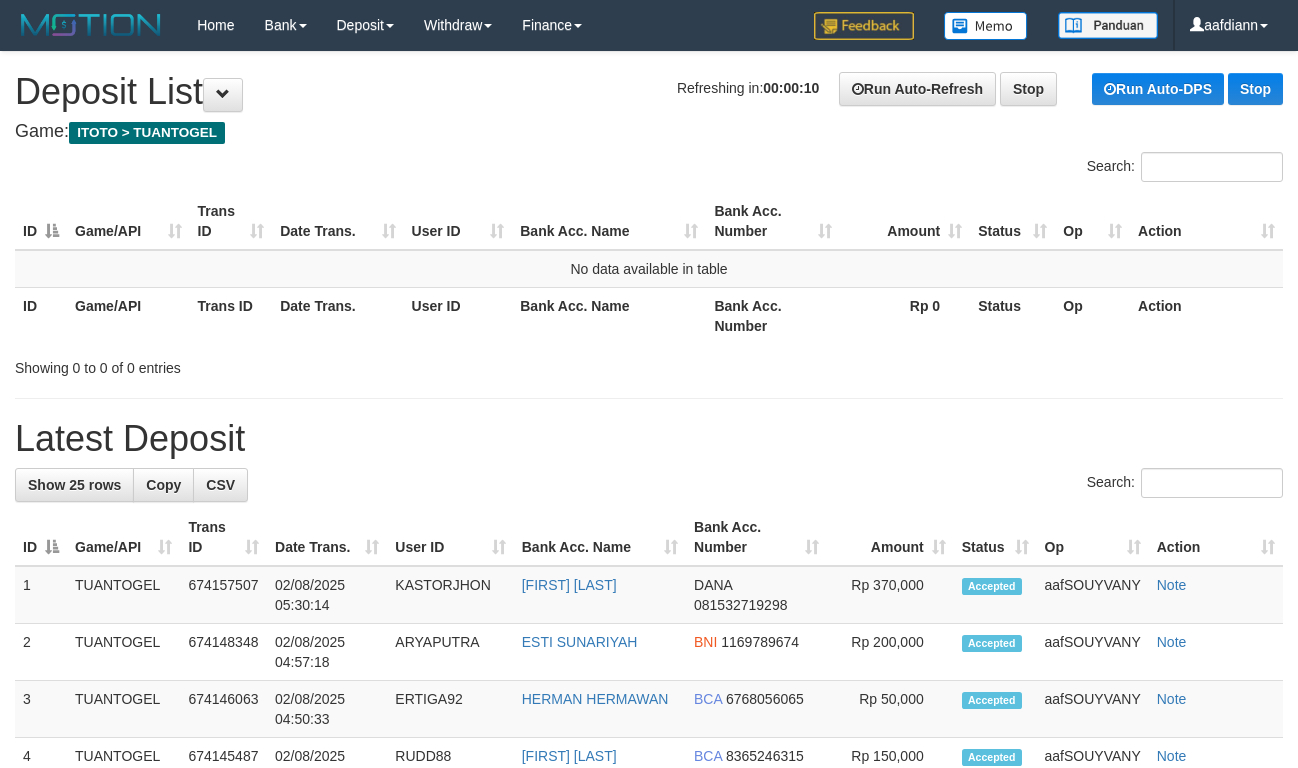 scroll, scrollTop: 0, scrollLeft: 0, axis: both 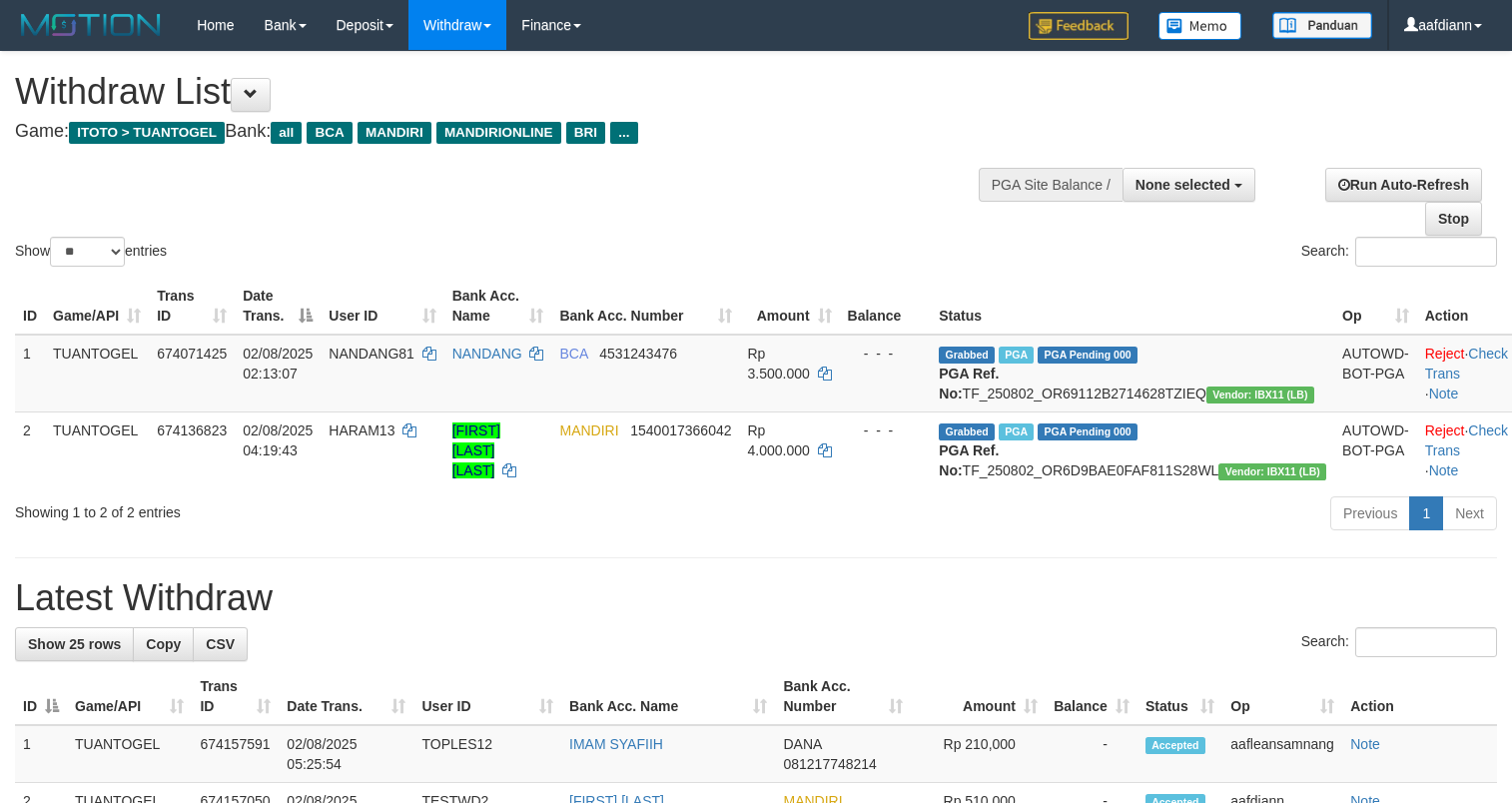 select 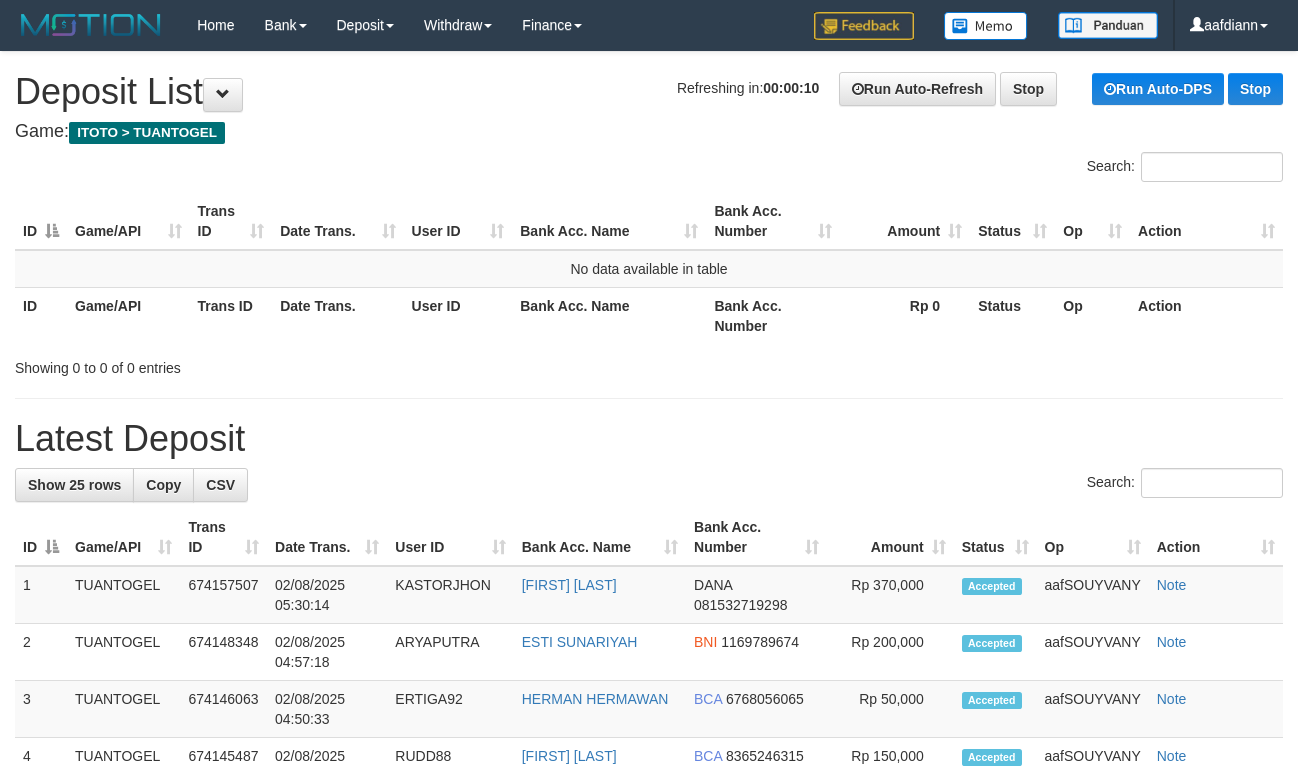 scroll, scrollTop: 0, scrollLeft: 0, axis: both 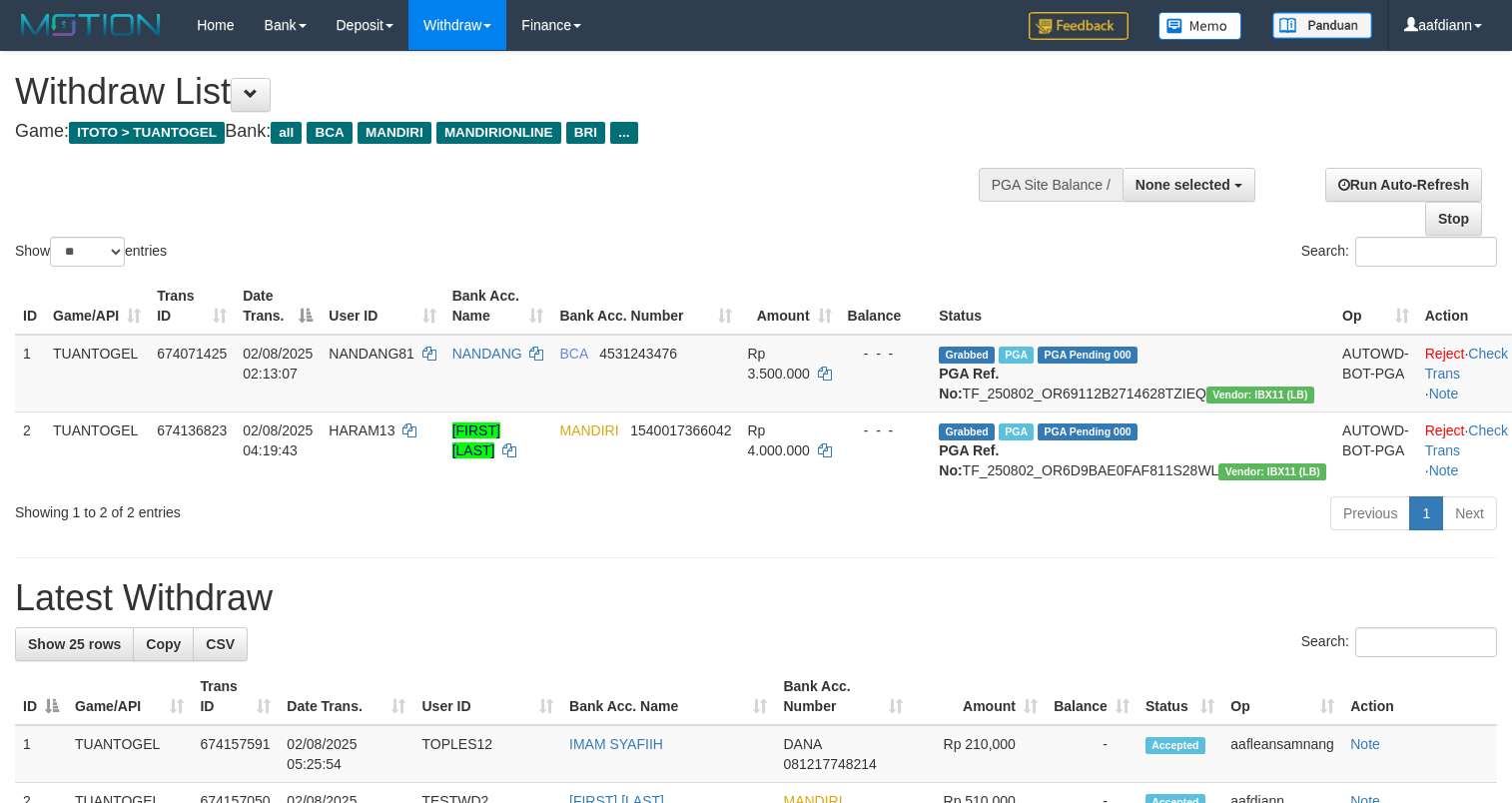select 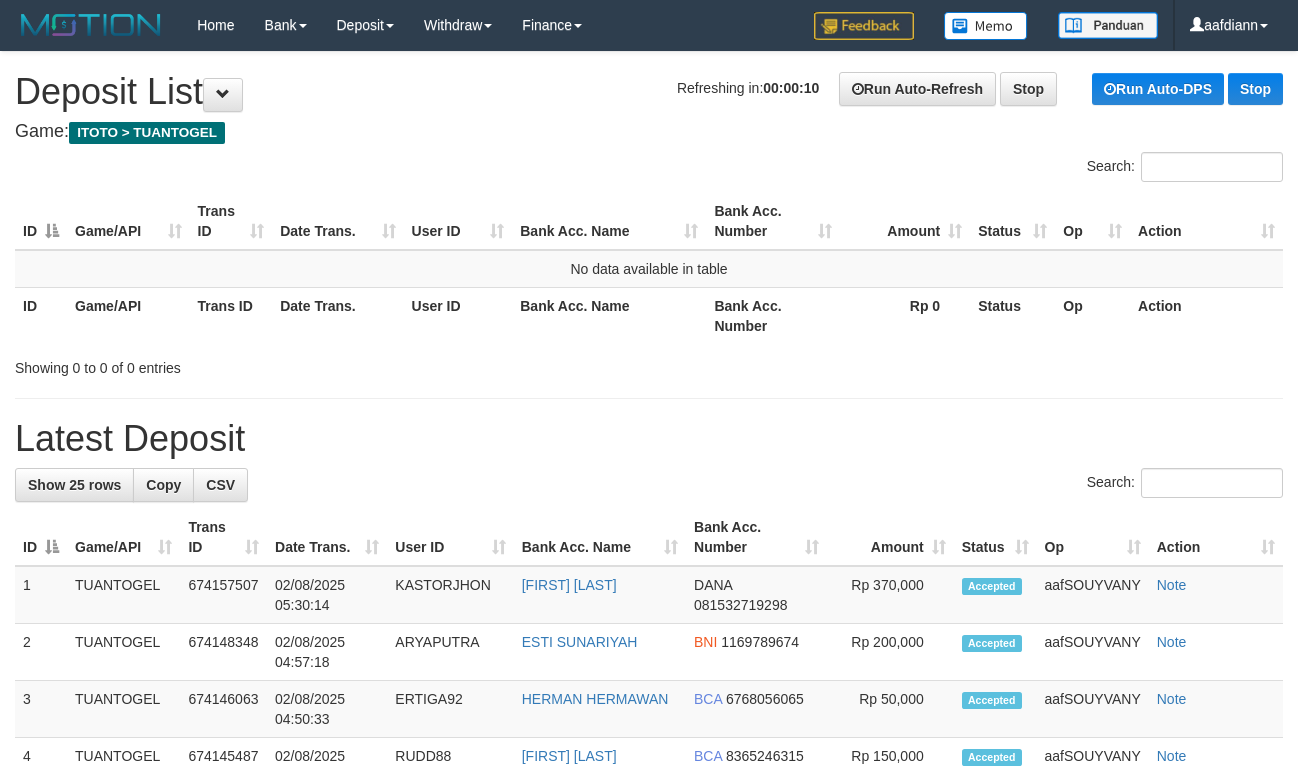 scroll, scrollTop: 0, scrollLeft: 0, axis: both 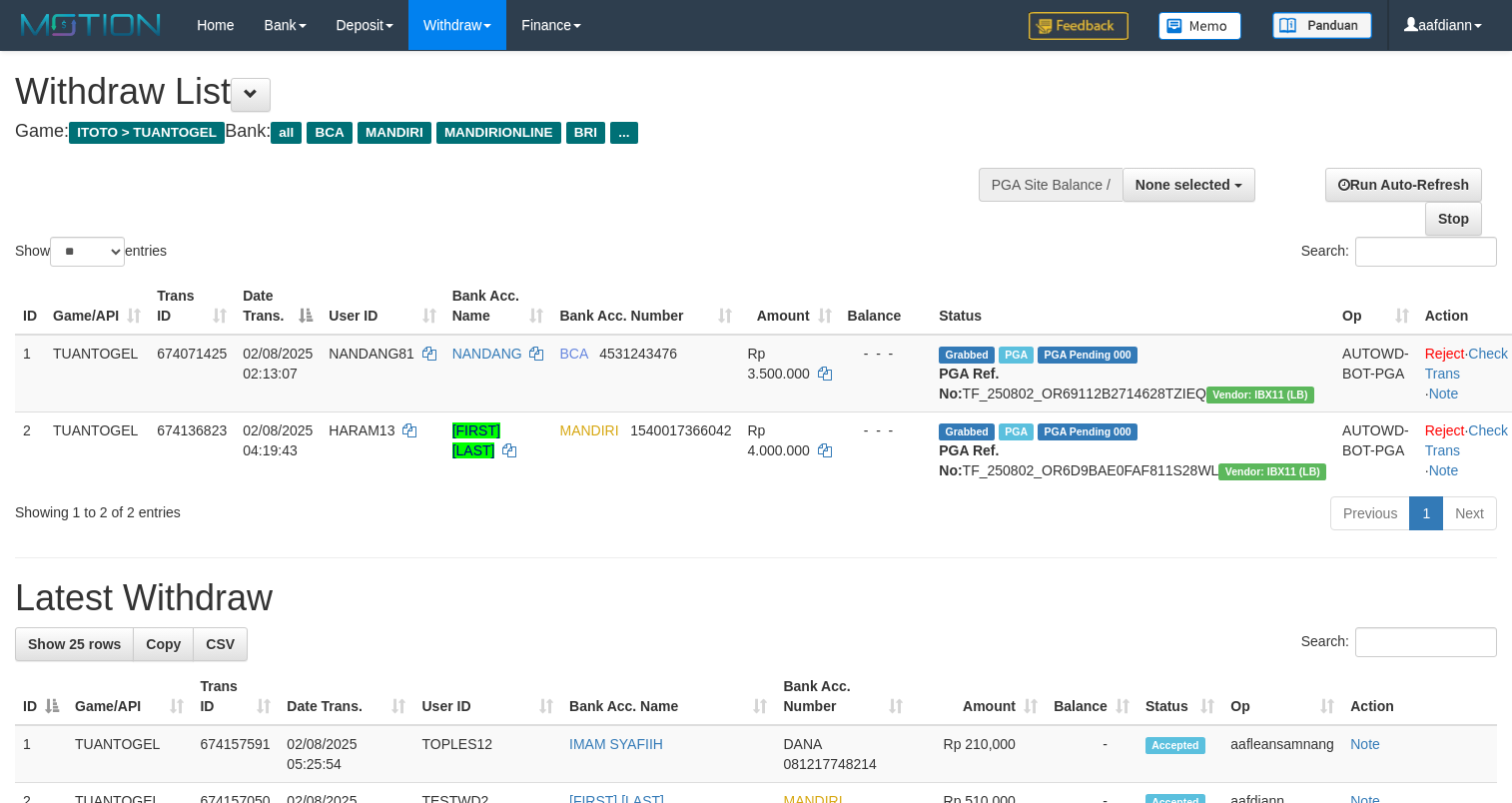 select 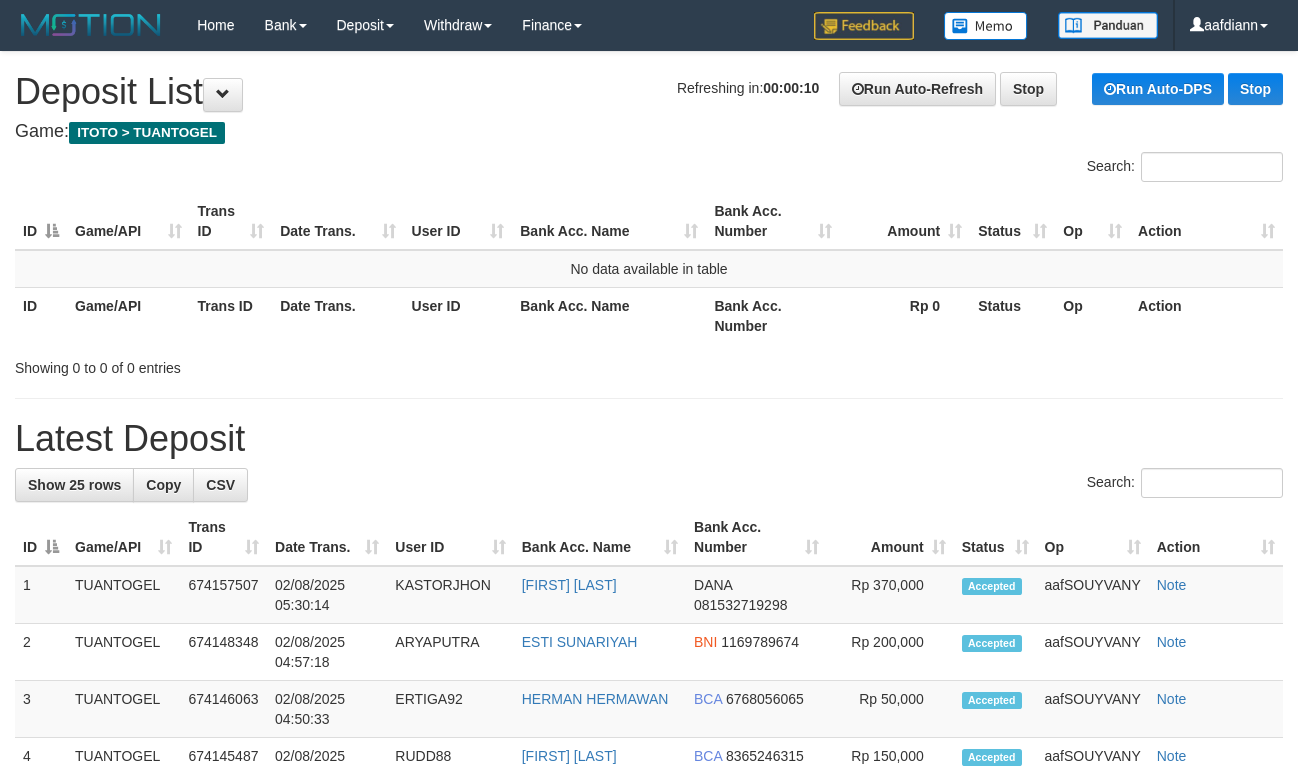 scroll, scrollTop: 0, scrollLeft: 0, axis: both 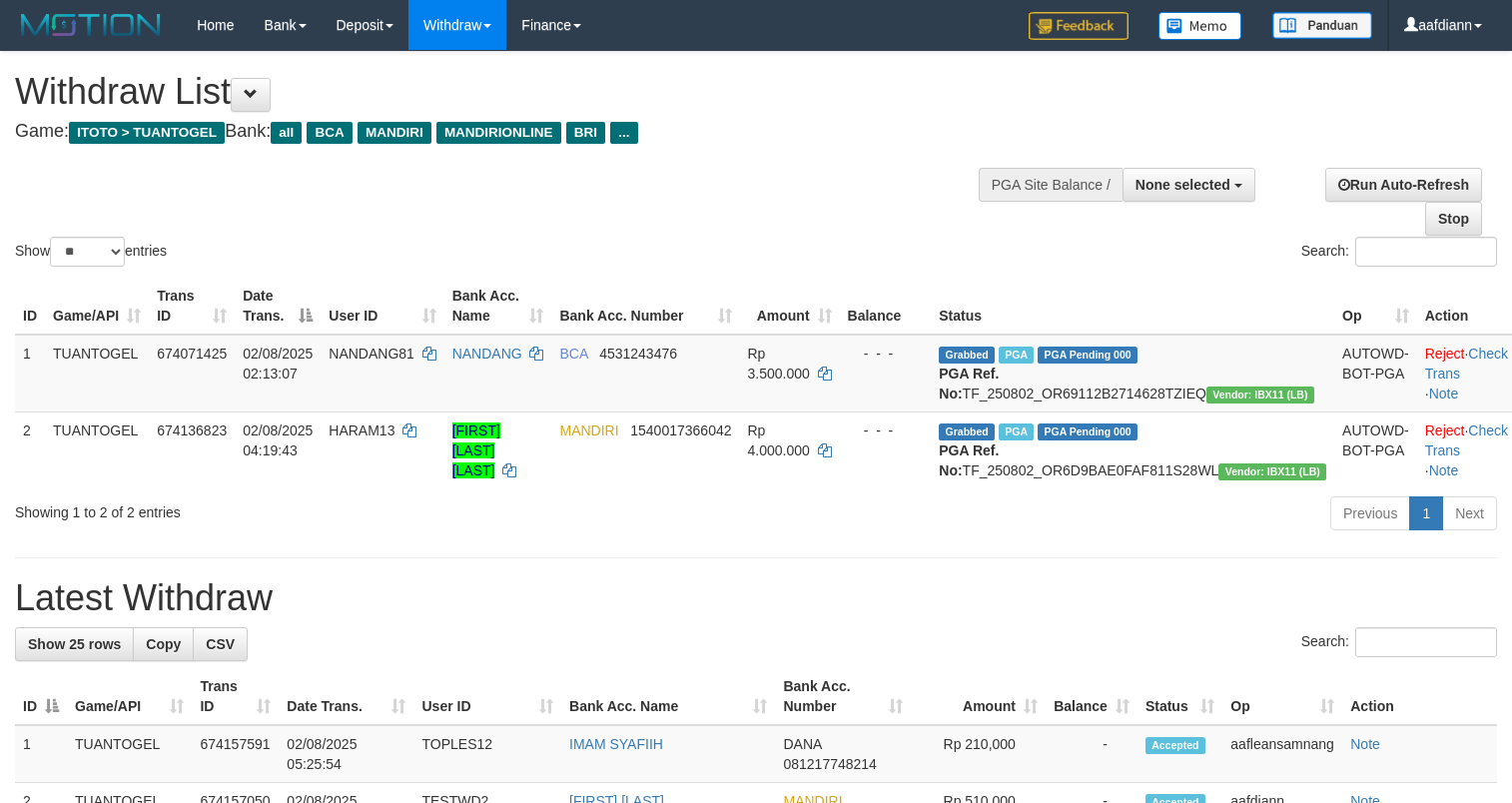select 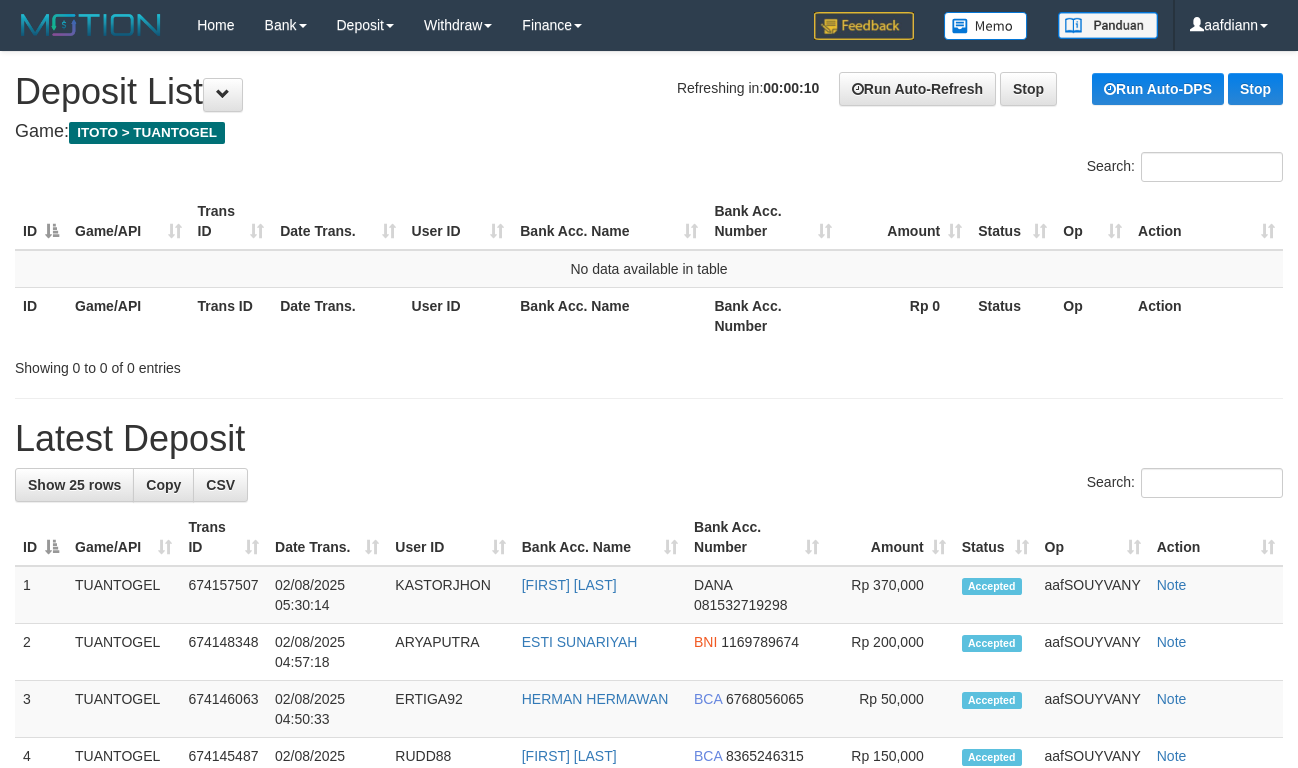 scroll, scrollTop: 0, scrollLeft: 0, axis: both 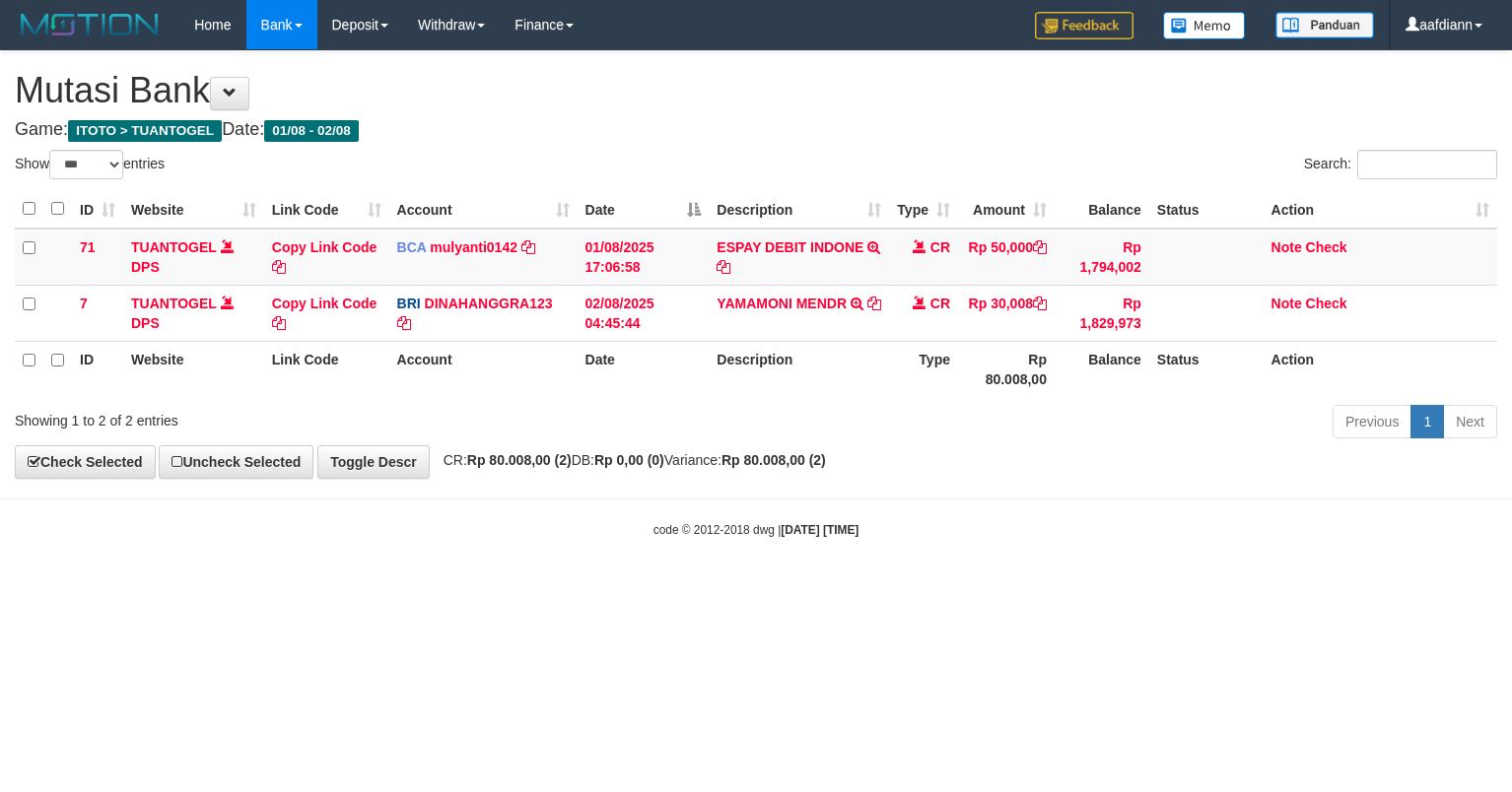 select on "***" 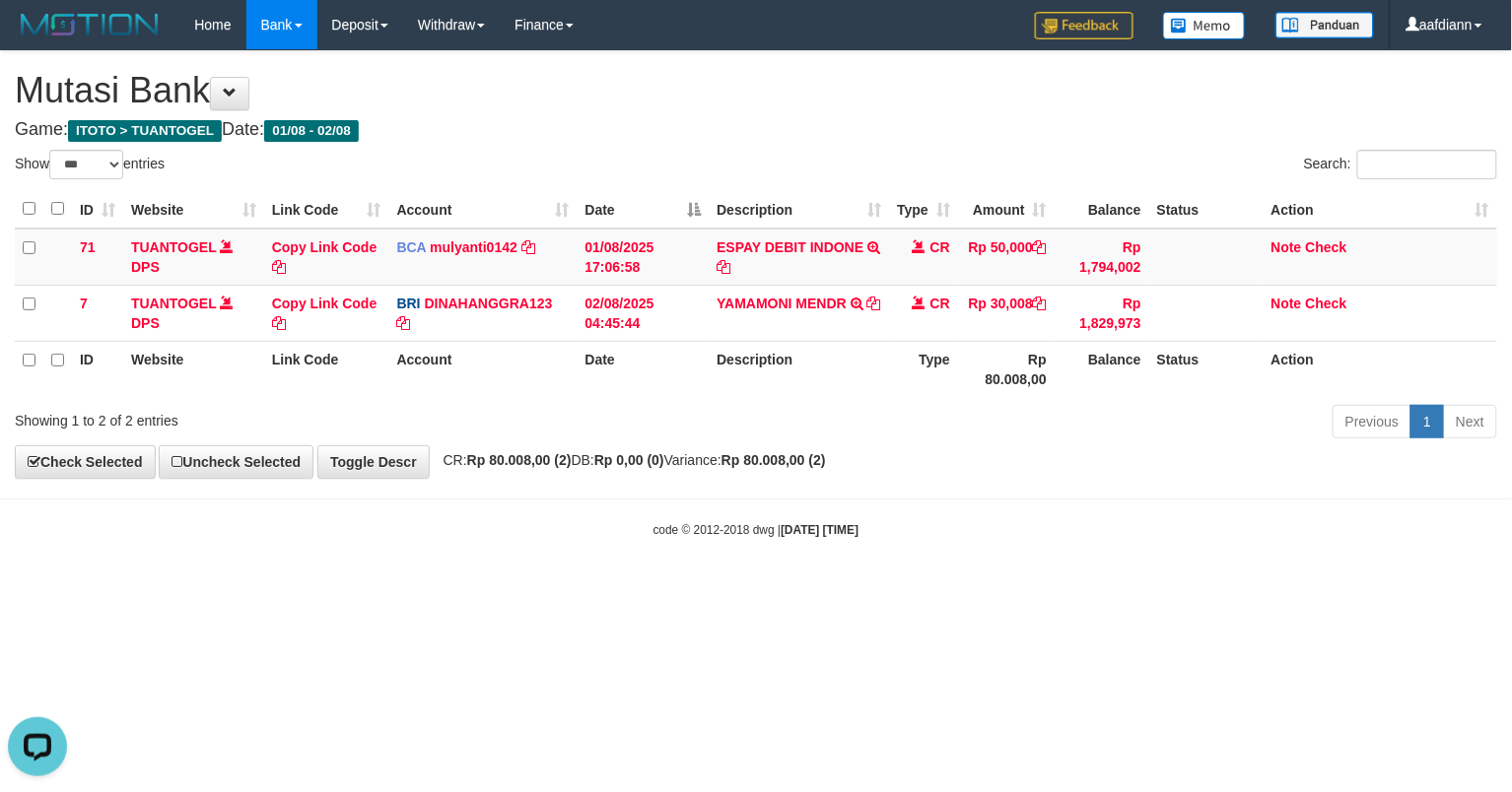 scroll, scrollTop: 0, scrollLeft: 0, axis: both 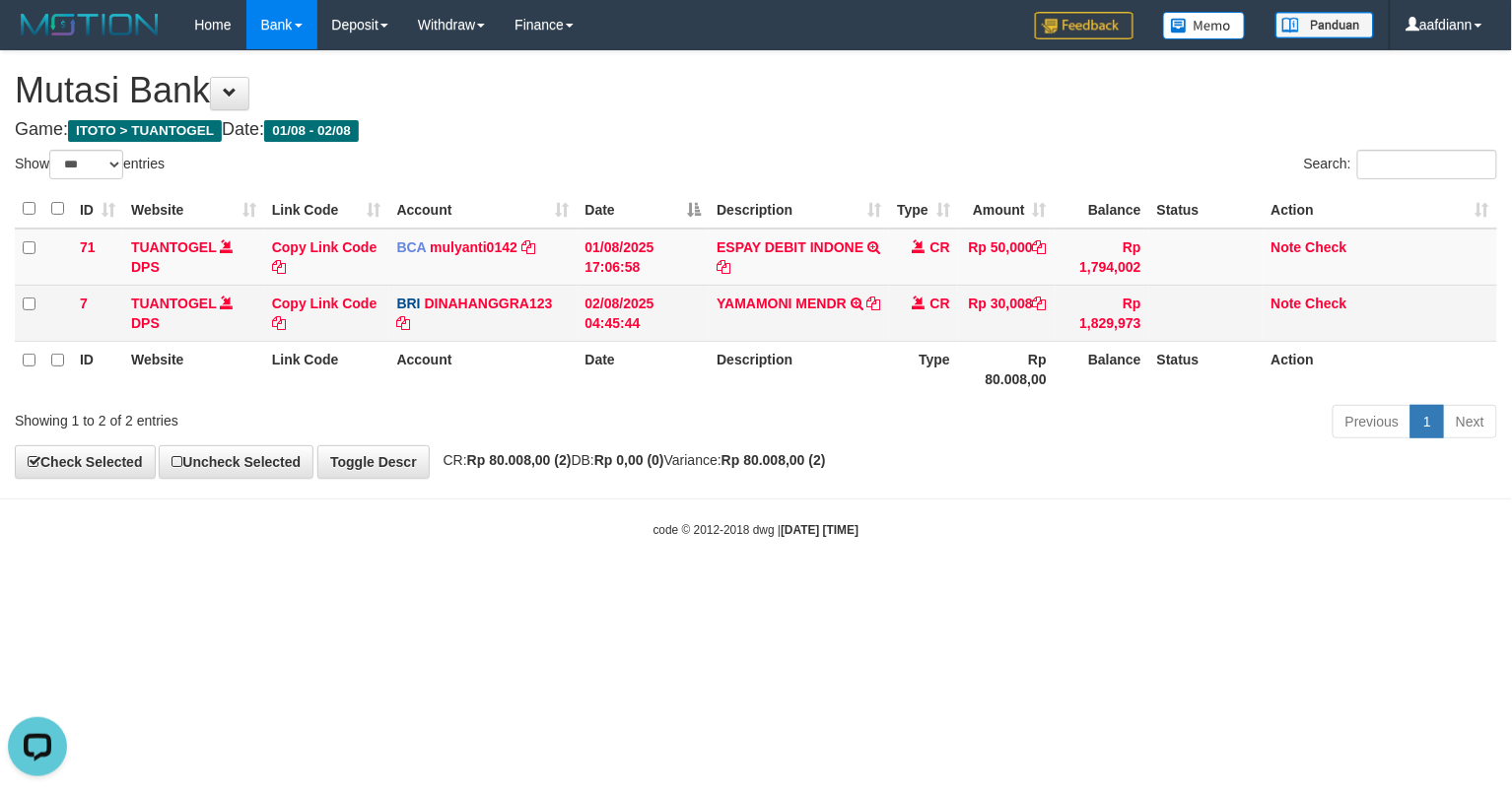 click on "Description" at bounding box center [798, 368] 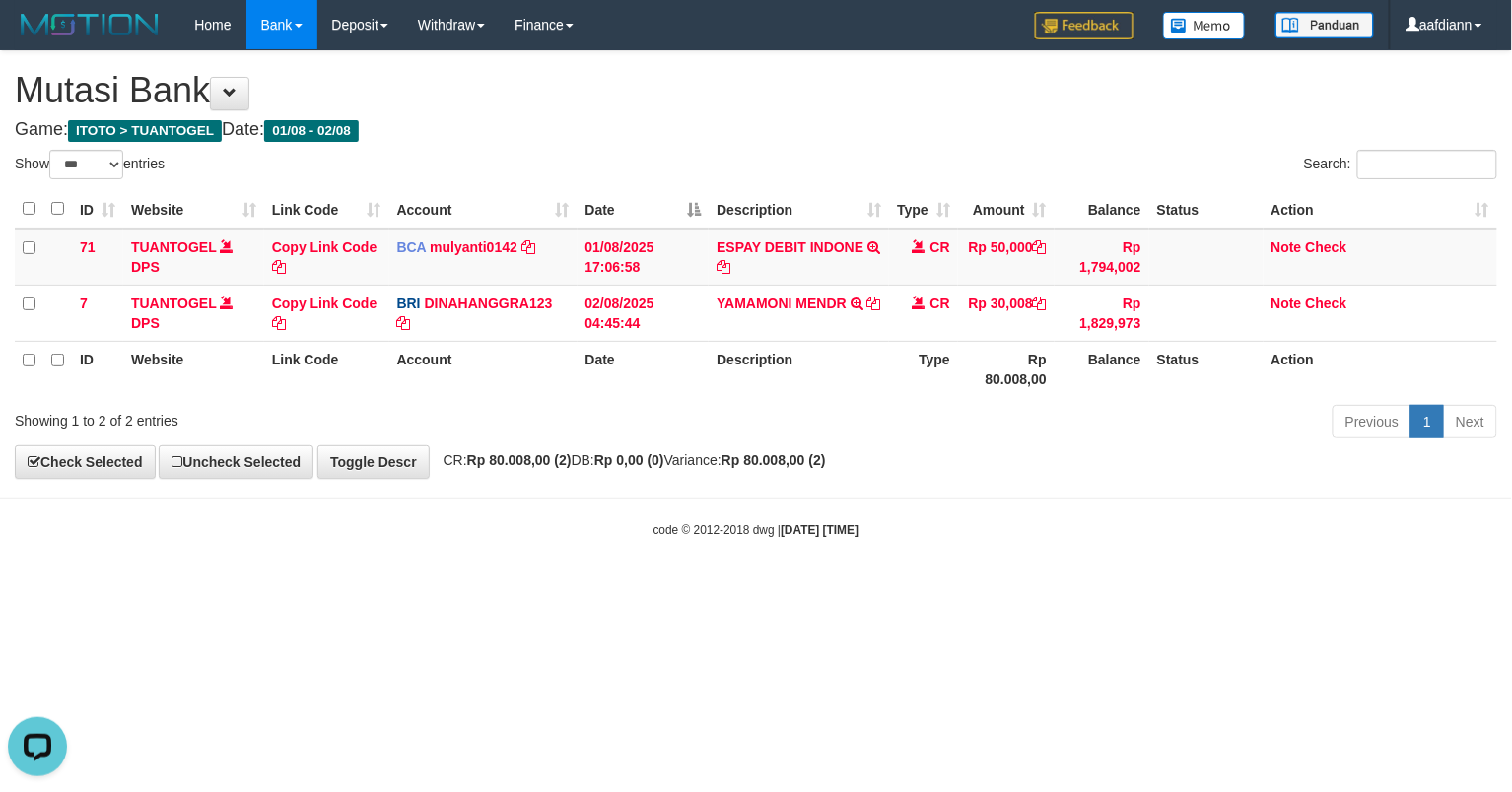 click on "Mutasi Bank" at bounding box center (756, 91) 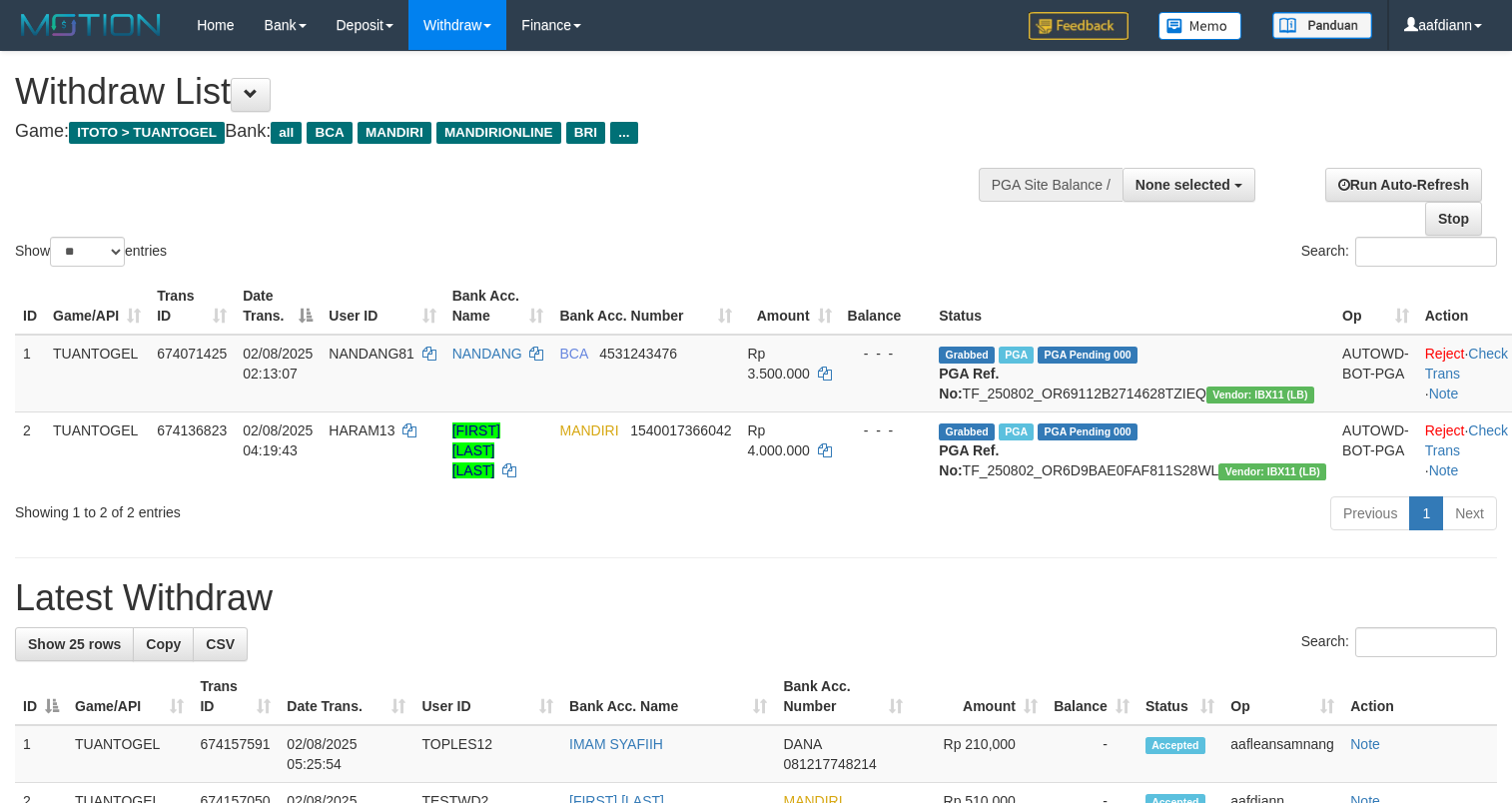 select 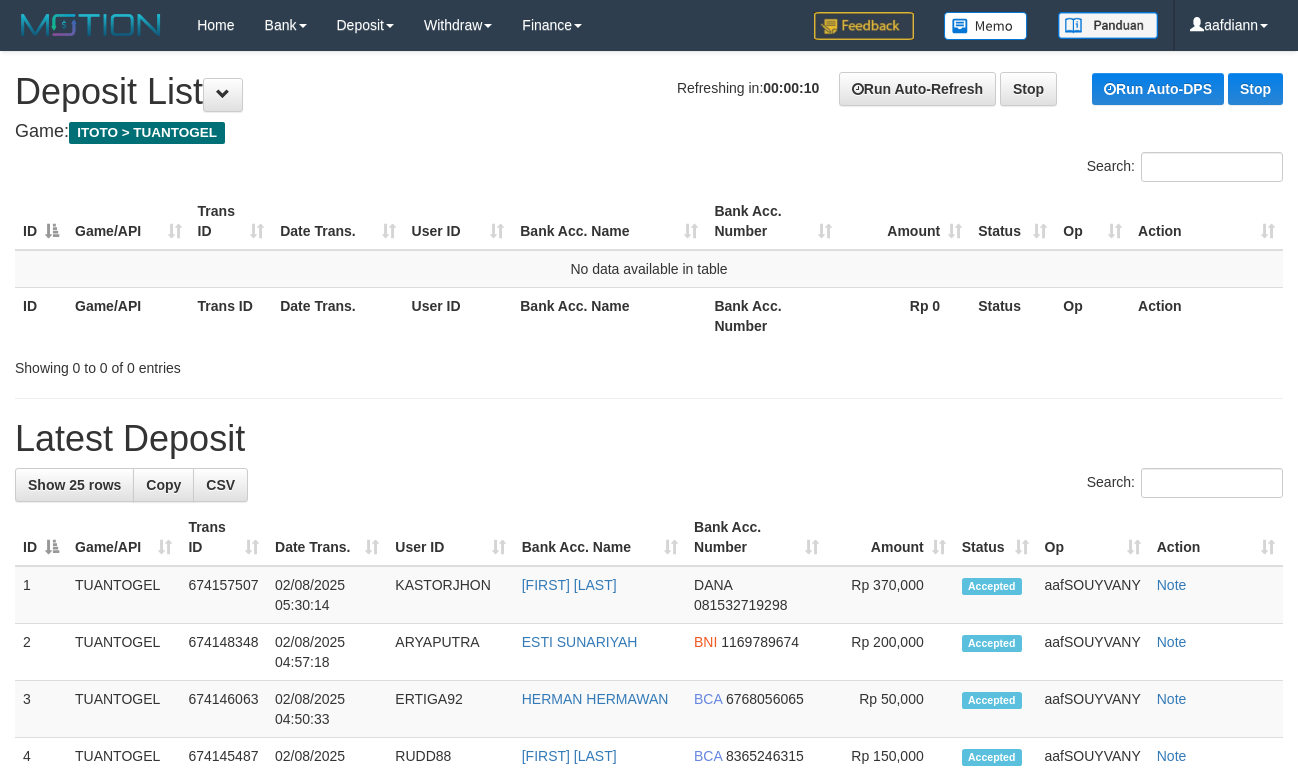 scroll, scrollTop: 0, scrollLeft: 0, axis: both 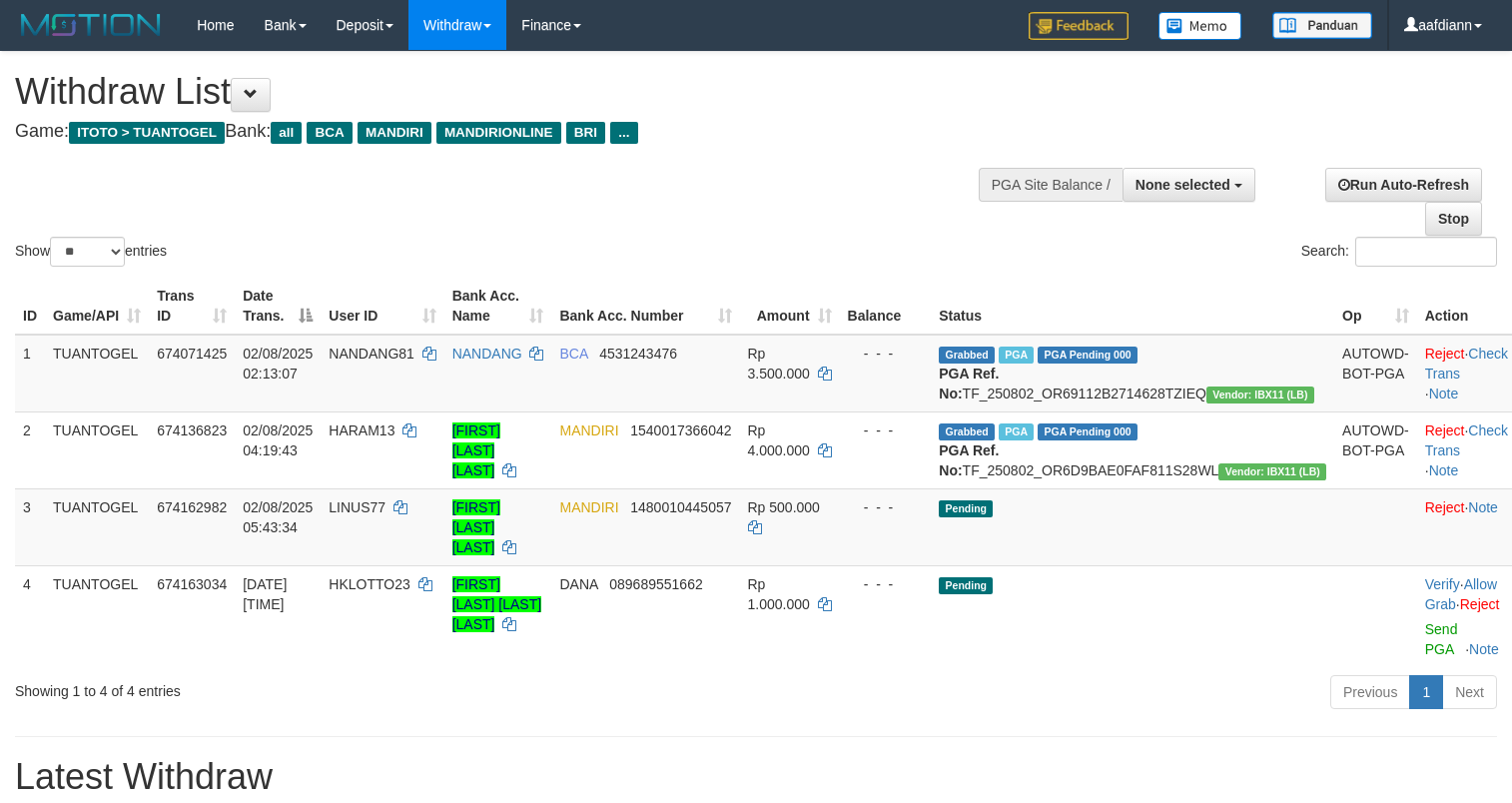 select 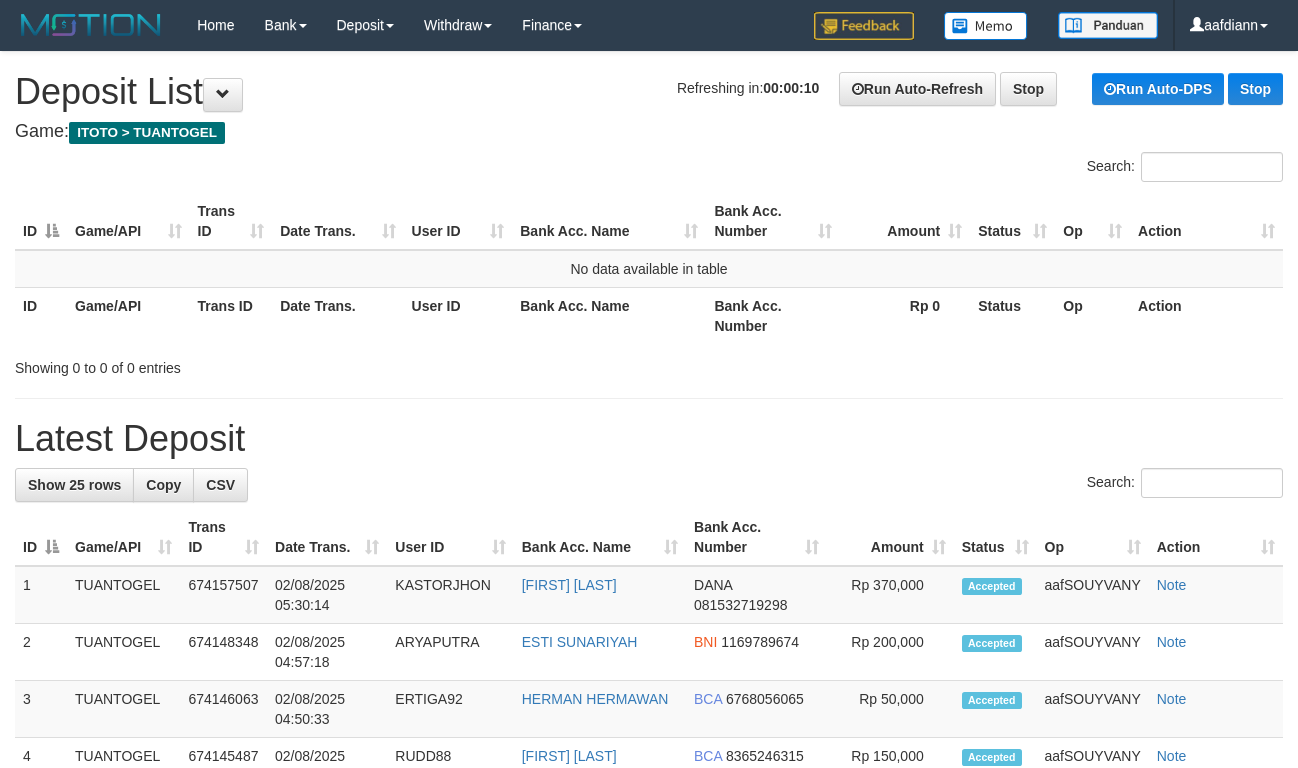 scroll, scrollTop: 0, scrollLeft: 0, axis: both 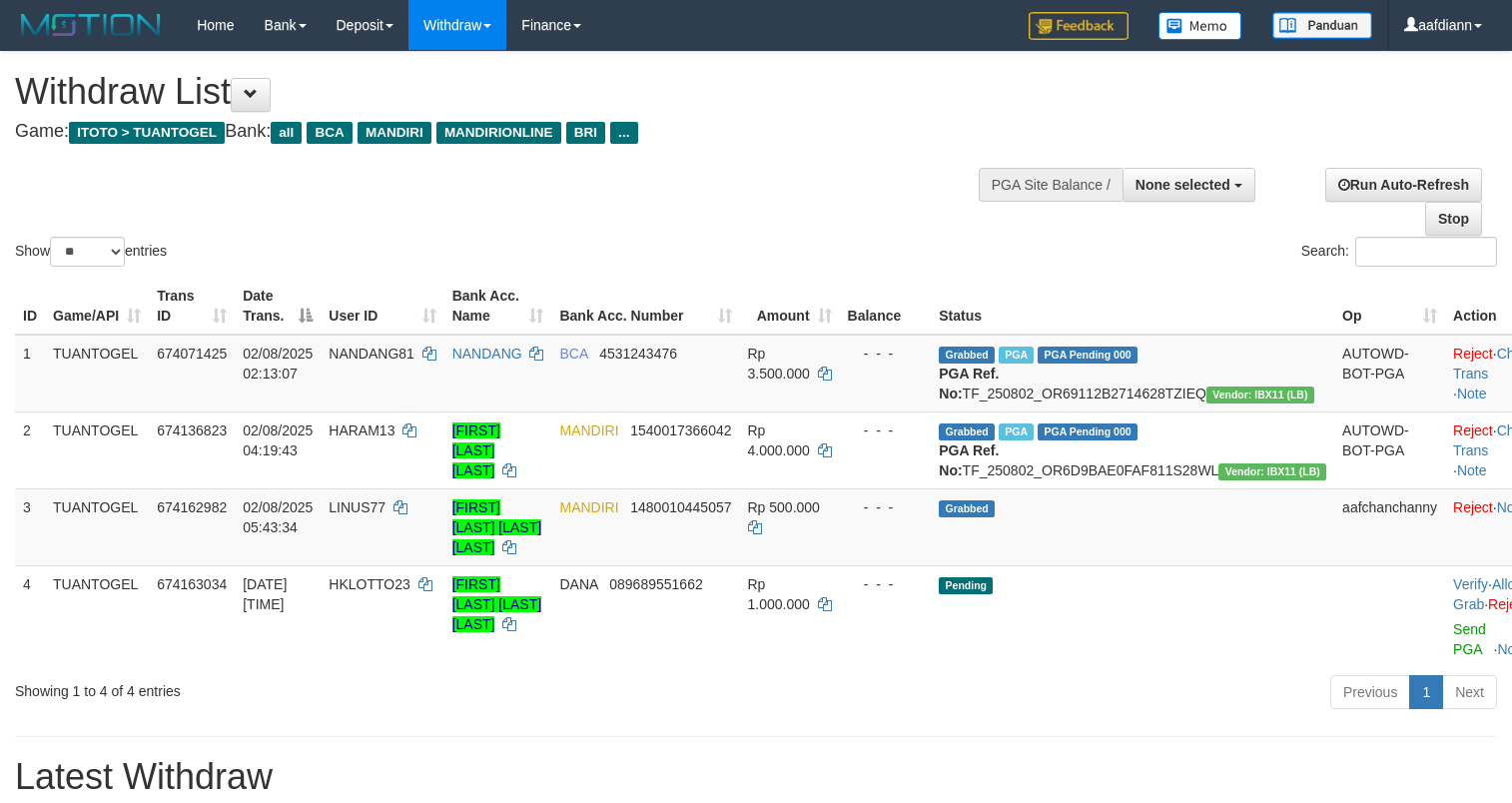 select 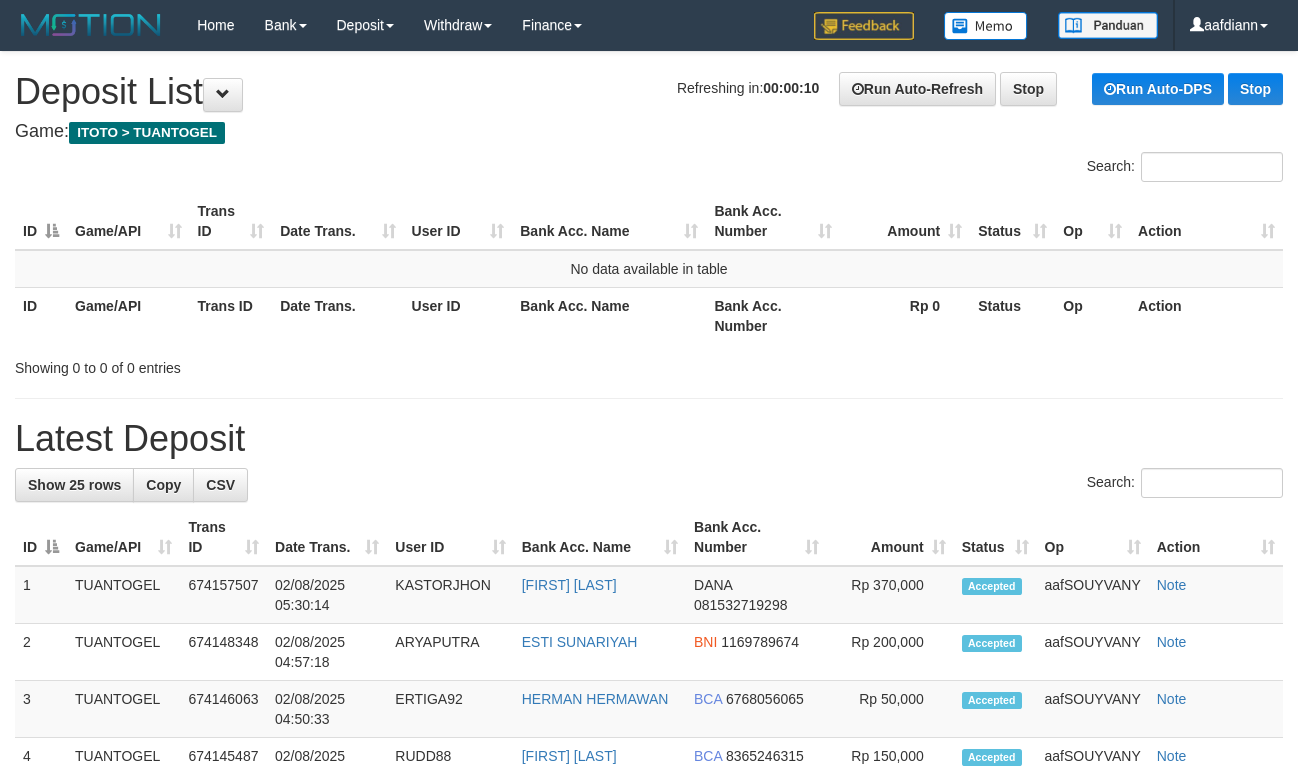 scroll, scrollTop: 0, scrollLeft: 0, axis: both 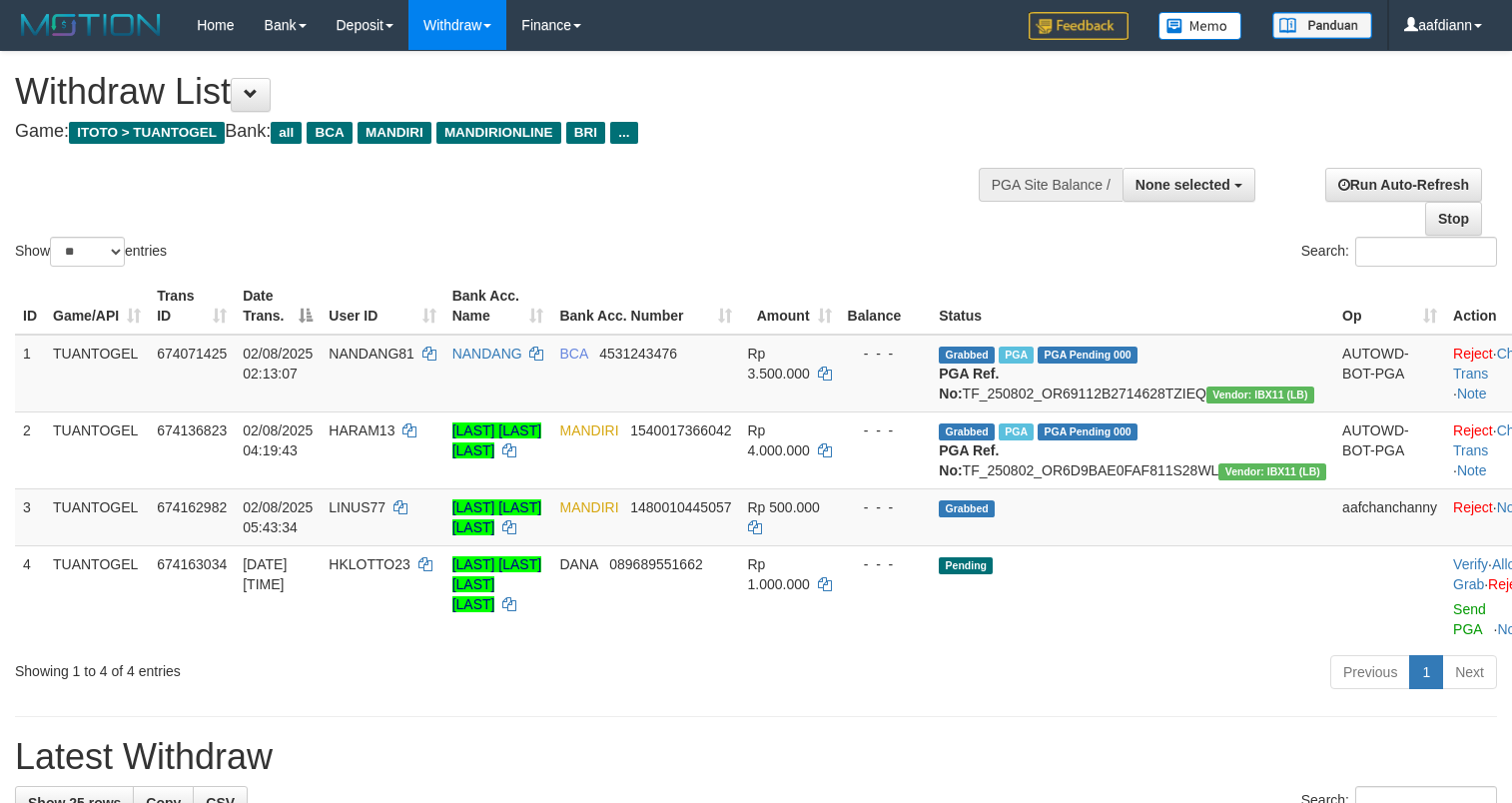 select 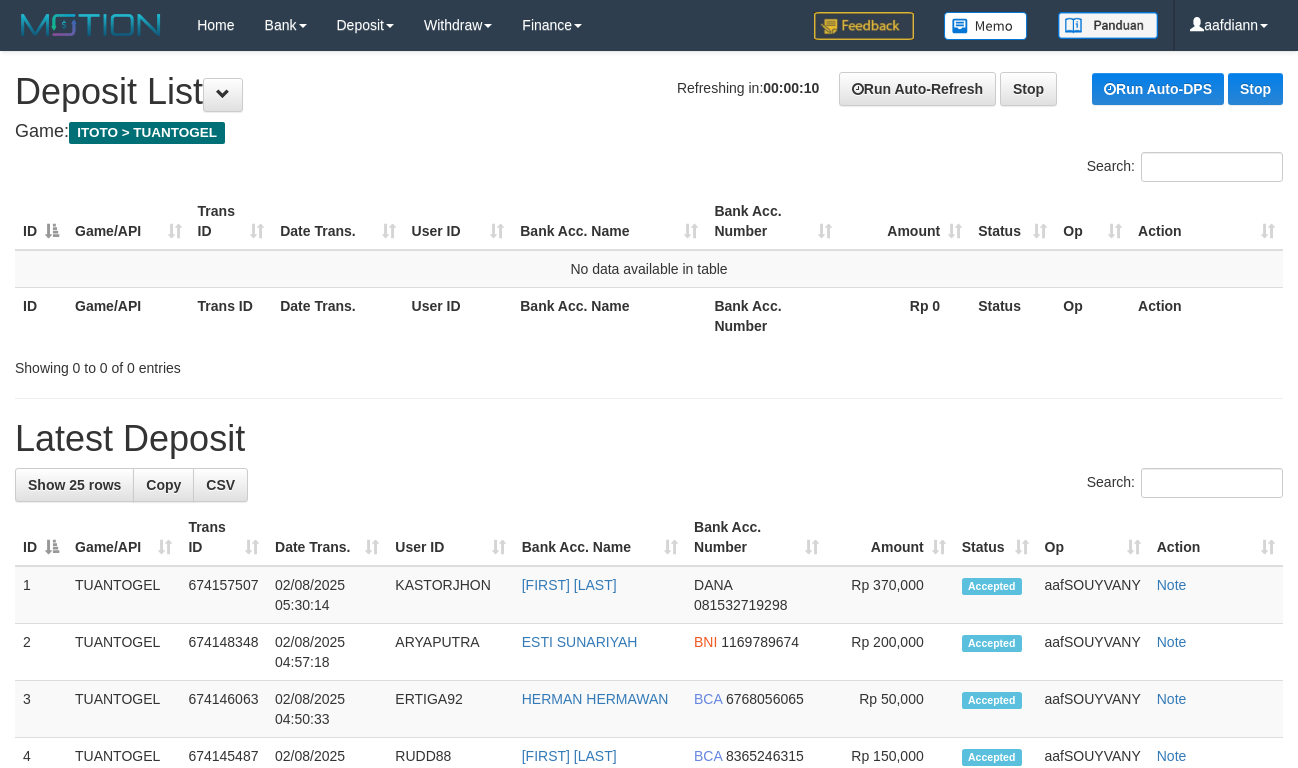 scroll, scrollTop: 0, scrollLeft: 0, axis: both 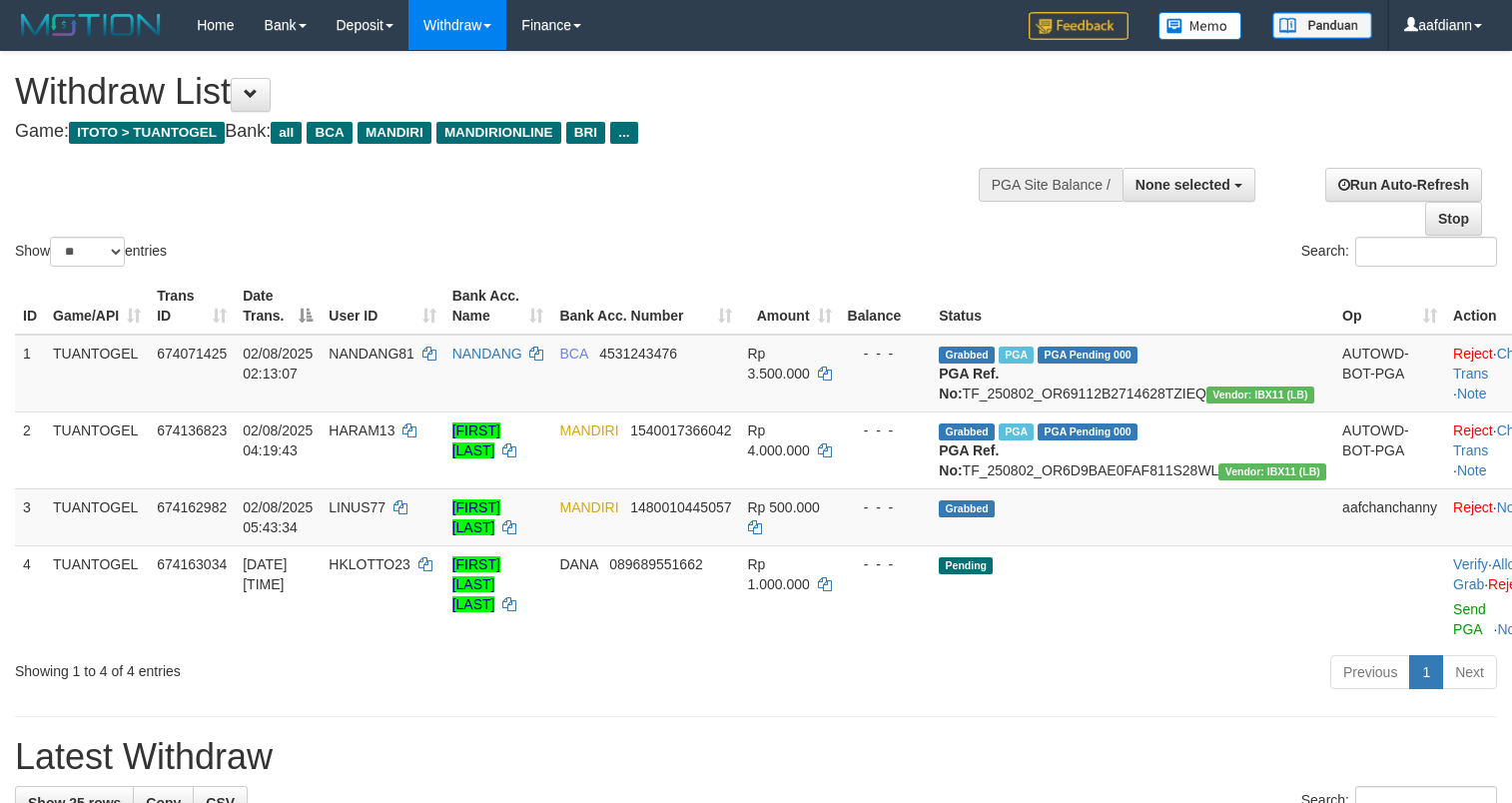 select 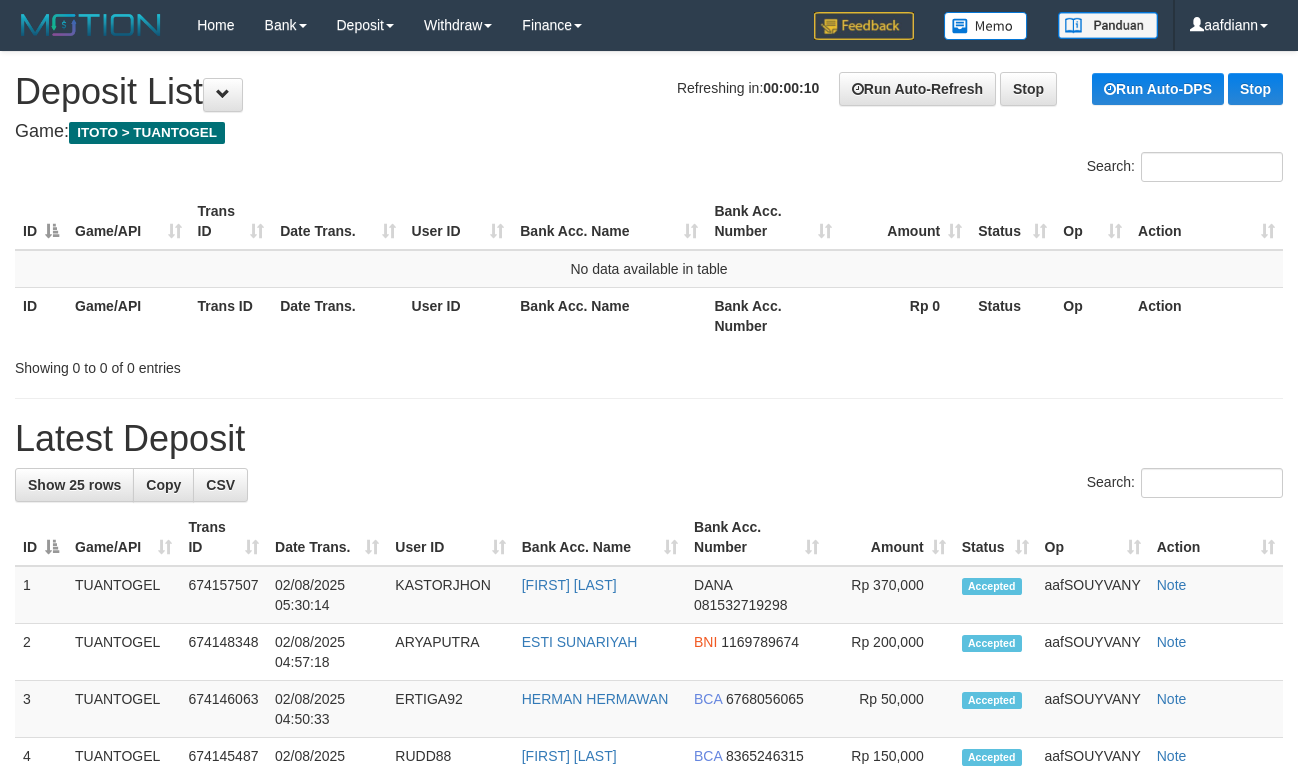 scroll, scrollTop: 0, scrollLeft: 0, axis: both 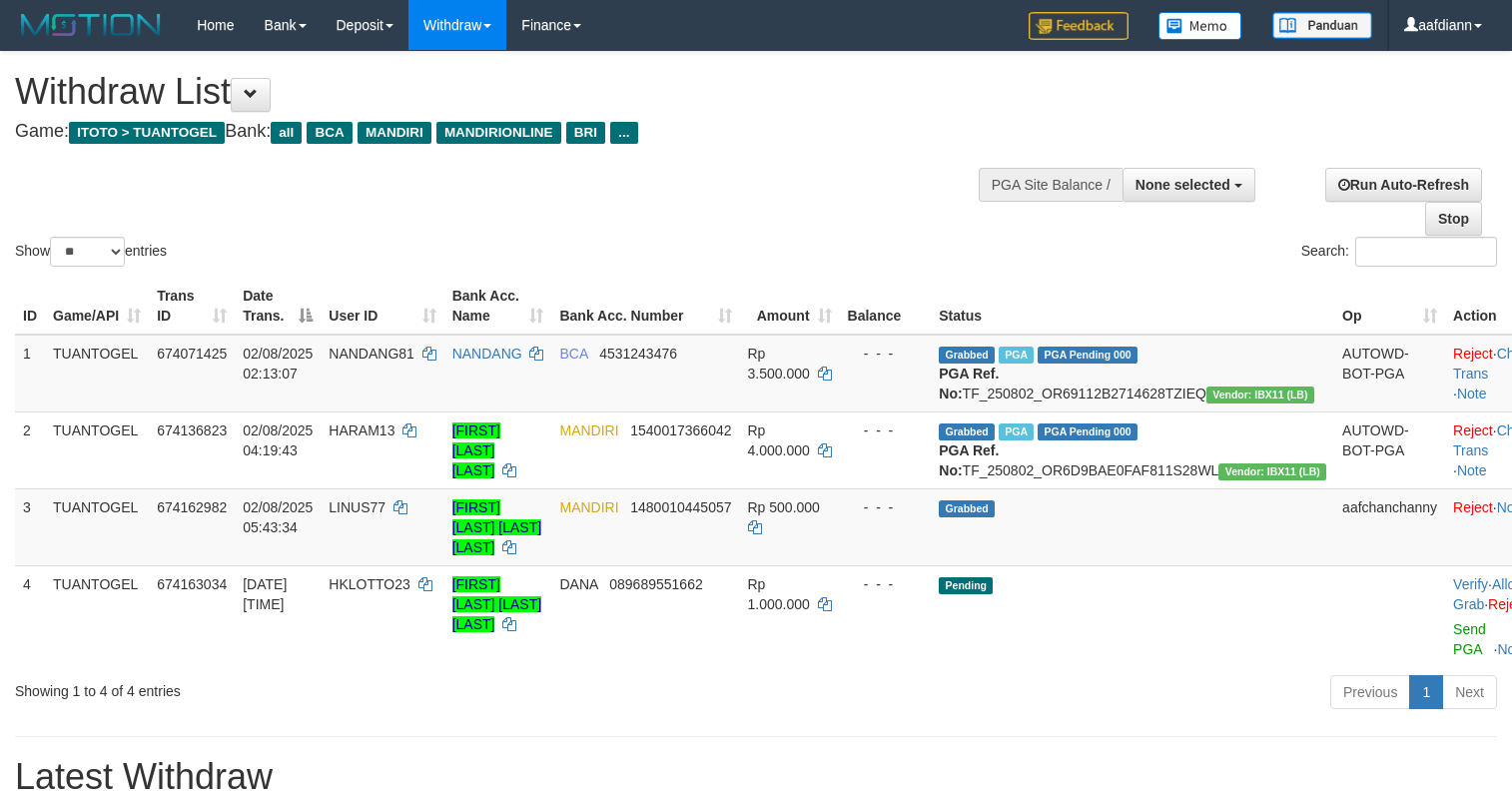 select 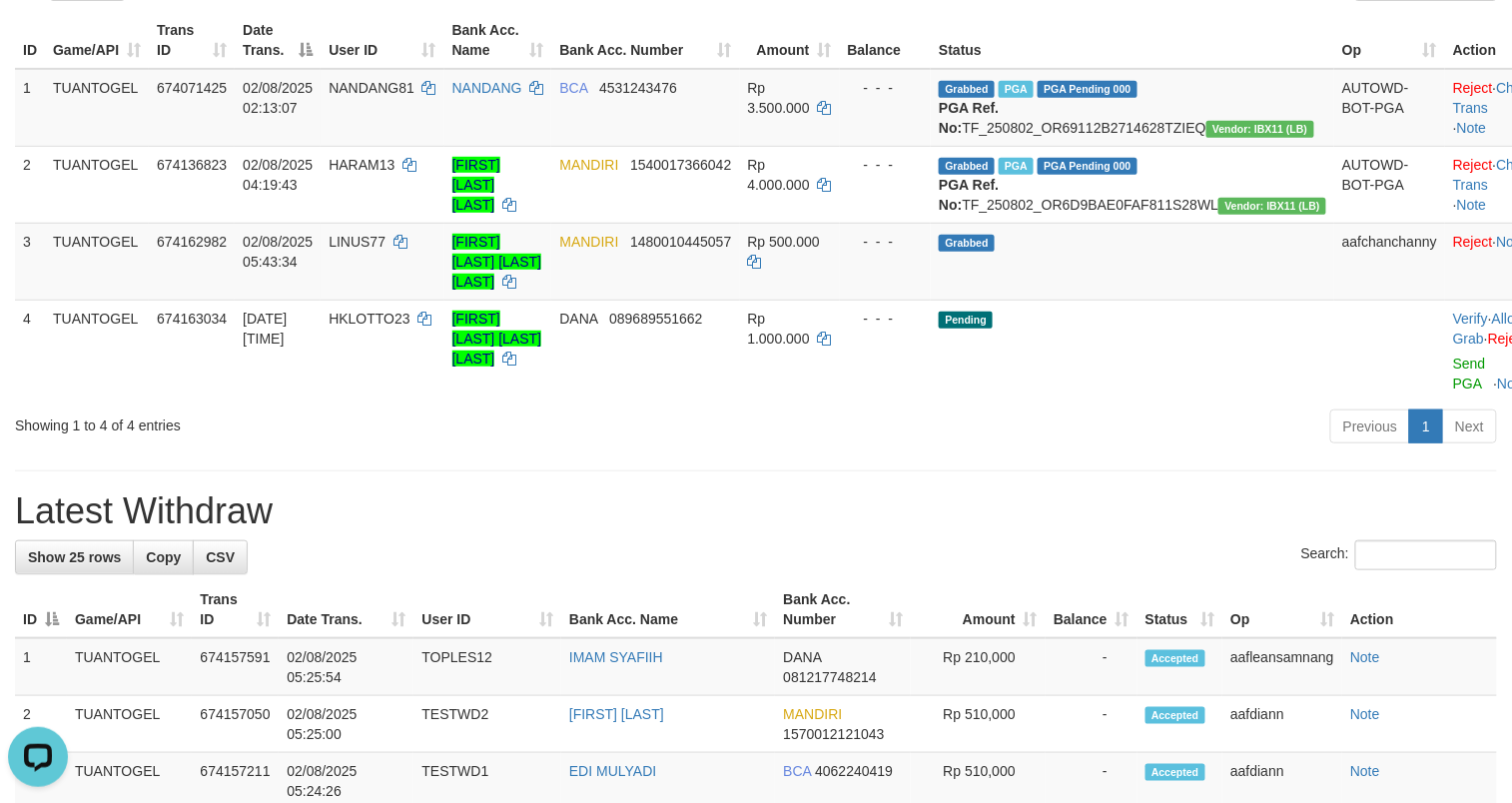 scroll, scrollTop: 266, scrollLeft: 0, axis: vertical 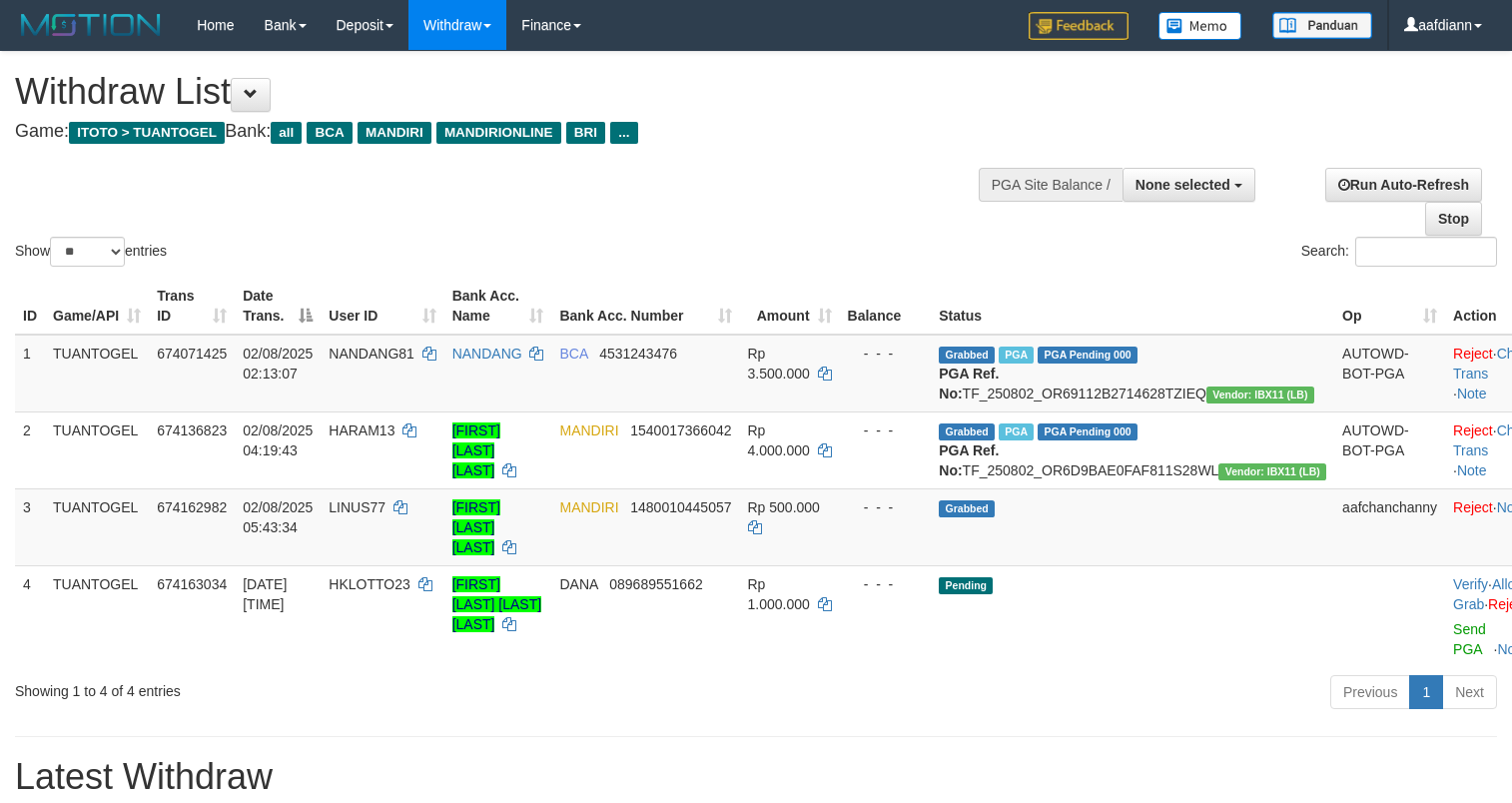 select 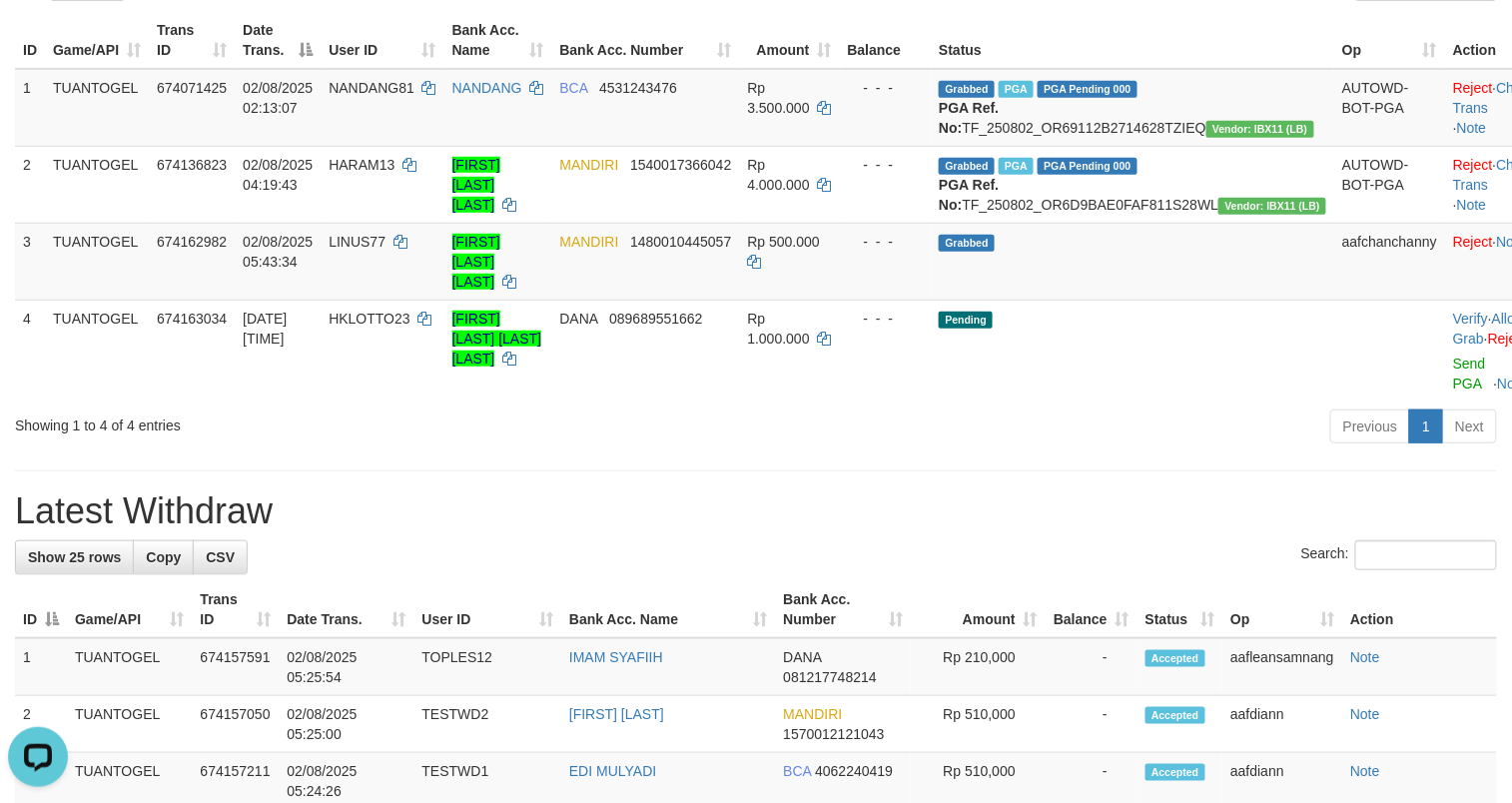 scroll, scrollTop: 0, scrollLeft: 0, axis: both 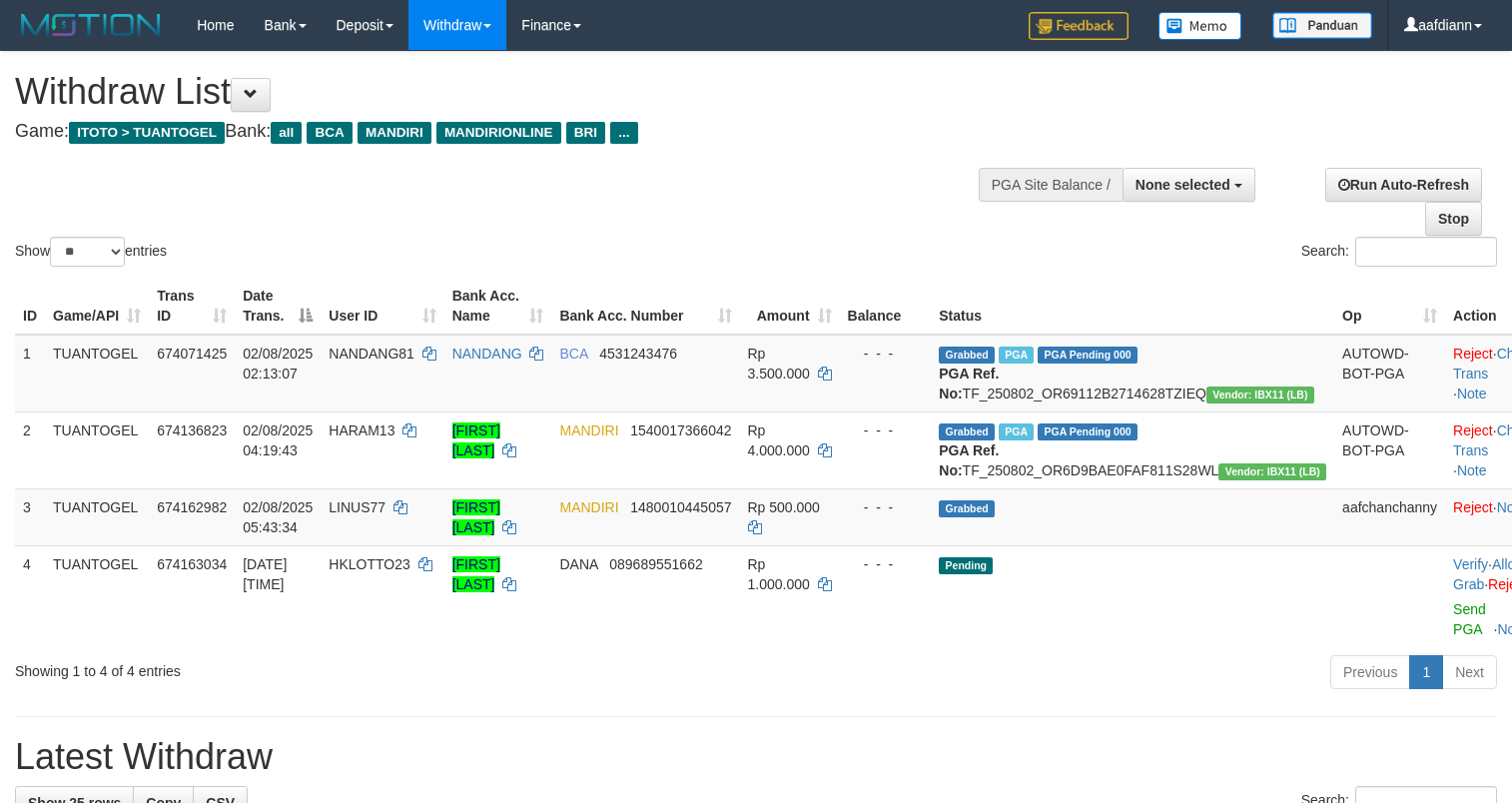 select 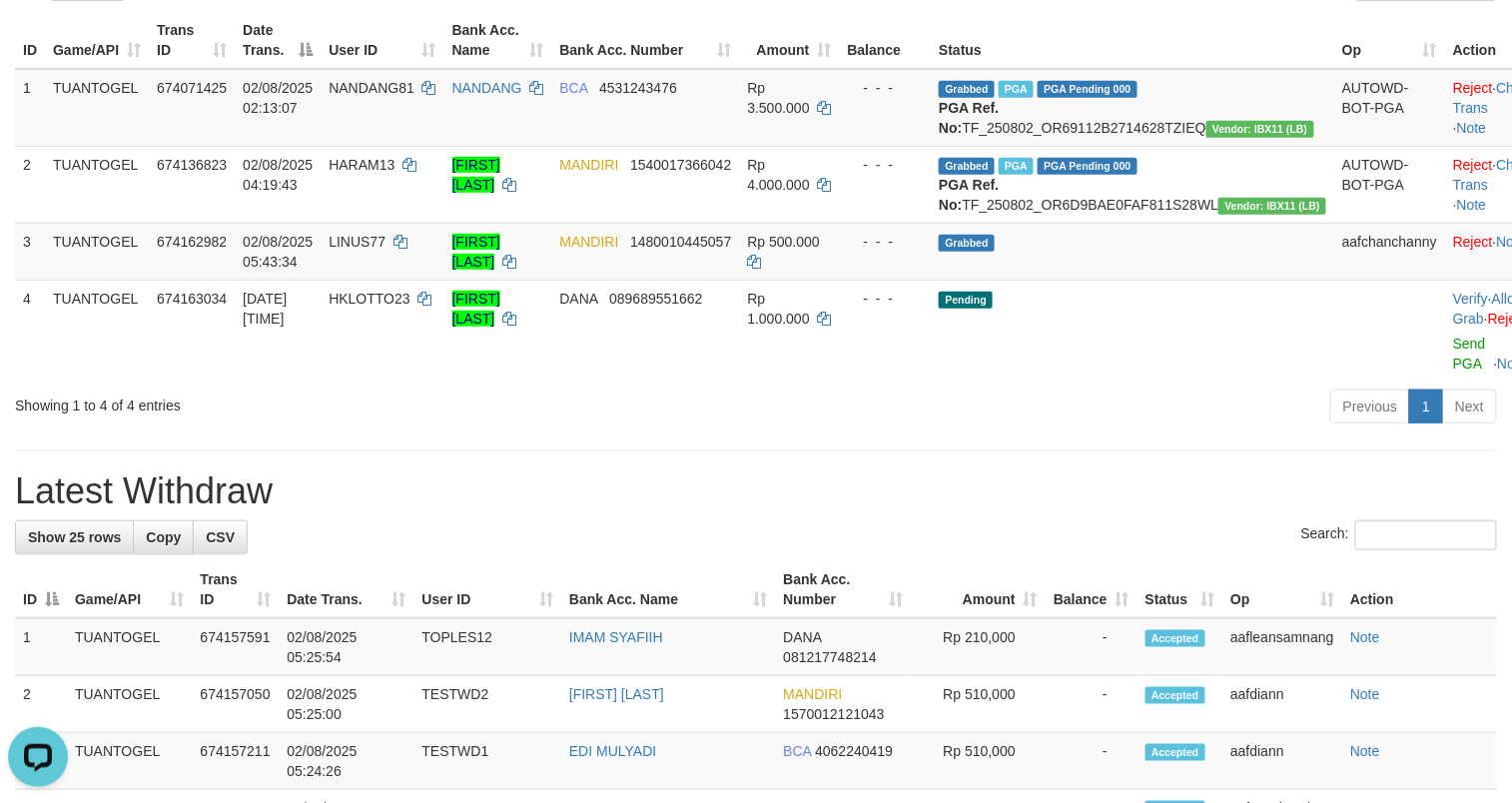 scroll, scrollTop: 0, scrollLeft: 0, axis: both 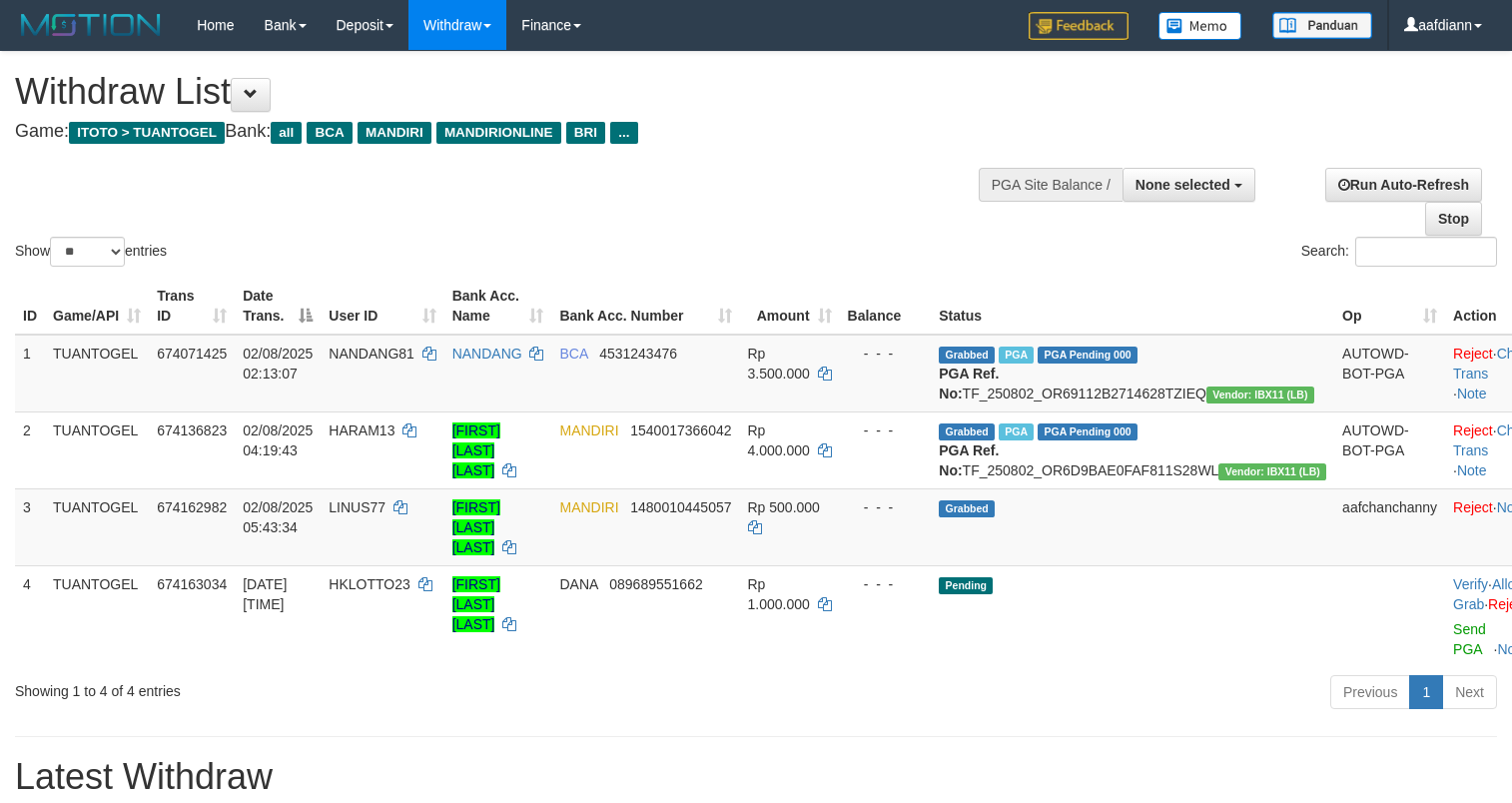 select 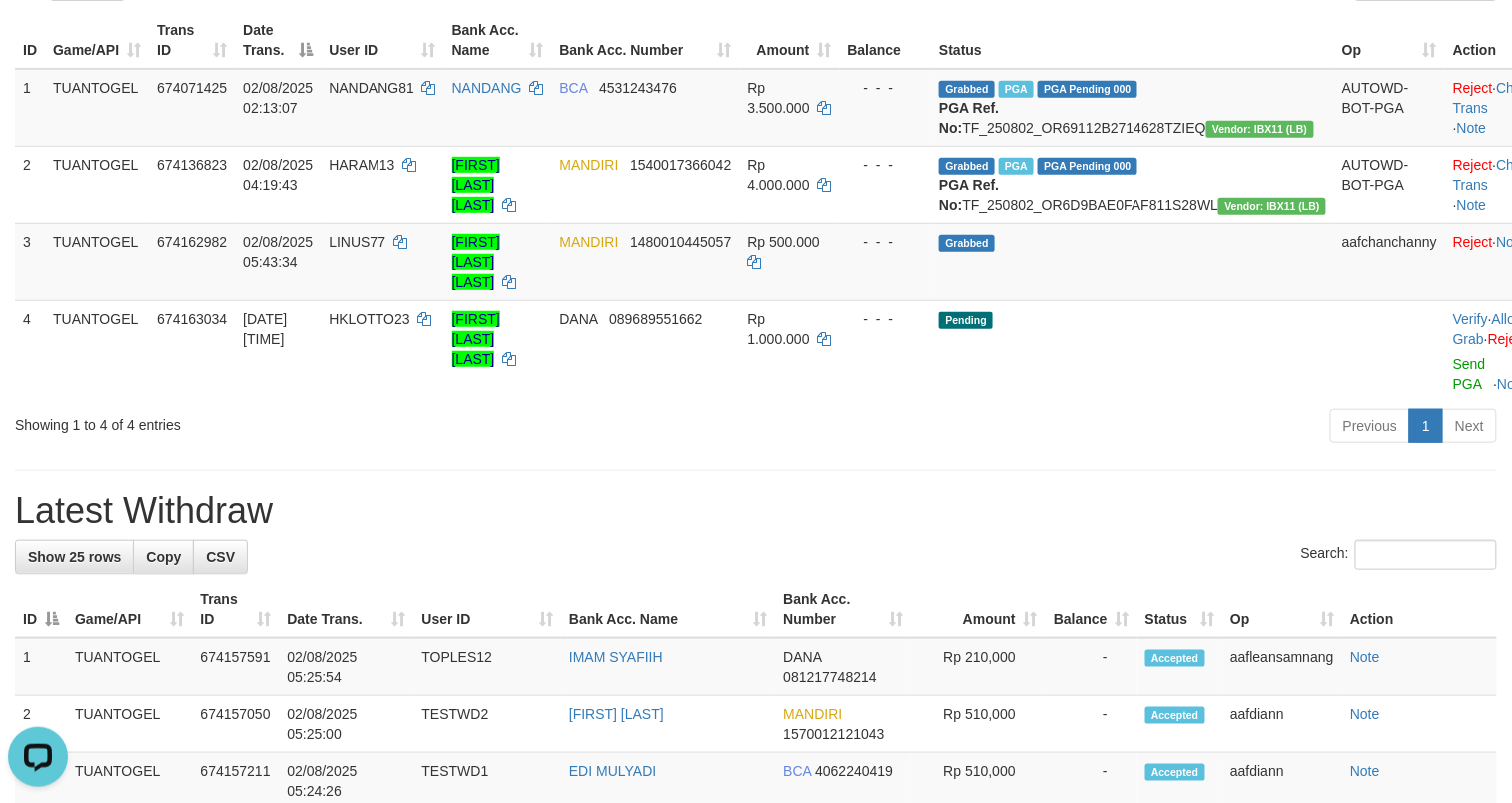 scroll, scrollTop: 0, scrollLeft: 0, axis: both 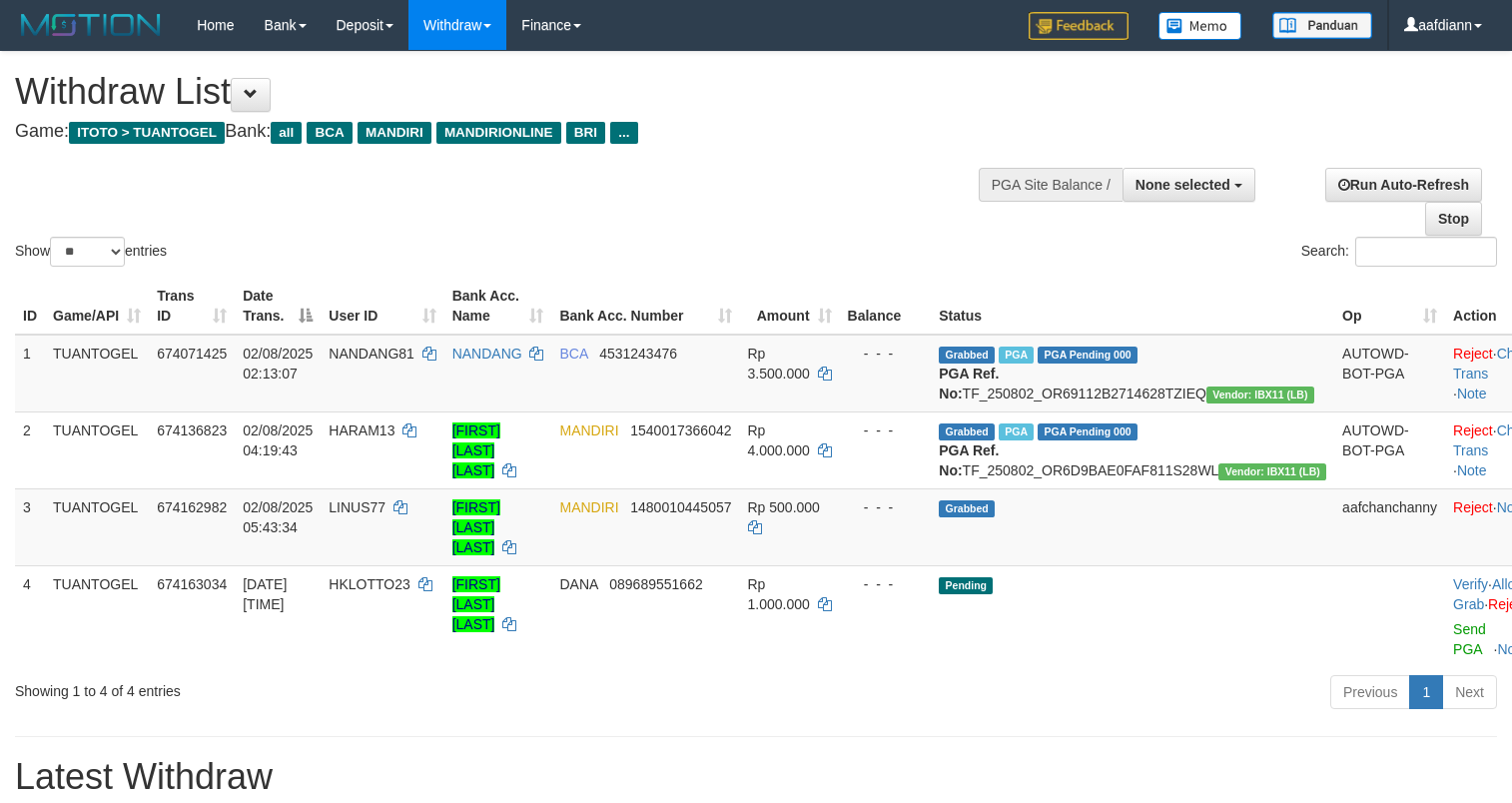 select 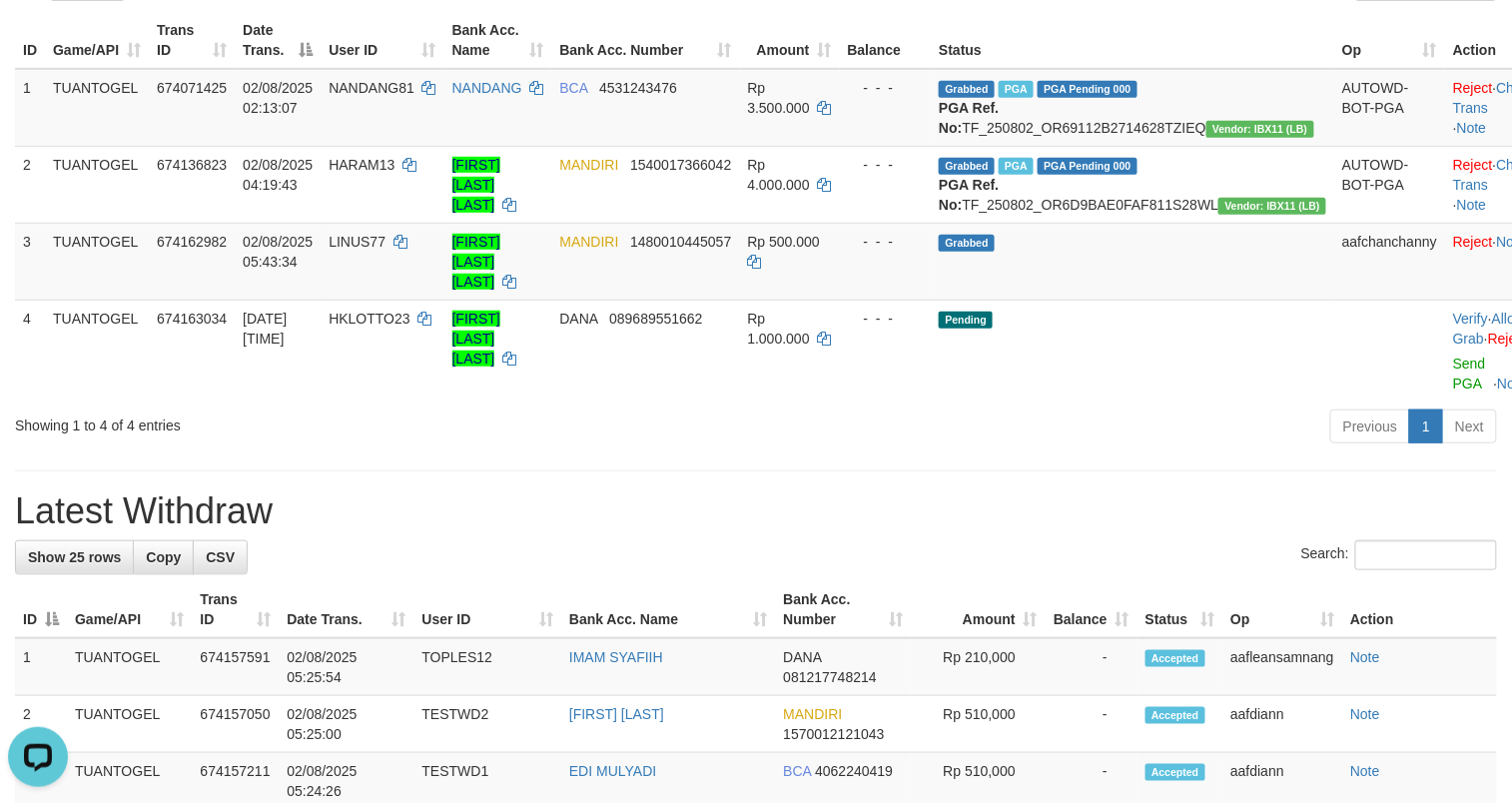 scroll, scrollTop: 0, scrollLeft: 0, axis: both 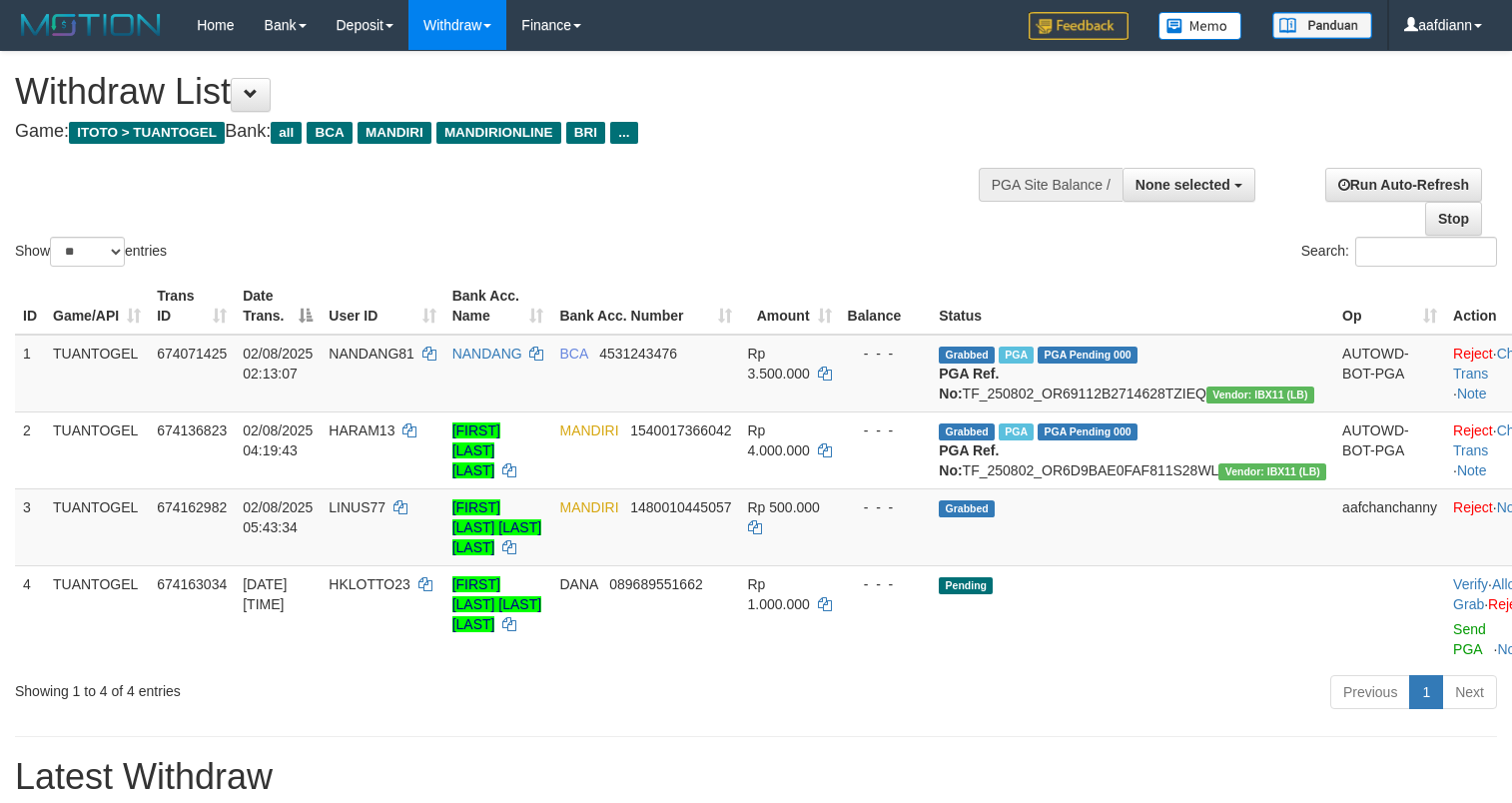 select 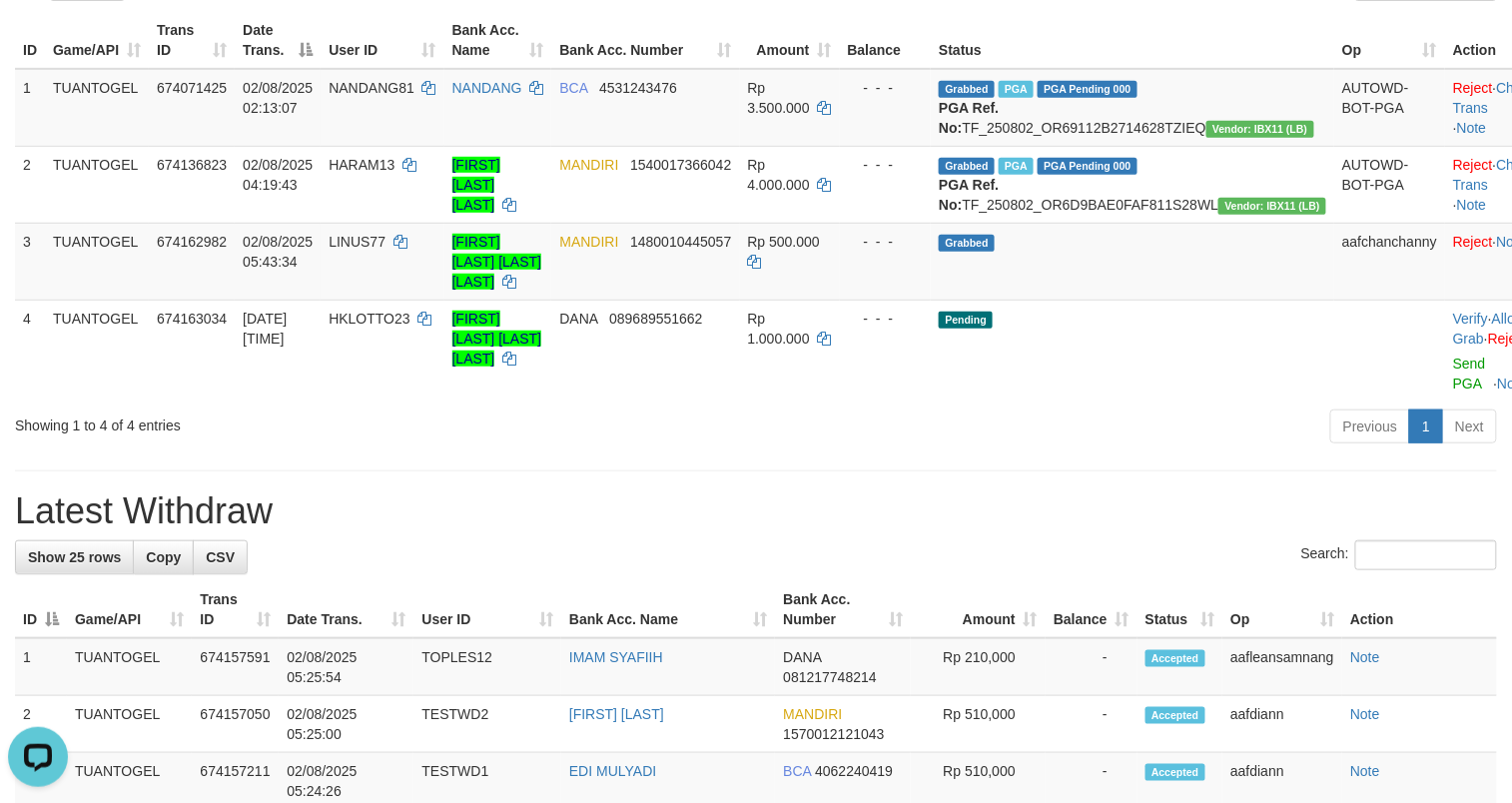 scroll, scrollTop: 0, scrollLeft: 0, axis: both 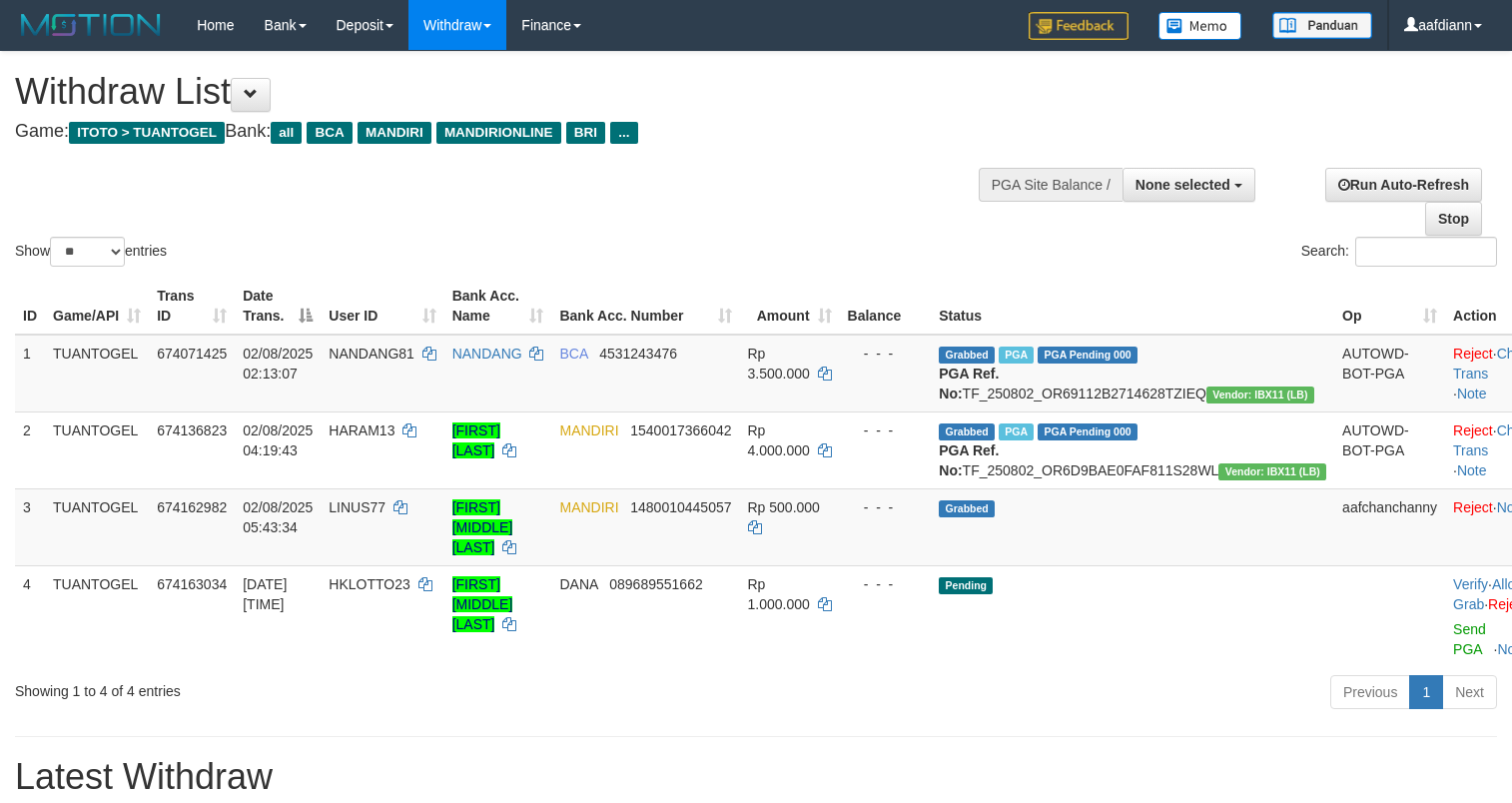 select 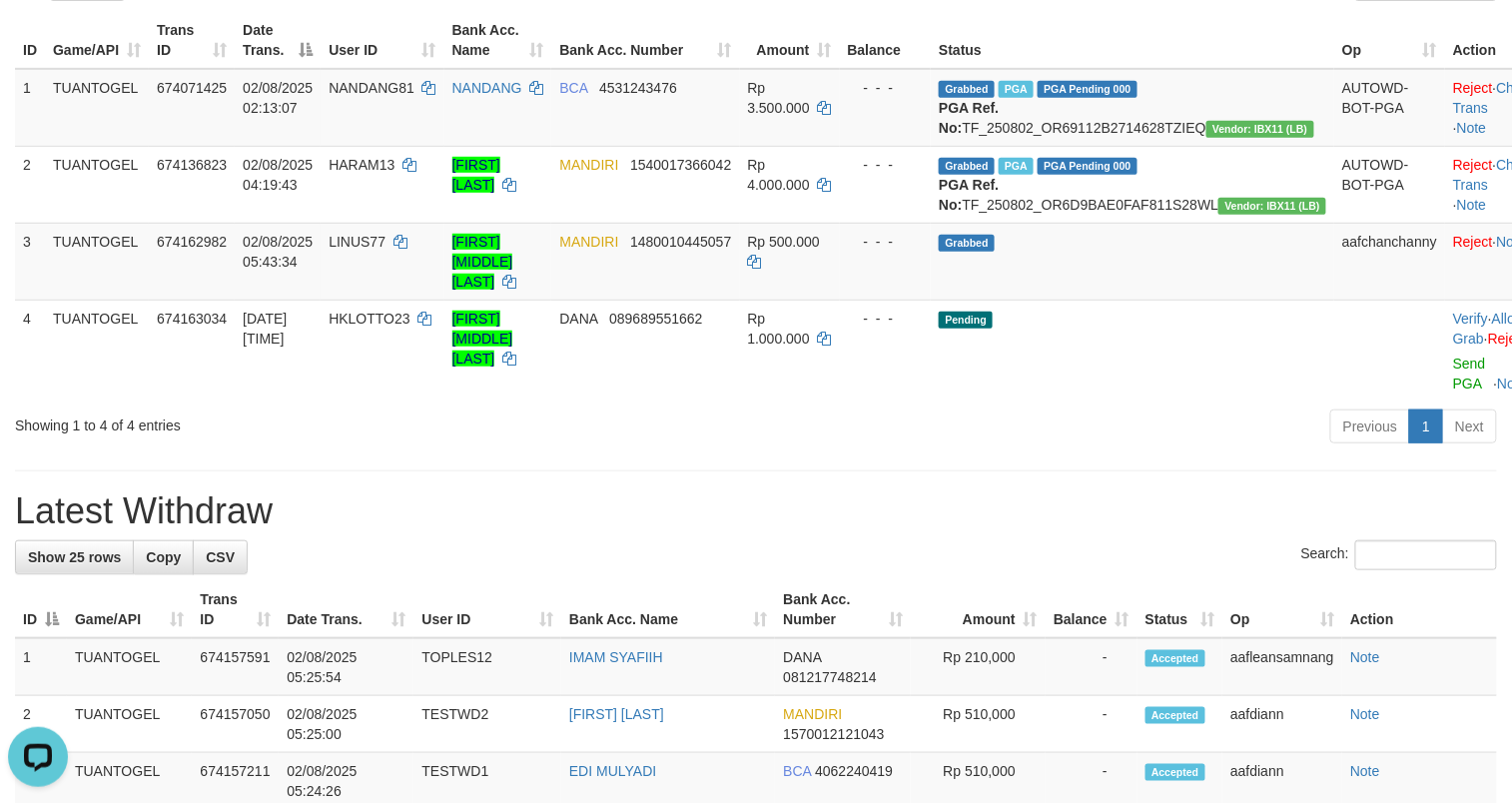scroll, scrollTop: 0, scrollLeft: 0, axis: both 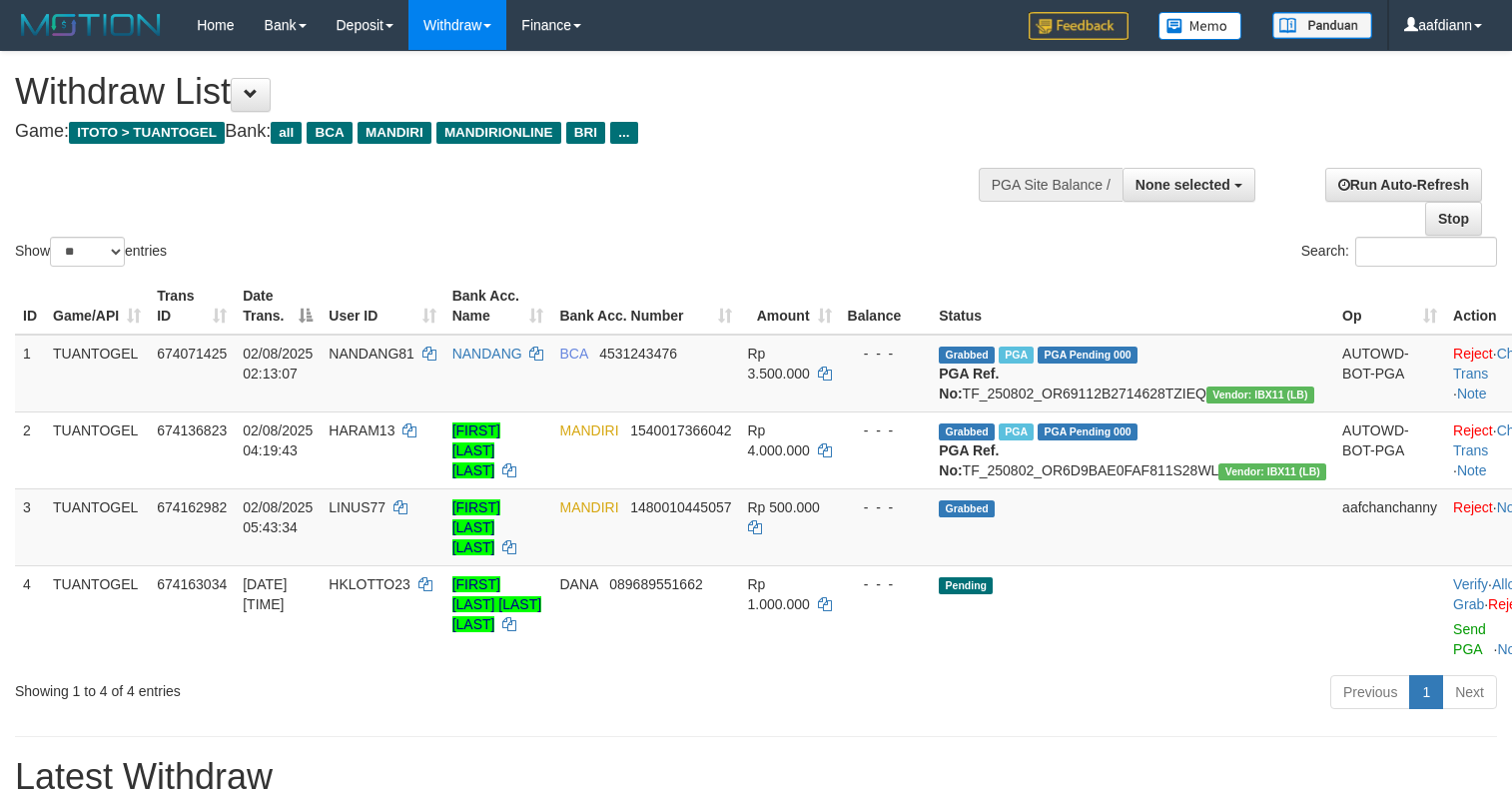 select 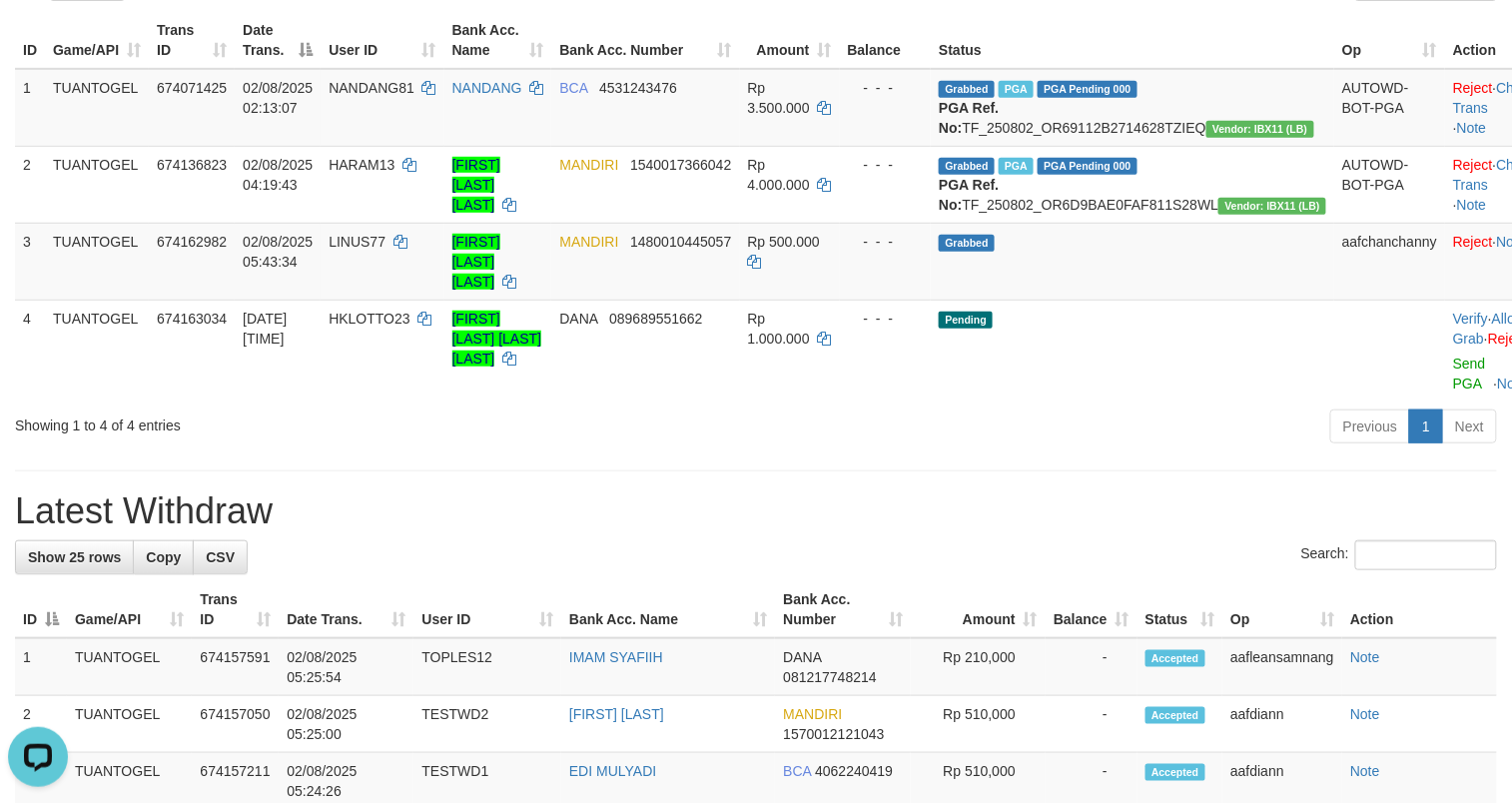 scroll, scrollTop: 0, scrollLeft: 0, axis: both 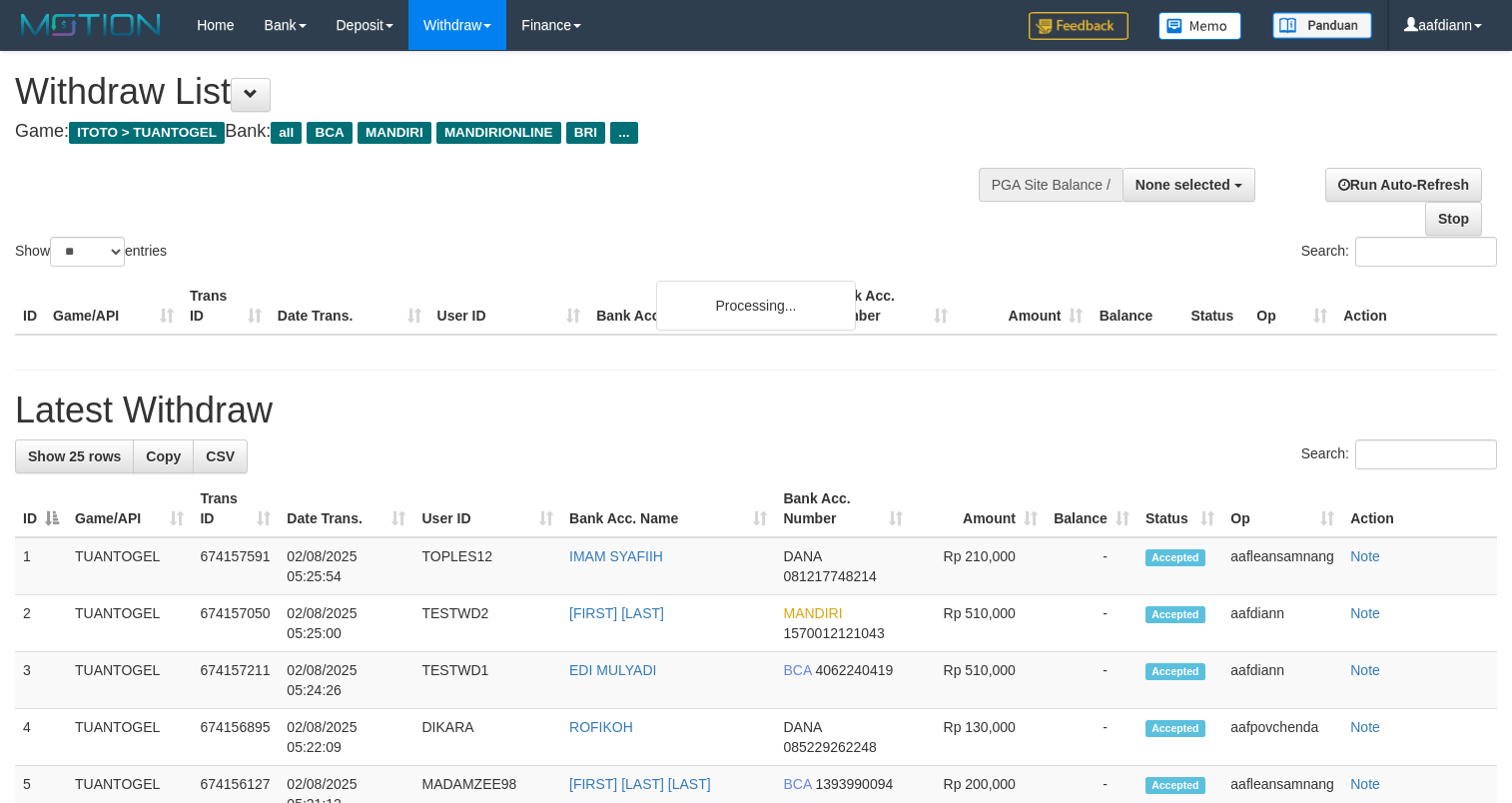 select 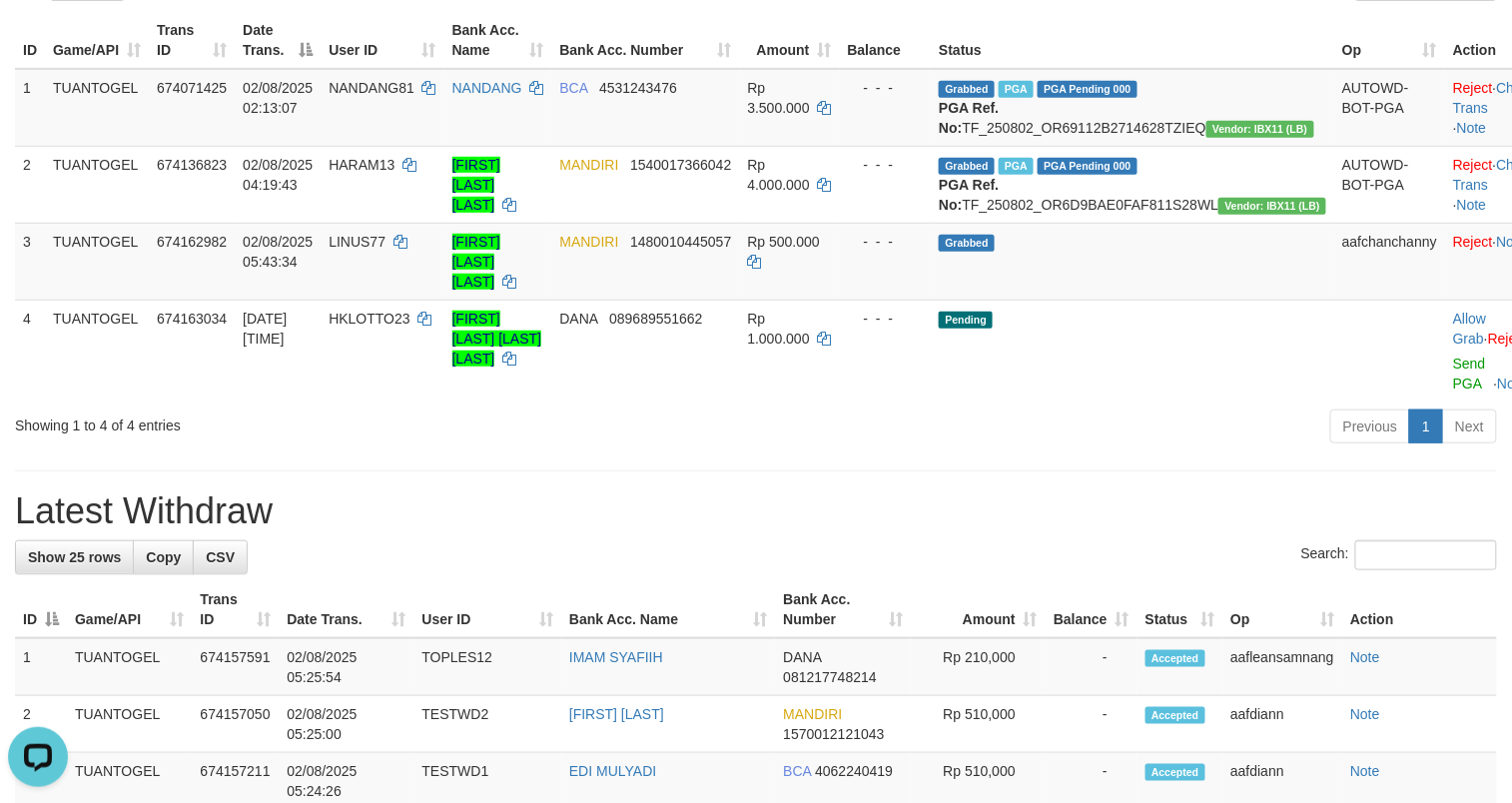scroll, scrollTop: 0, scrollLeft: 0, axis: both 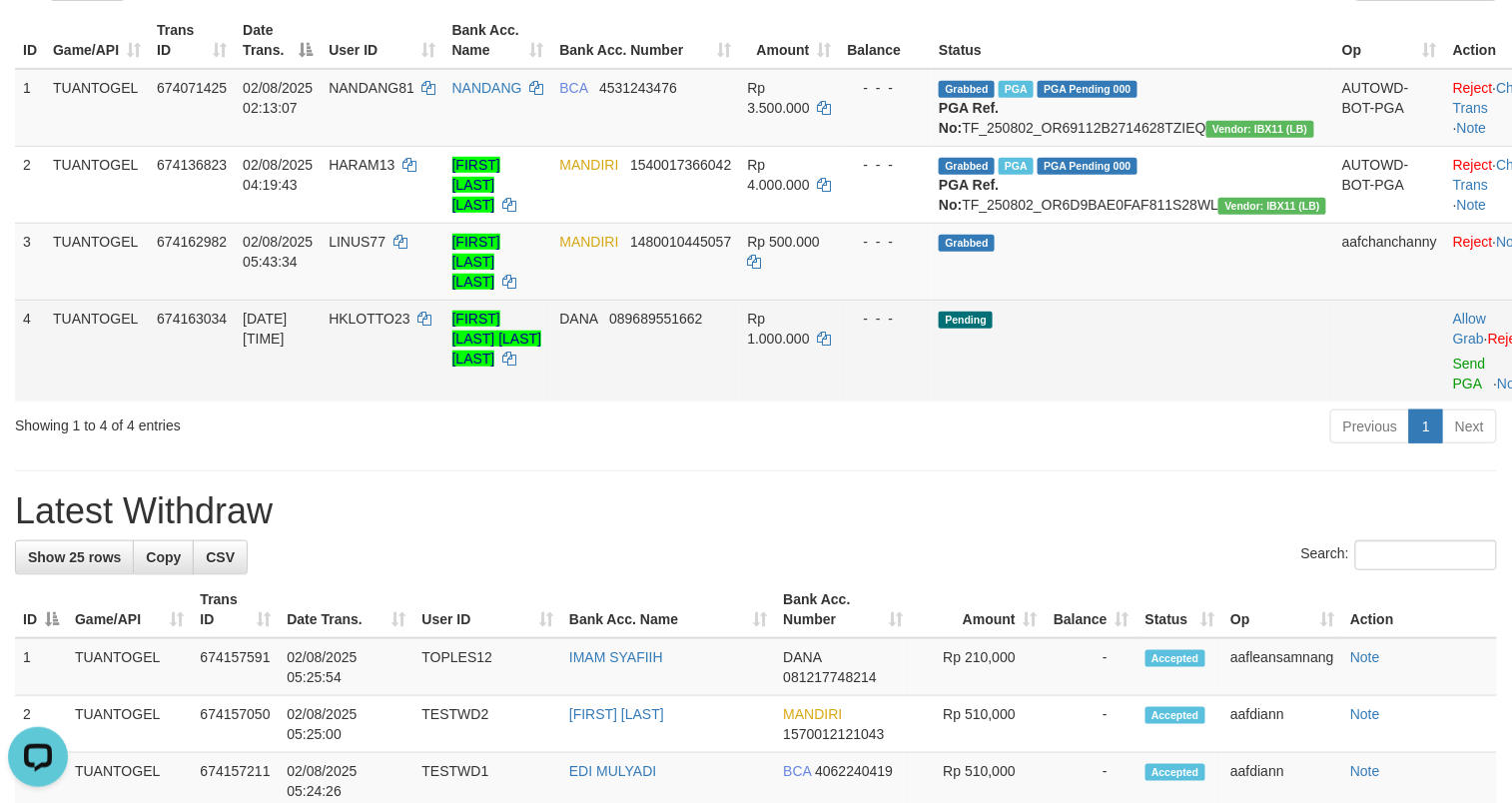 drag, startPoint x: 724, startPoint y: 533, endPoint x: 831, endPoint y: 382, distance: 185.06756 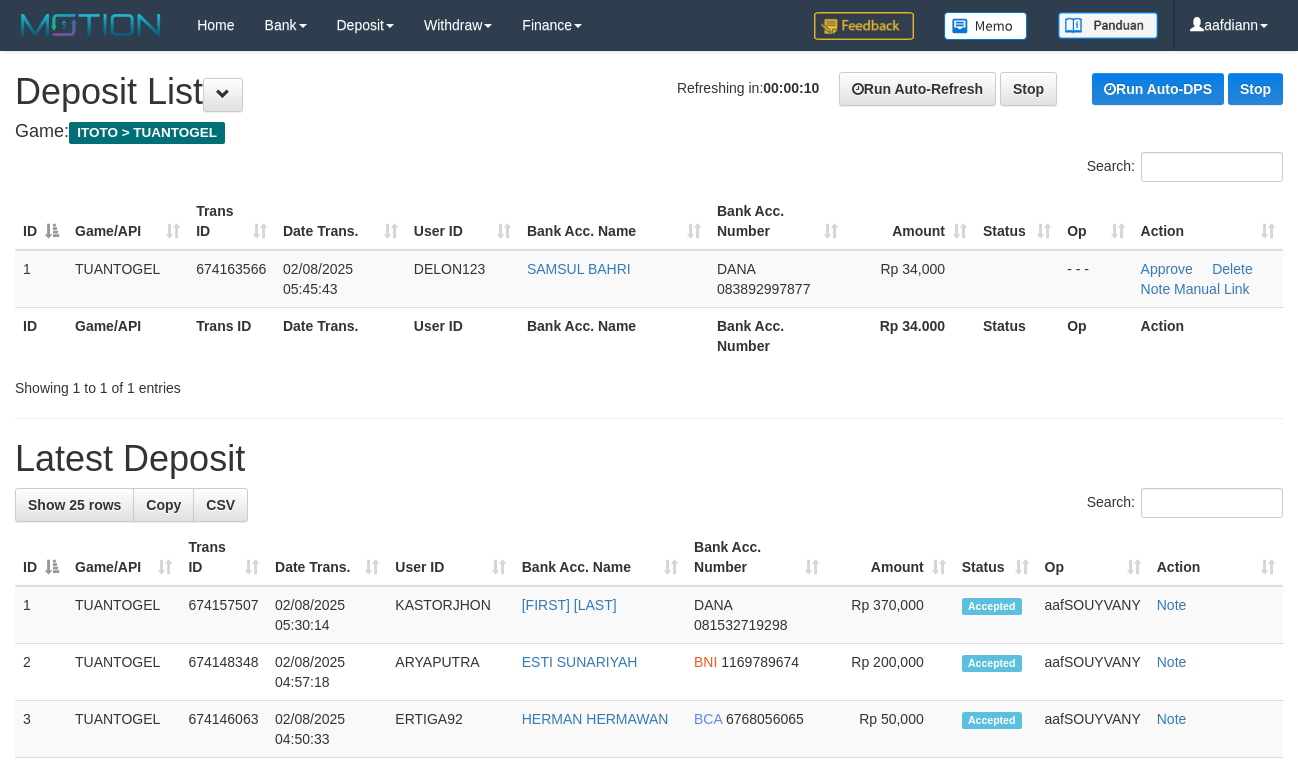 scroll, scrollTop: 0, scrollLeft: 0, axis: both 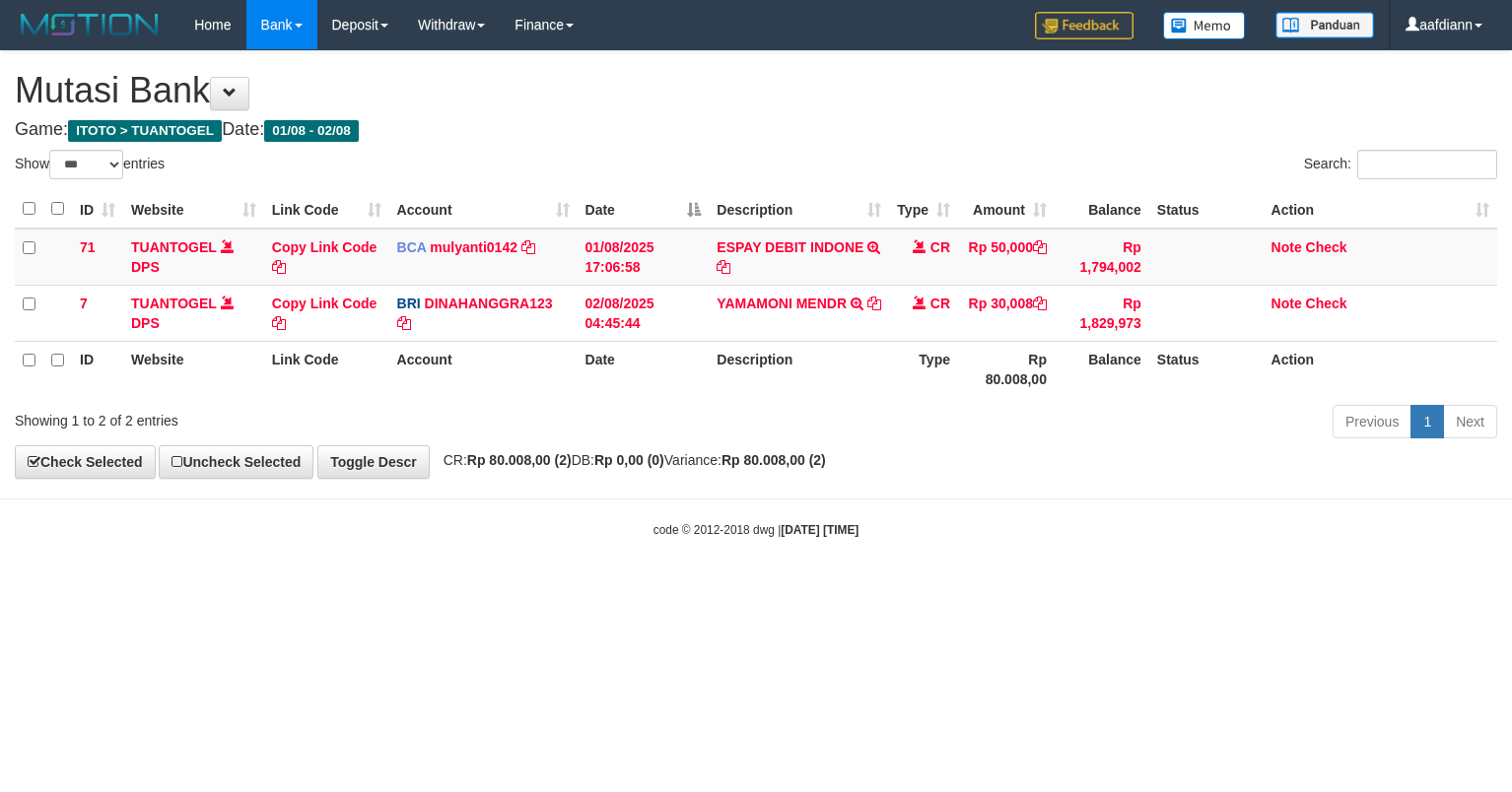 select on "***" 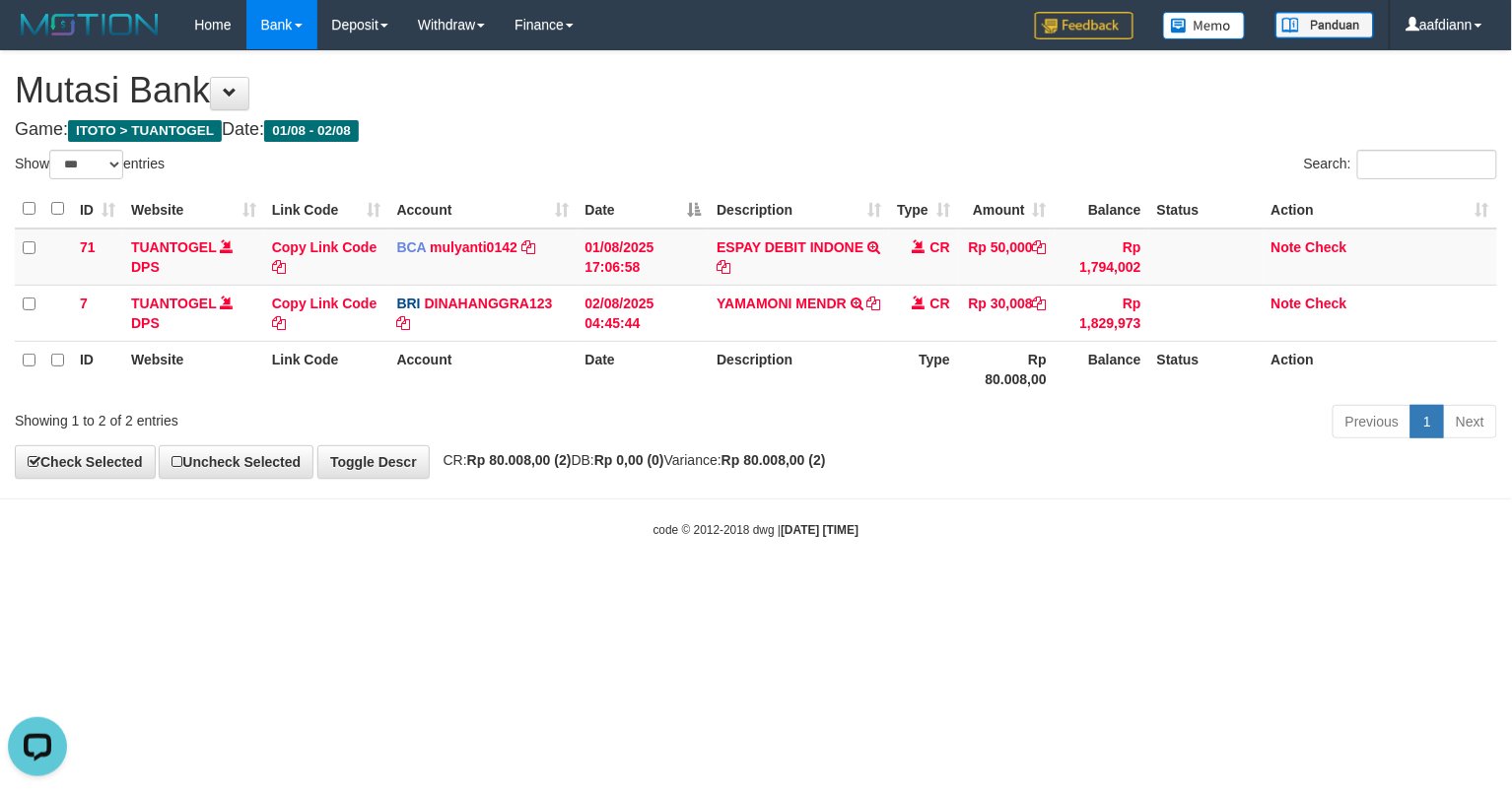 scroll, scrollTop: 0, scrollLeft: 0, axis: both 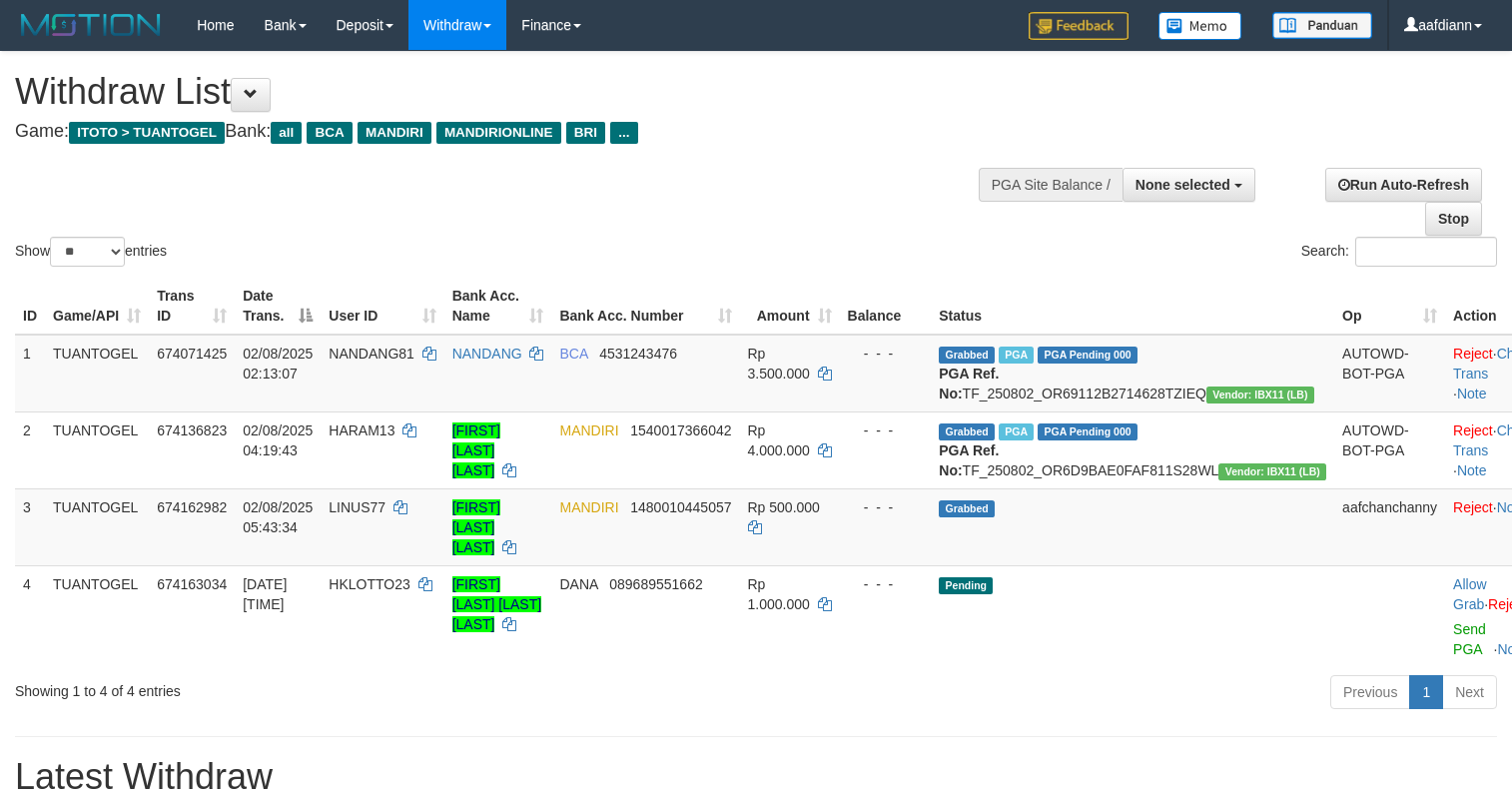 select 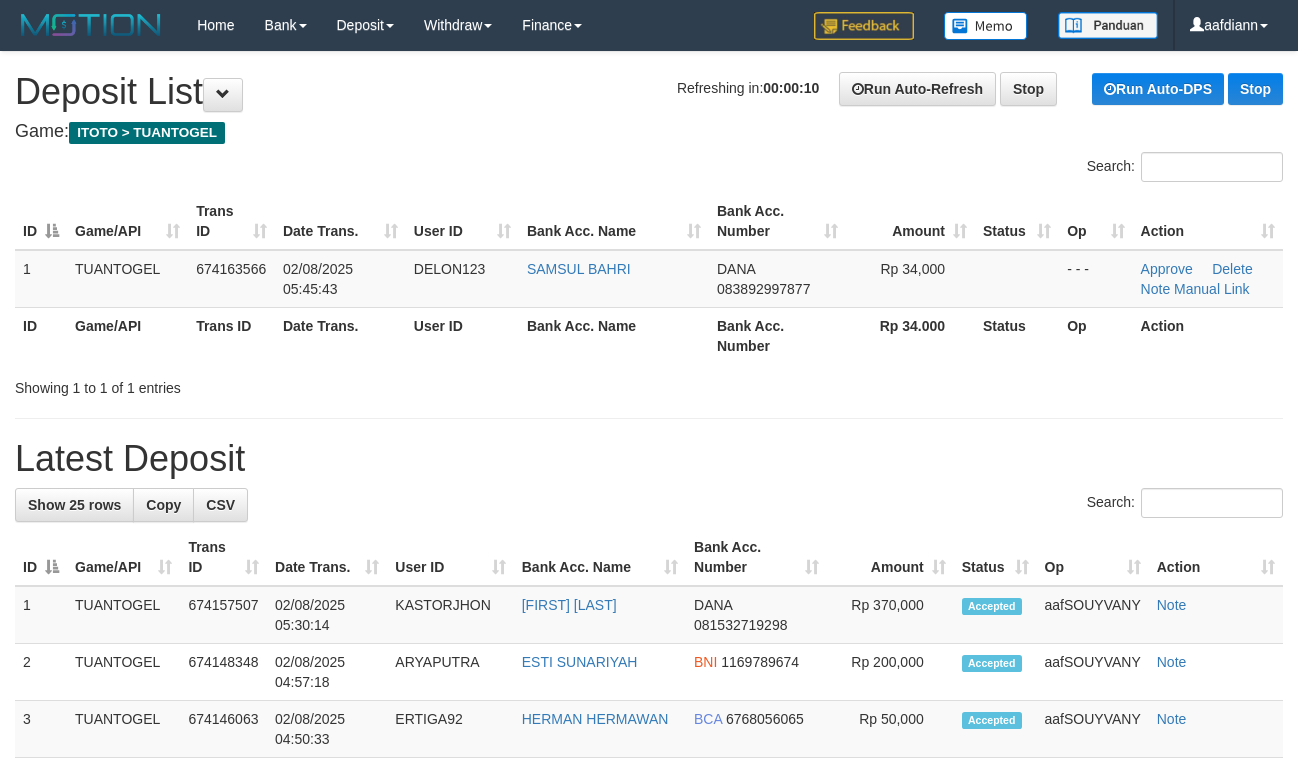 scroll, scrollTop: 0, scrollLeft: 0, axis: both 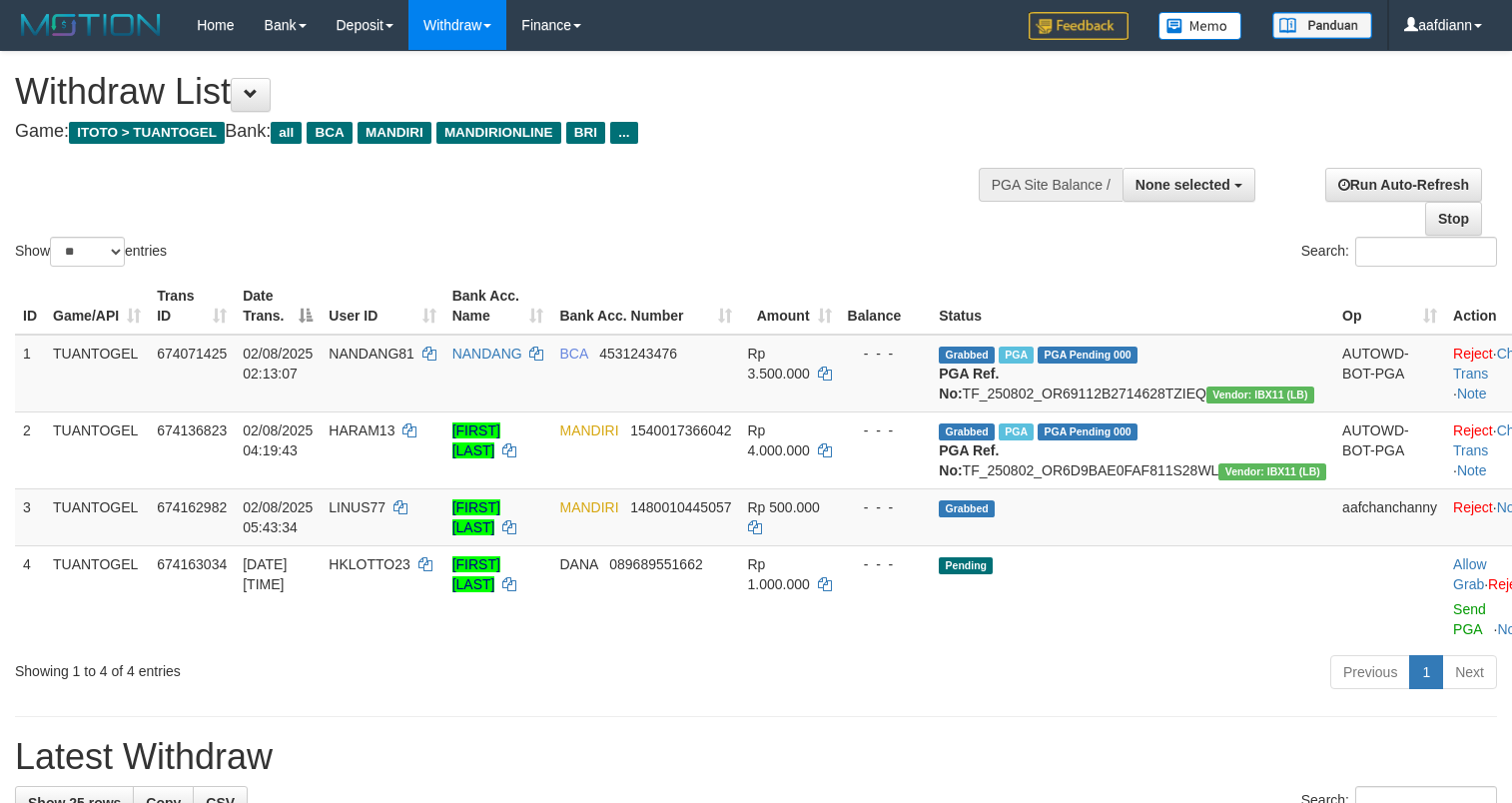 select 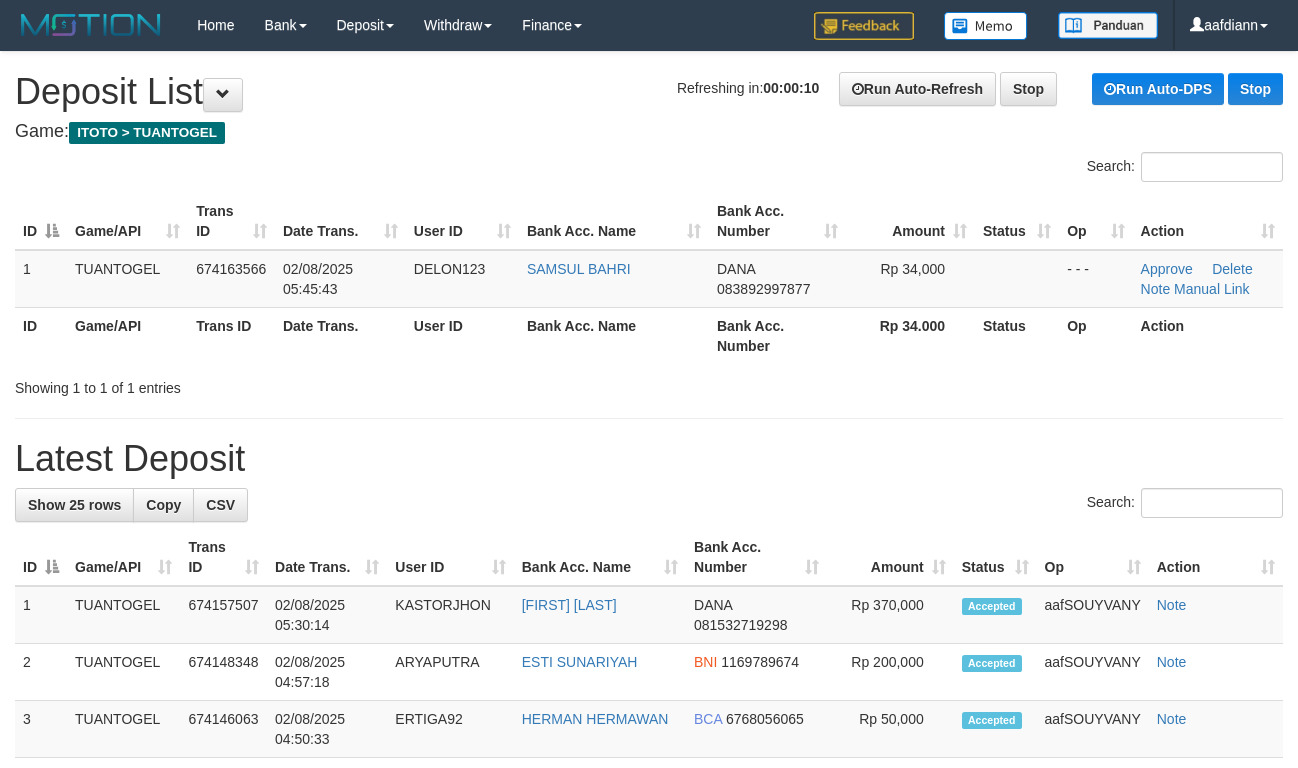 scroll, scrollTop: 0, scrollLeft: 0, axis: both 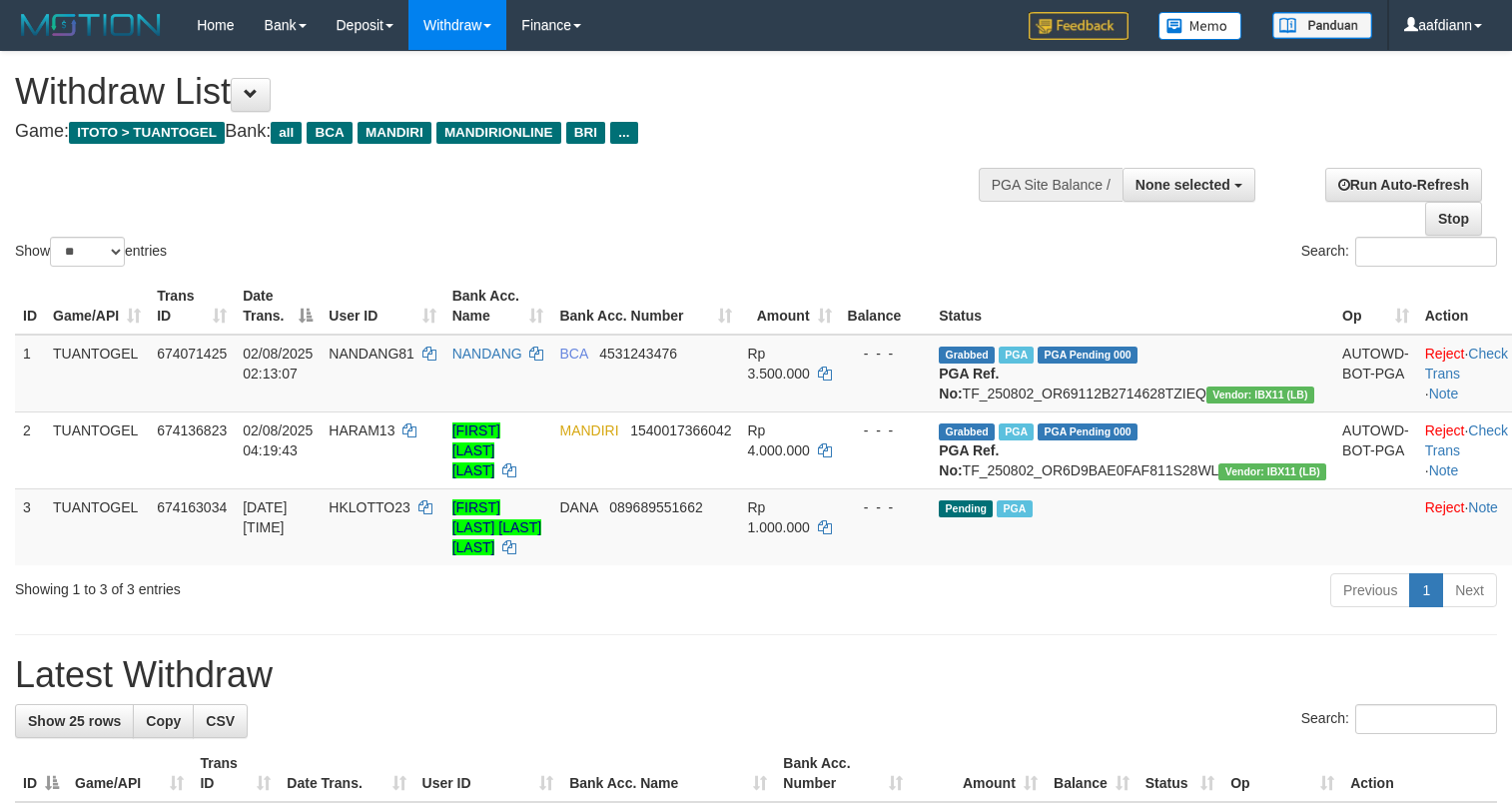select 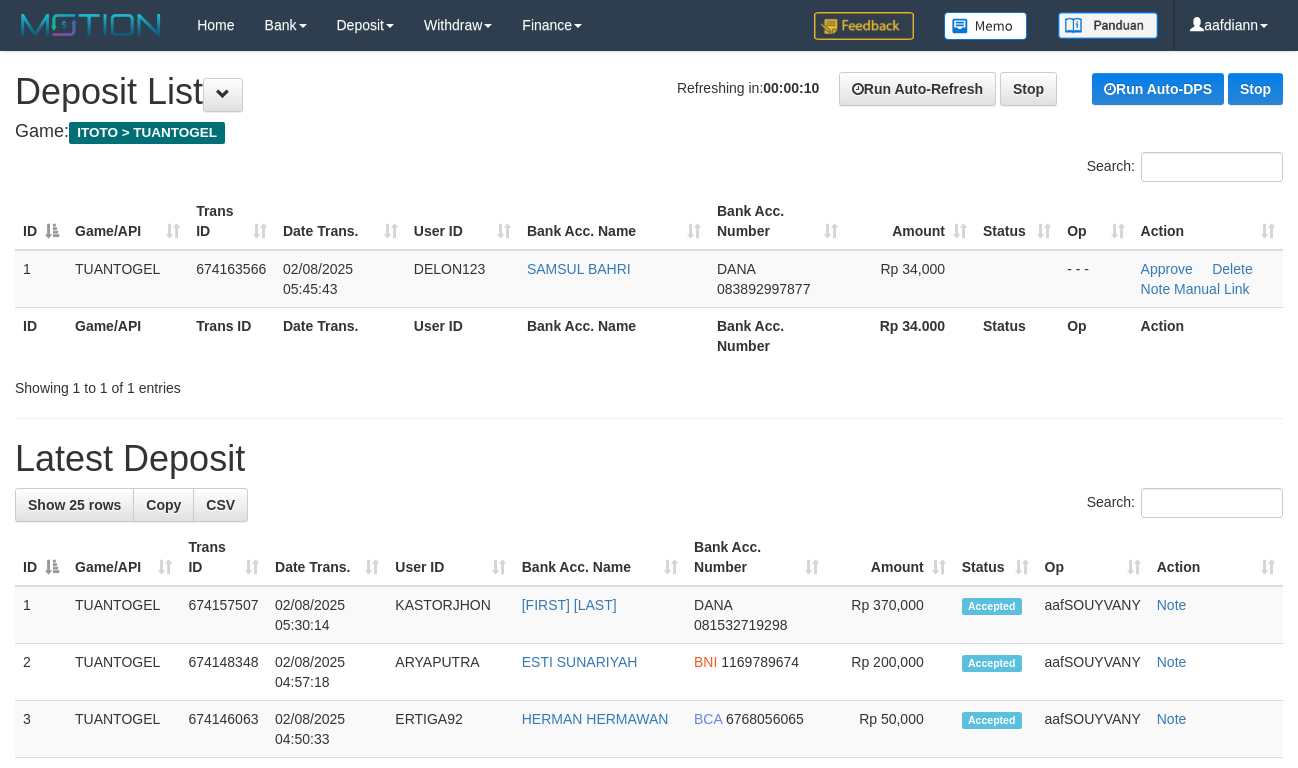 scroll, scrollTop: 0, scrollLeft: 0, axis: both 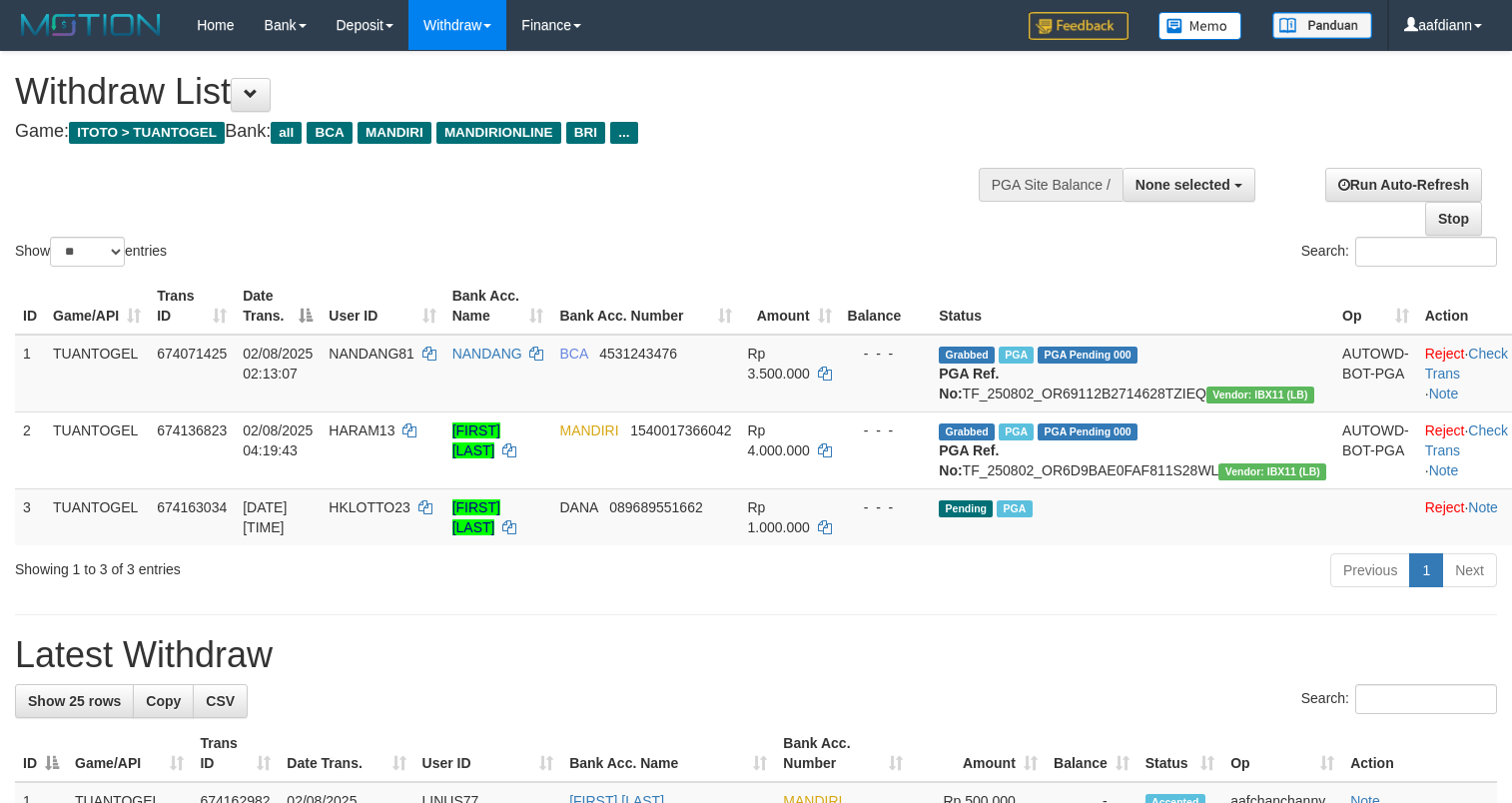 select 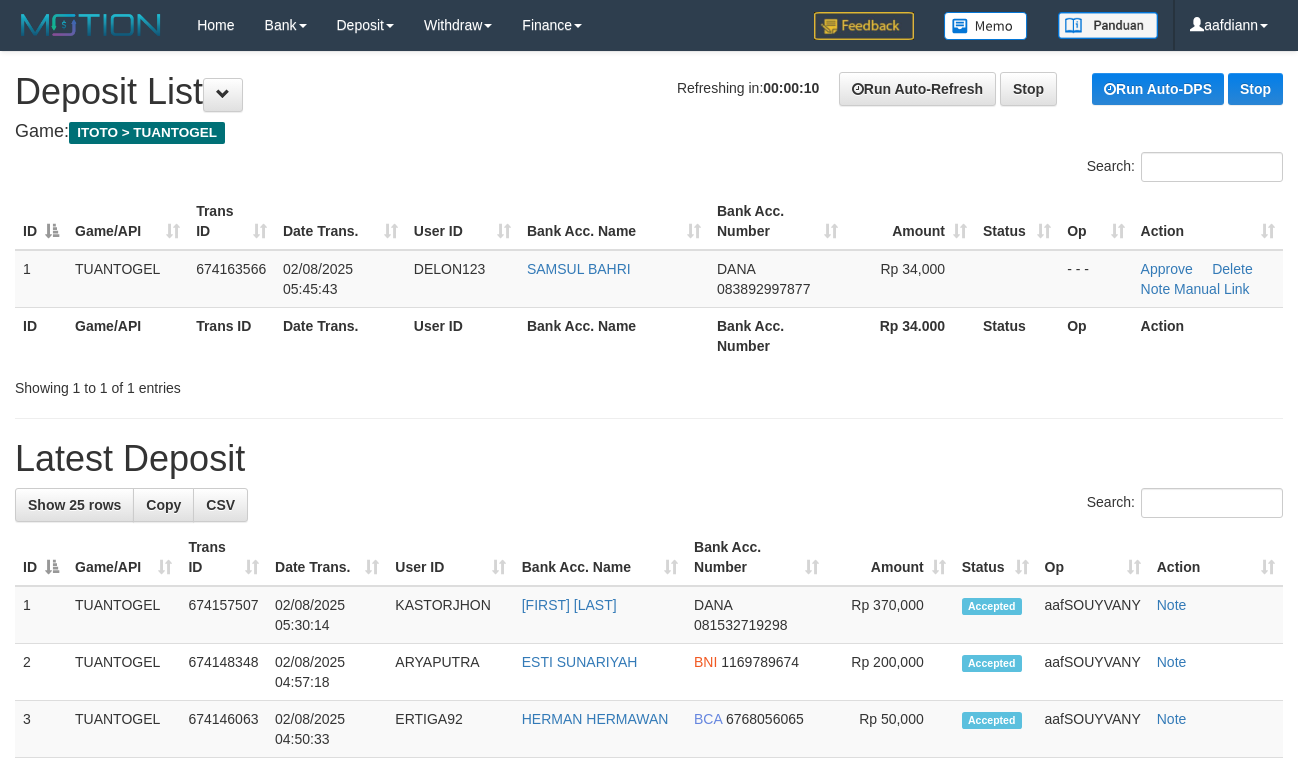 scroll, scrollTop: 0, scrollLeft: 0, axis: both 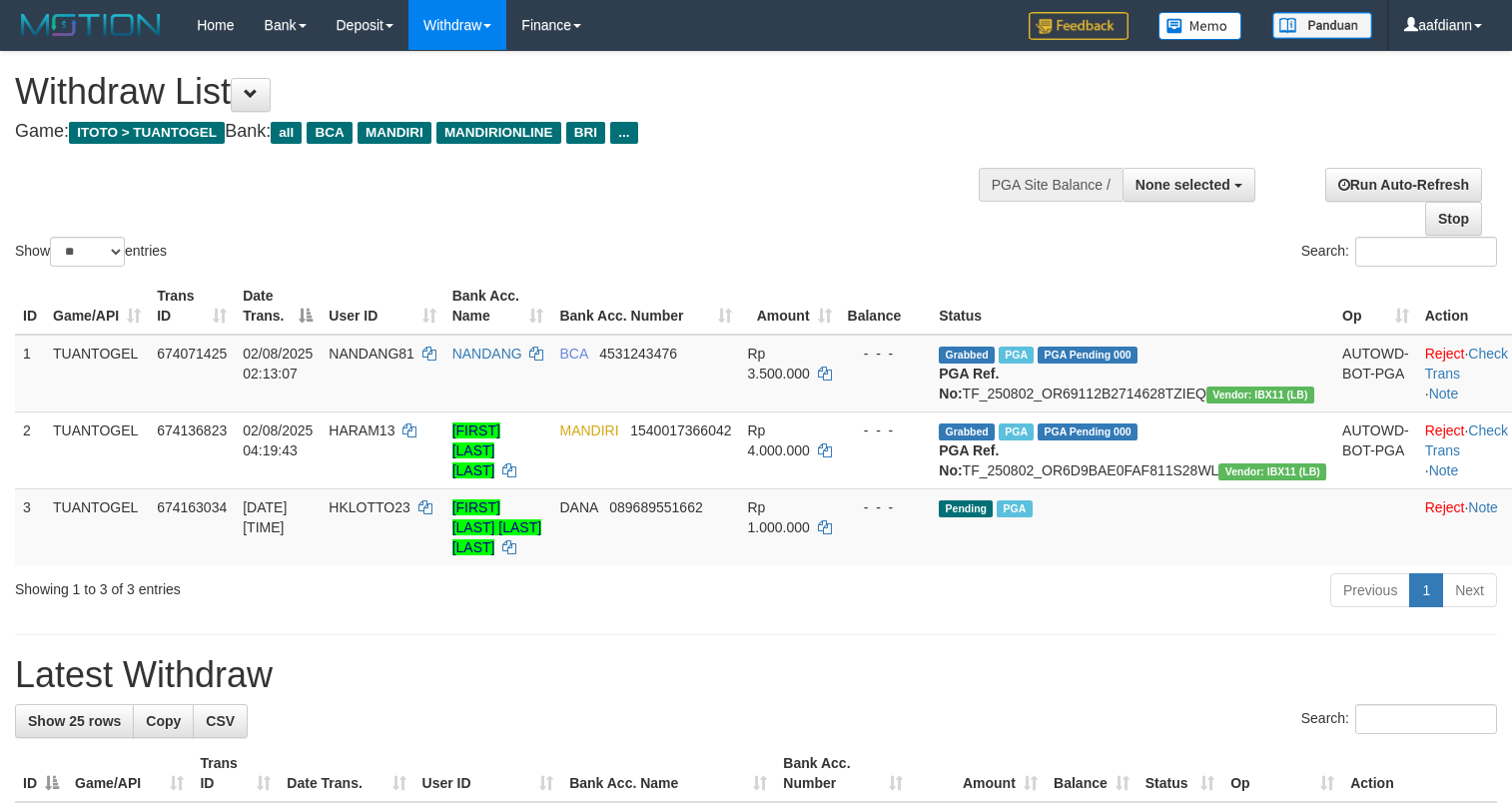 select 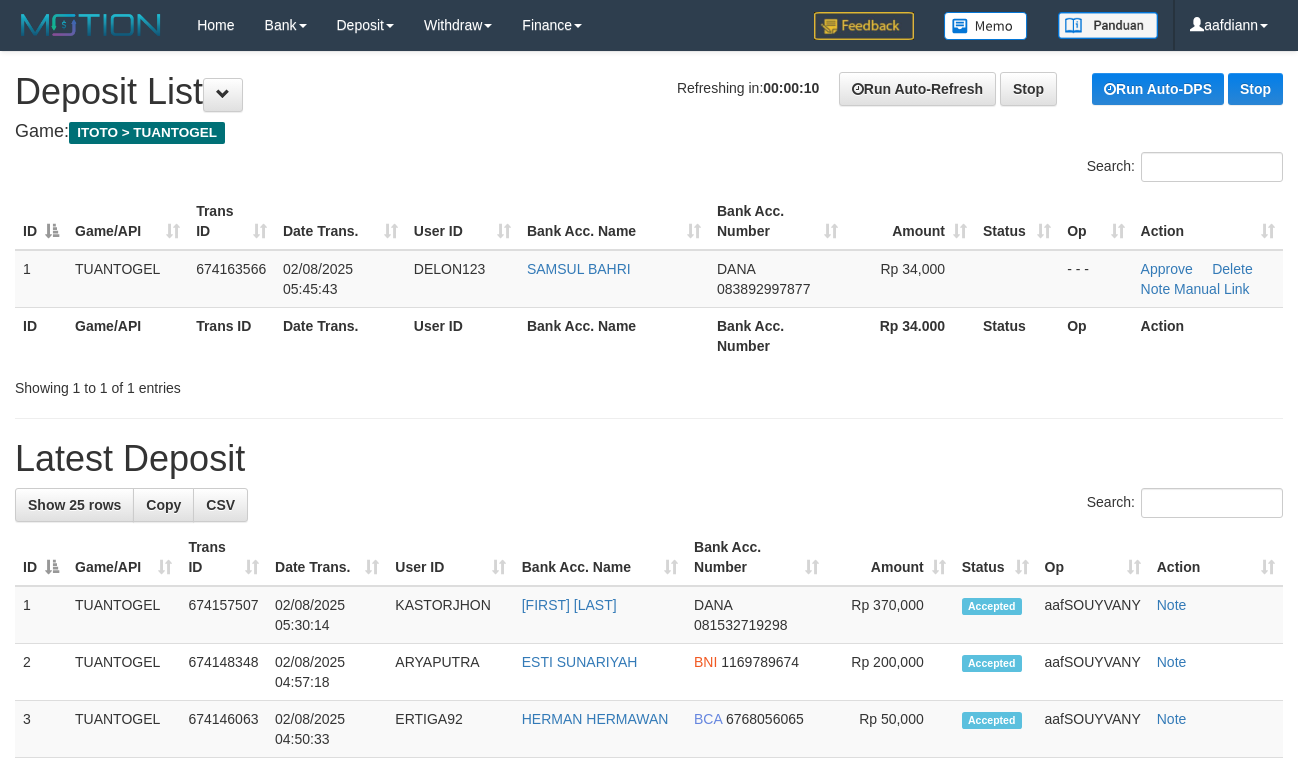 scroll, scrollTop: 0, scrollLeft: 0, axis: both 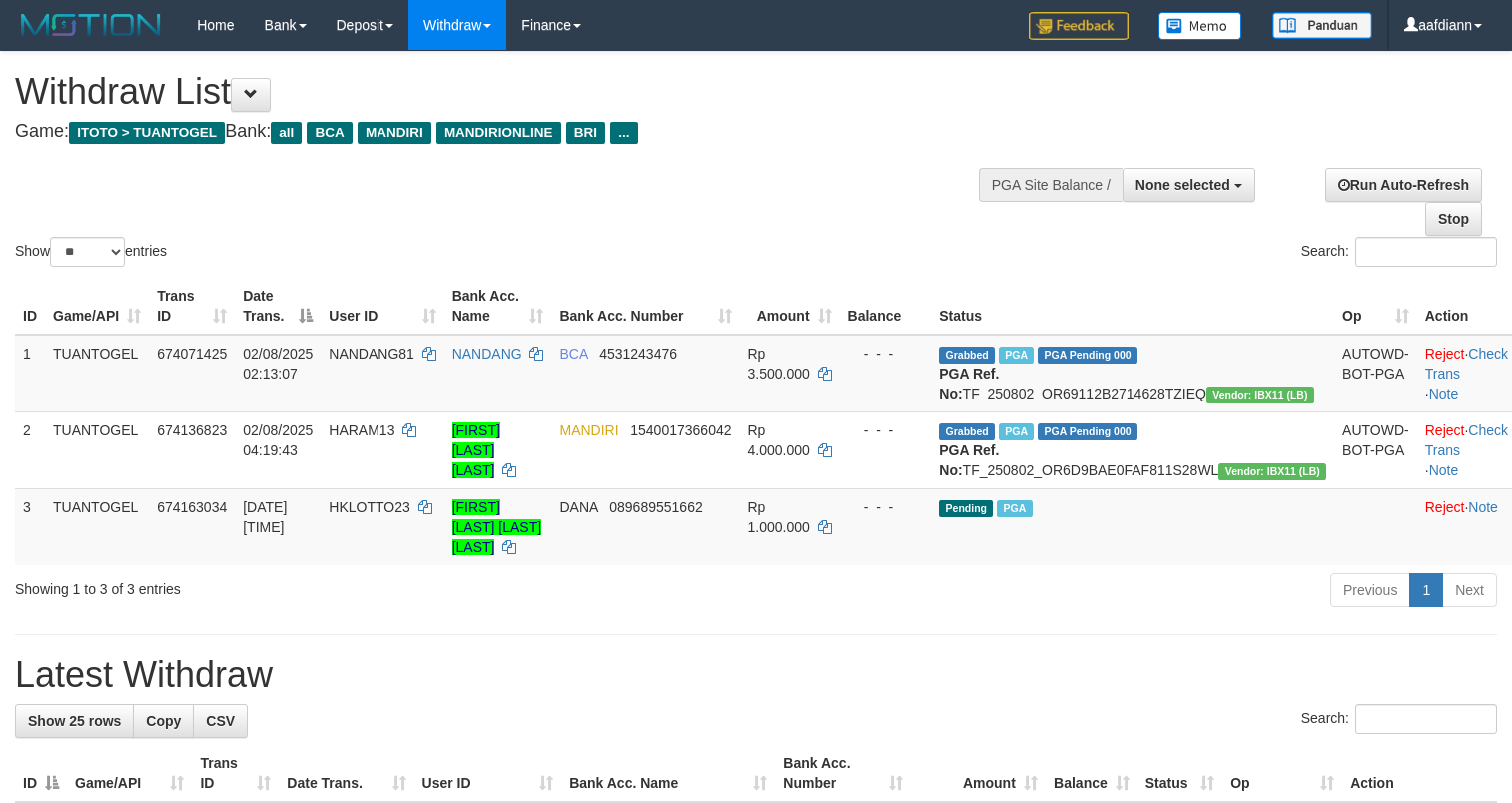 select 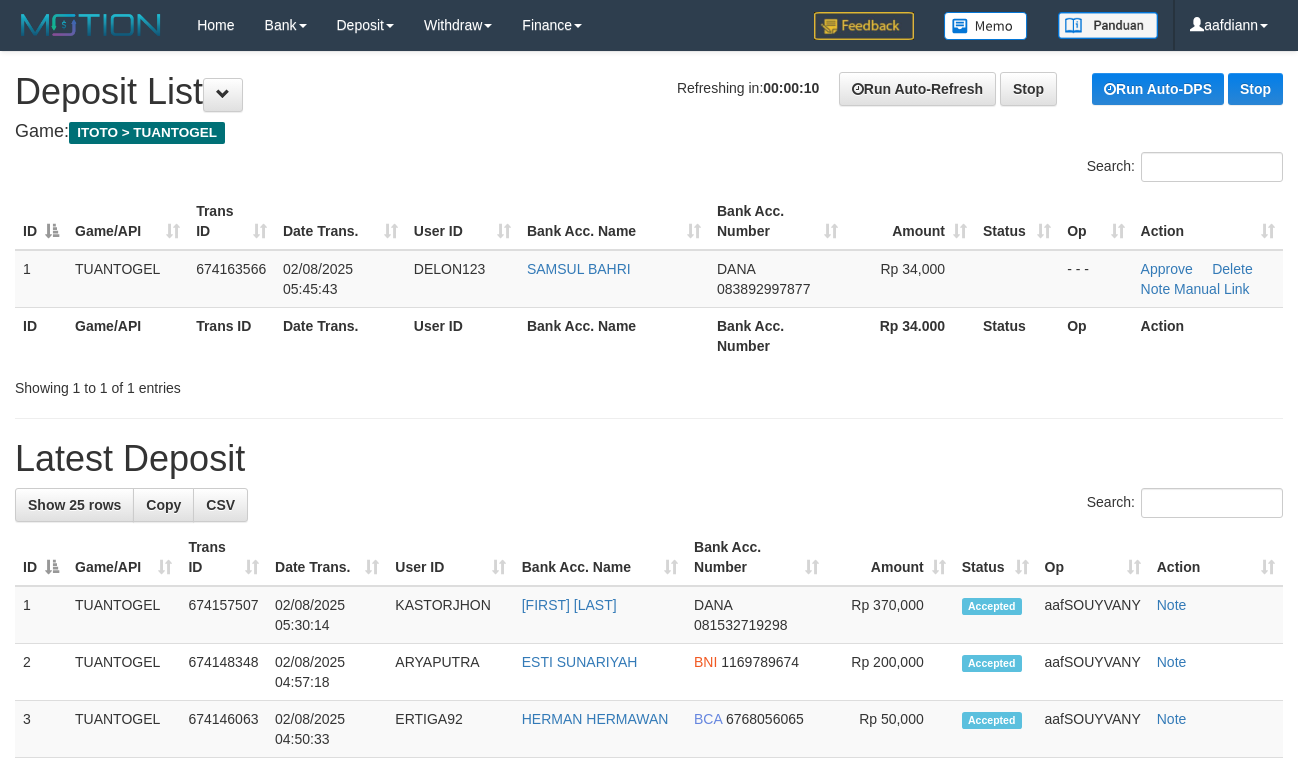 scroll, scrollTop: 0, scrollLeft: 0, axis: both 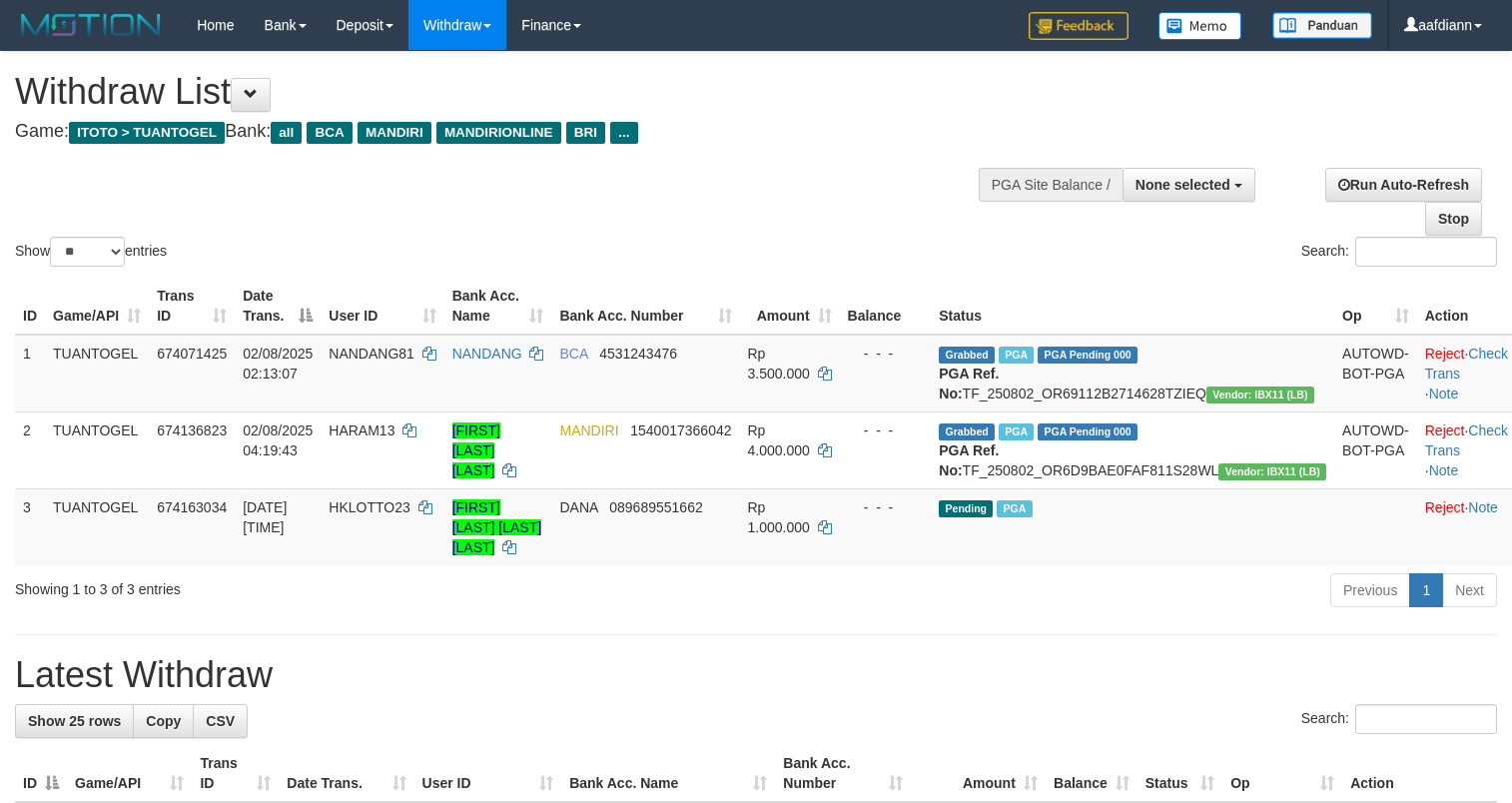 select 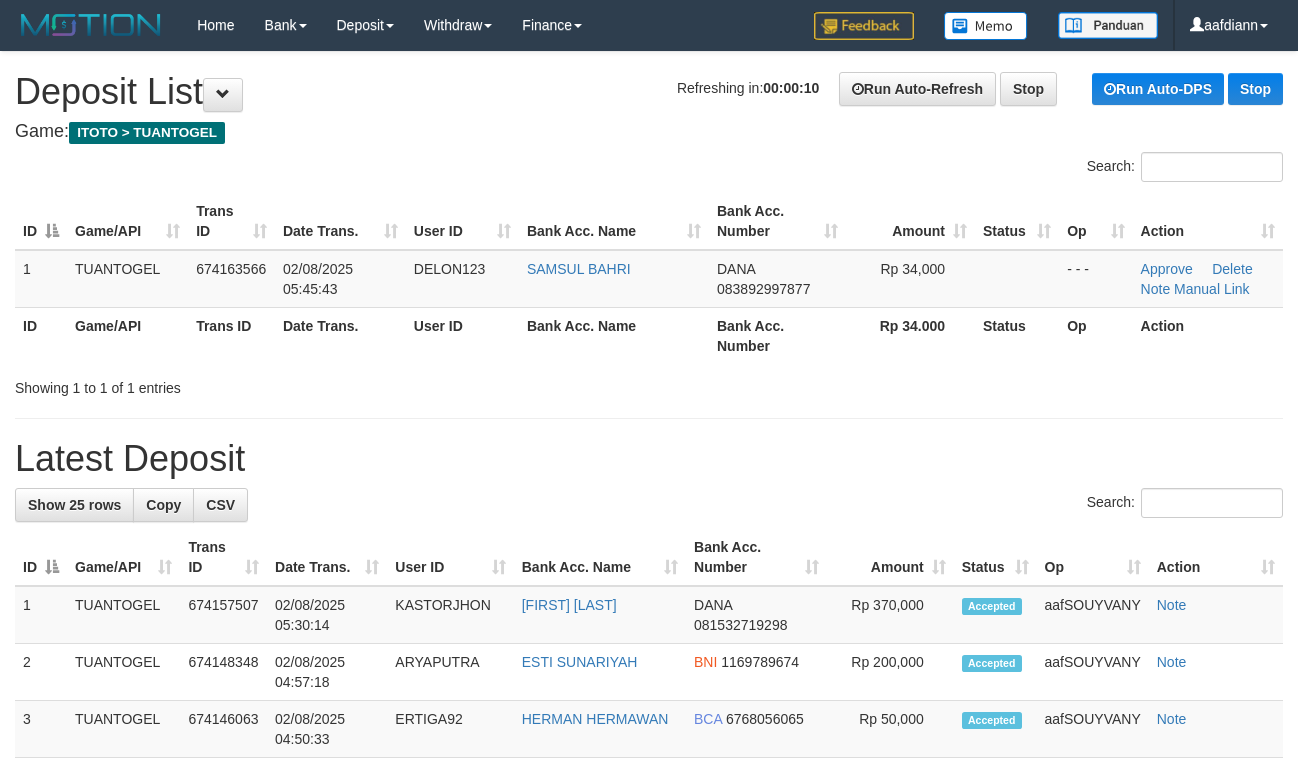 scroll, scrollTop: 0, scrollLeft: 0, axis: both 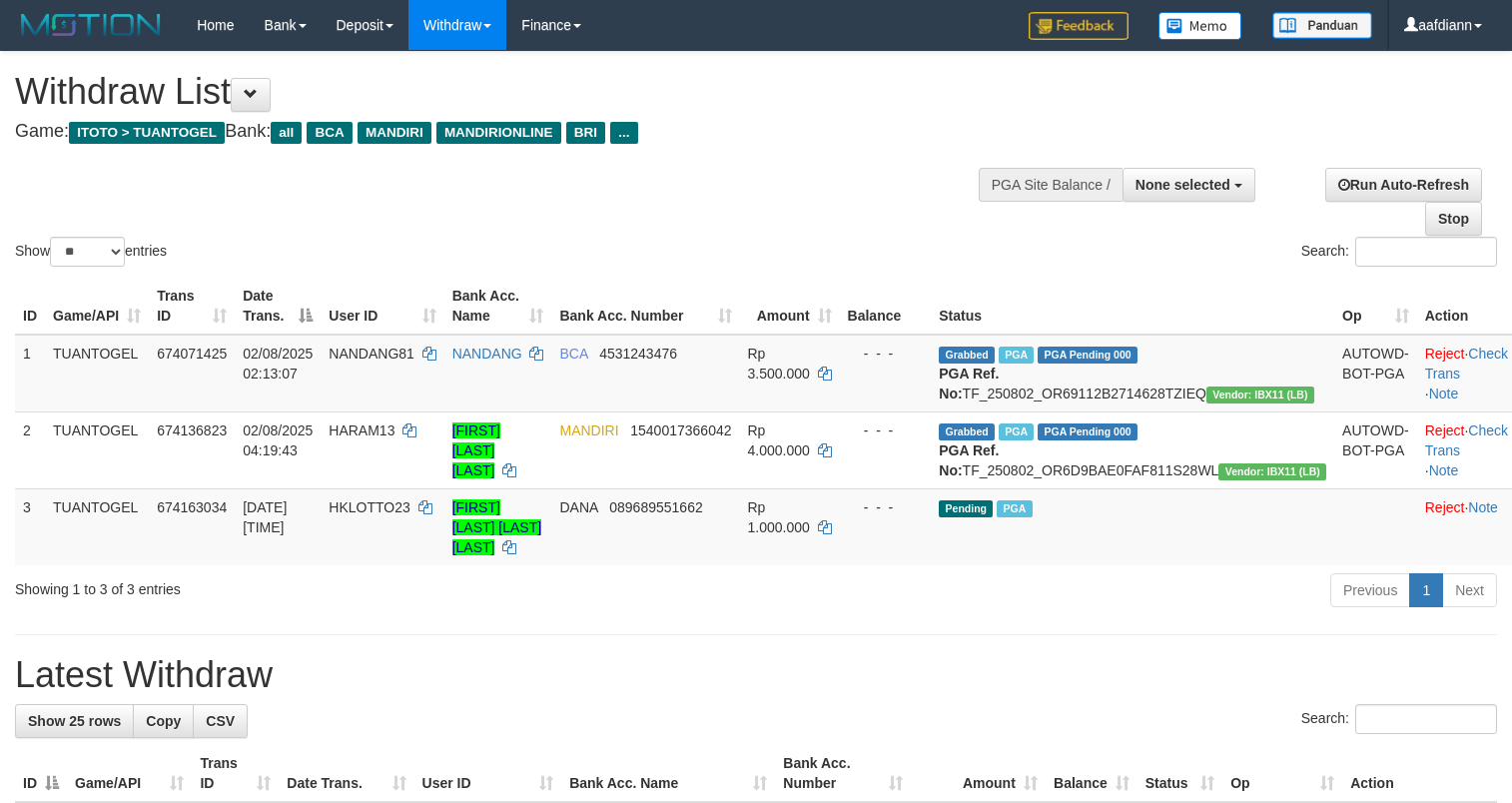 select 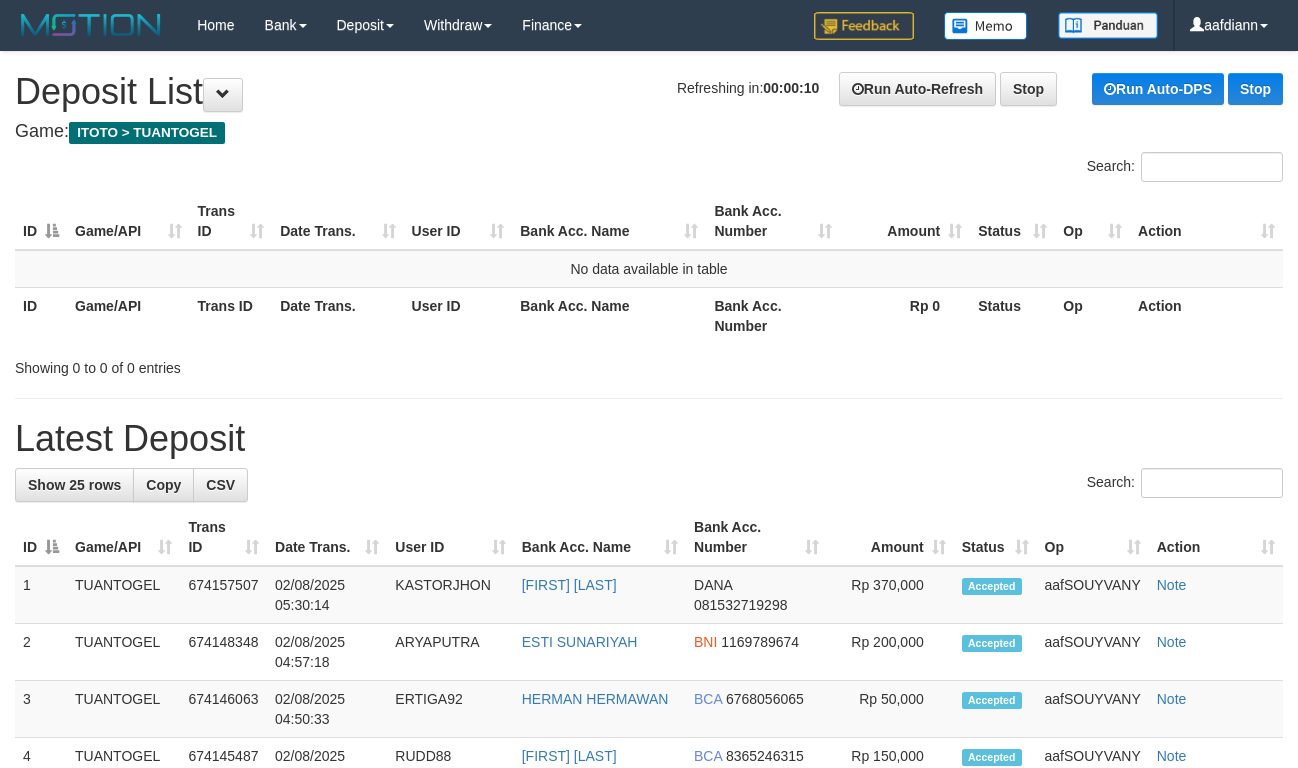 scroll, scrollTop: 0, scrollLeft: 0, axis: both 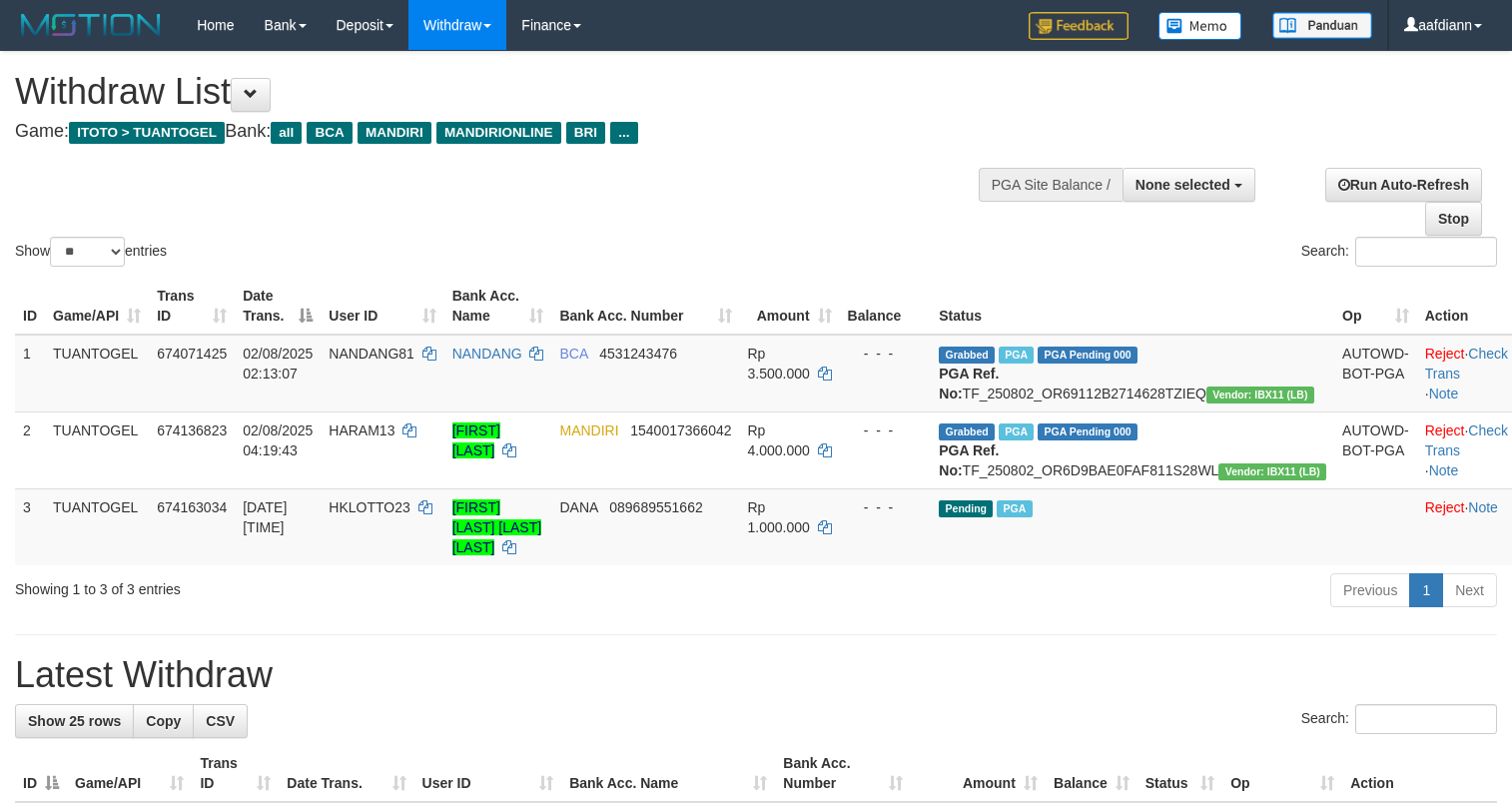 select 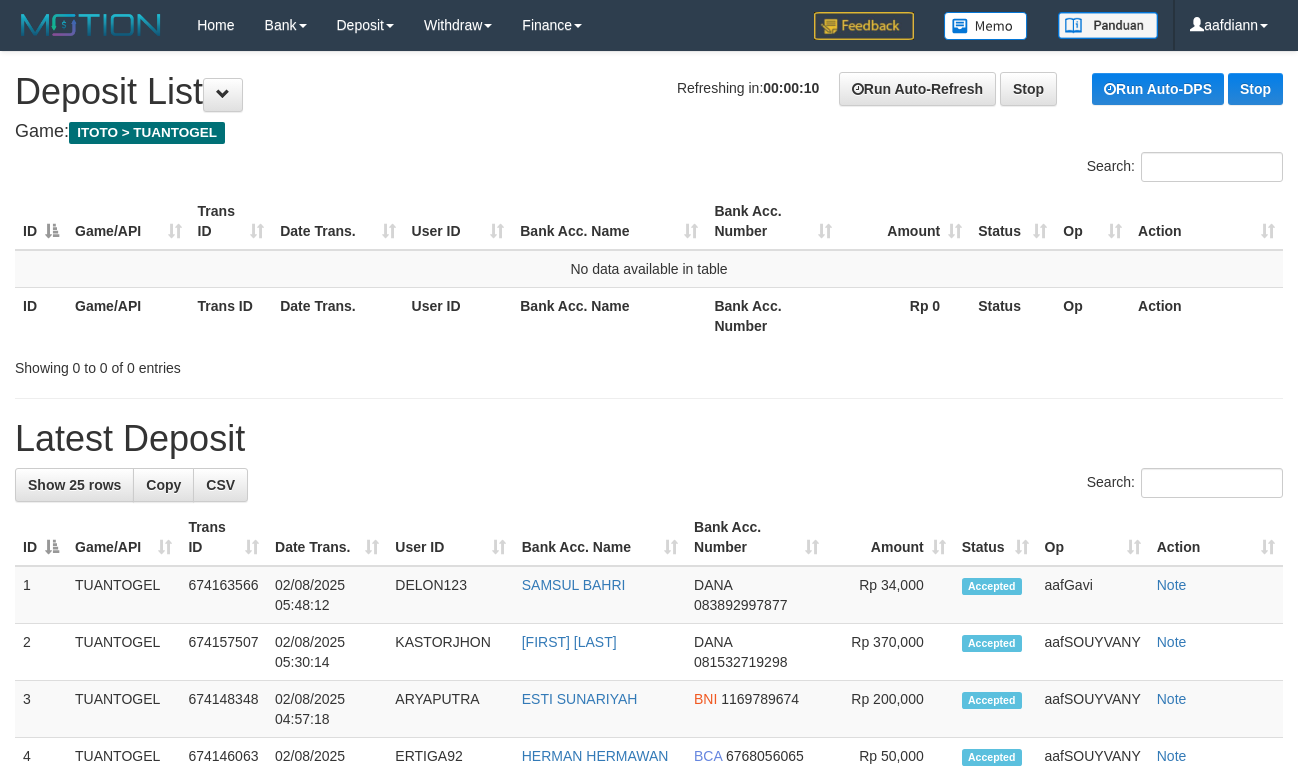 scroll, scrollTop: 0, scrollLeft: 0, axis: both 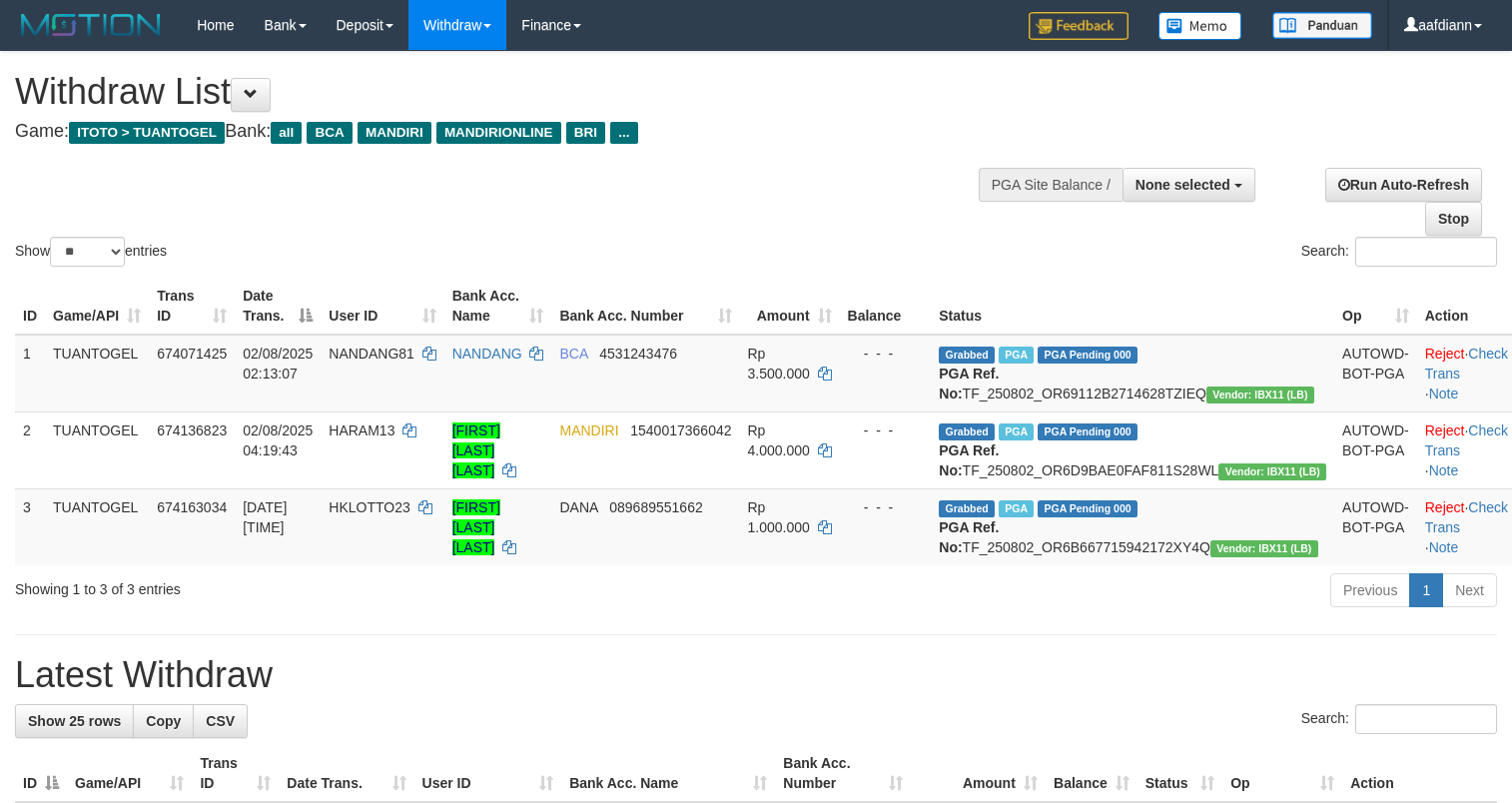 select 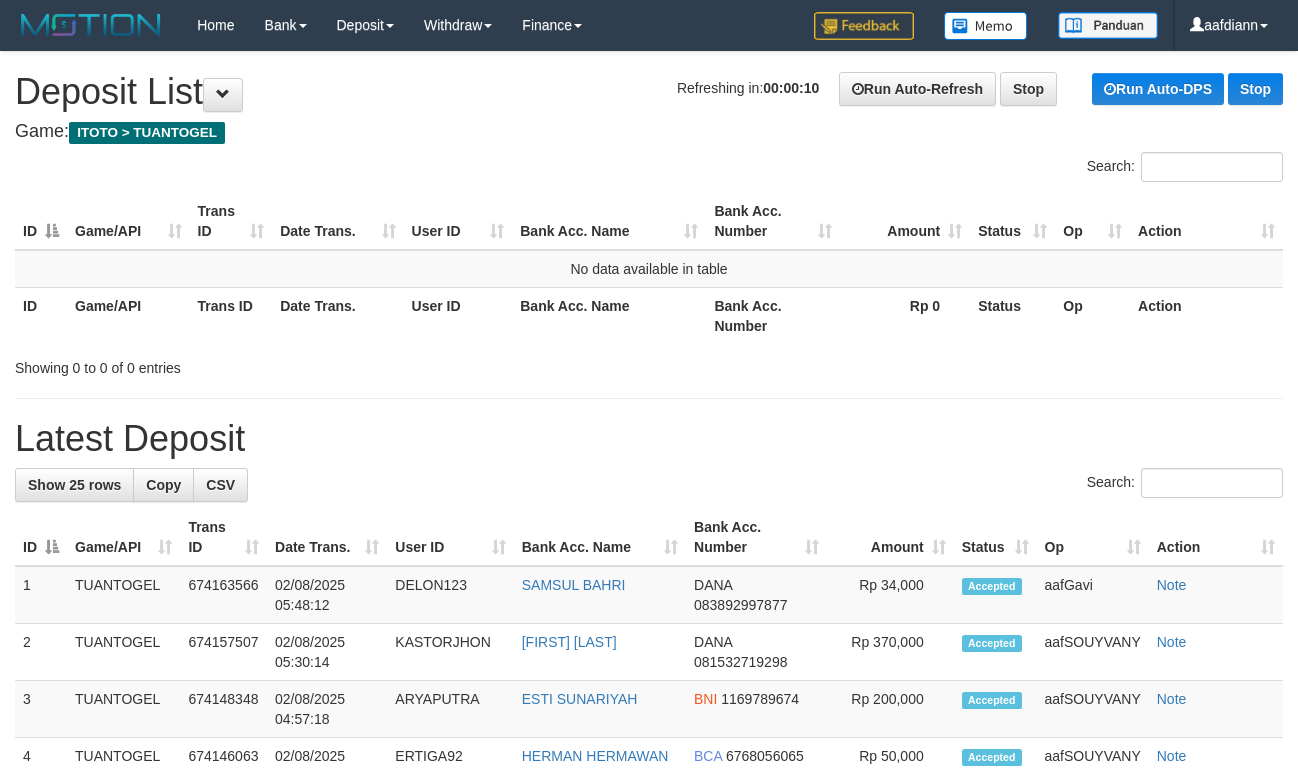 scroll, scrollTop: 0, scrollLeft: 0, axis: both 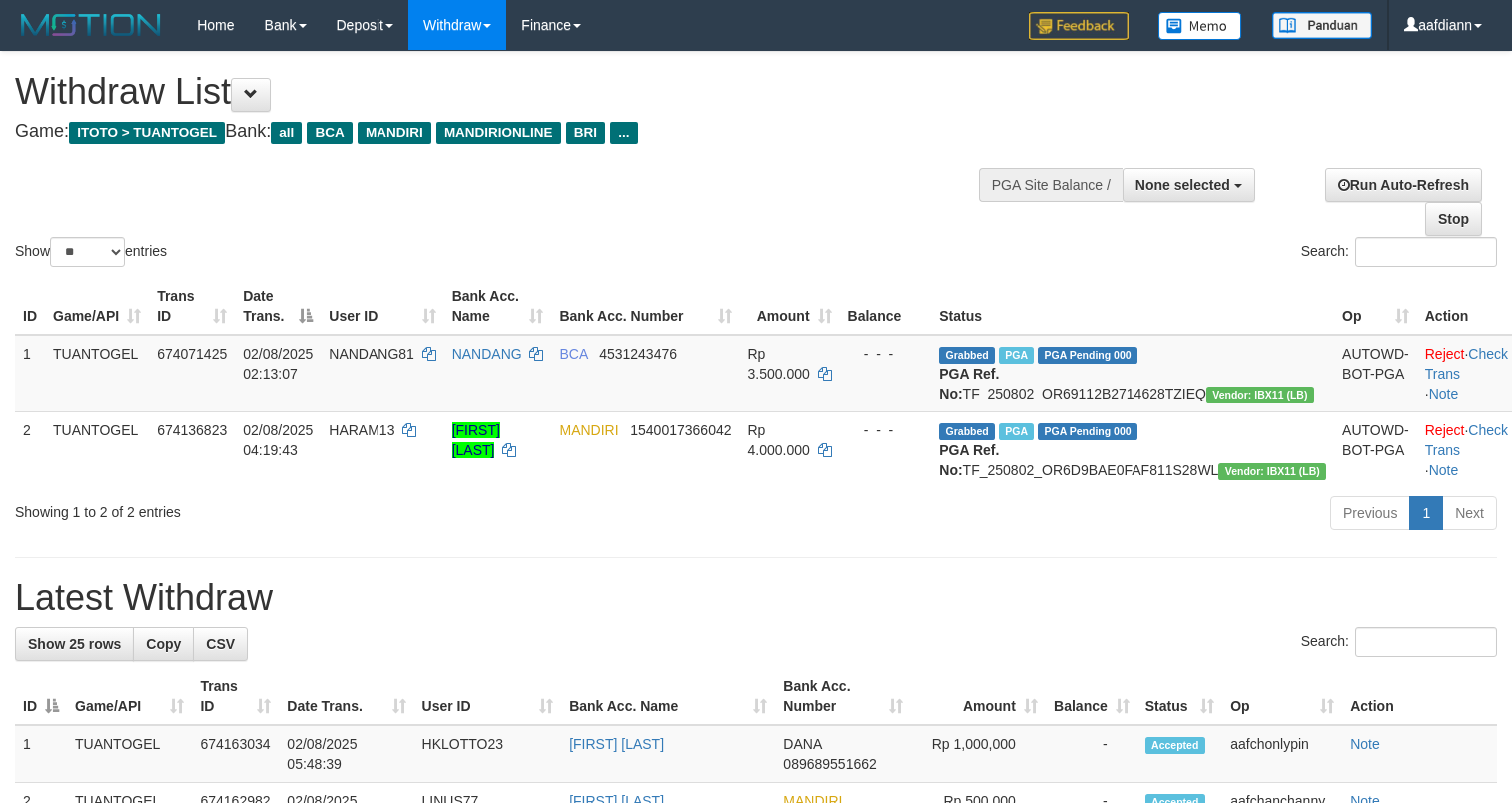 select 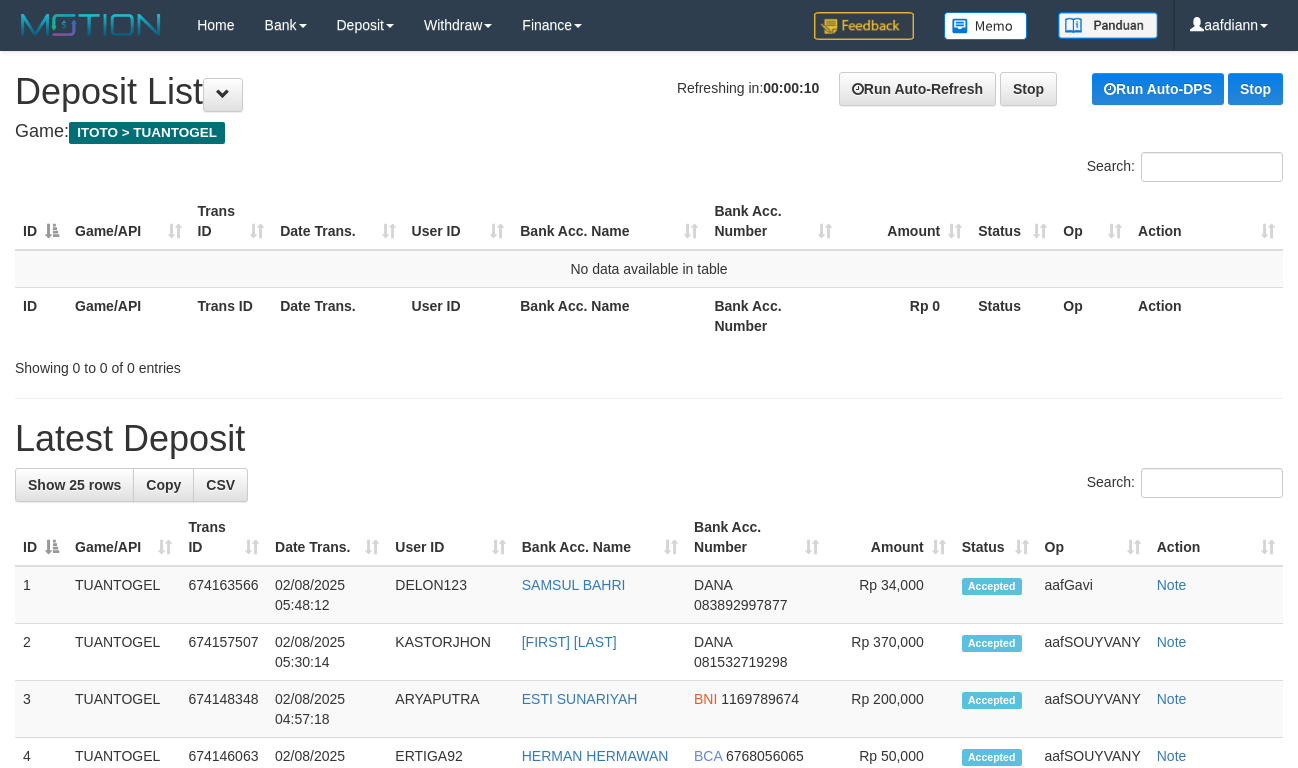 scroll, scrollTop: 0, scrollLeft: 0, axis: both 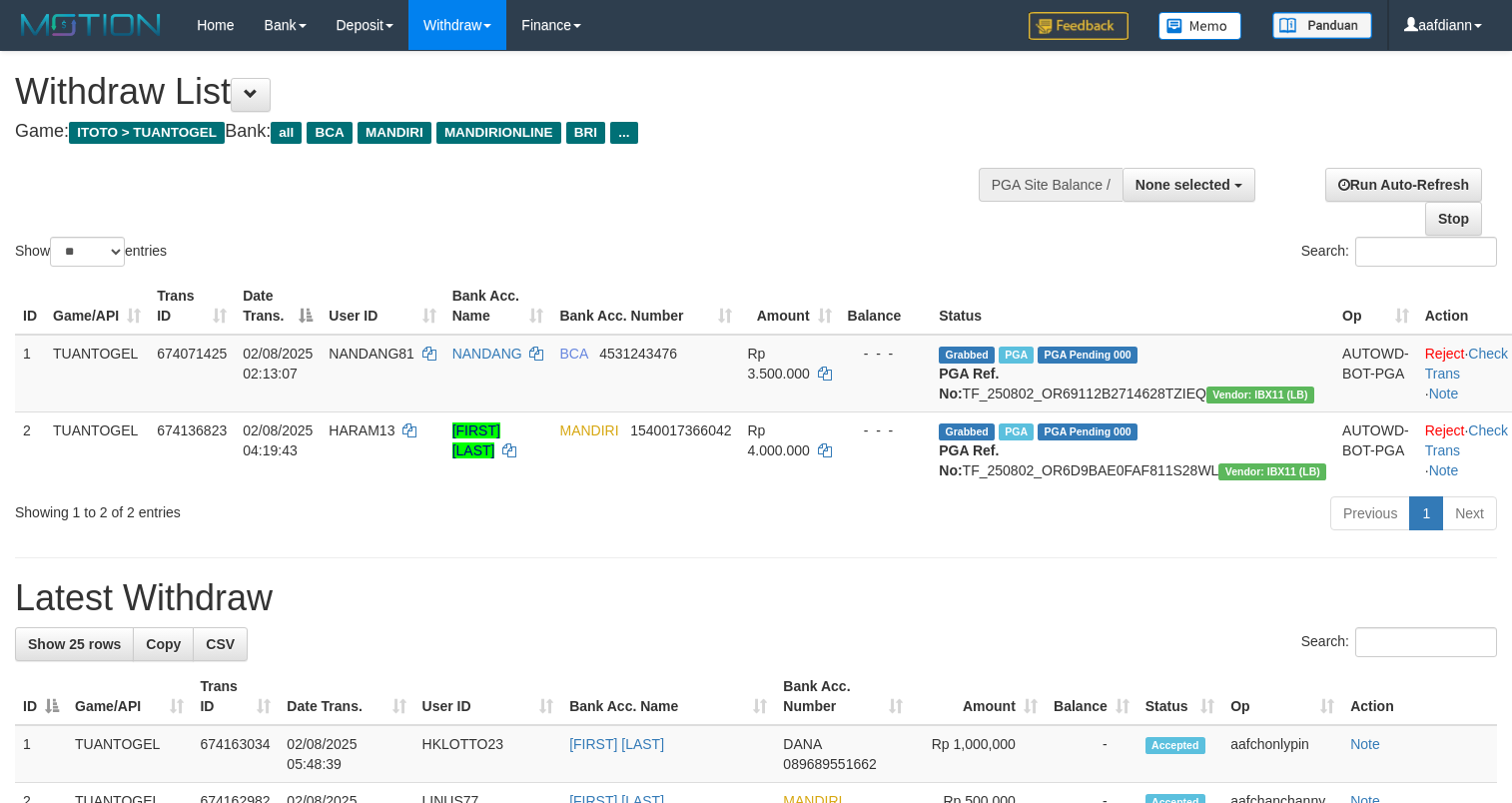 select 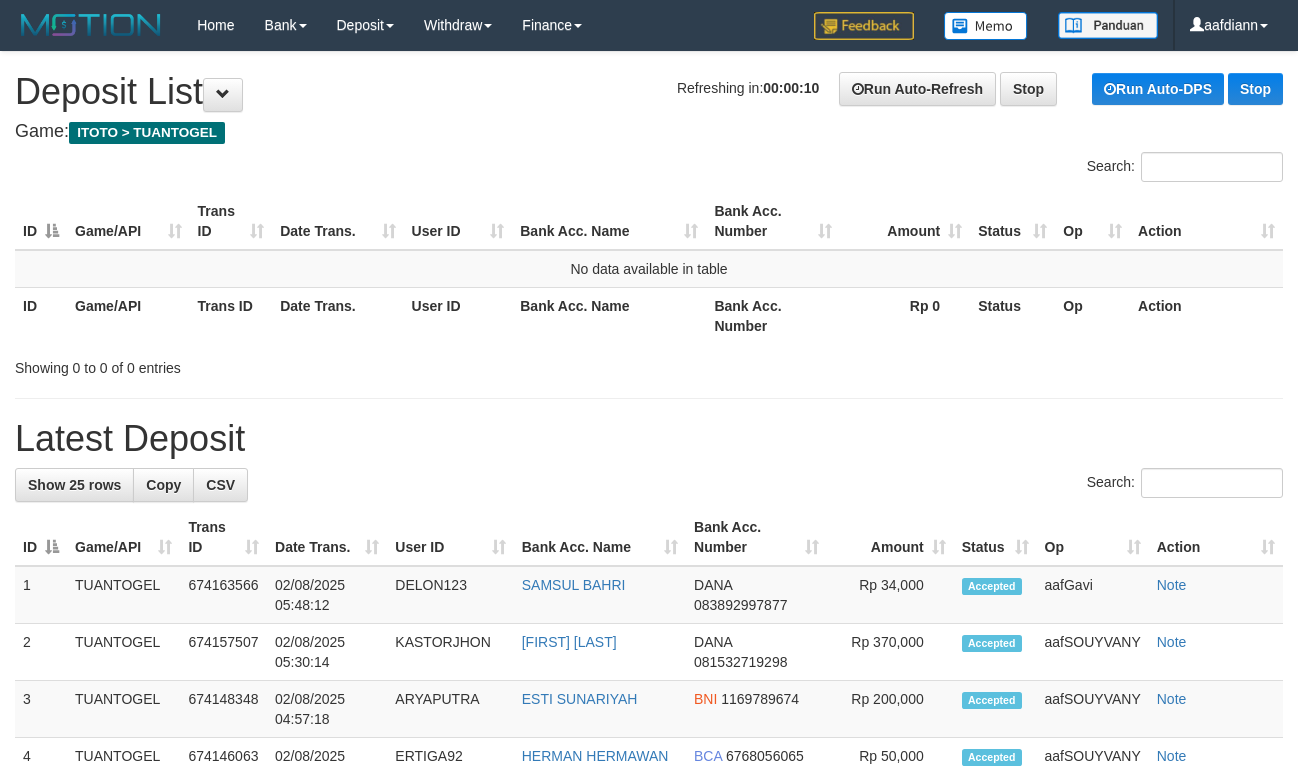 scroll, scrollTop: 0, scrollLeft: 0, axis: both 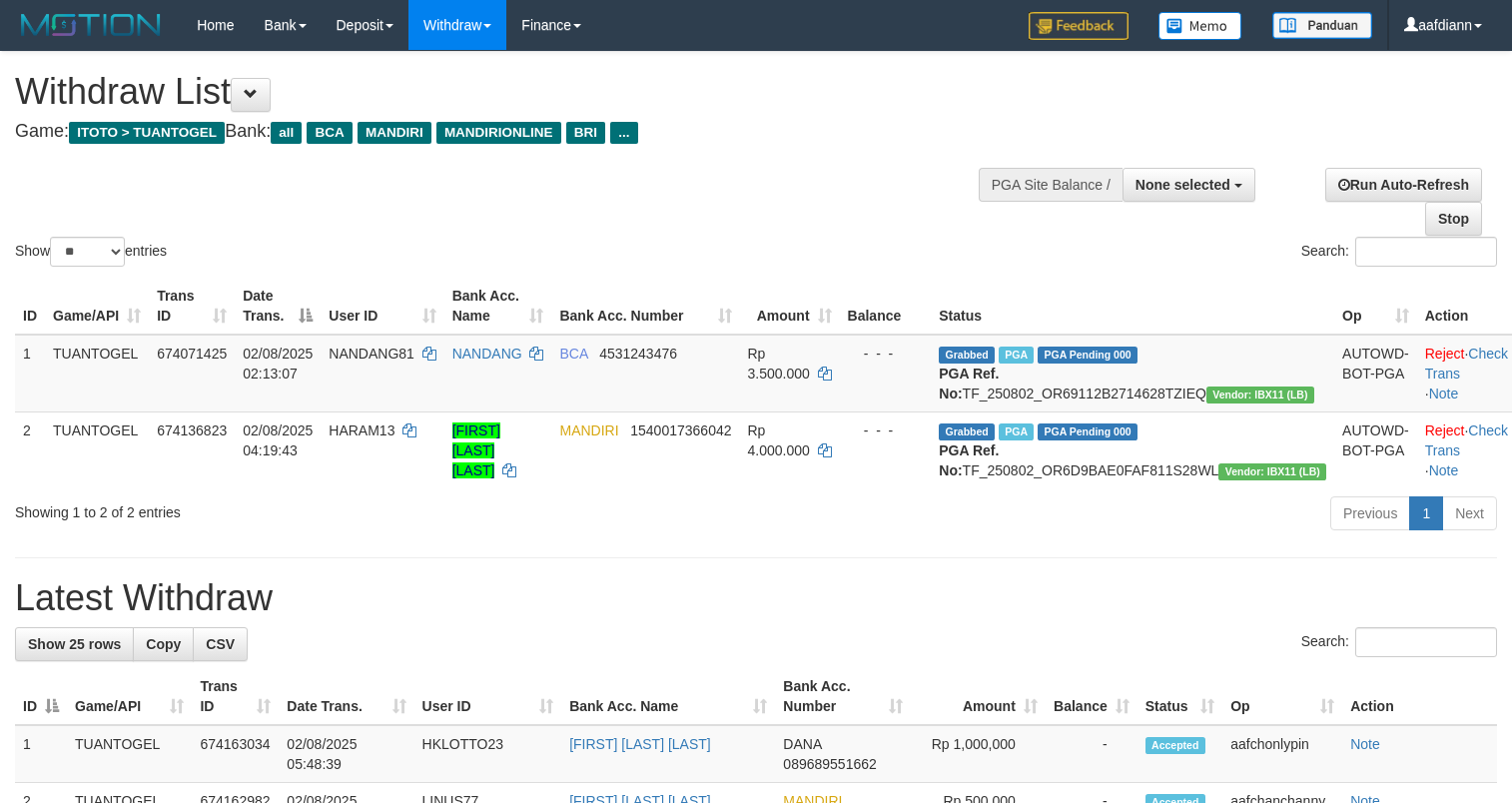 select 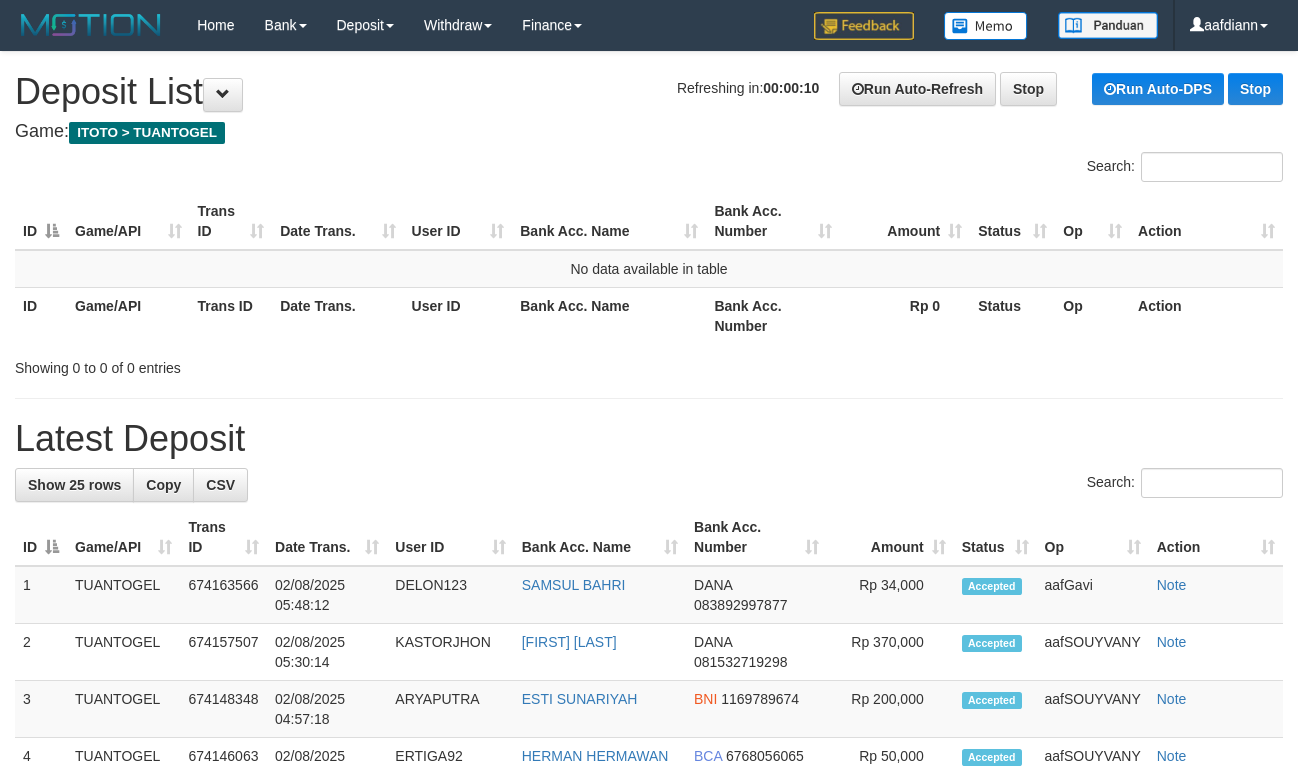 scroll, scrollTop: 0, scrollLeft: 0, axis: both 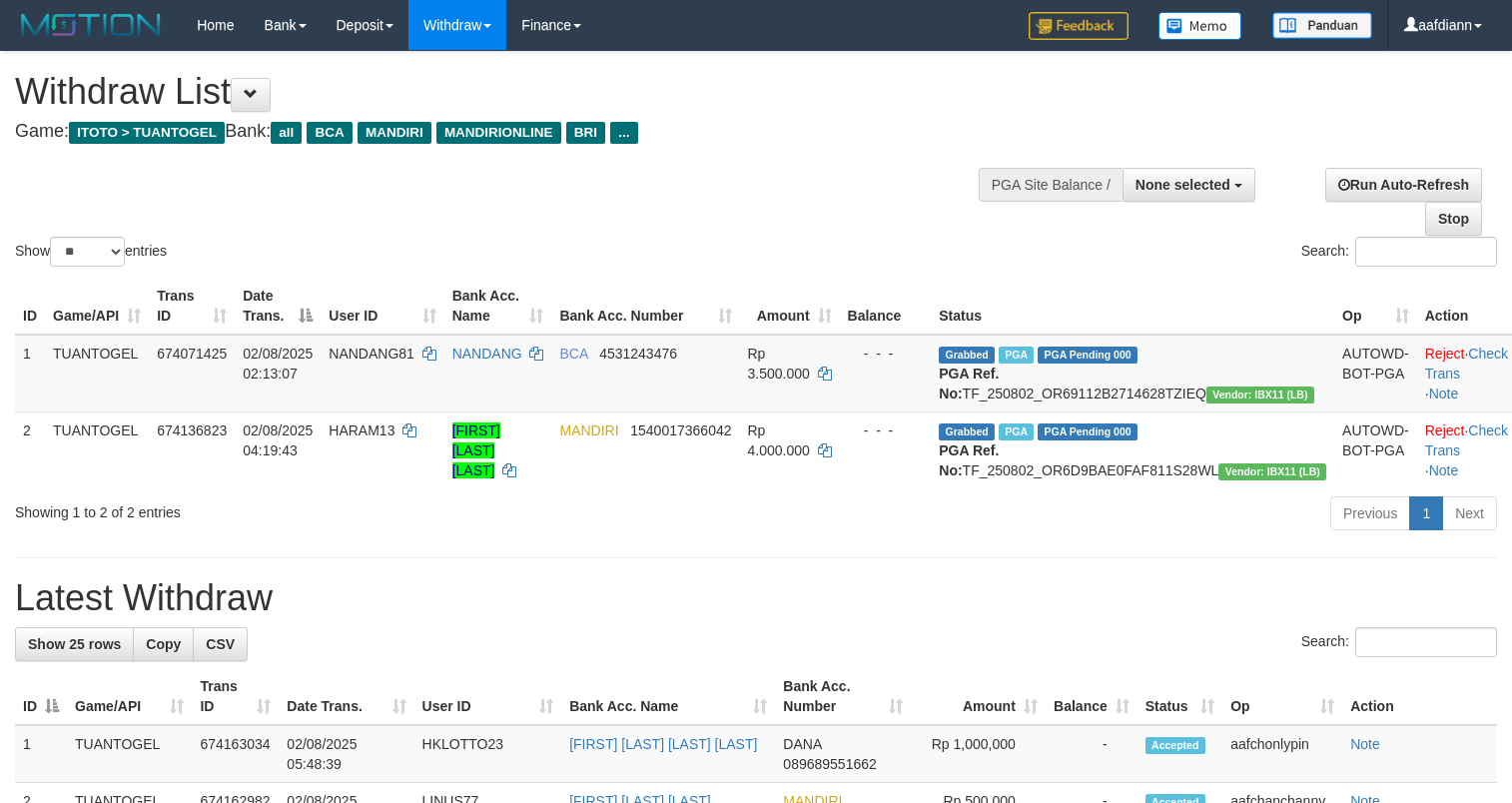 select 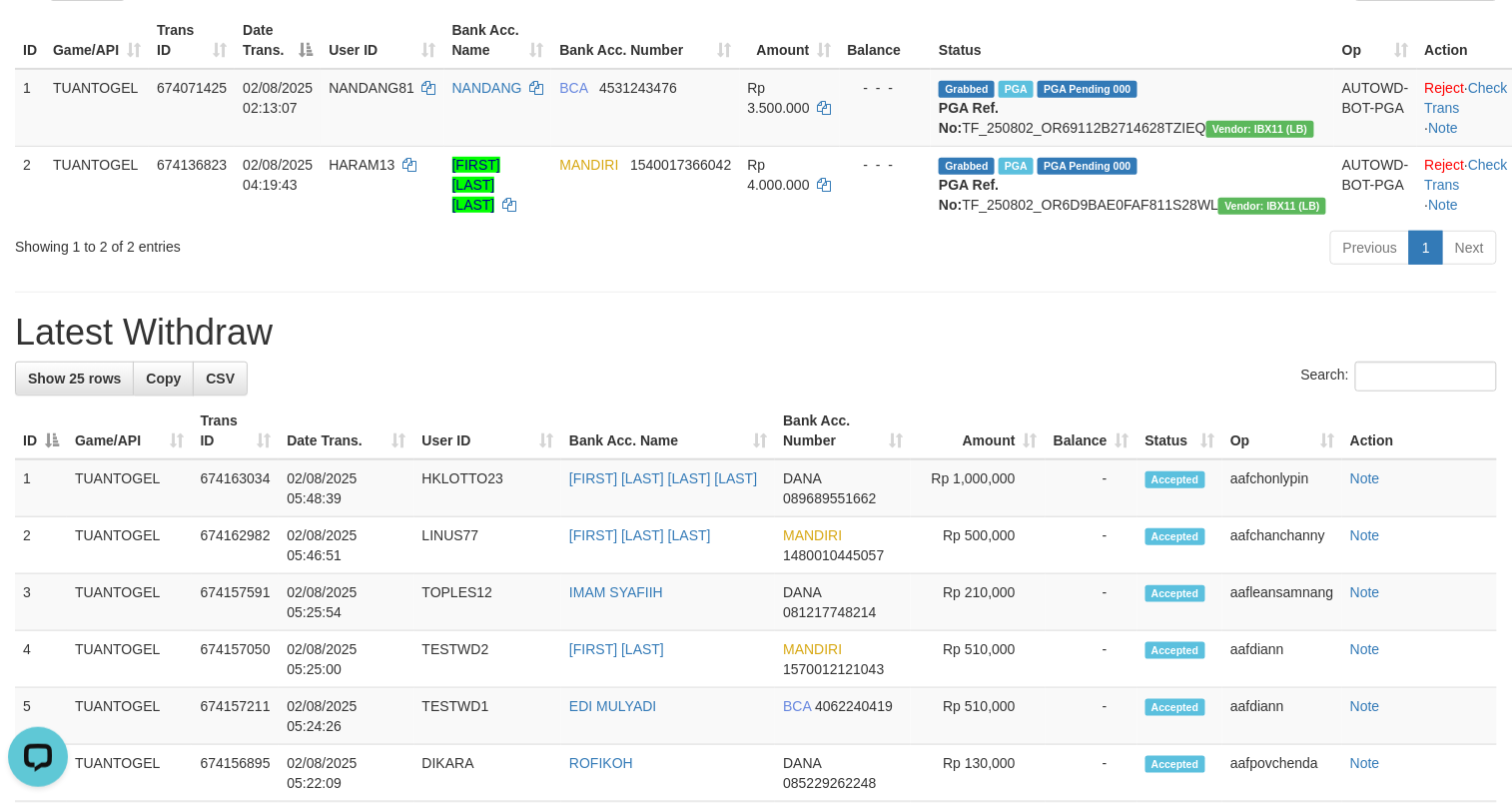 scroll, scrollTop: 0, scrollLeft: 0, axis: both 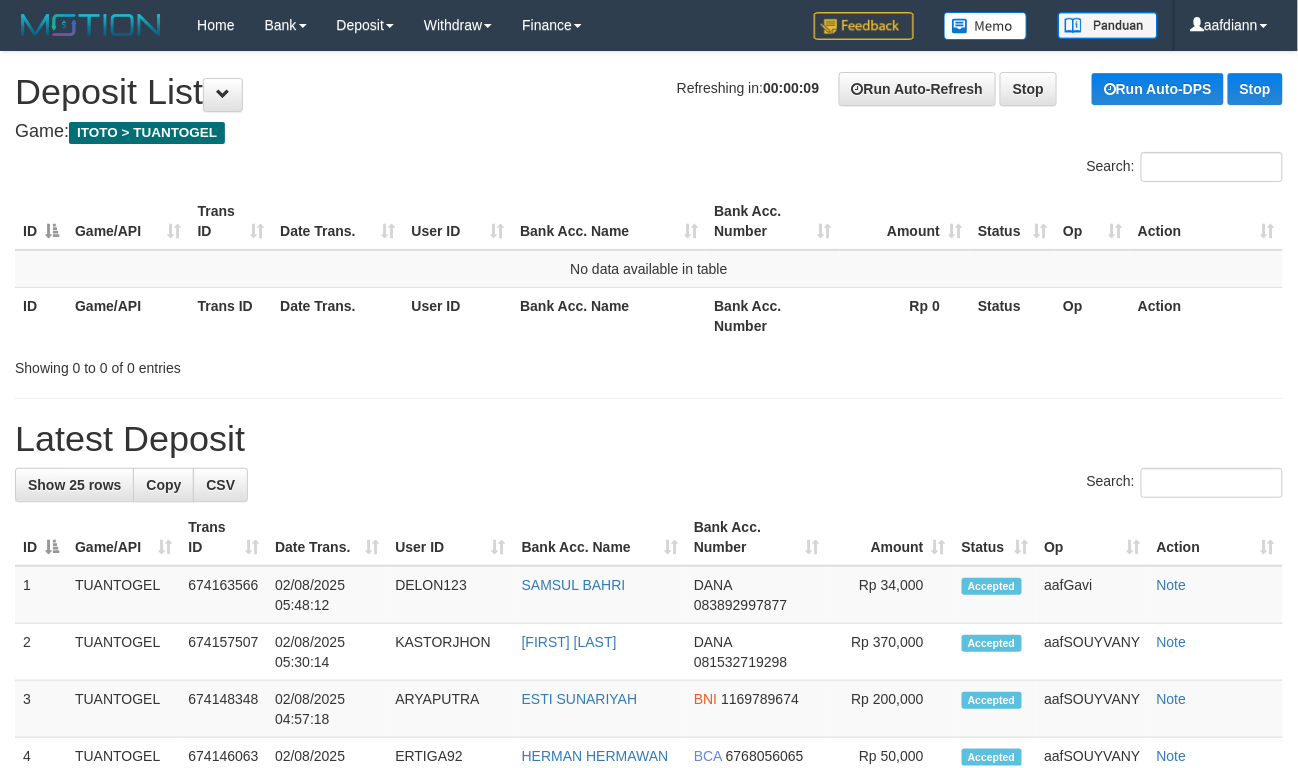 drag, startPoint x: 765, startPoint y: 484, endPoint x: 677, endPoint y: 412, distance: 113.70136 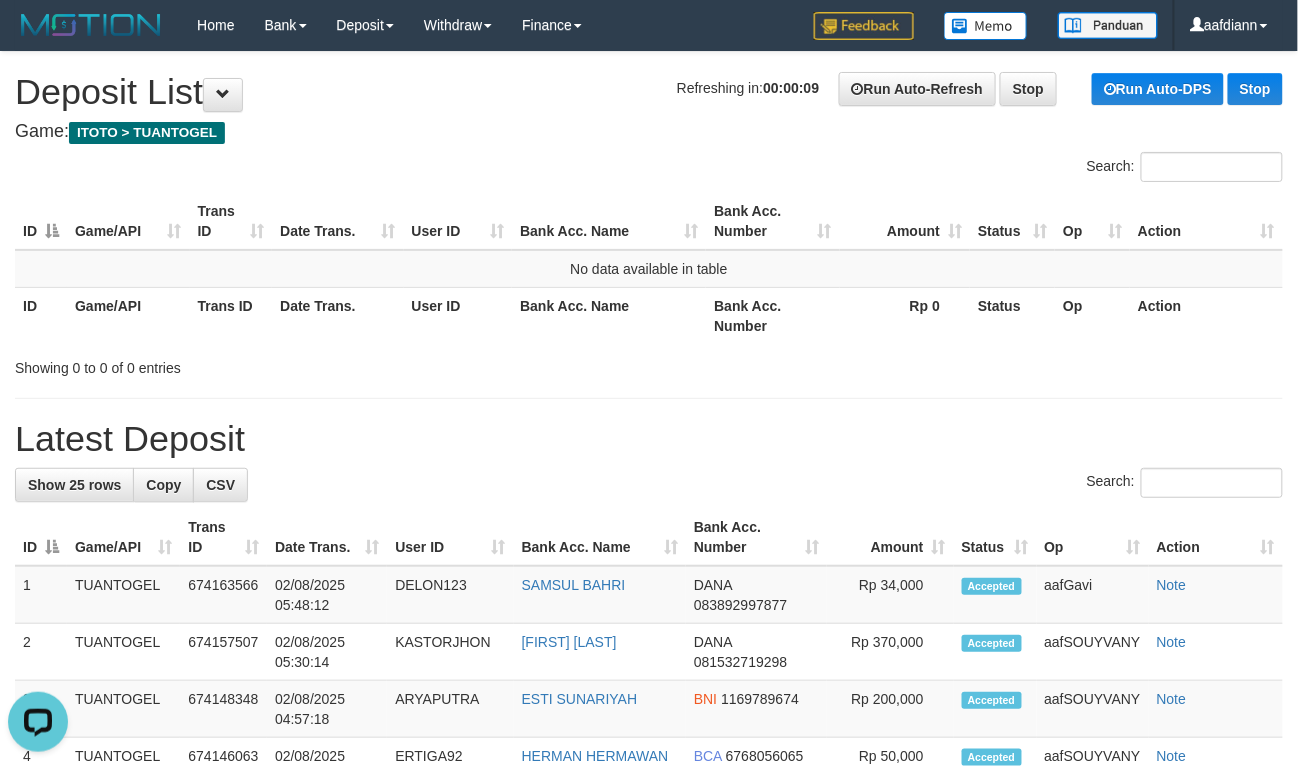scroll, scrollTop: 0, scrollLeft: 0, axis: both 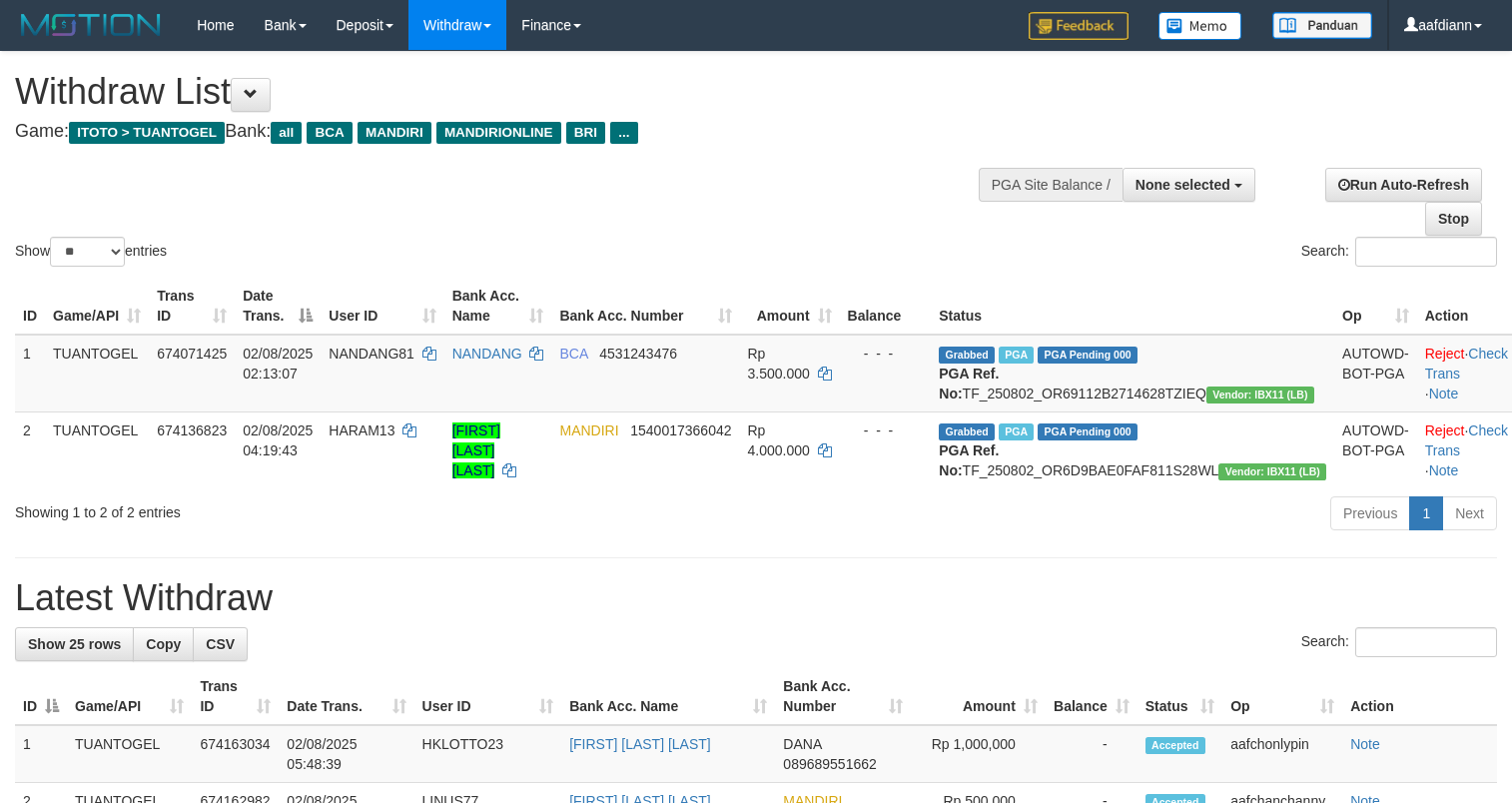 select 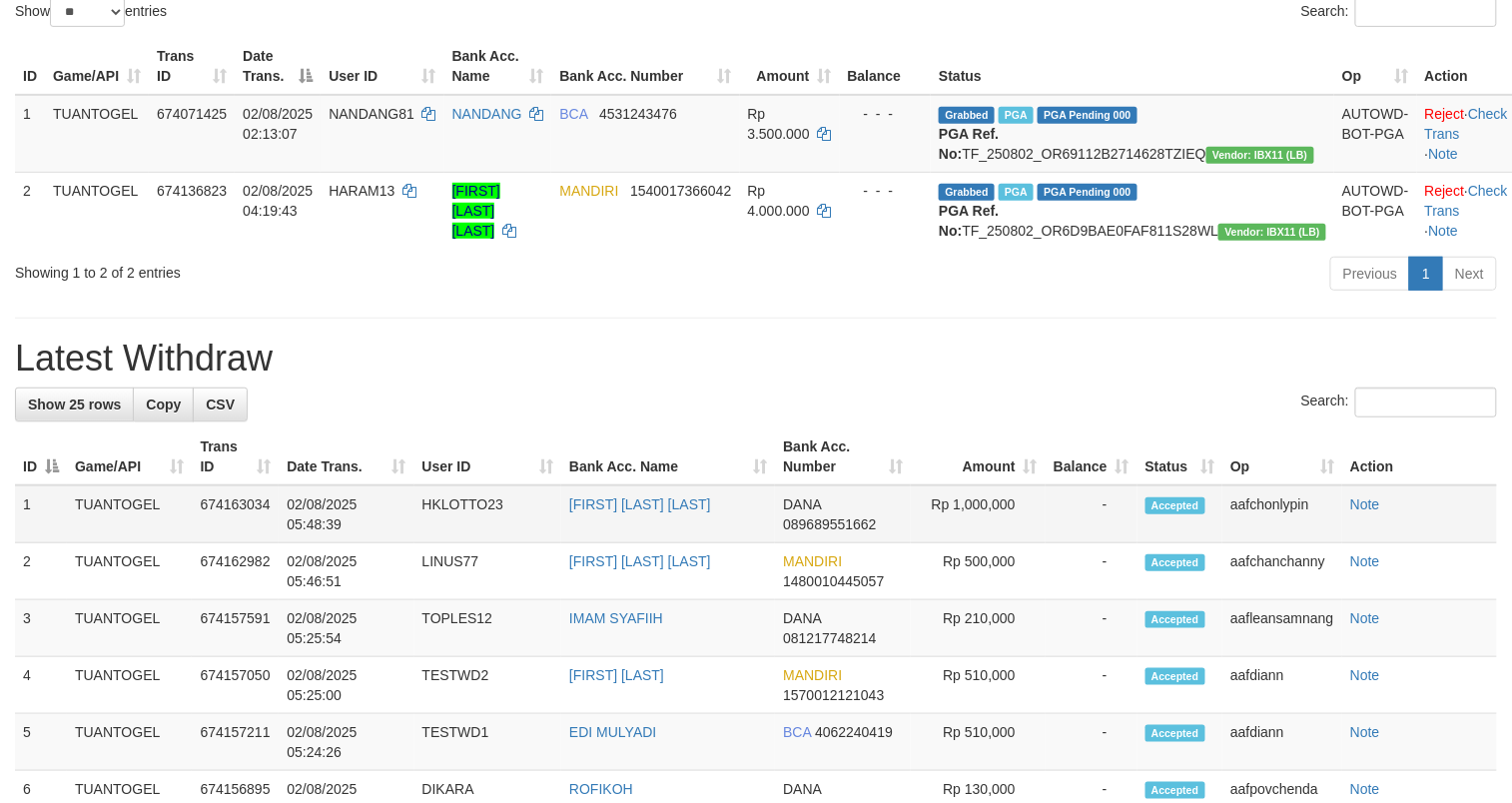 scroll, scrollTop: 266, scrollLeft: 0, axis: vertical 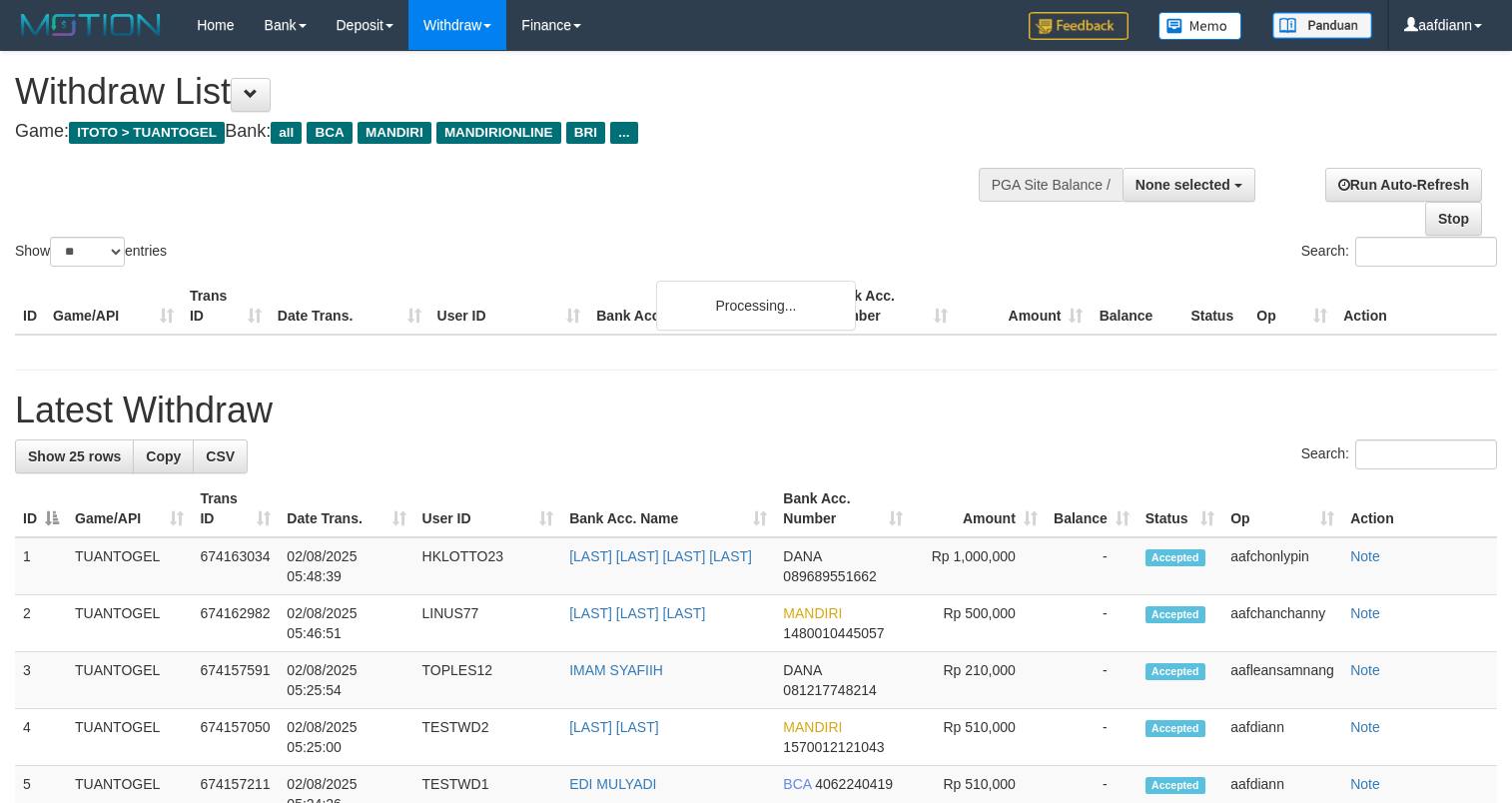select 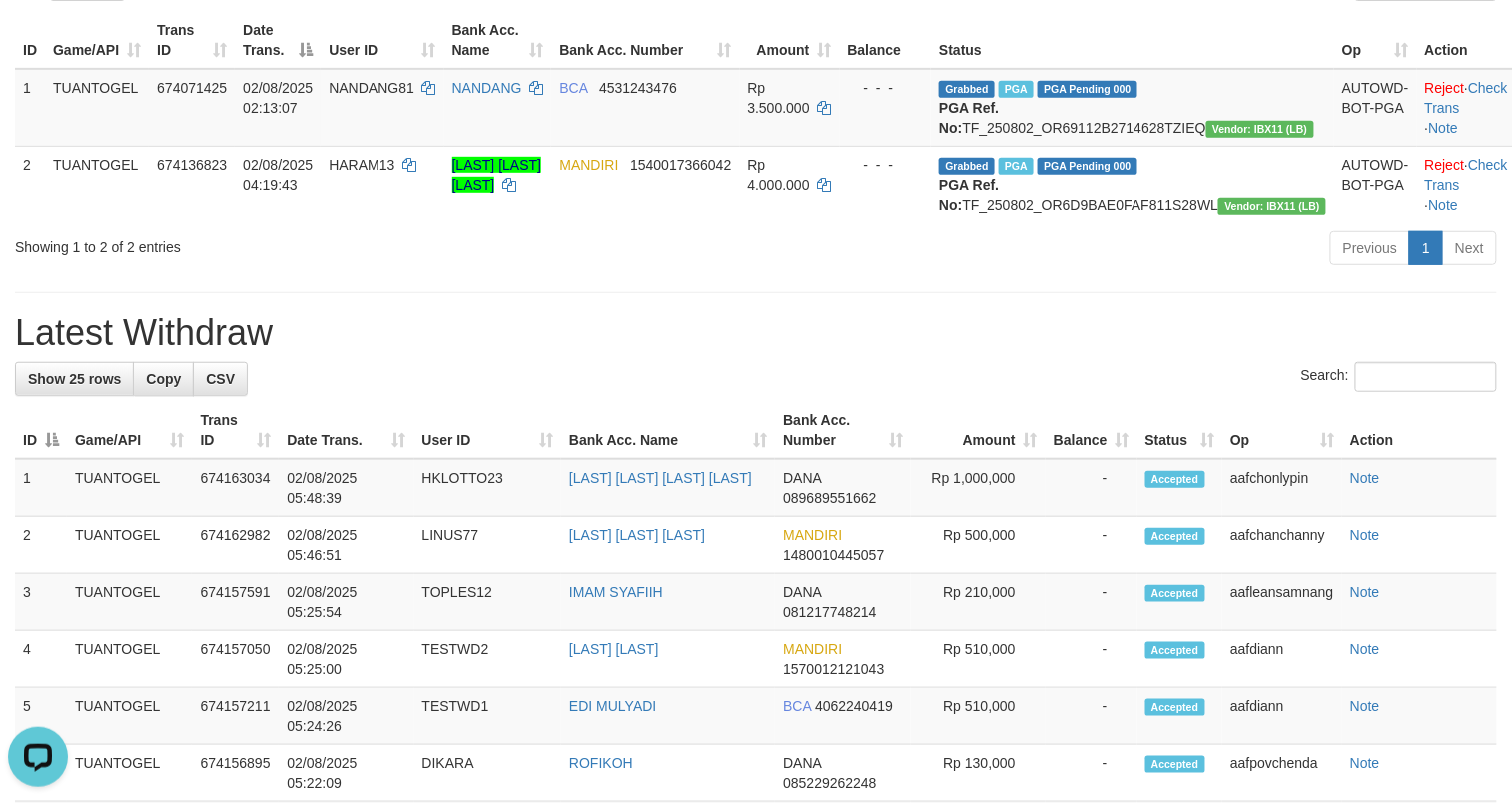 scroll, scrollTop: 0, scrollLeft: 0, axis: both 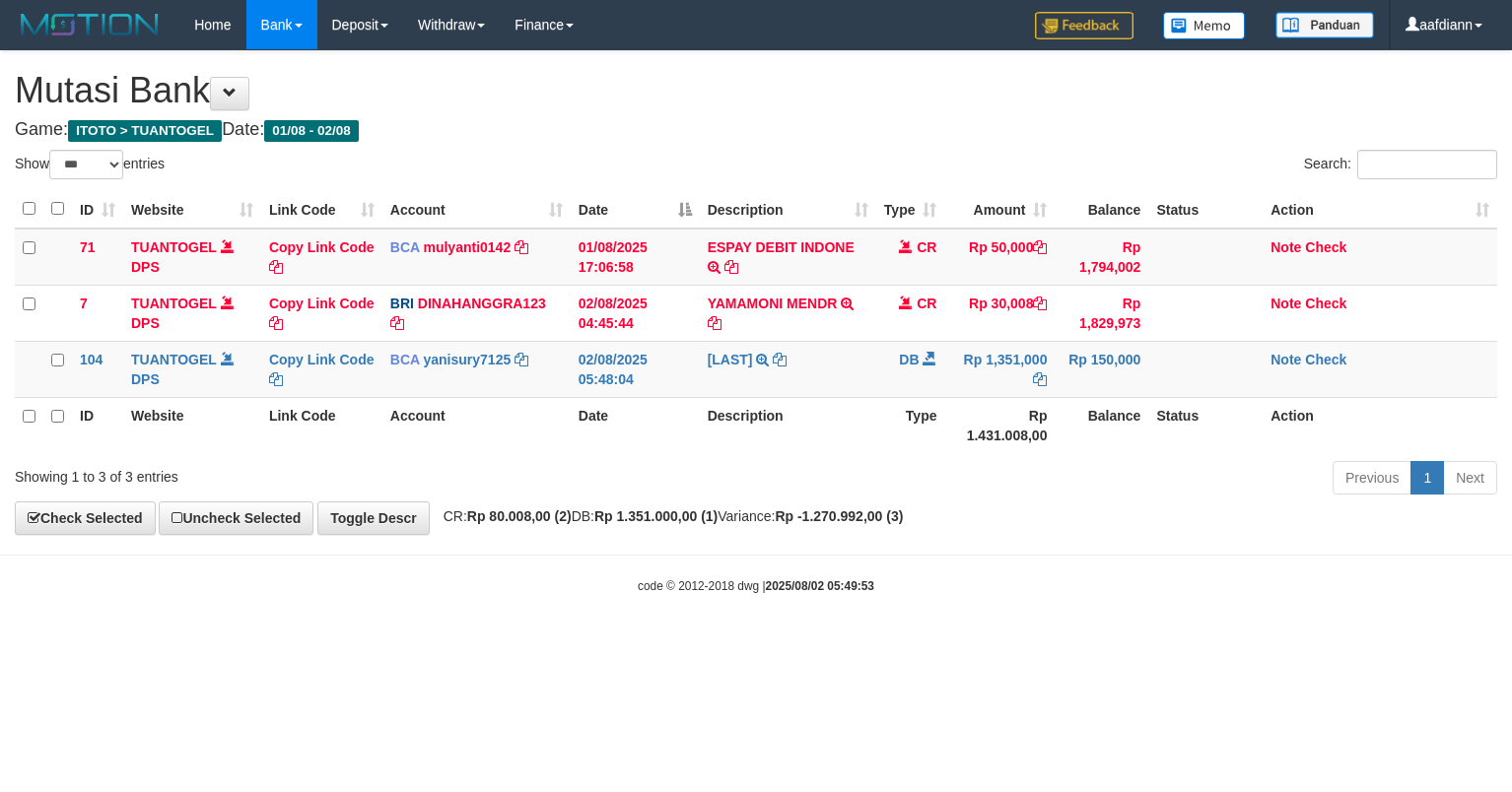 select on "***" 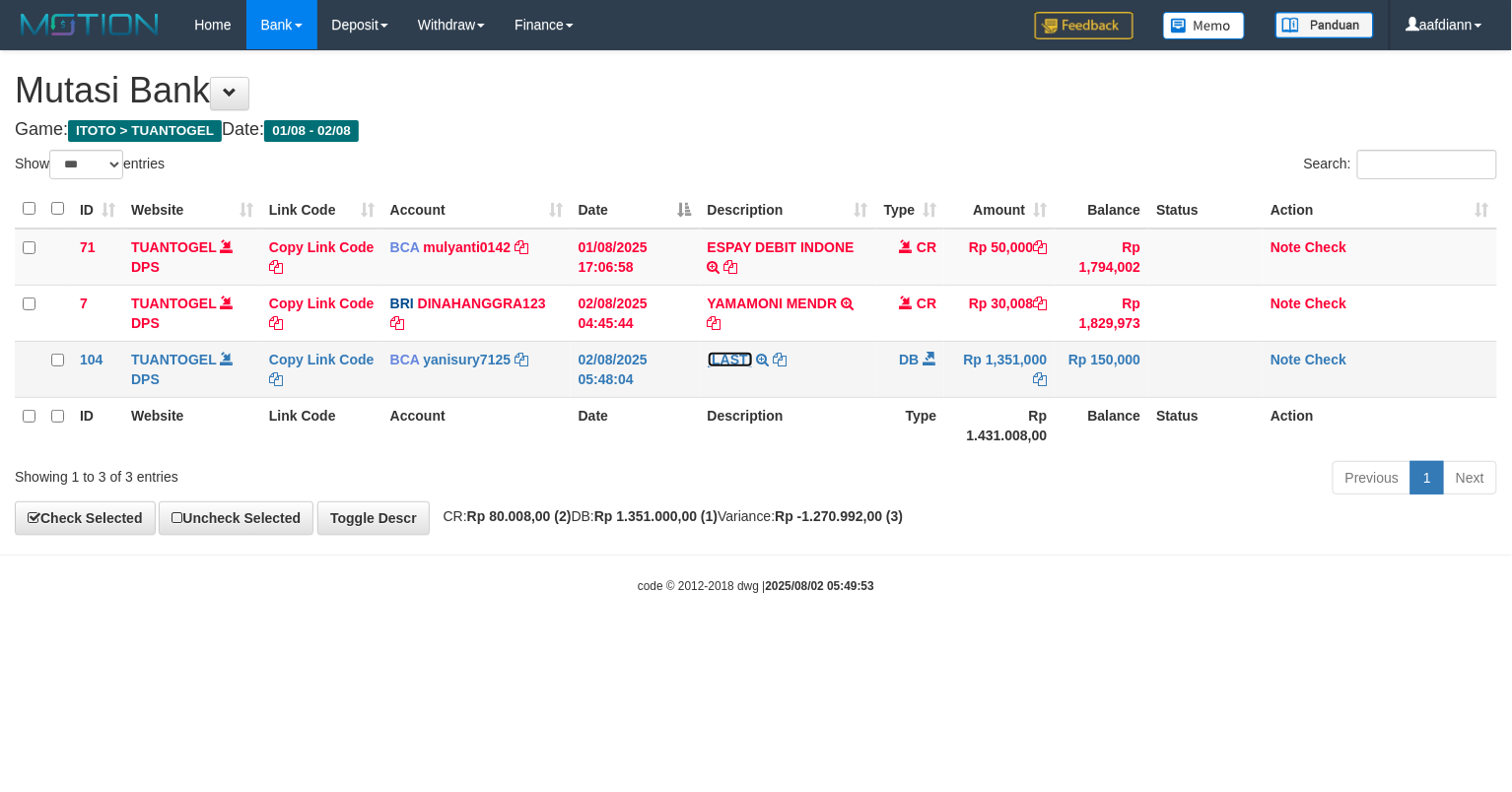 click on "[LAST]" at bounding box center [730, 360] 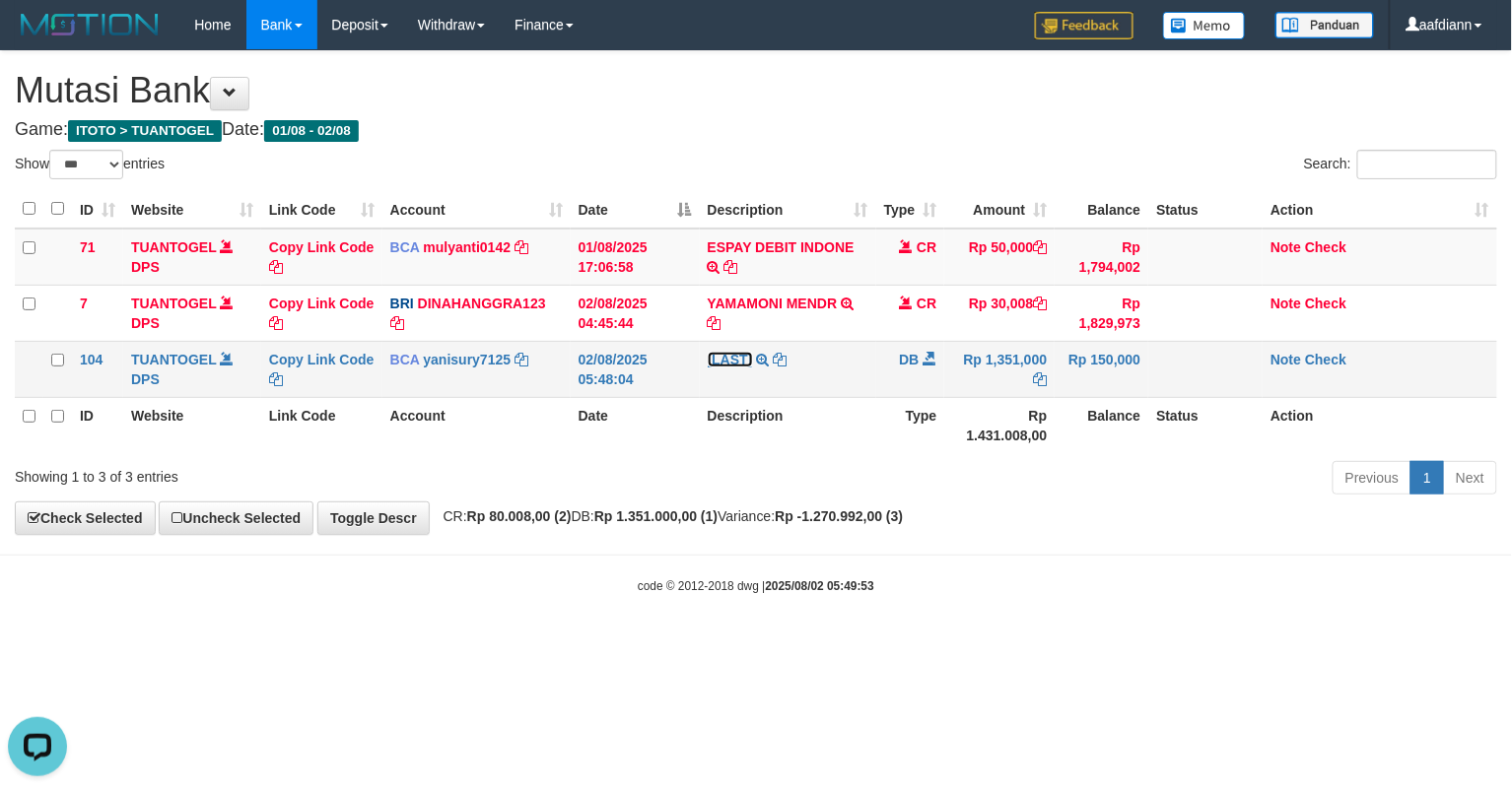 scroll, scrollTop: 0, scrollLeft: 0, axis: both 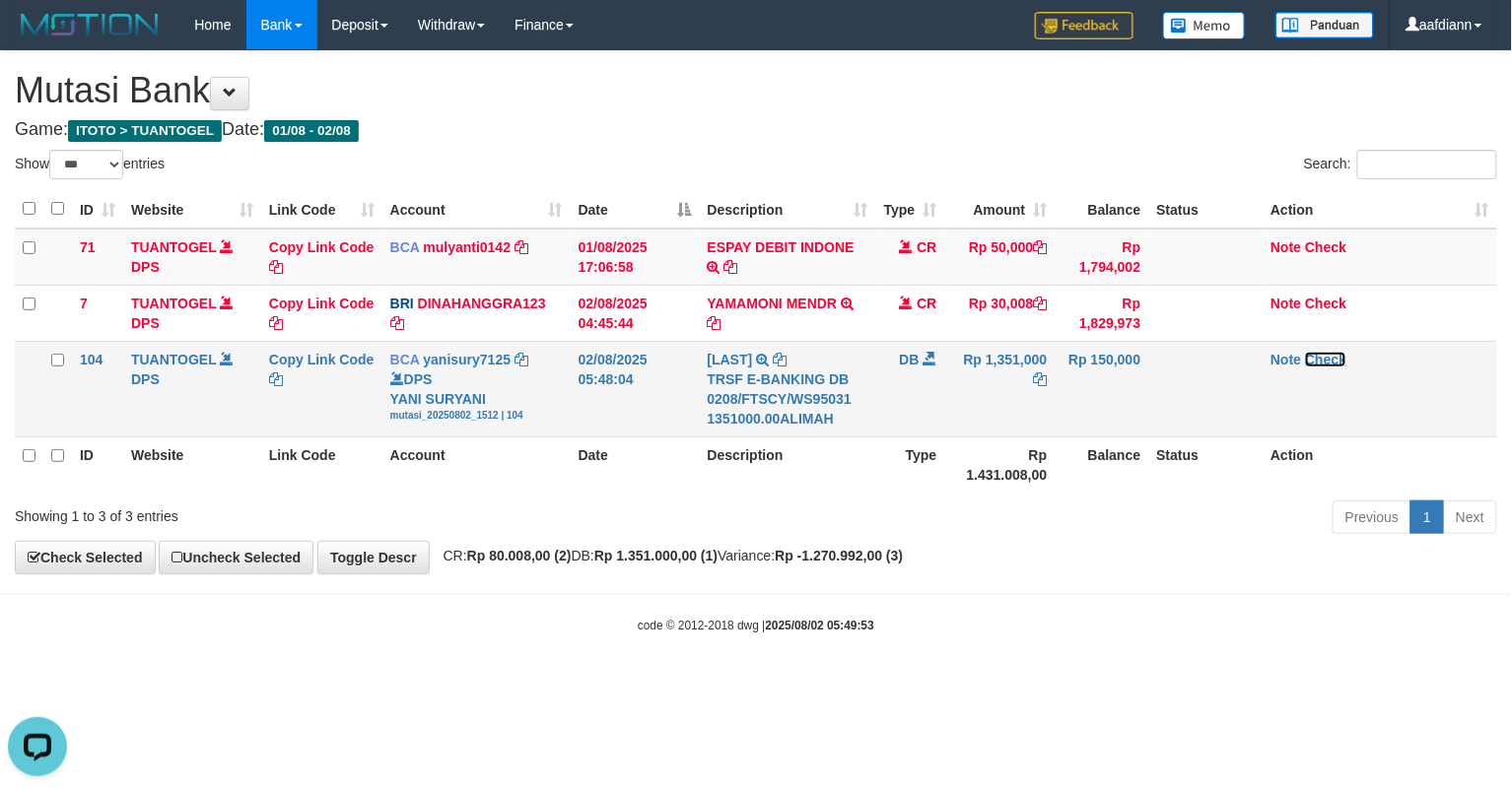 click on "Check" at bounding box center (1326, 360) 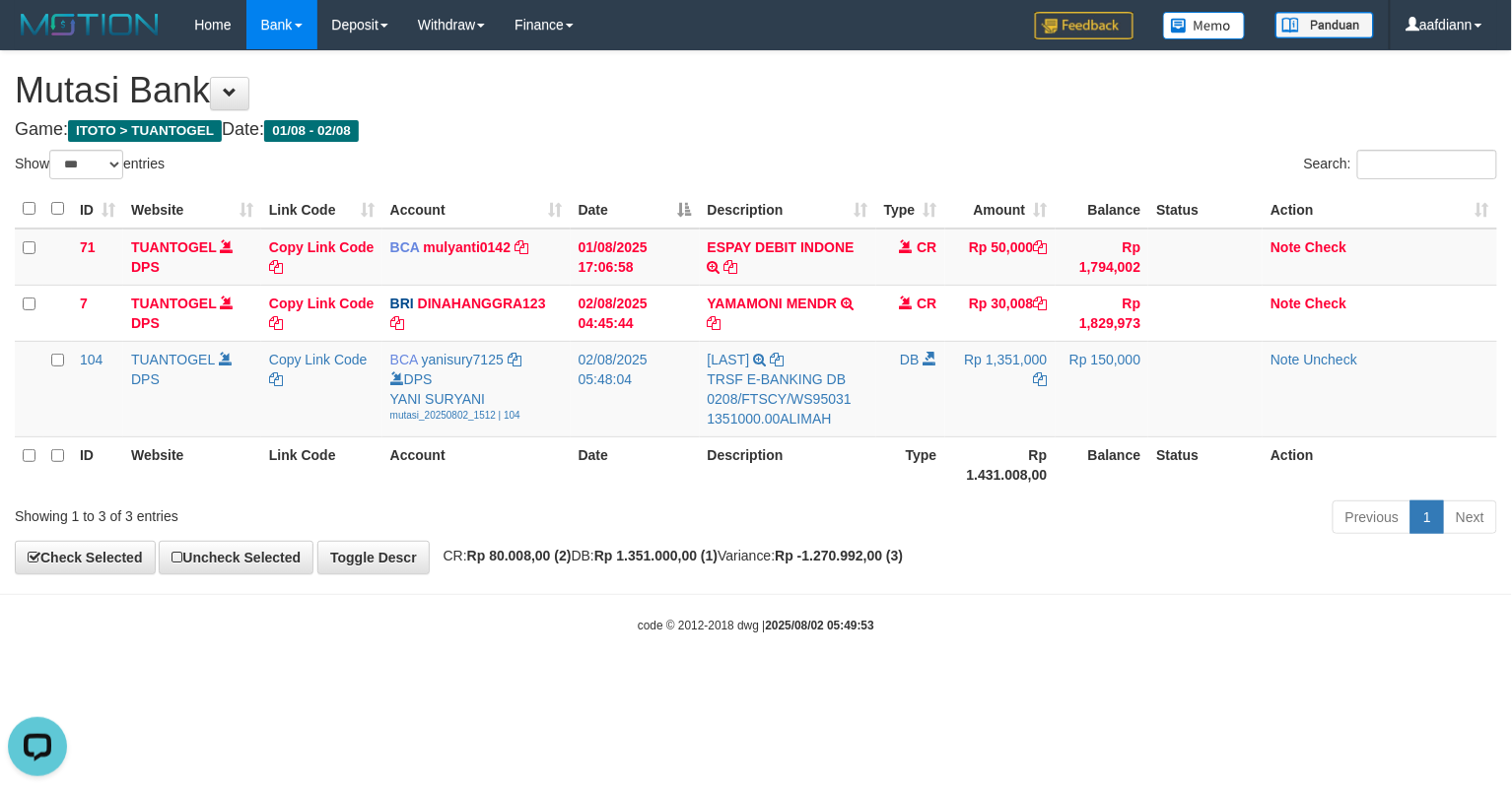 drag, startPoint x: 1094, startPoint y: 656, endPoint x: 932, endPoint y: 526, distance: 207.71134 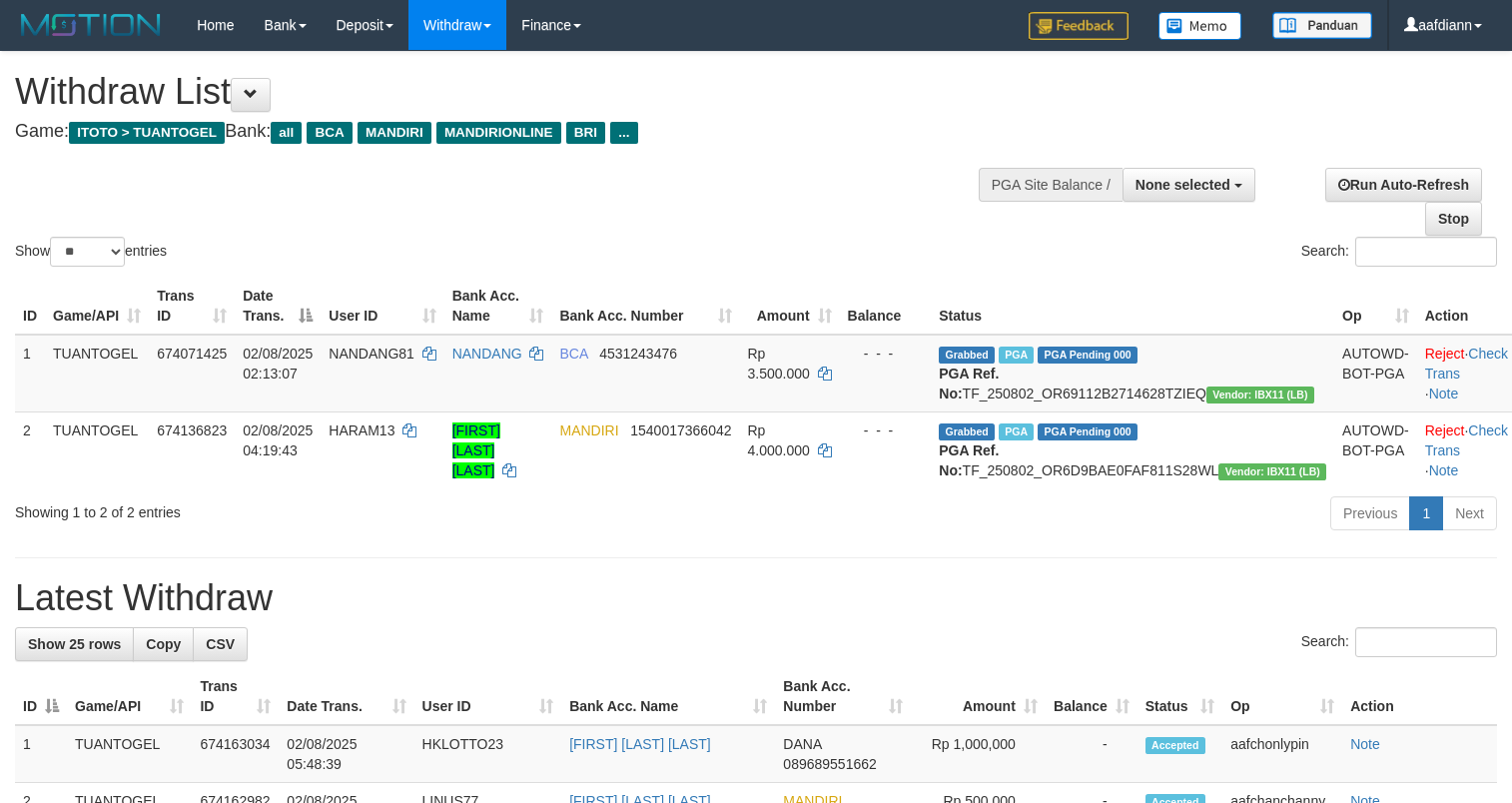 select 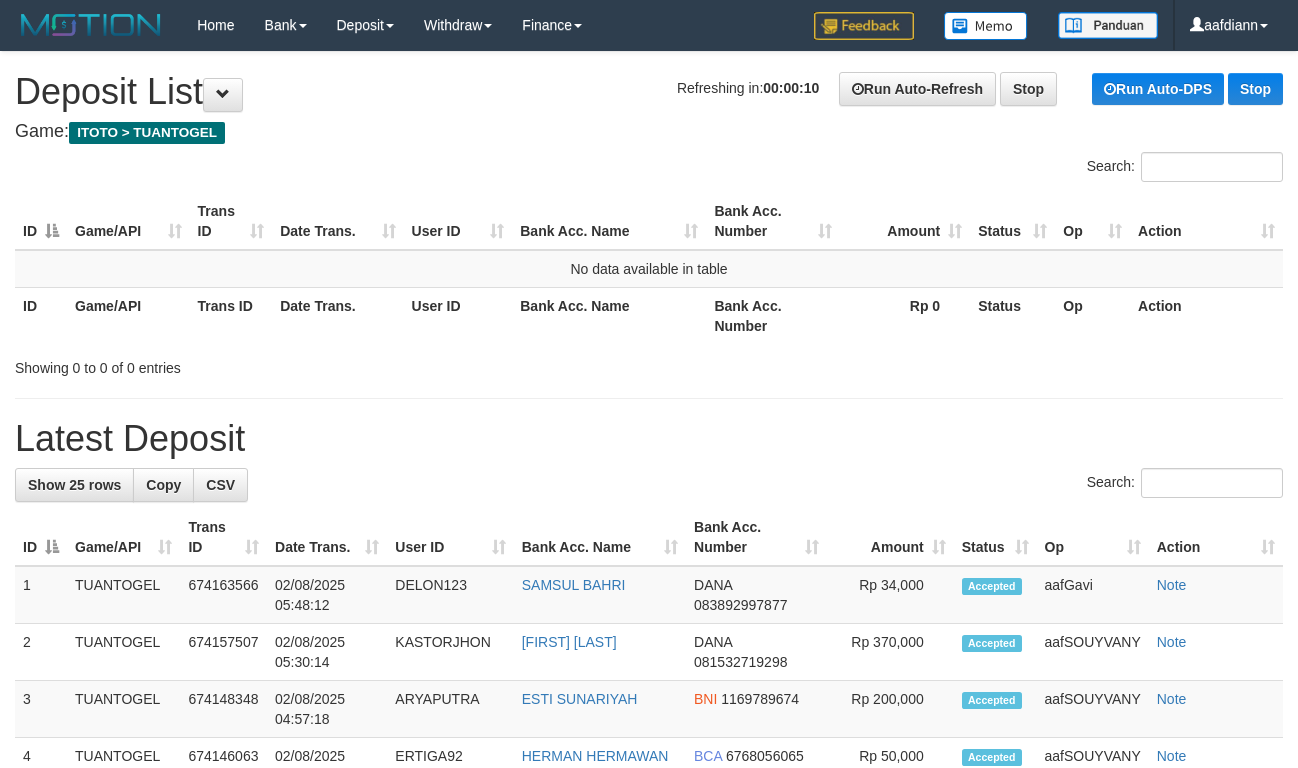 scroll, scrollTop: 0, scrollLeft: 0, axis: both 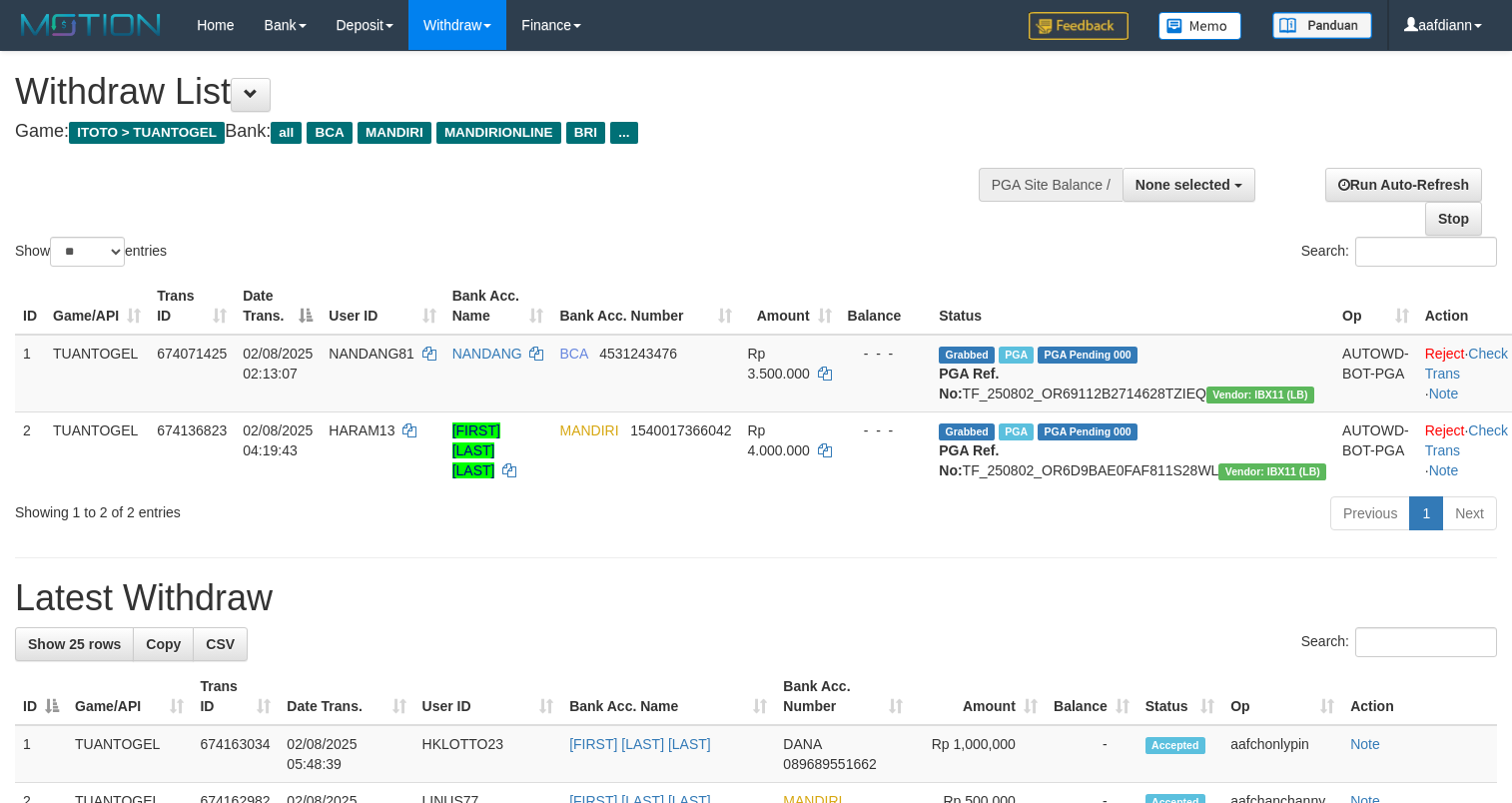 select 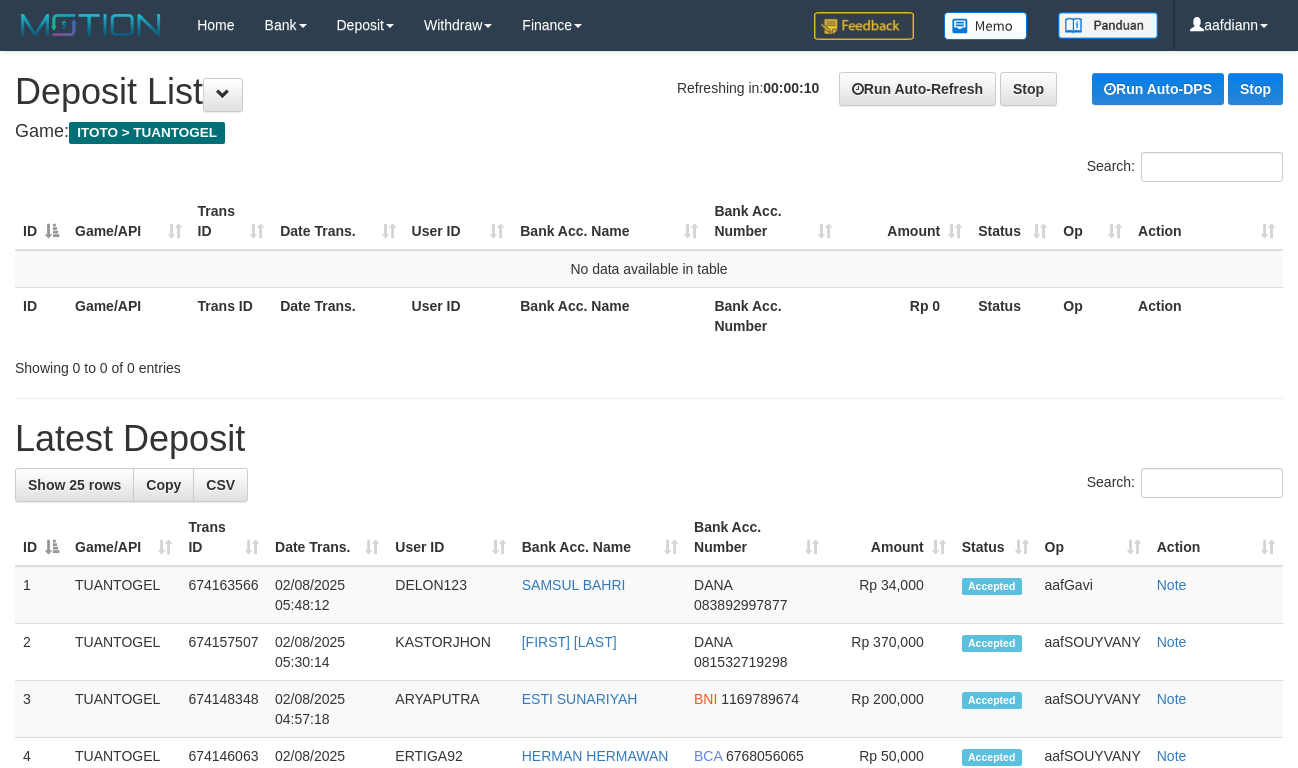 scroll, scrollTop: 0, scrollLeft: 0, axis: both 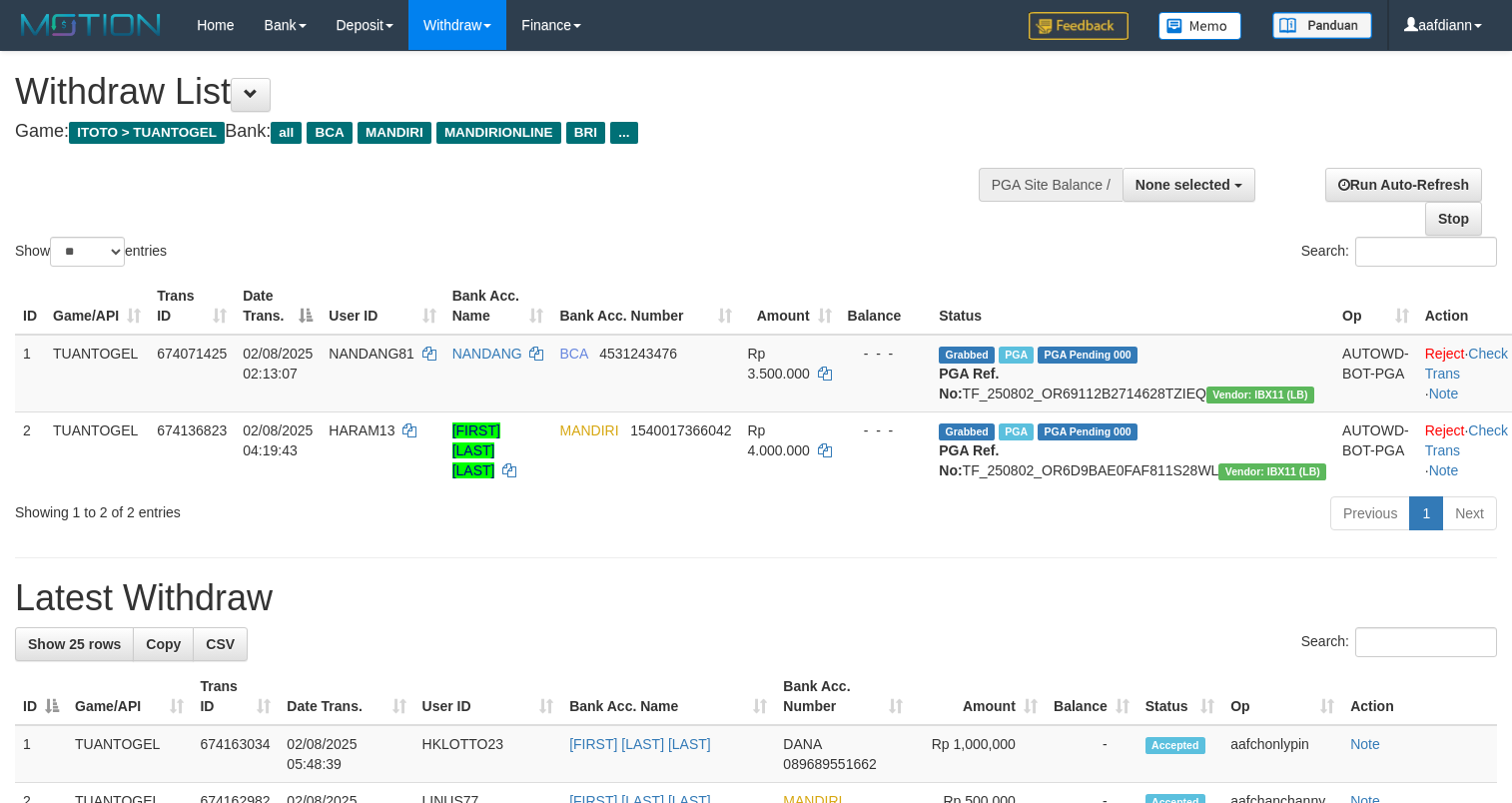 select 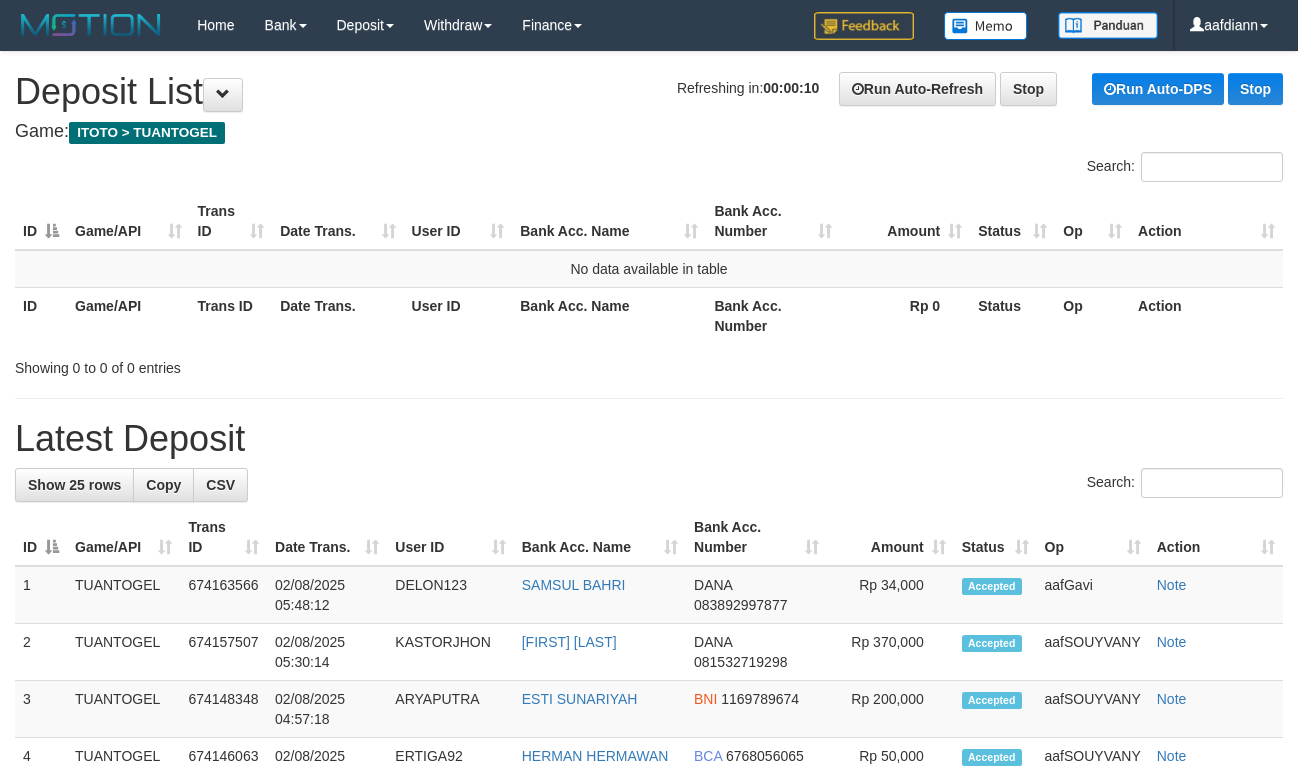 scroll, scrollTop: 0, scrollLeft: 0, axis: both 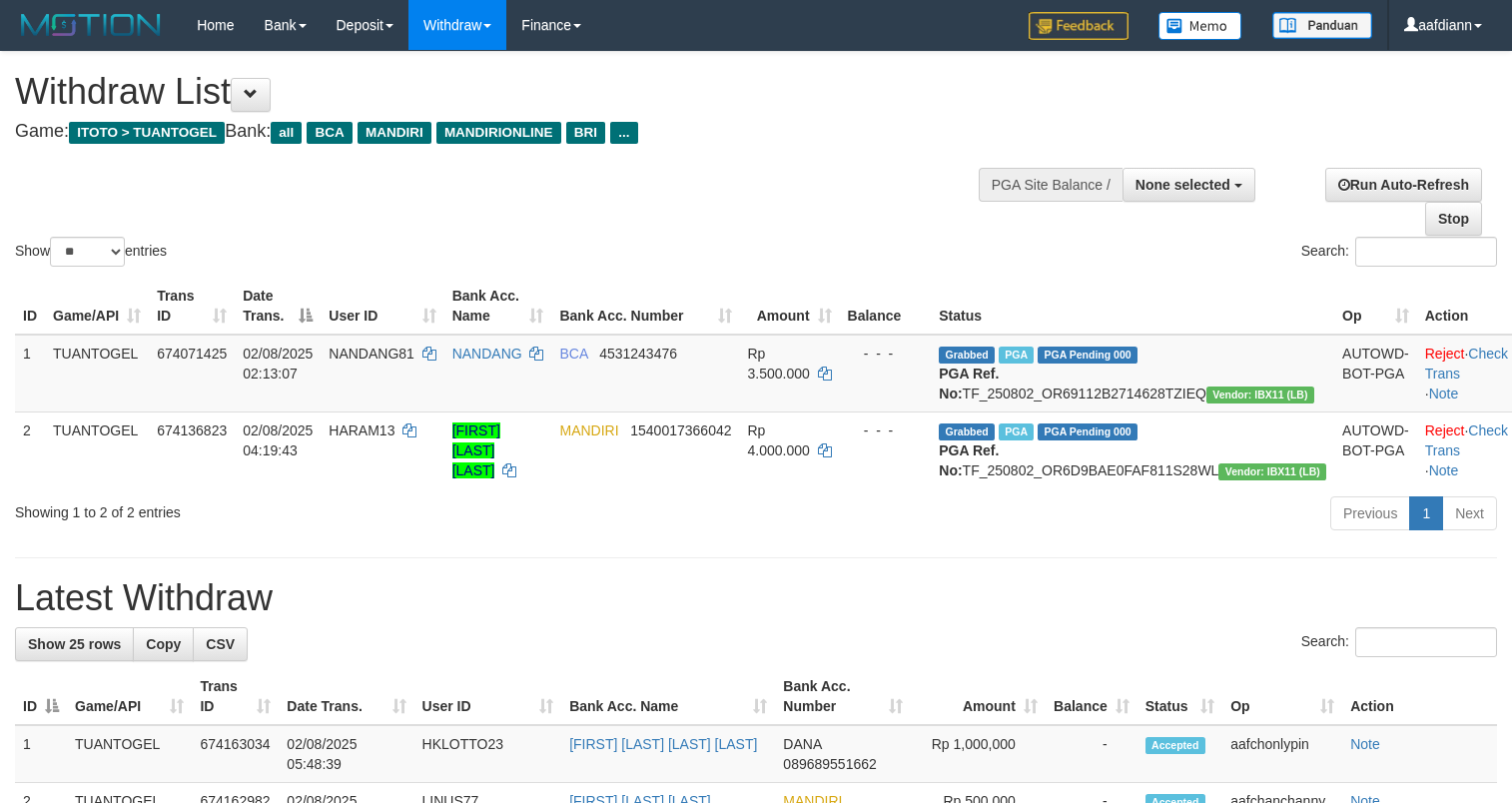 select 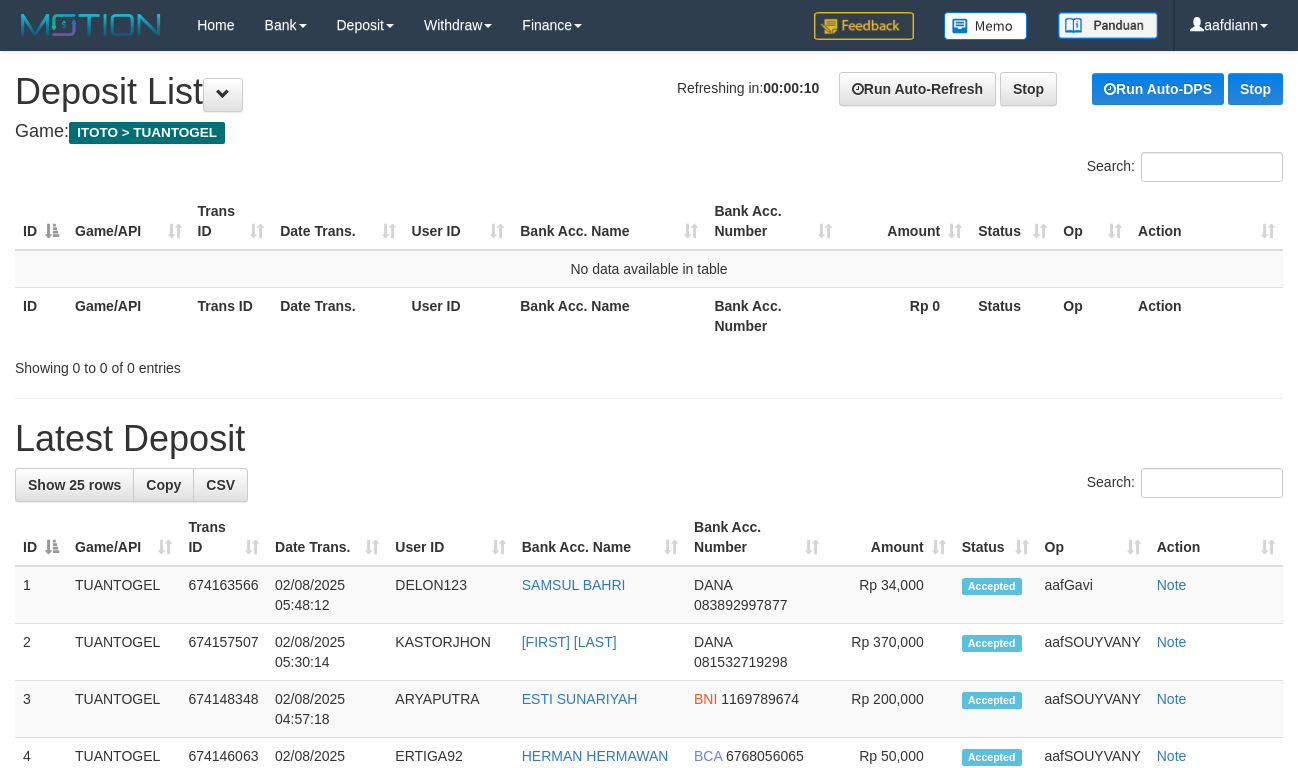 scroll, scrollTop: 0, scrollLeft: 0, axis: both 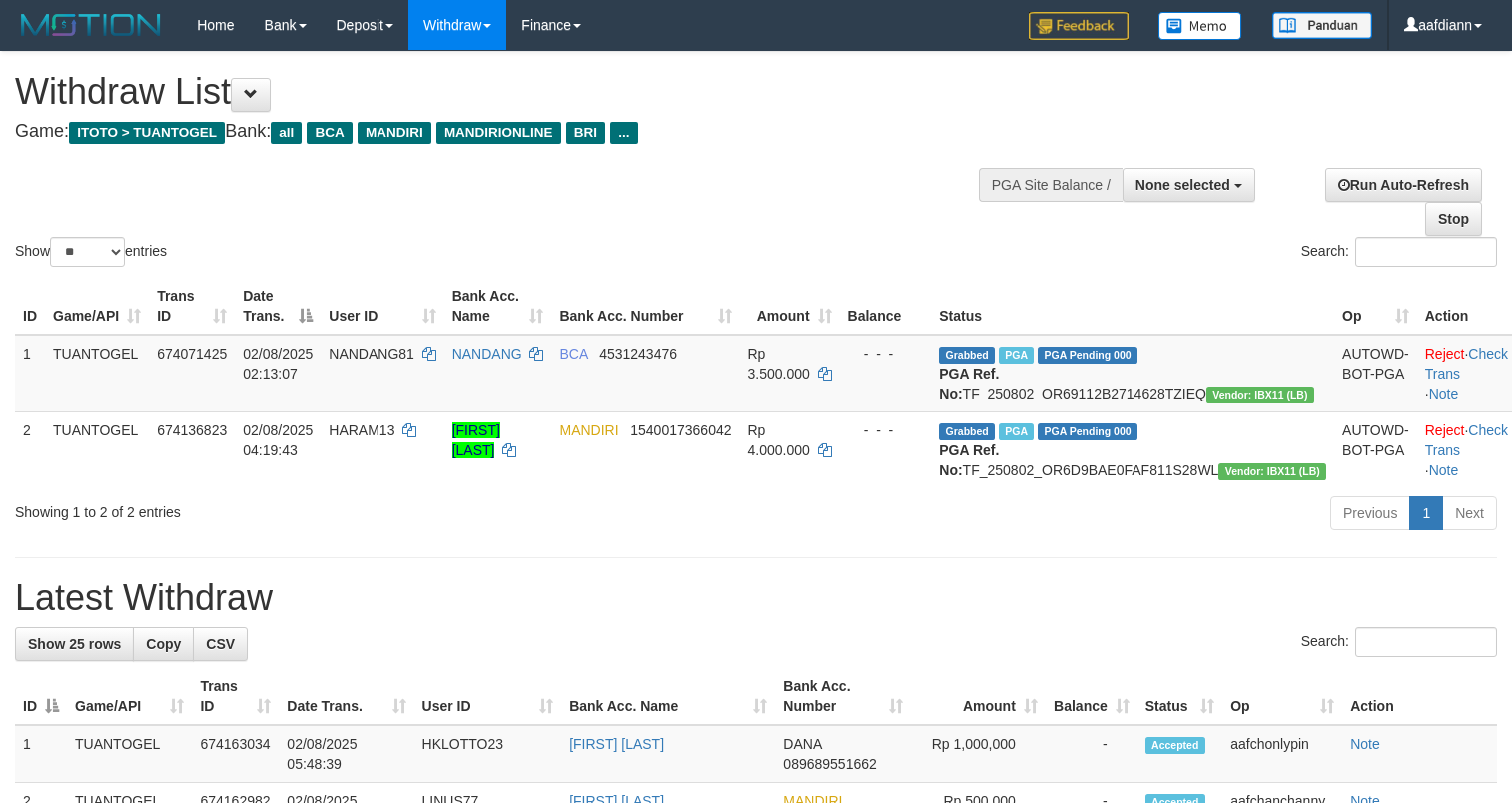 select 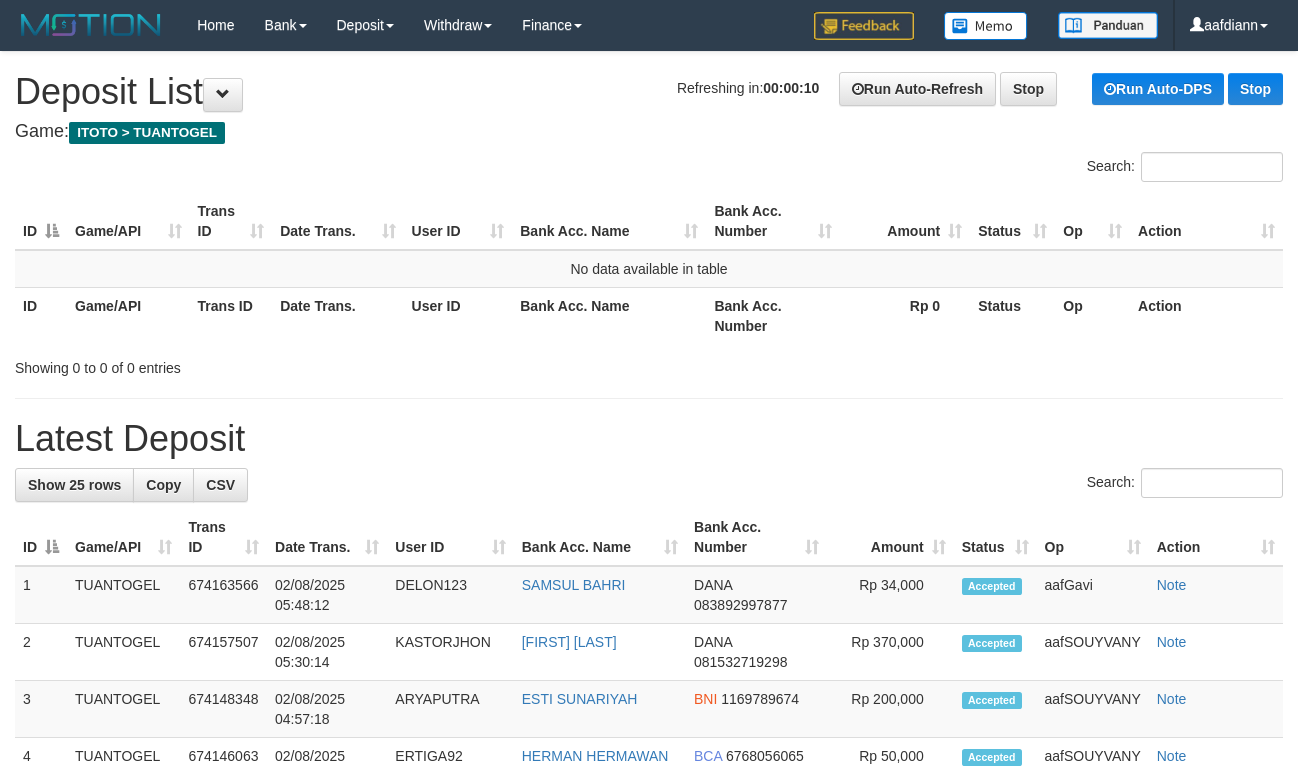 scroll, scrollTop: 0, scrollLeft: 0, axis: both 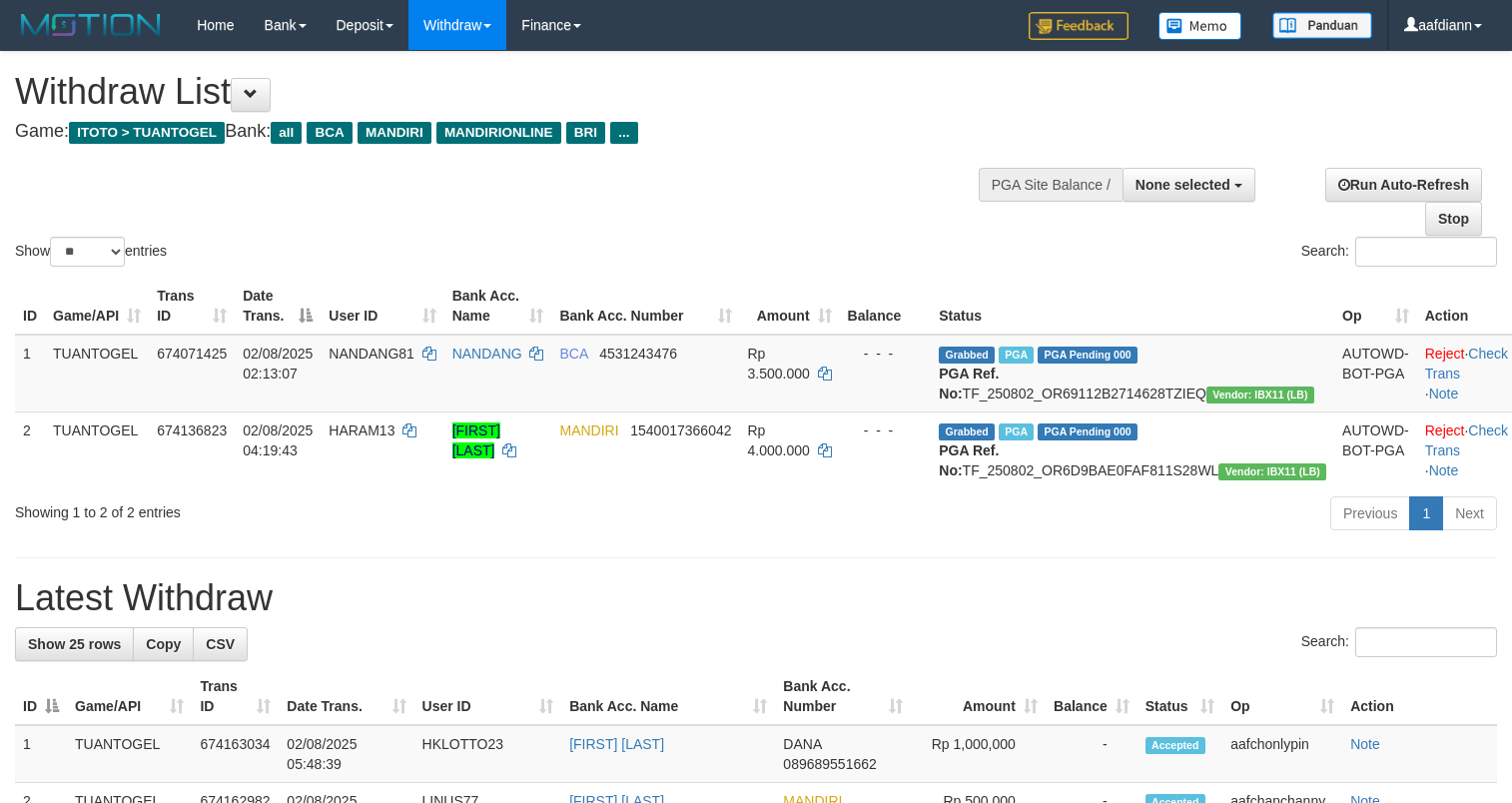 select 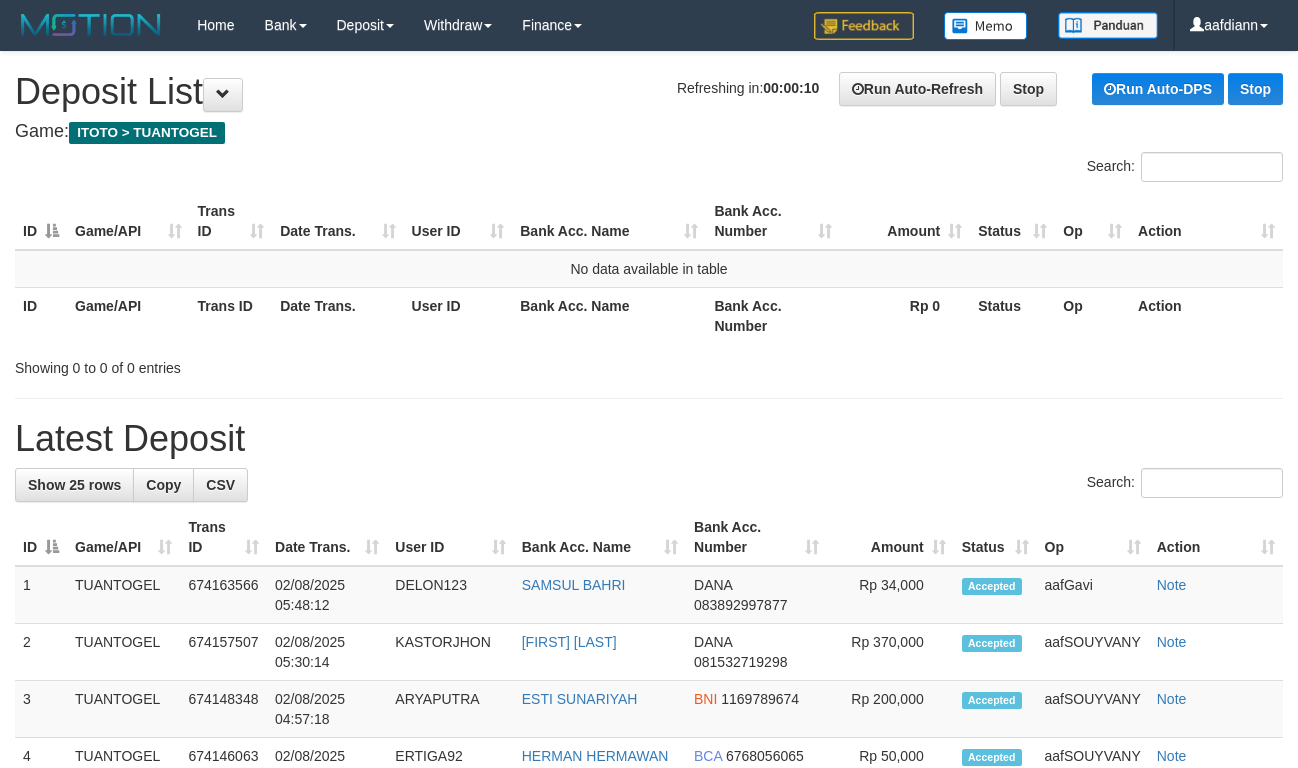 scroll, scrollTop: 0, scrollLeft: 0, axis: both 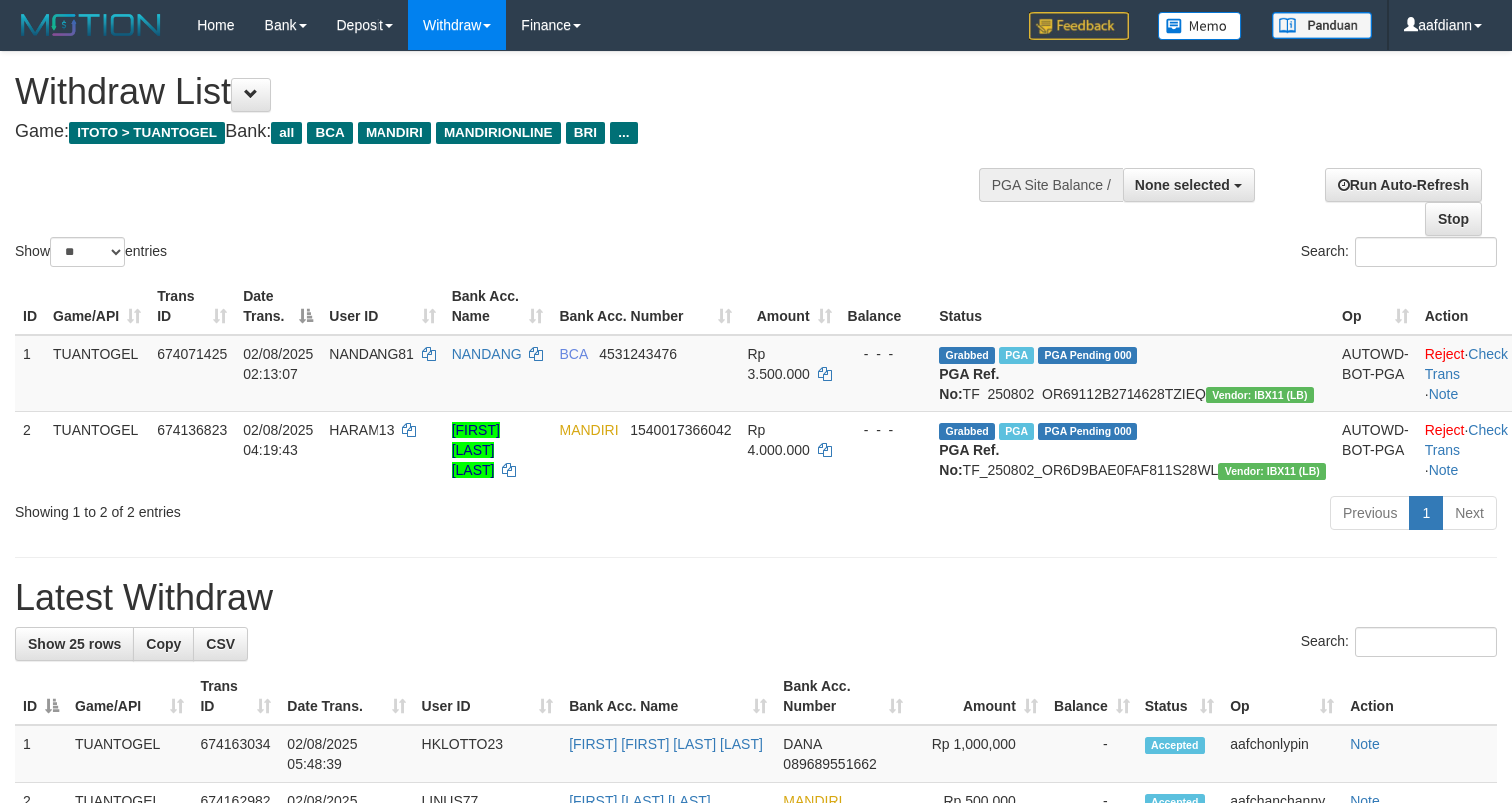 select 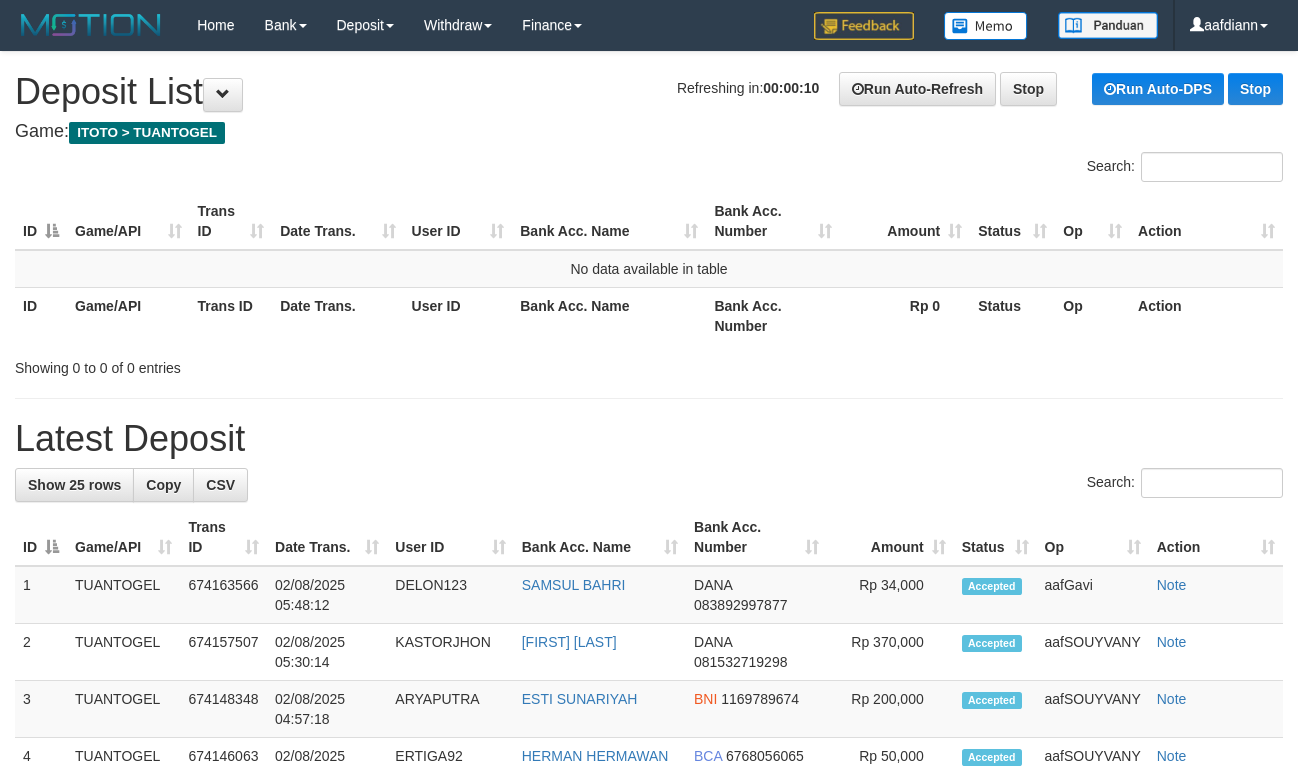 scroll, scrollTop: 0, scrollLeft: 0, axis: both 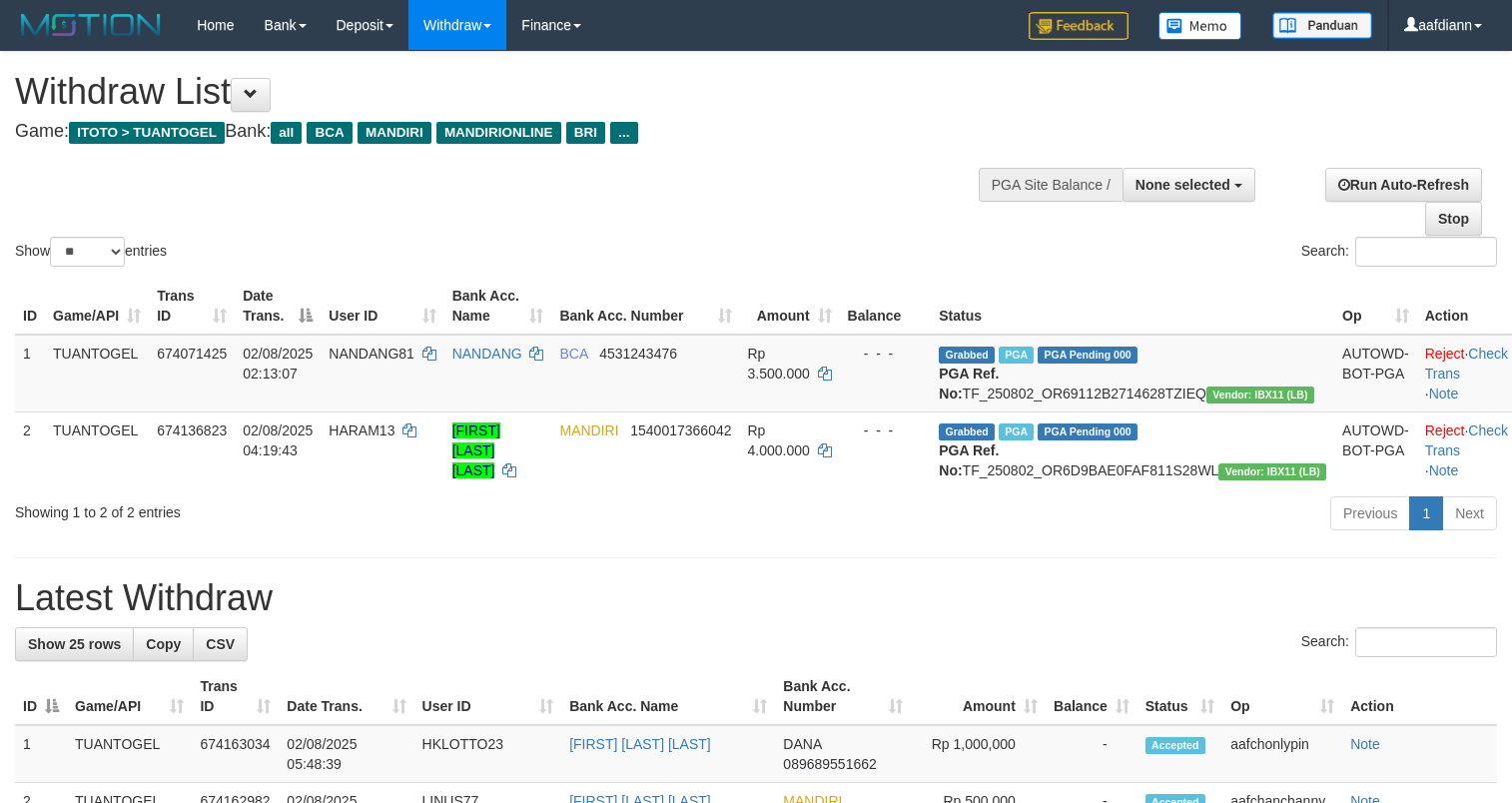 select 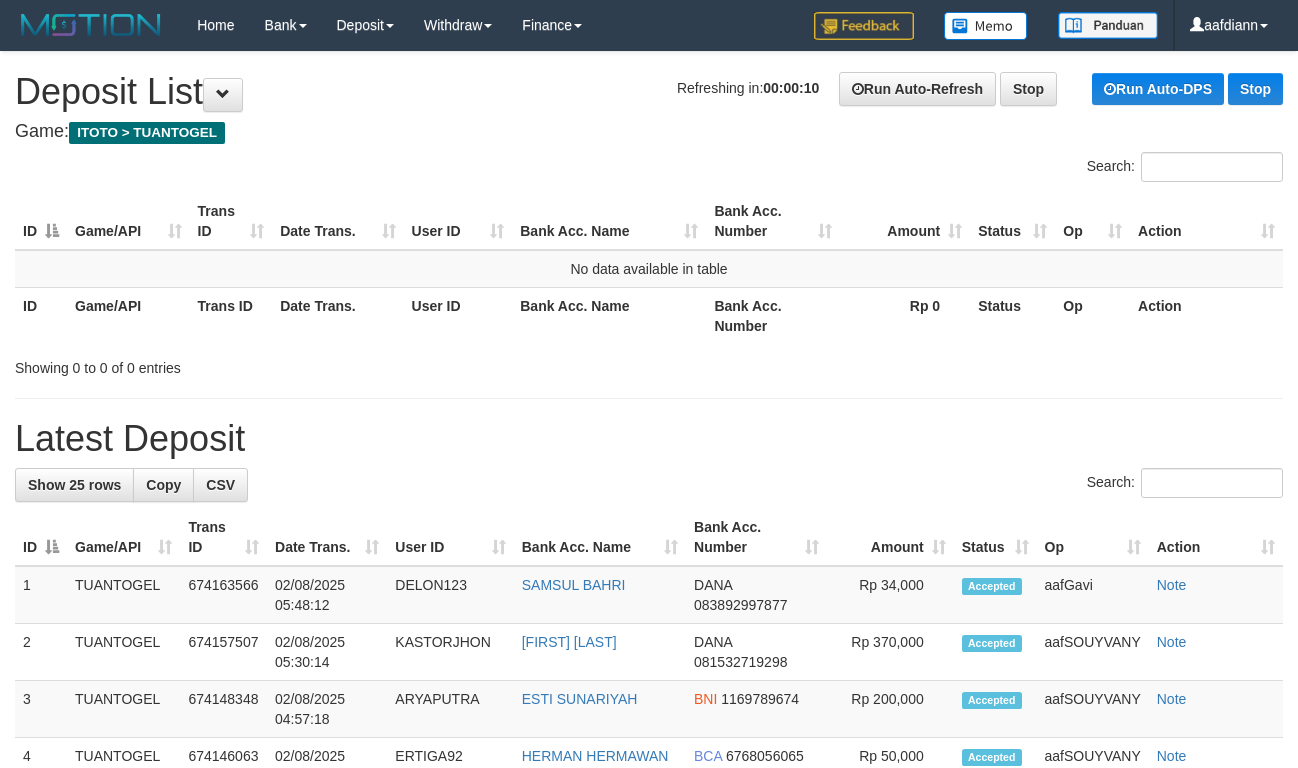 scroll, scrollTop: 0, scrollLeft: 0, axis: both 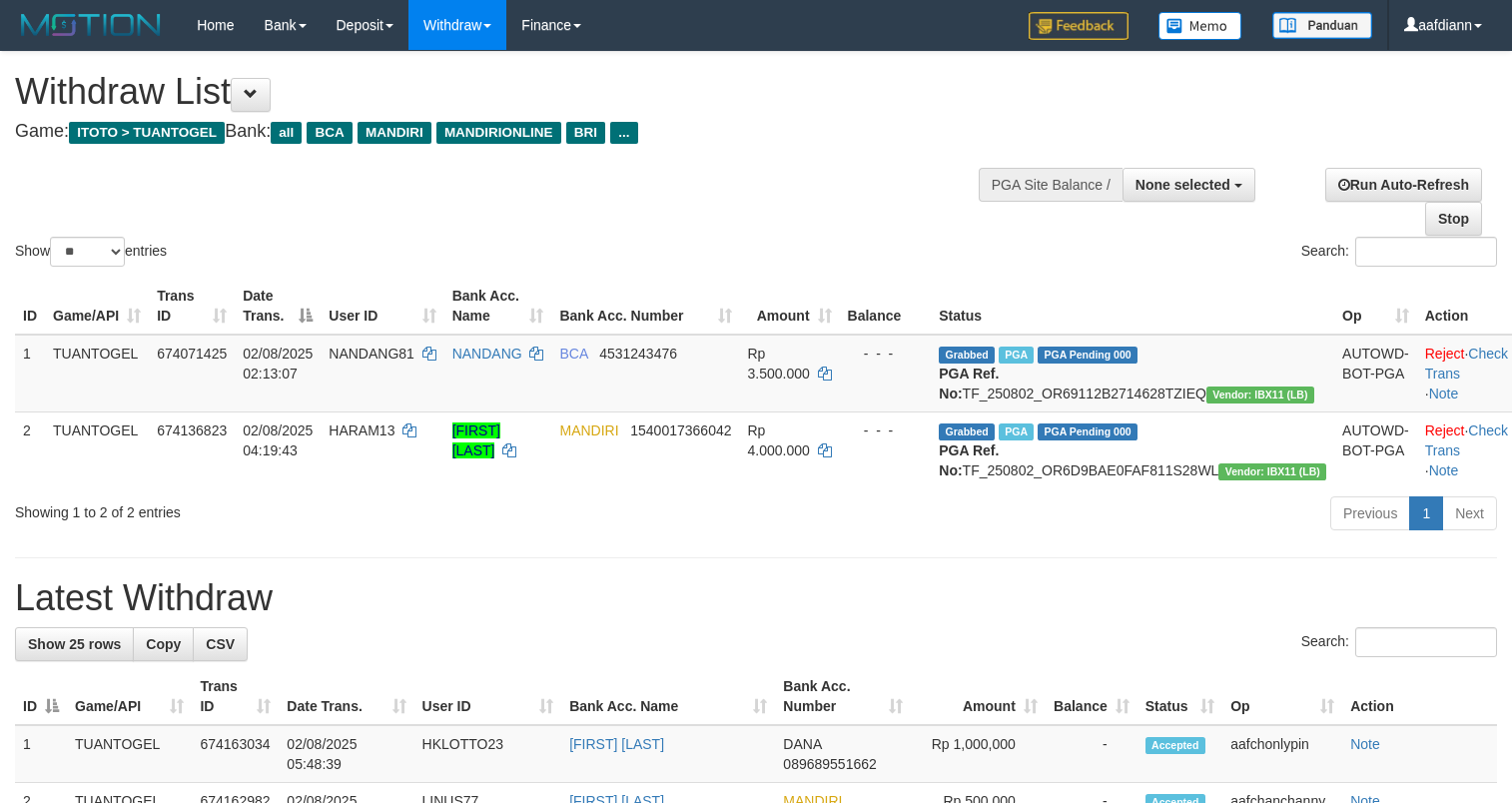 select 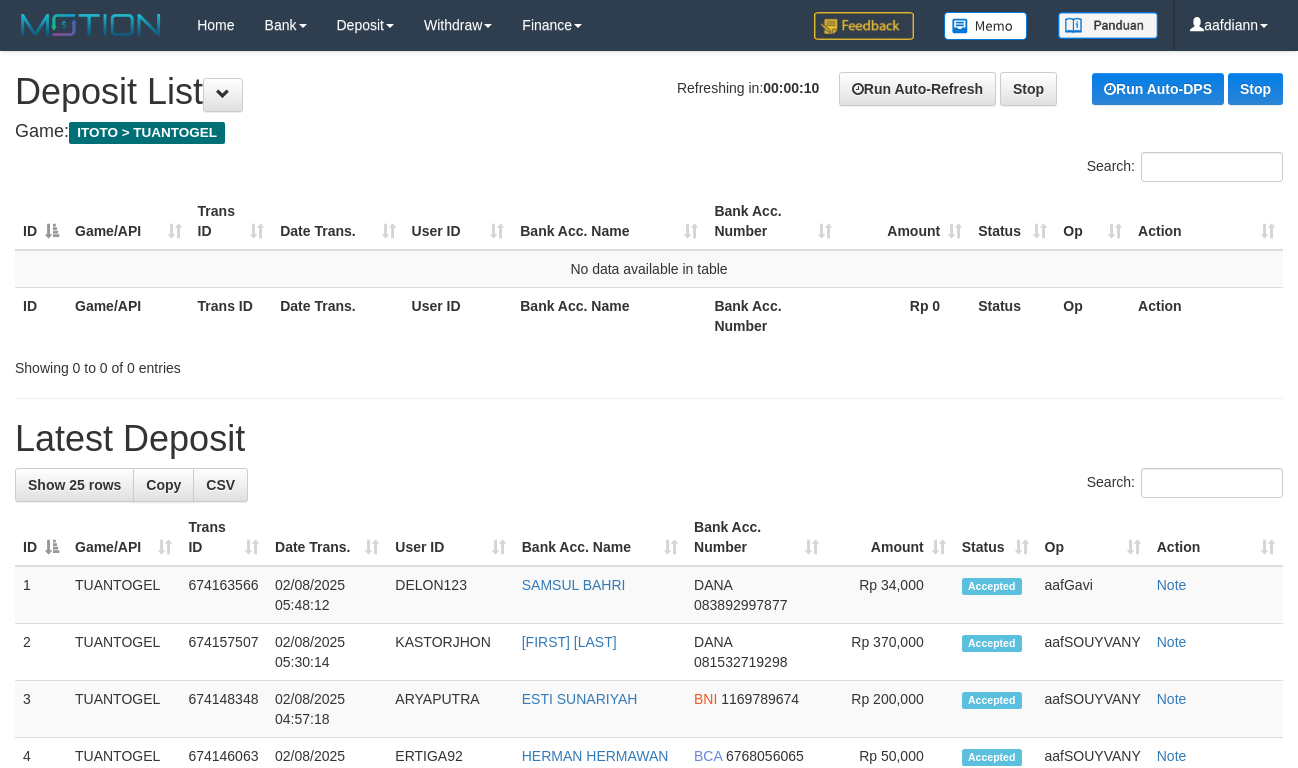 scroll, scrollTop: 0, scrollLeft: 0, axis: both 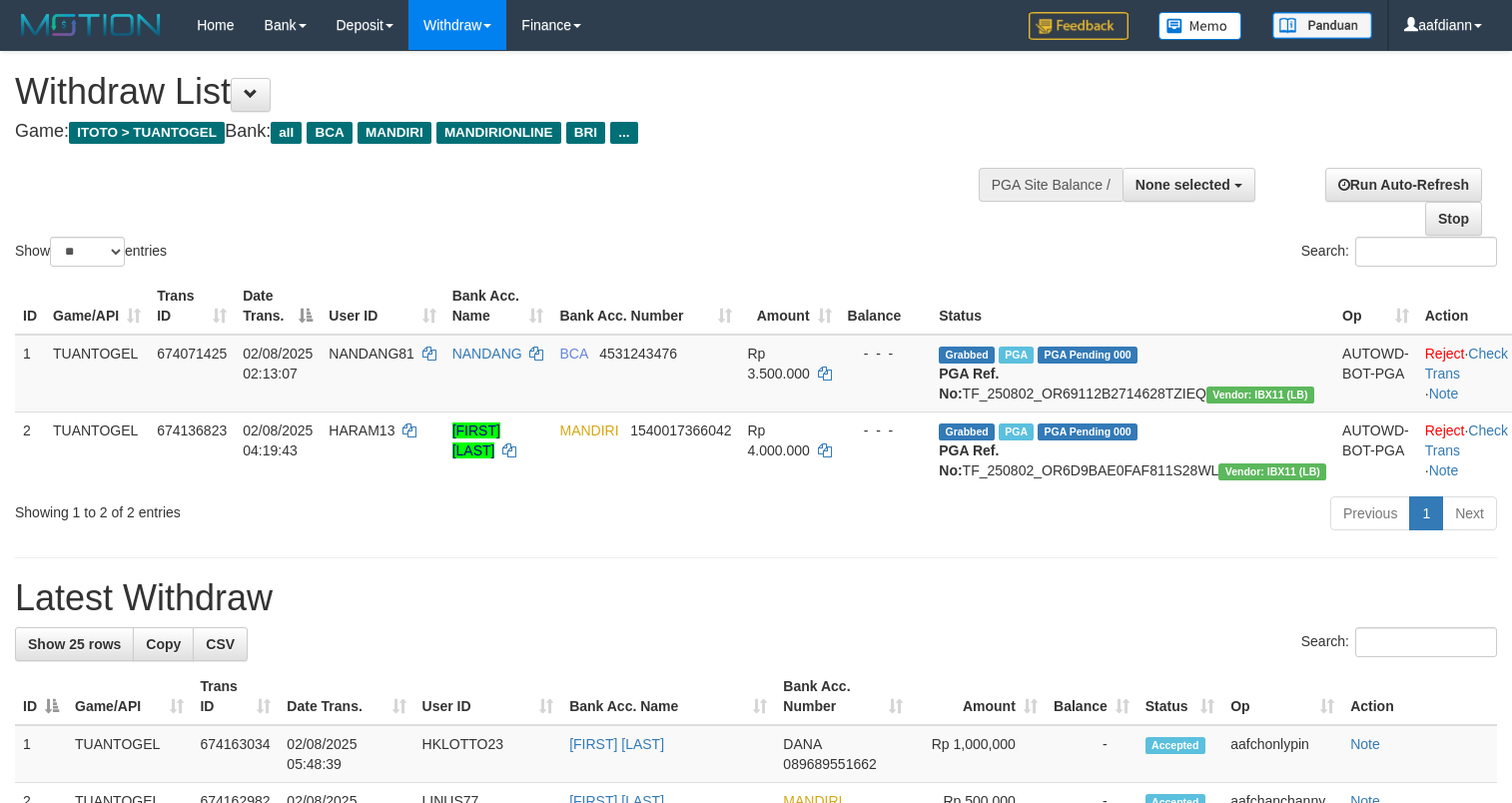 select 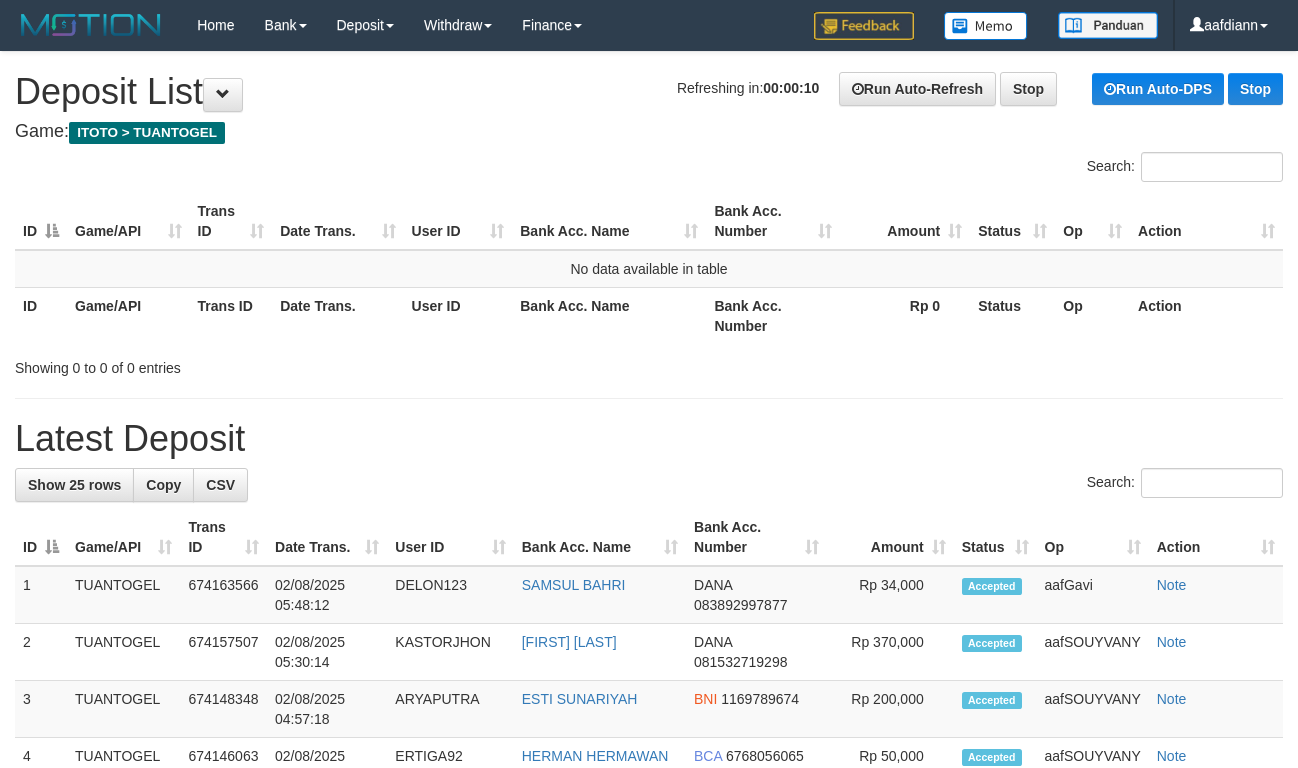 scroll, scrollTop: 0, scrollLeft: 0, axis: both 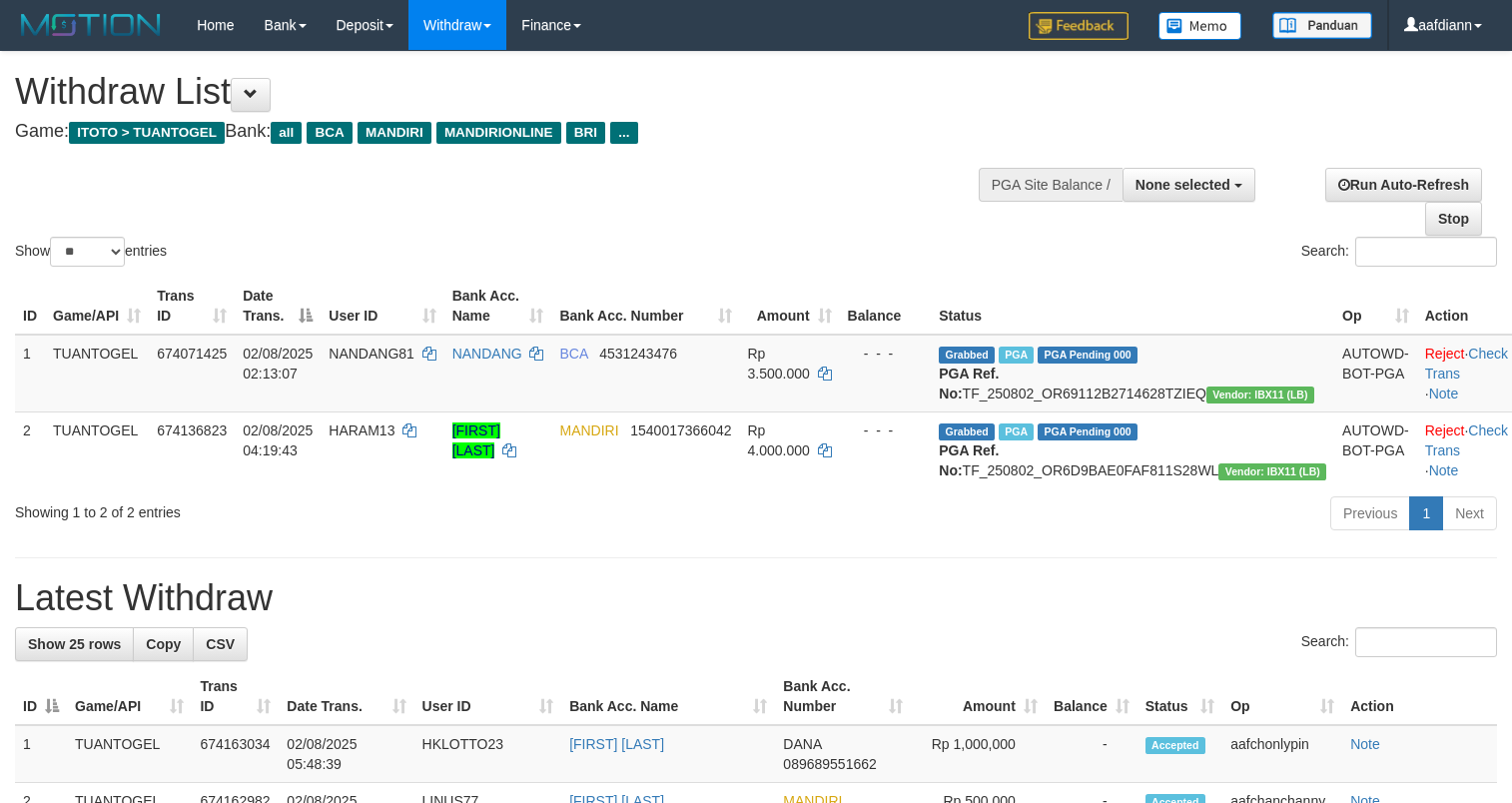 select 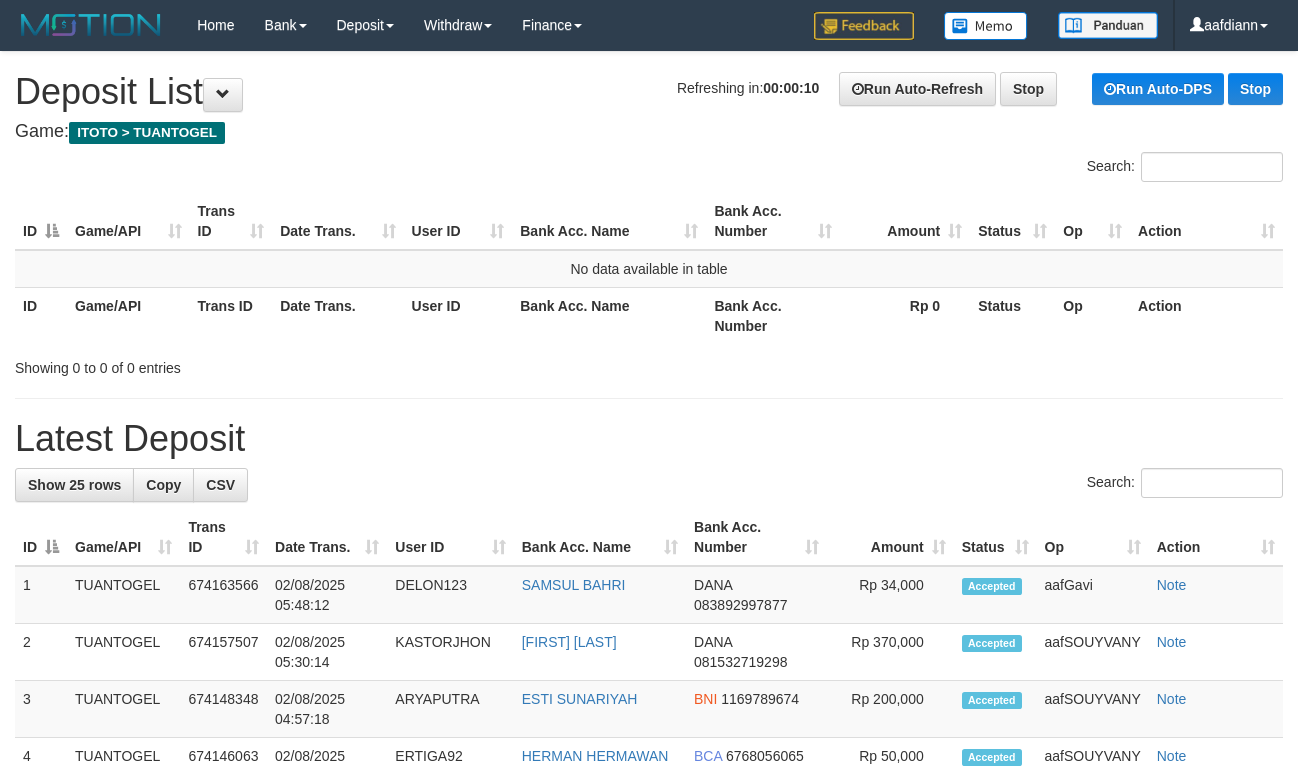scroll, scrollTop: 0, scrollLeft: 0, axis: both 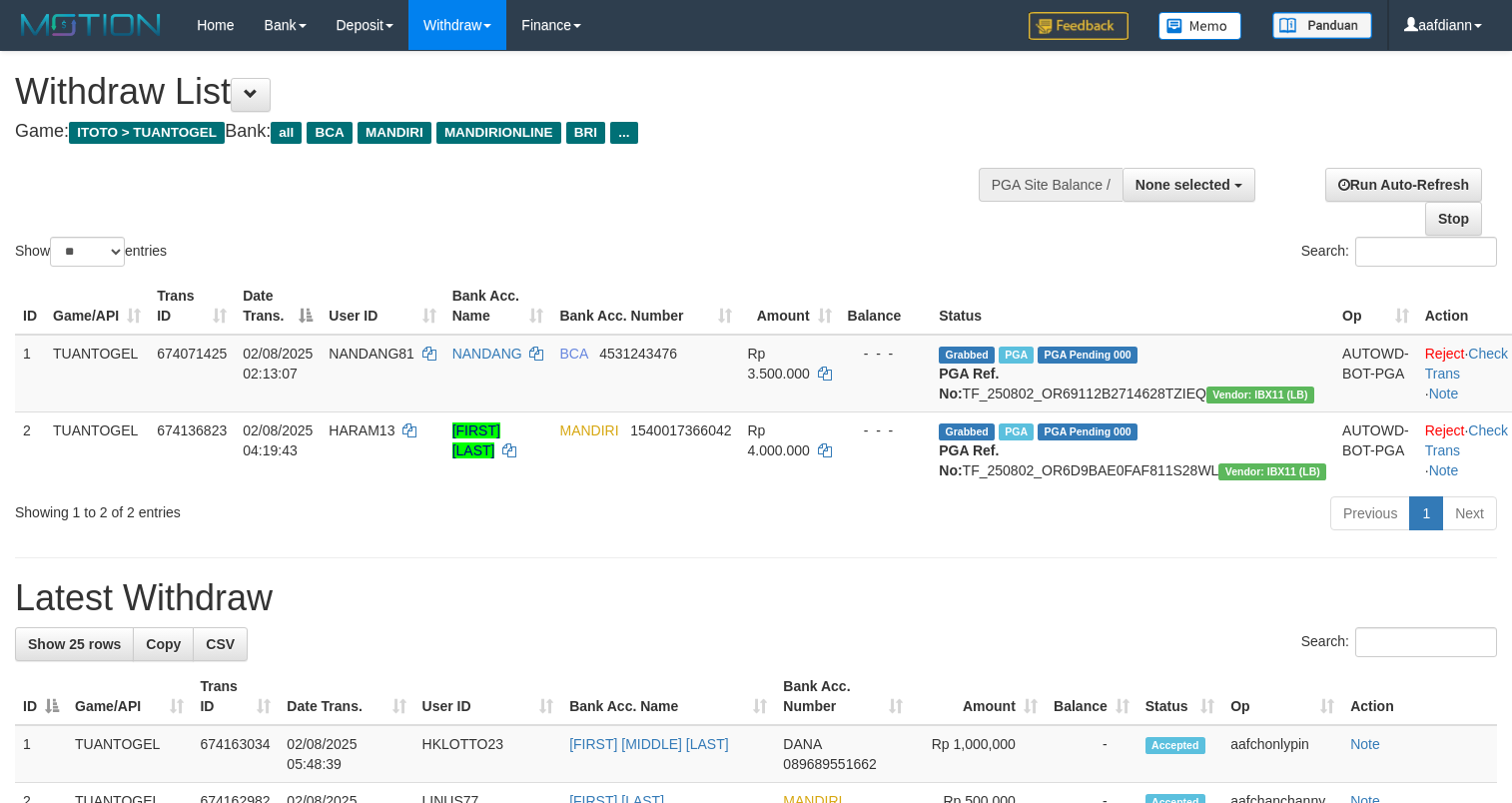 select 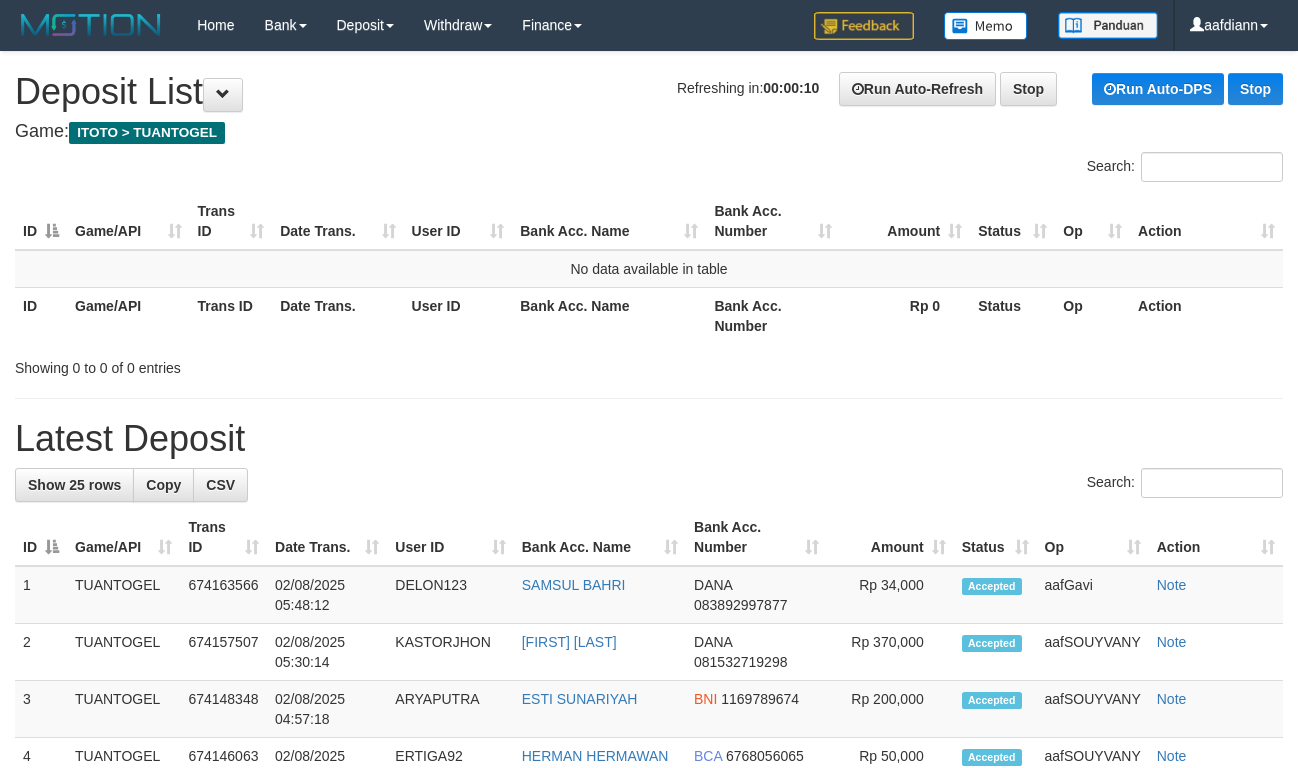 scroll, scrollTop: 0, scrollLeft: 0, axis: both 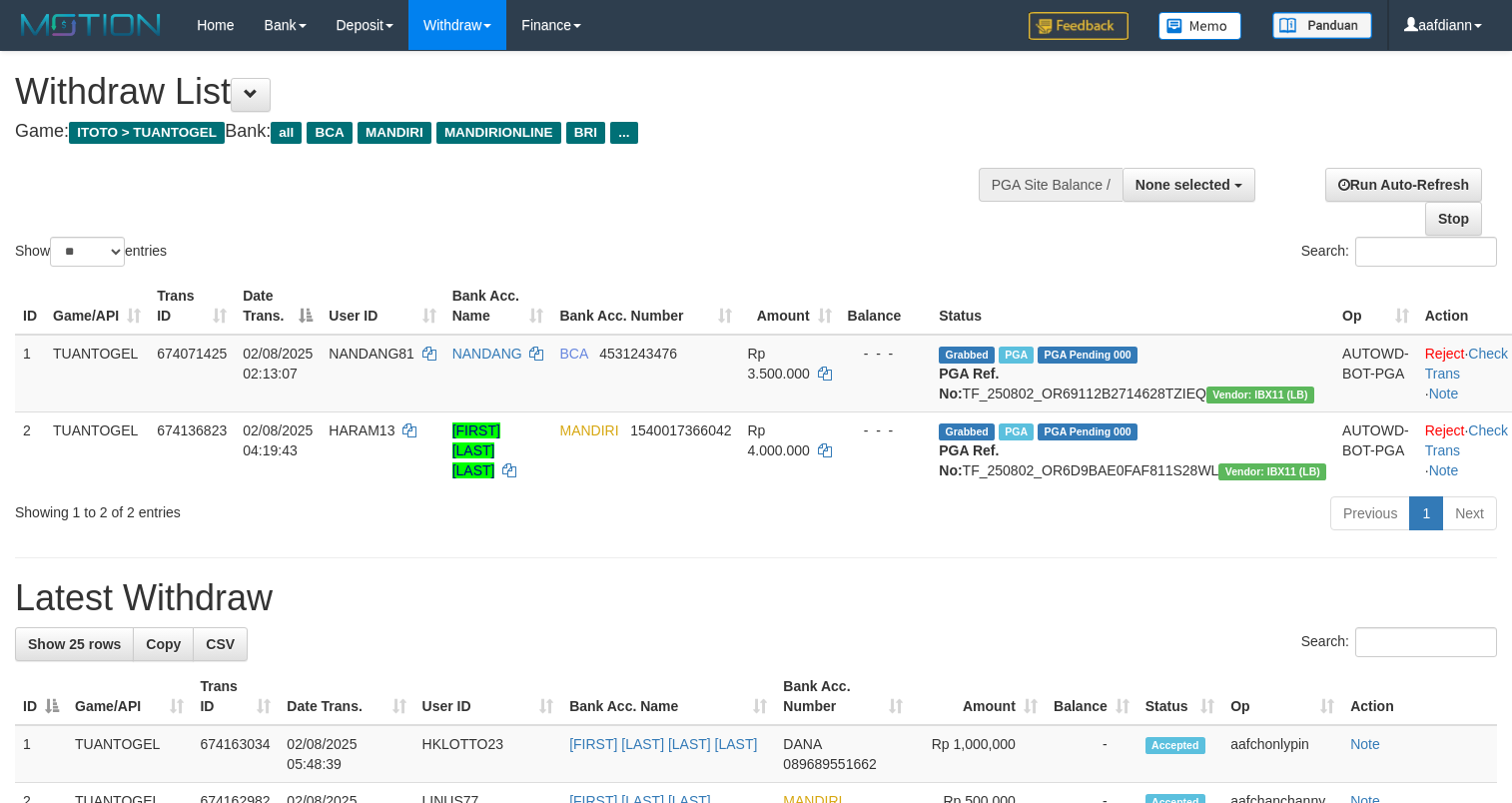select 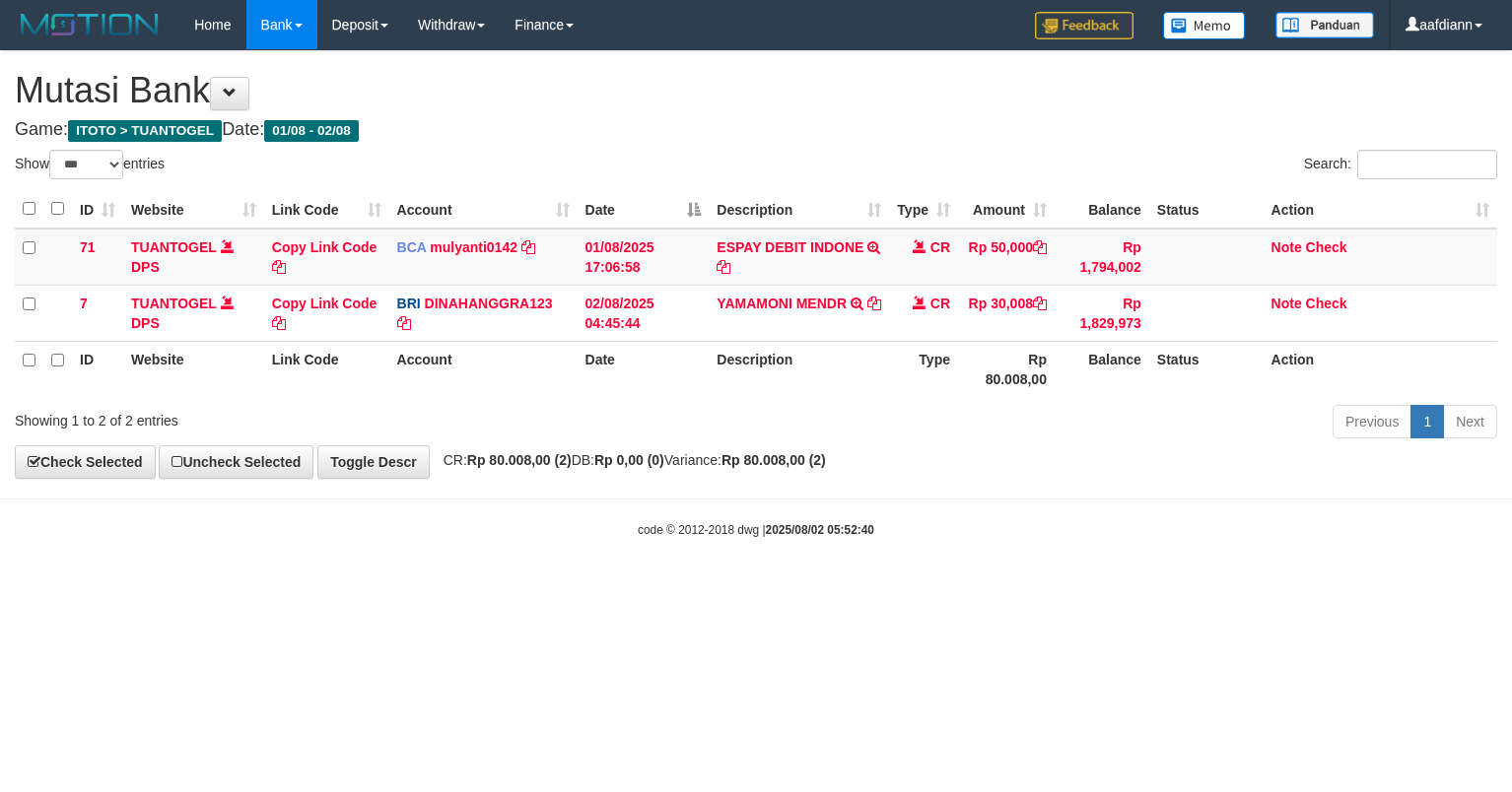 select on "***" 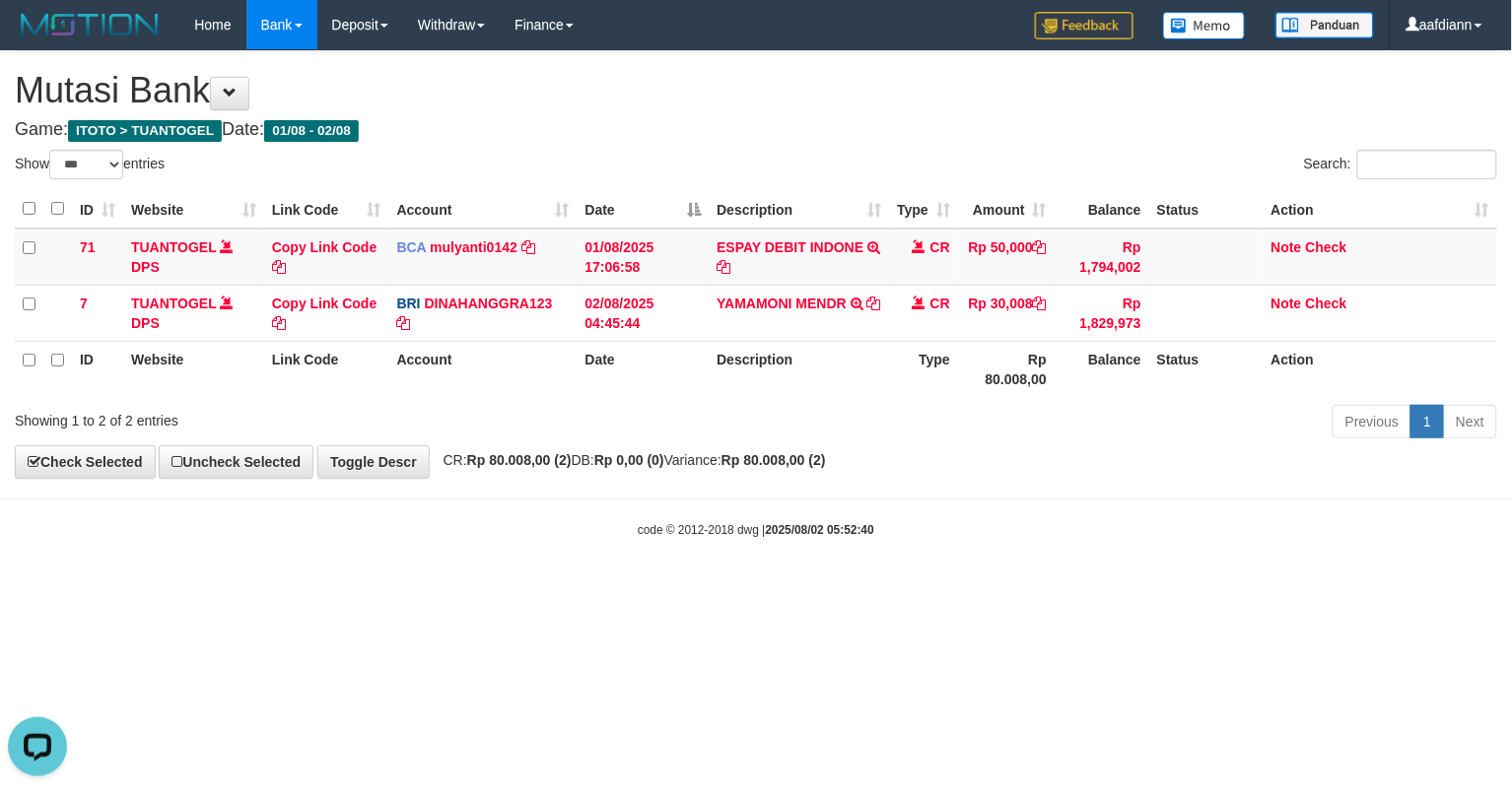 scroll, scrollTop: 0, scrollLeft: 0, axis: both 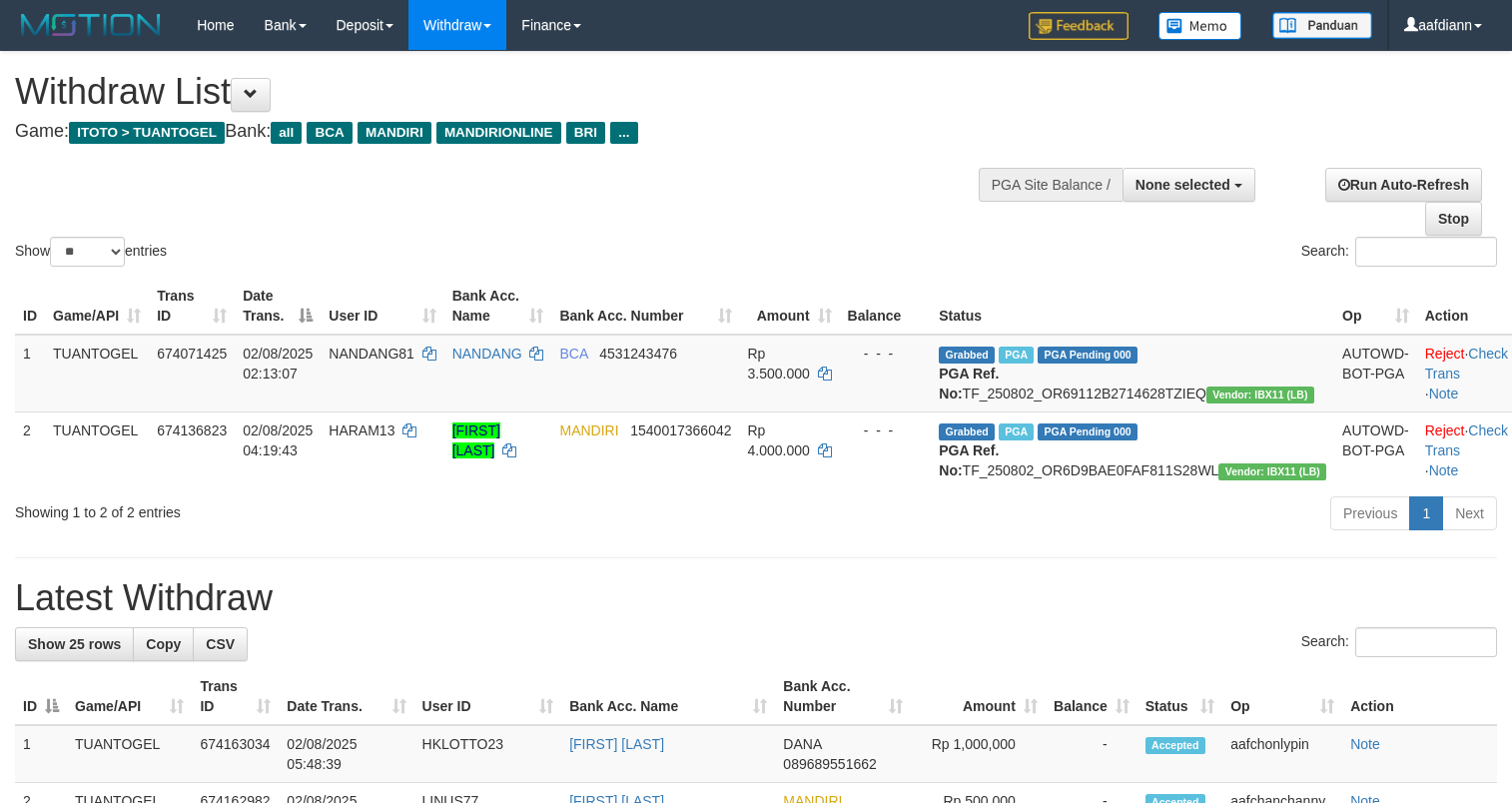 select 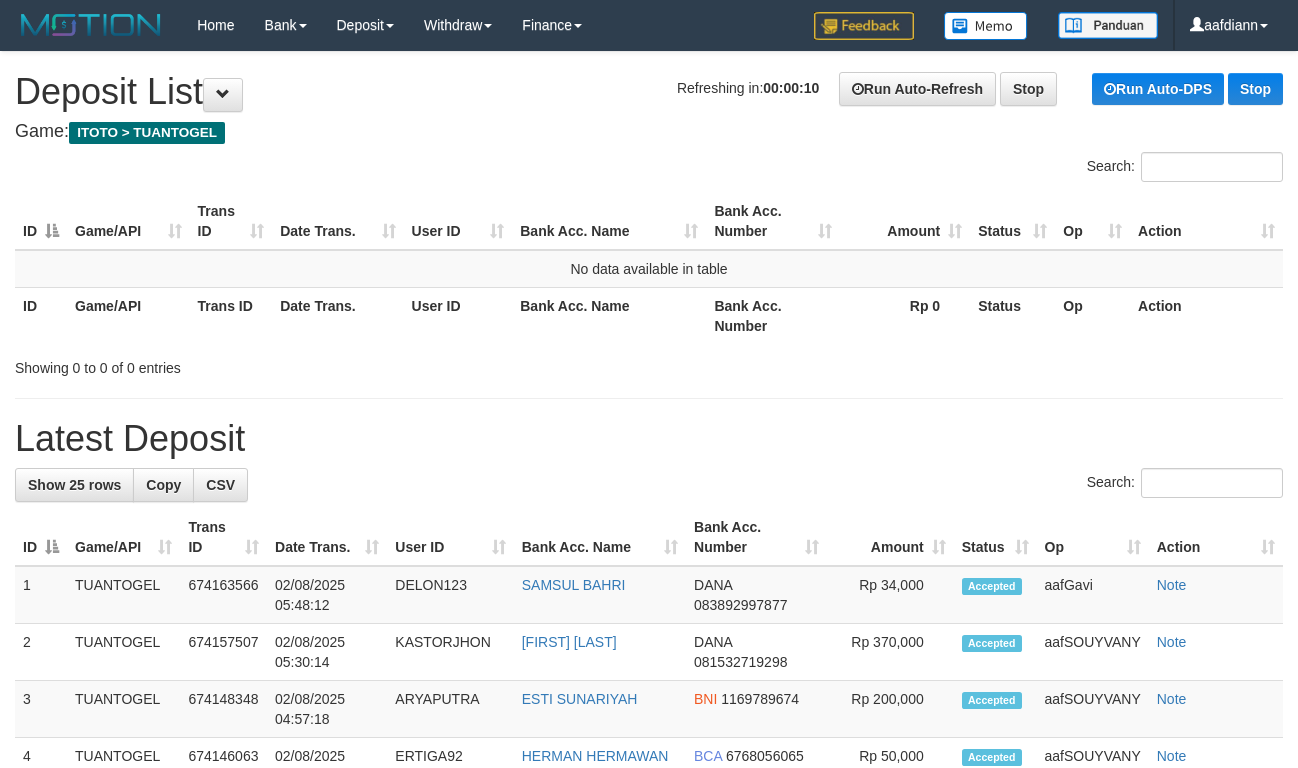 scroll, scrollTop: 0, scrollLeft: 0, axis: both 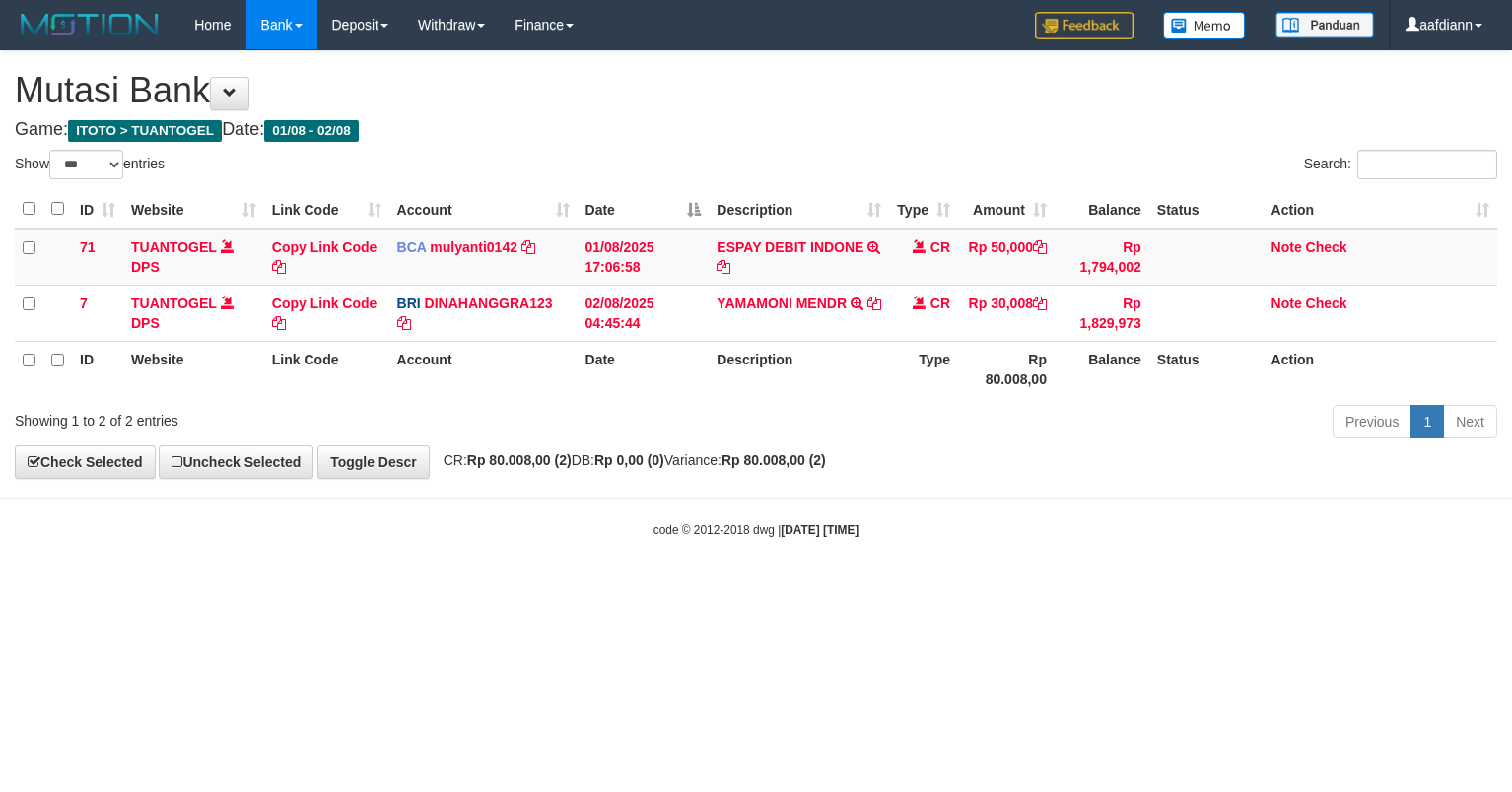 select on "***" 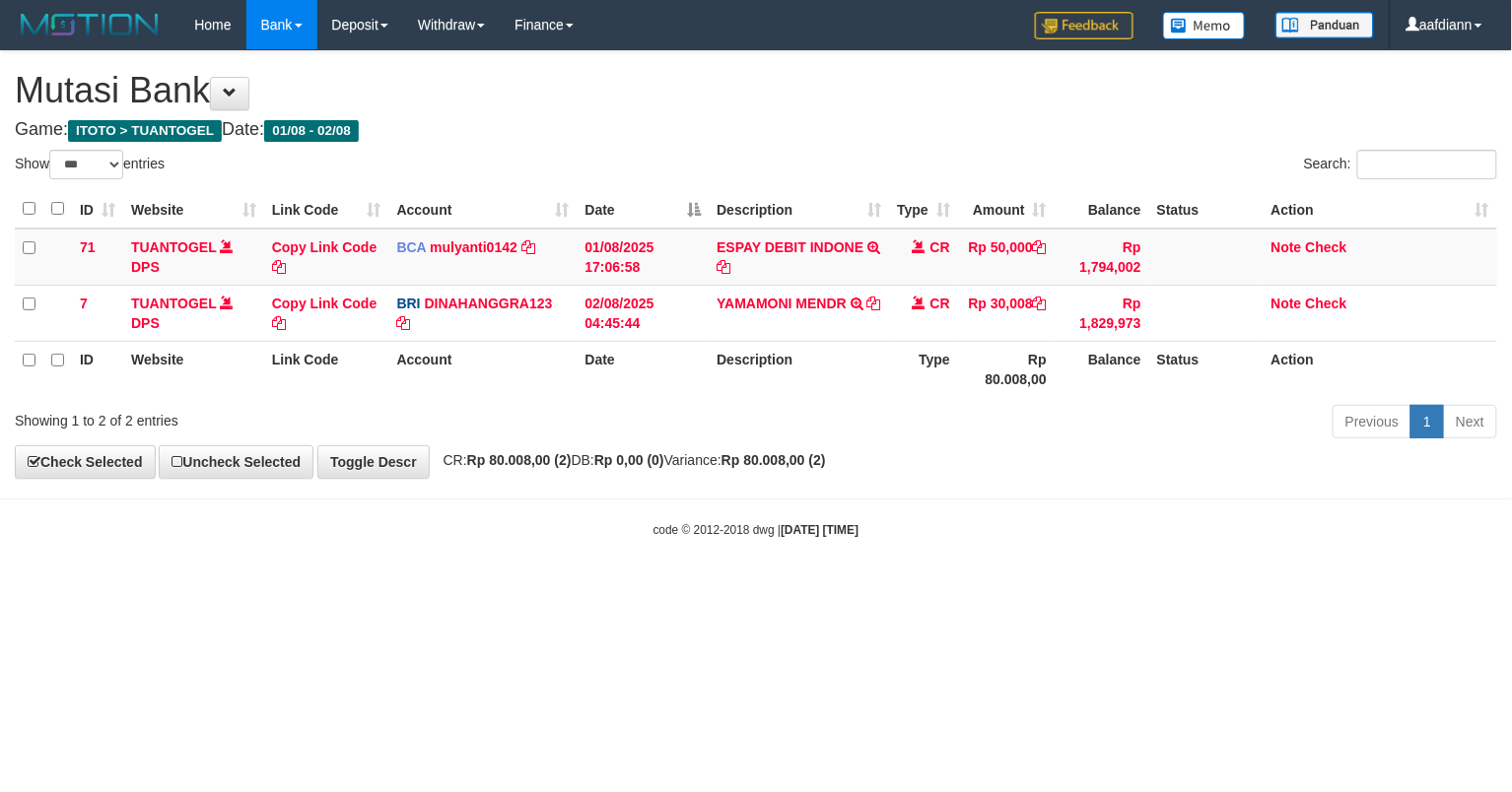 click on "Toggle navigation
Home
Bank
Account List
Load
By Website
Group
[ITOTO]													TUANTOGEL
By Load Group (DPS)
Group aaf-DPBCA02TUANTOGEL" at bounding box center [756, 294] 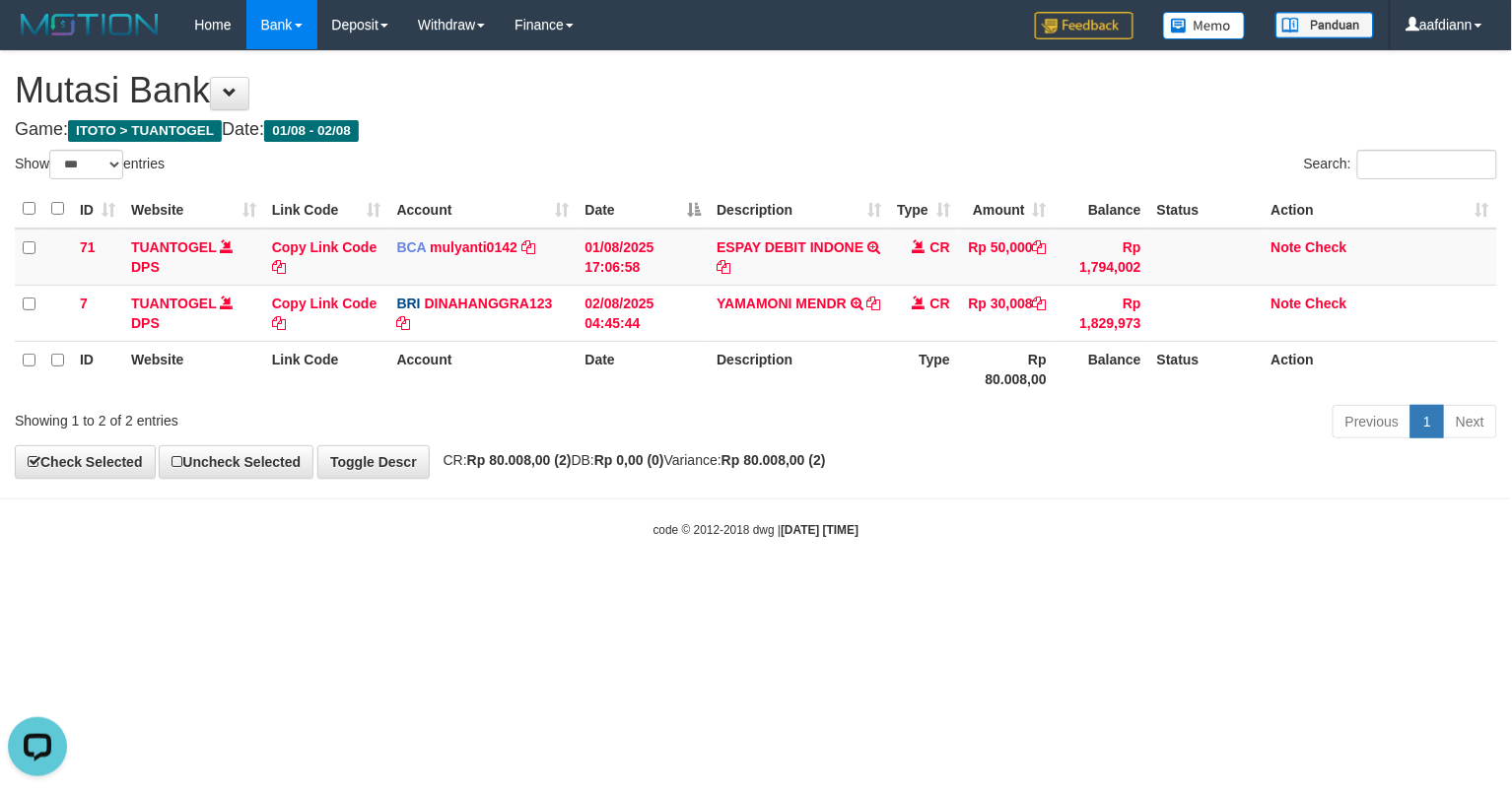 scroll, scrollTop: 0, scrollLeft: 0, axis: both 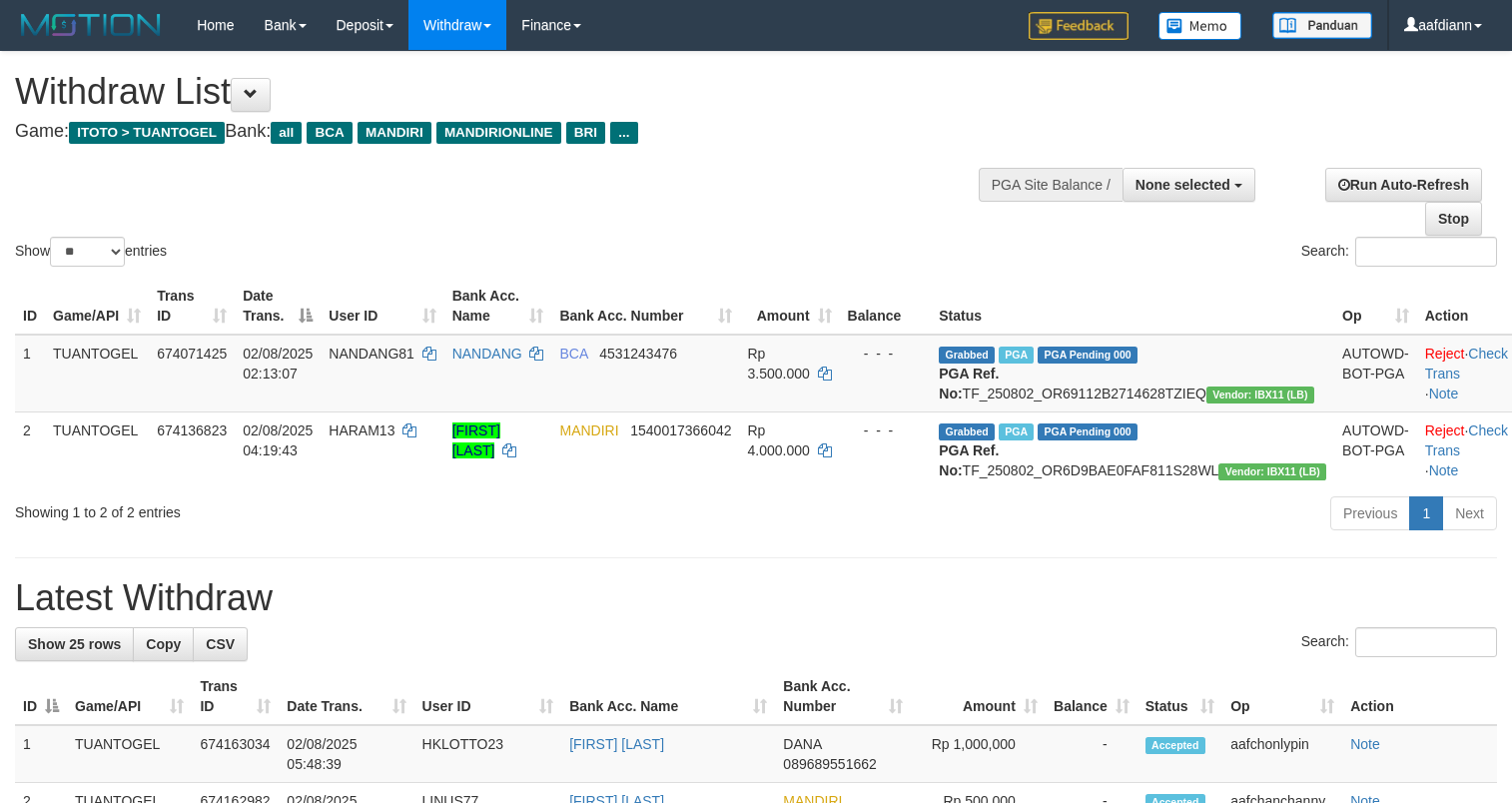 select 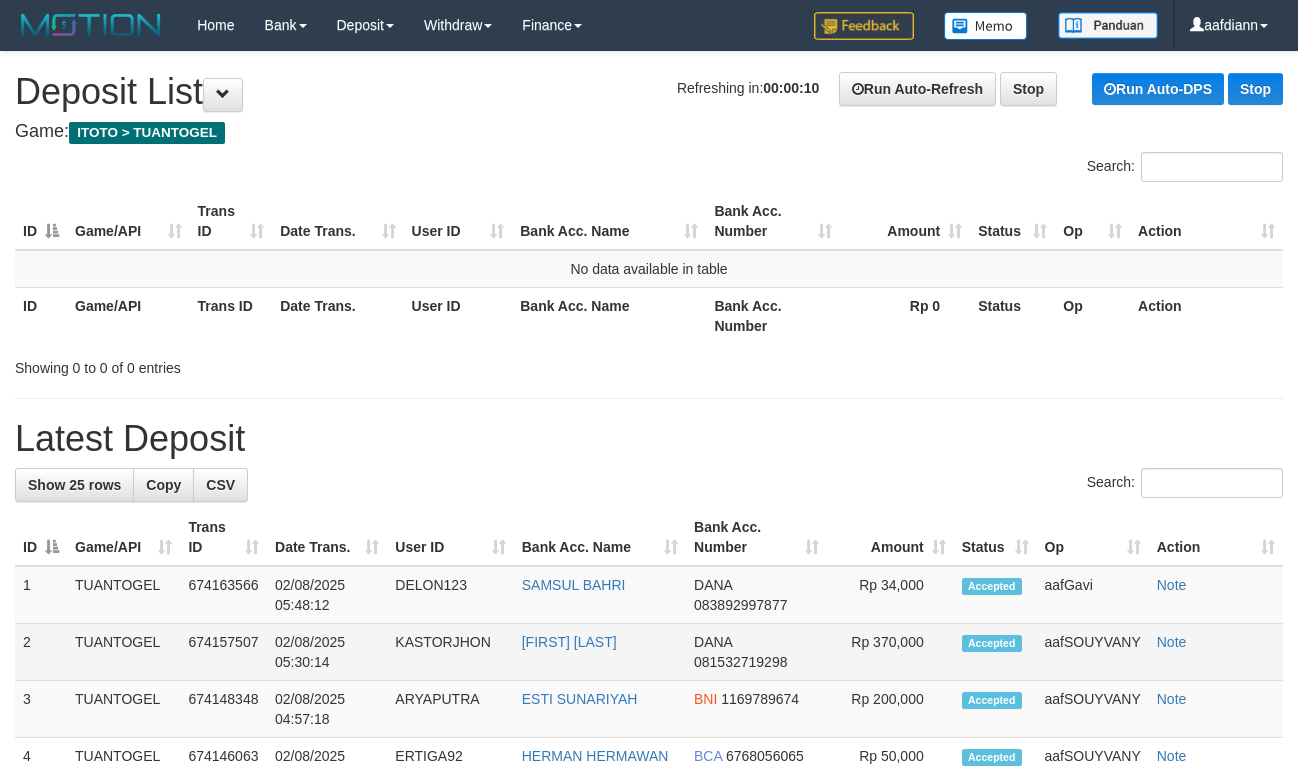 scroll, scrollTop: 0, scrollLeft: 0, axis: both 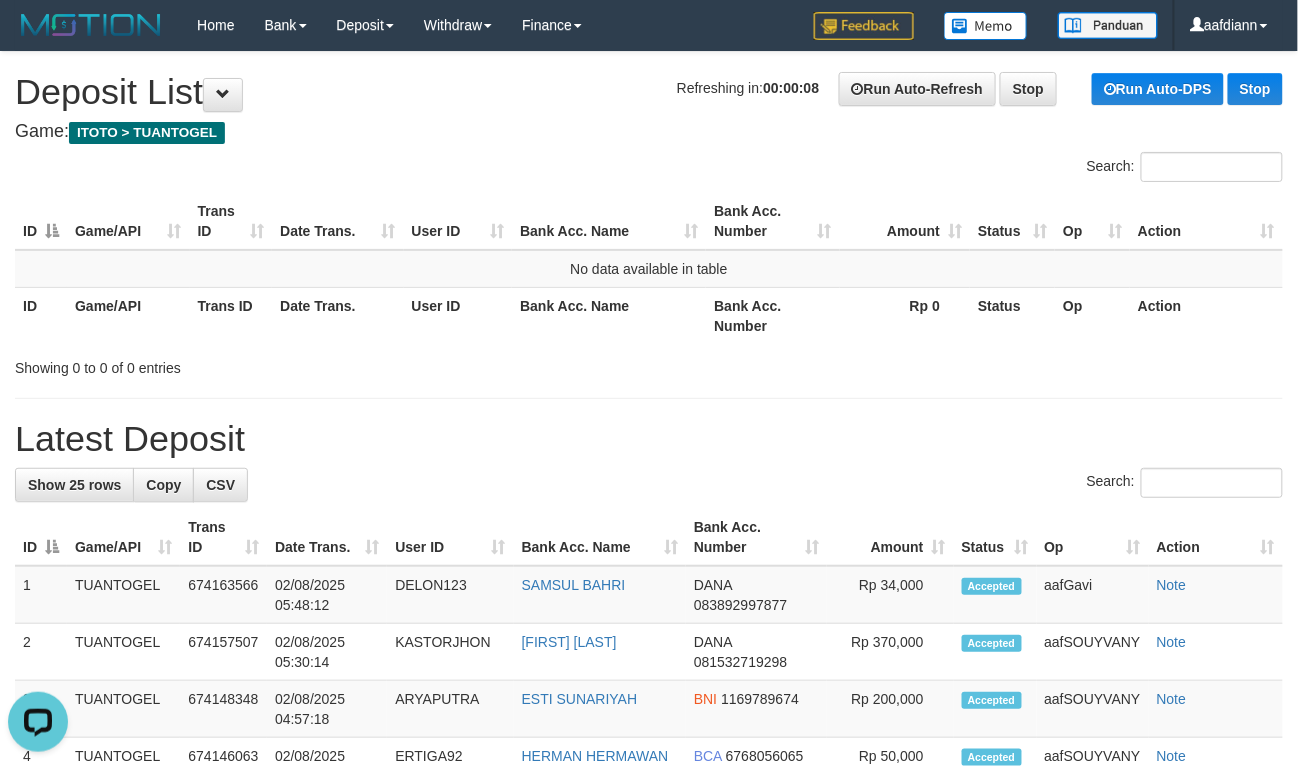 drag, startPoint x: 569, startPoint y: 549, endPoint x: 586, endPoint y: 496, distance: 55.65968 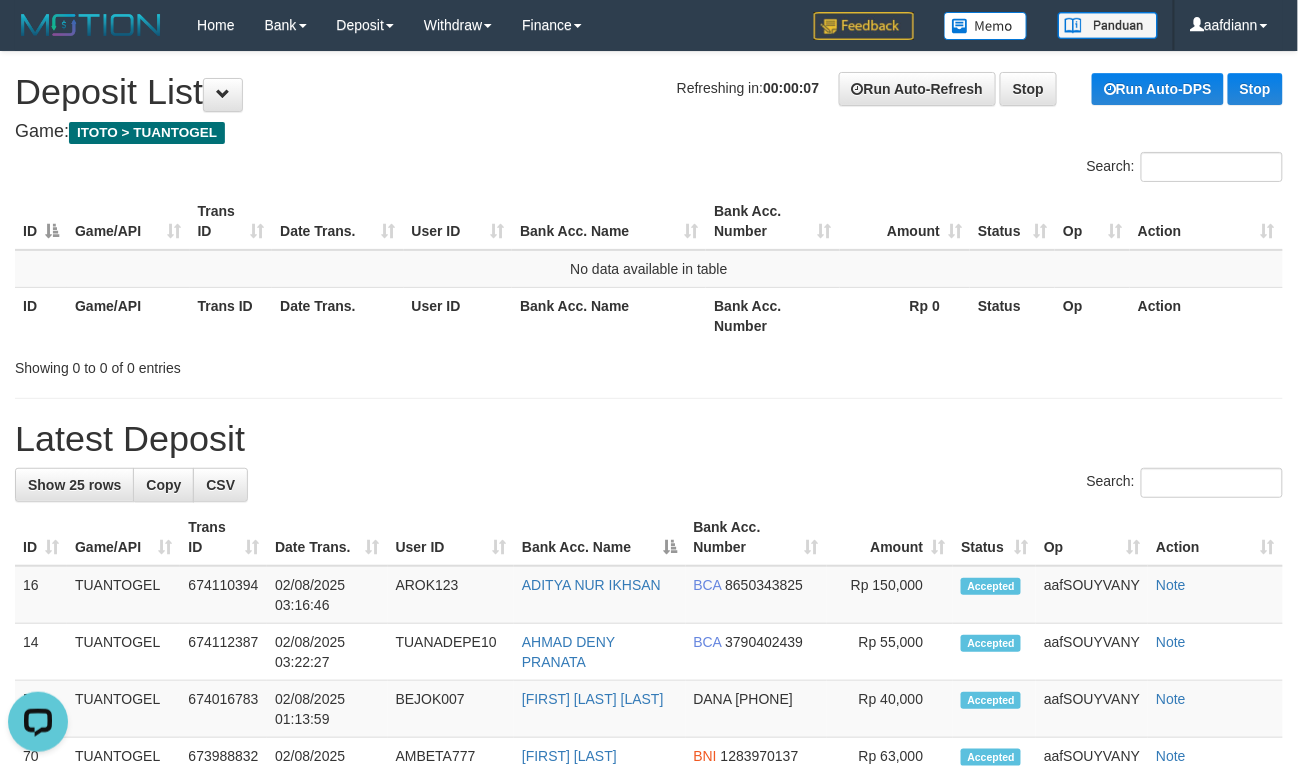 drag, startPoint x: 684, startPoint y: 81, endPoint x: 658, endPoint y: 120, distance: 46.872166 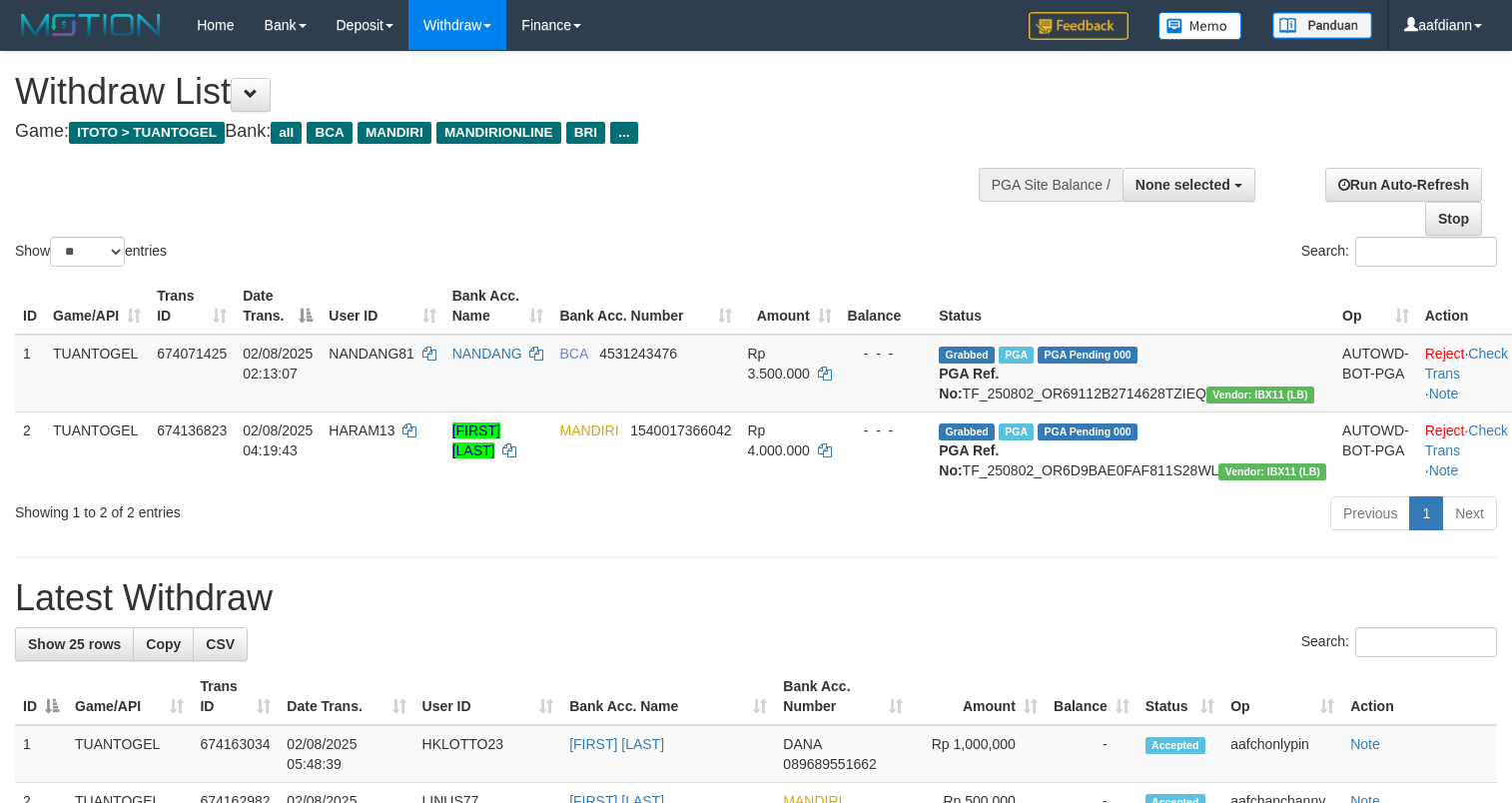 select 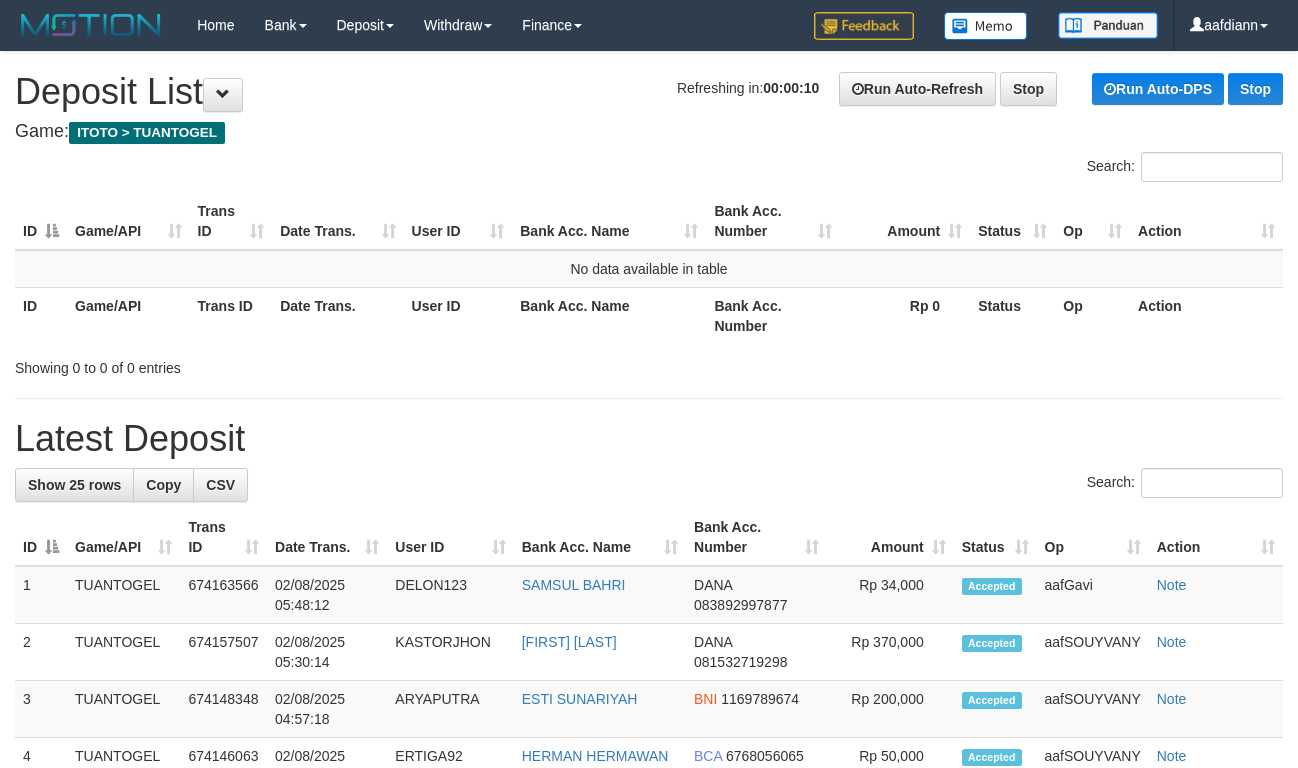 scroll, scrollTop: 0, scrollLeft: 0, axis: both 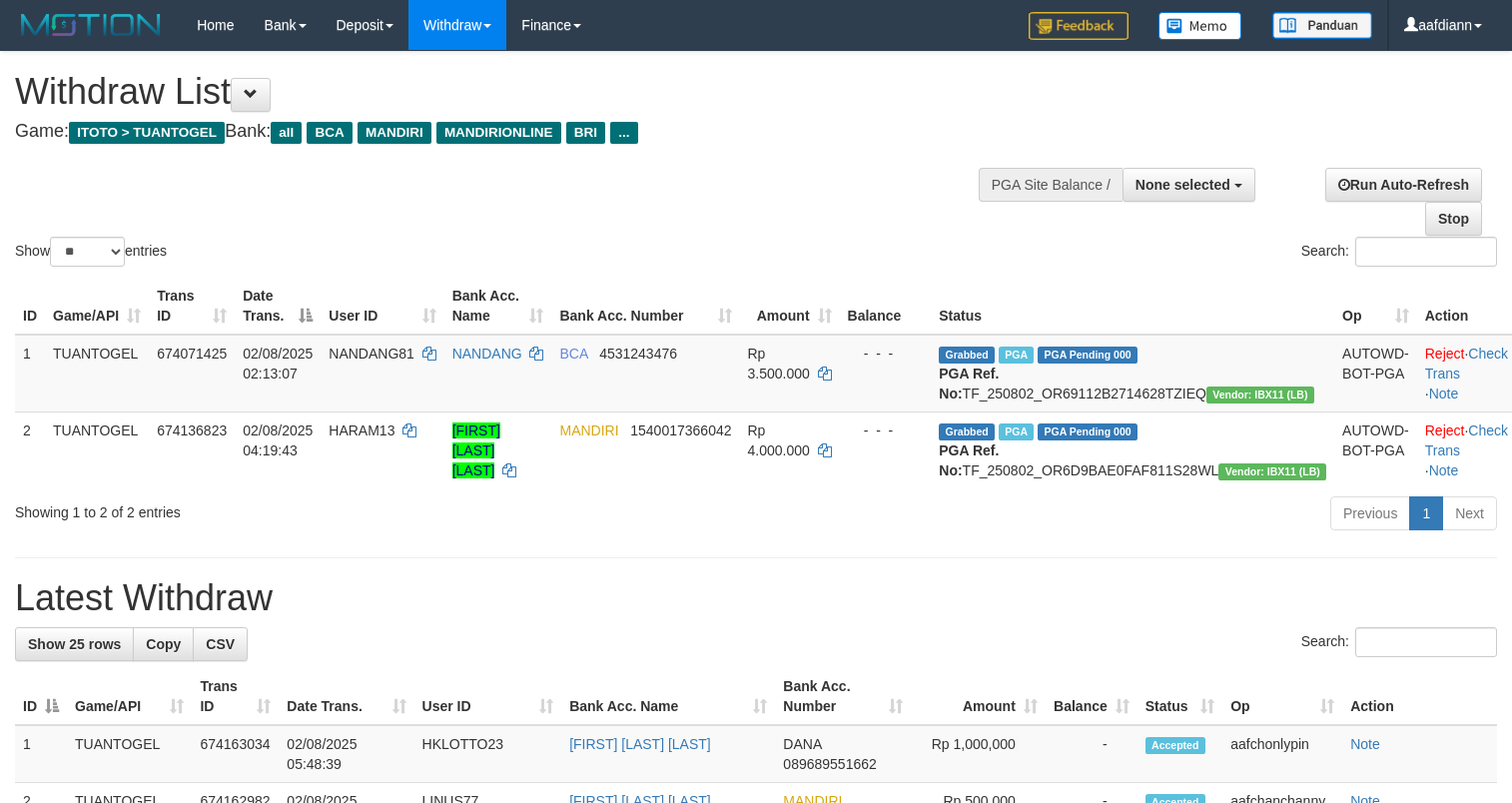 select 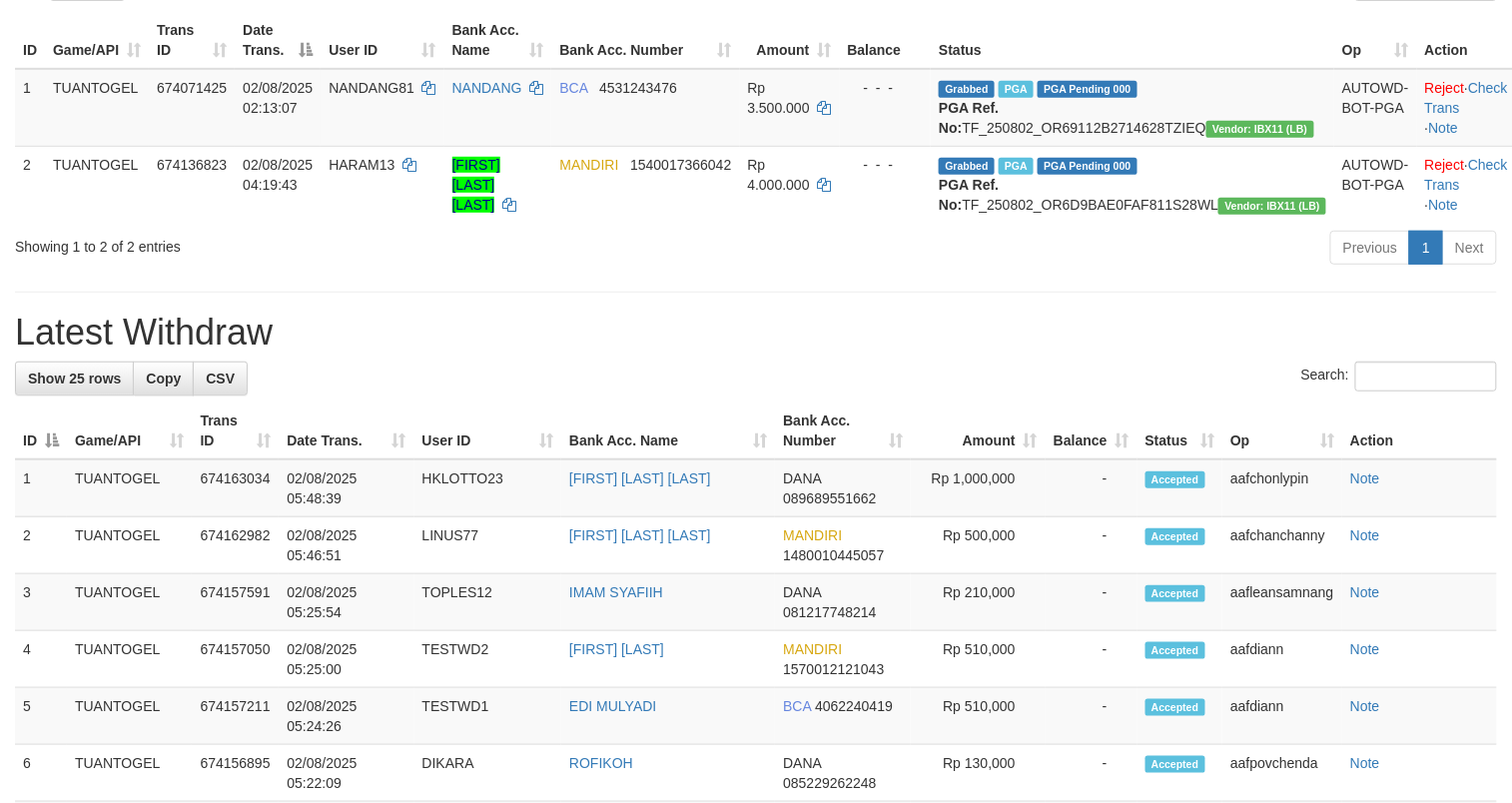 scroll, scrollTop: 266, scrollLeft: 0, axis: vertical 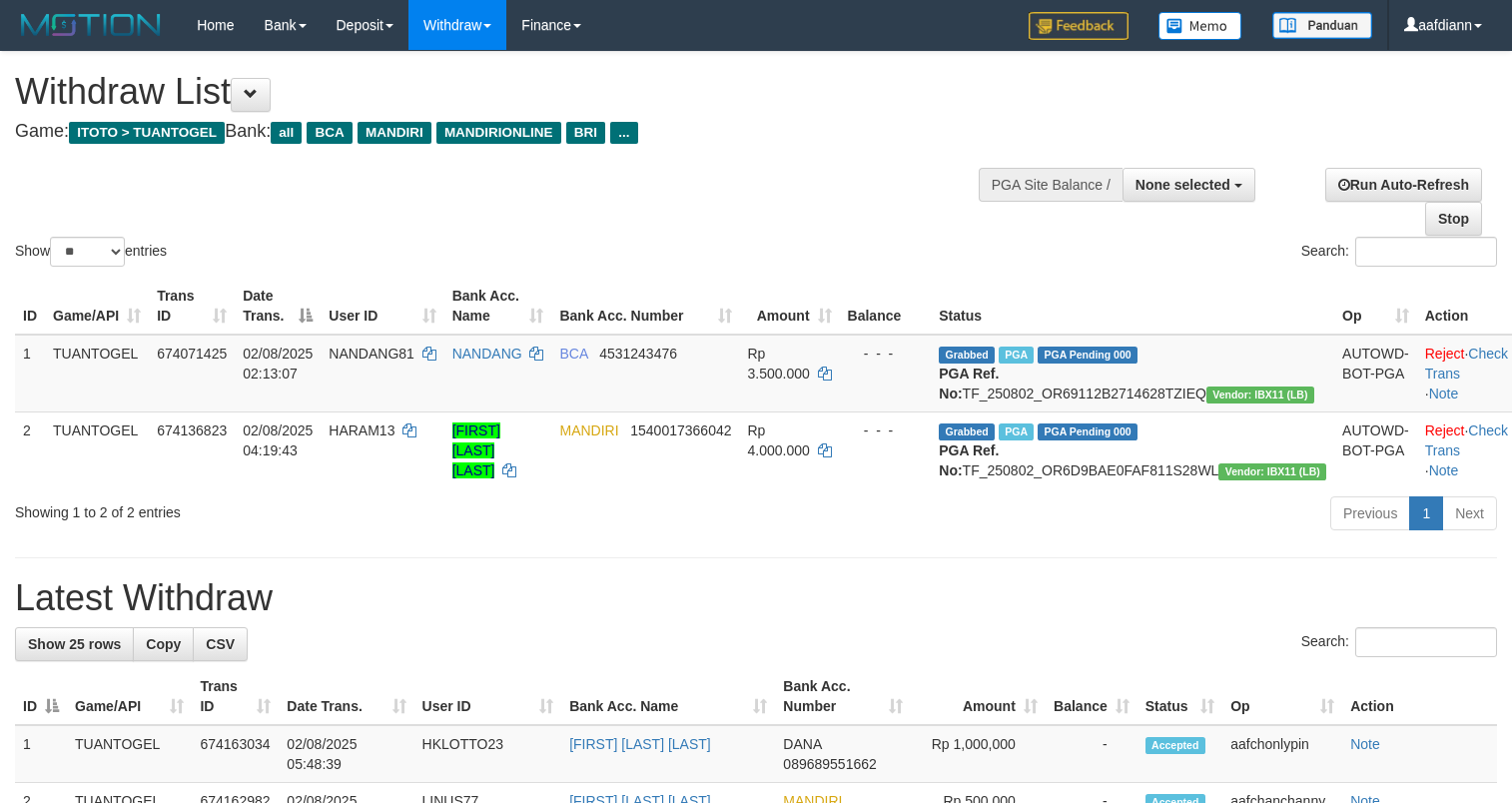 select 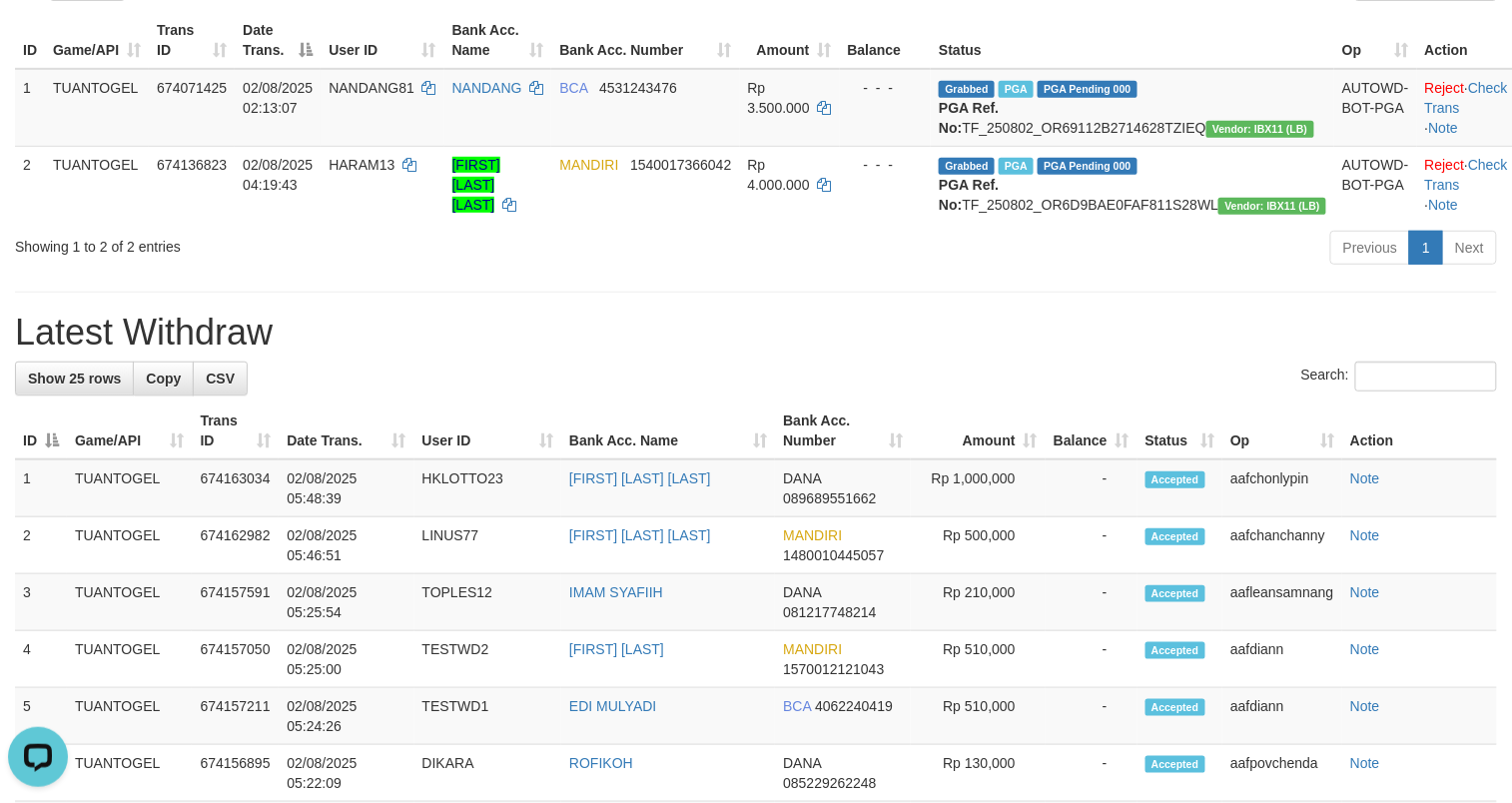 scroll, scrollTop: 0, scrollLeft: 0, axis: both 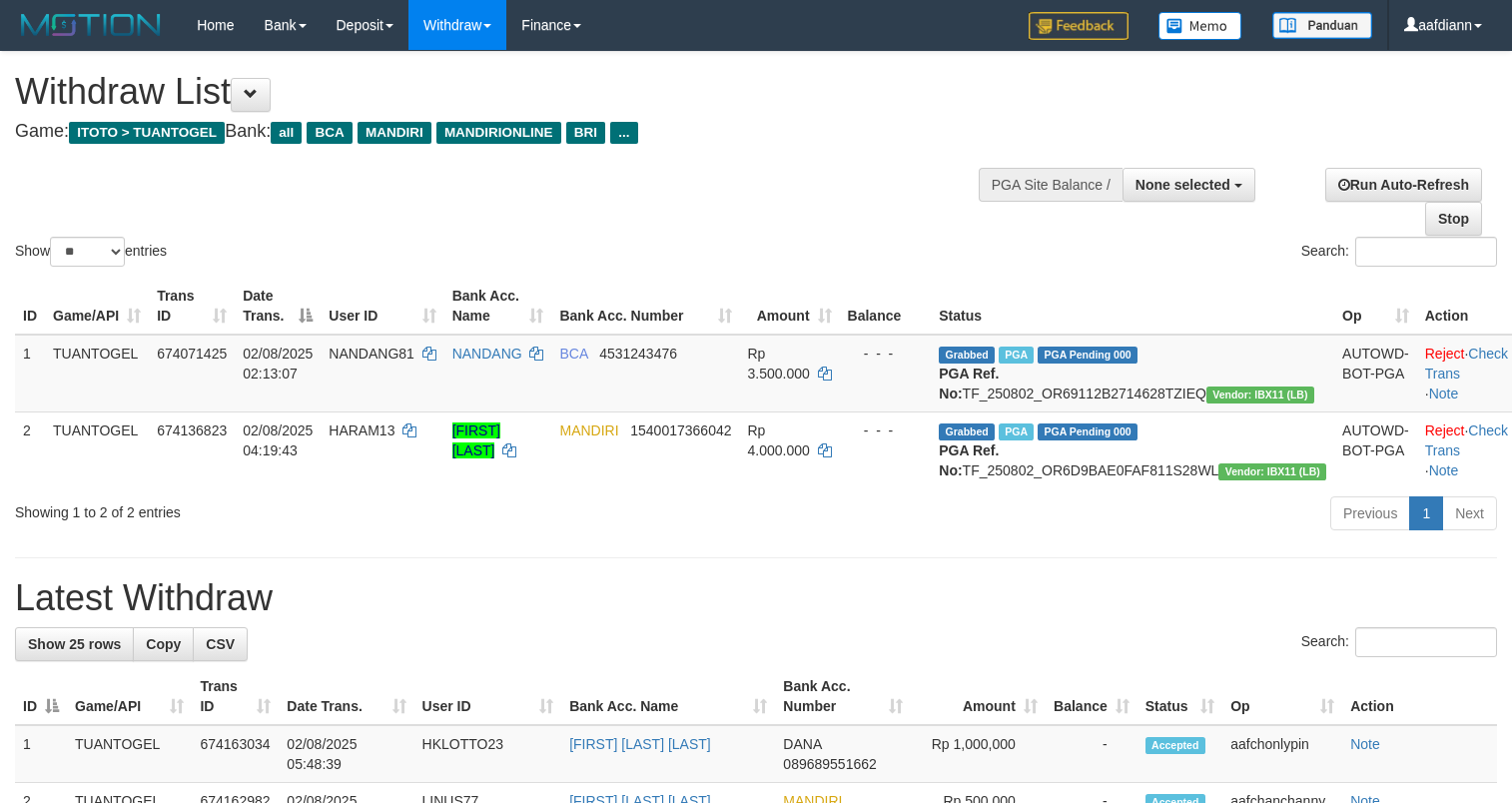 select 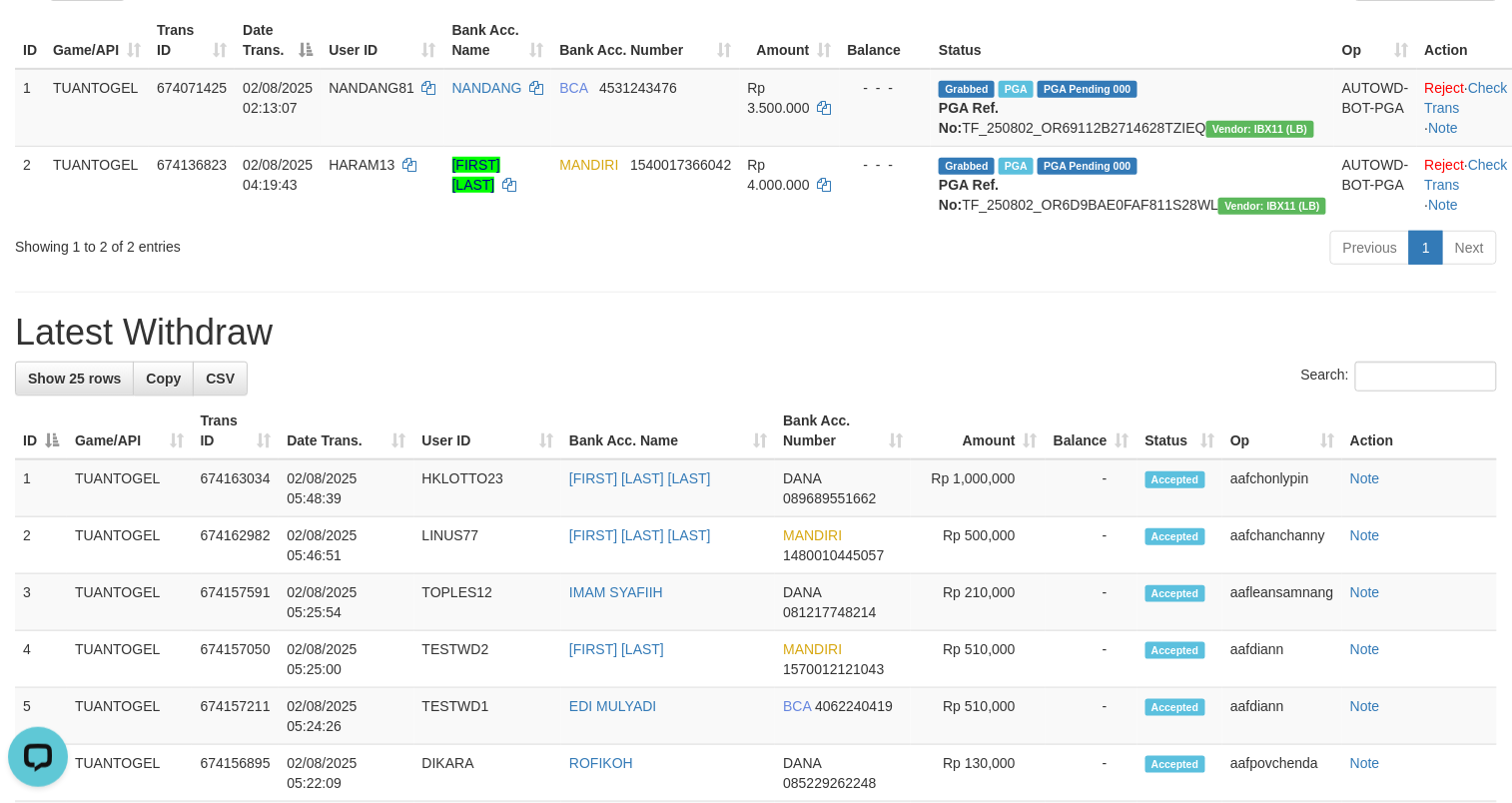 scroll, scrollTop: 0, scrollLeft: 0, axis: both 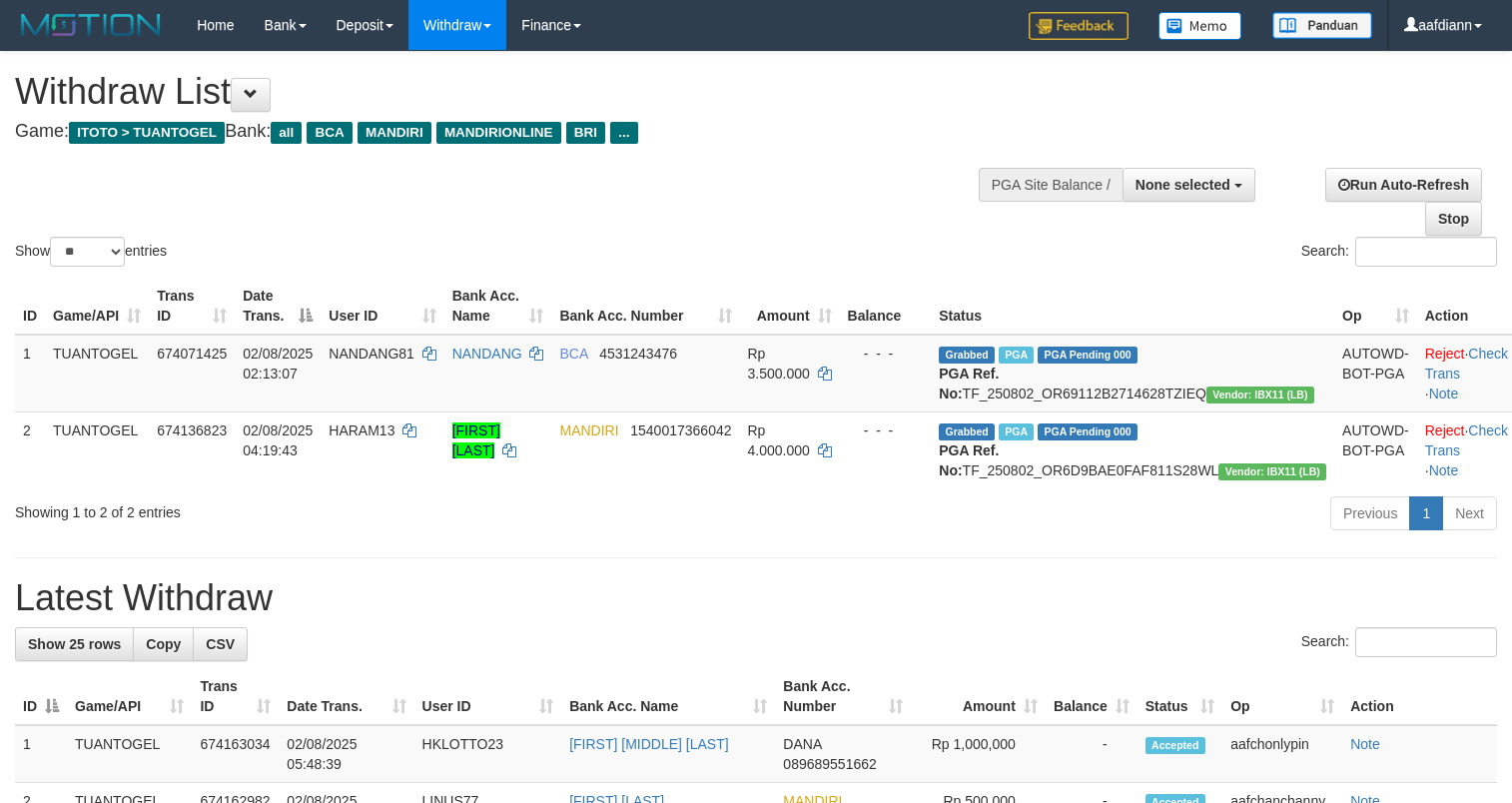 select 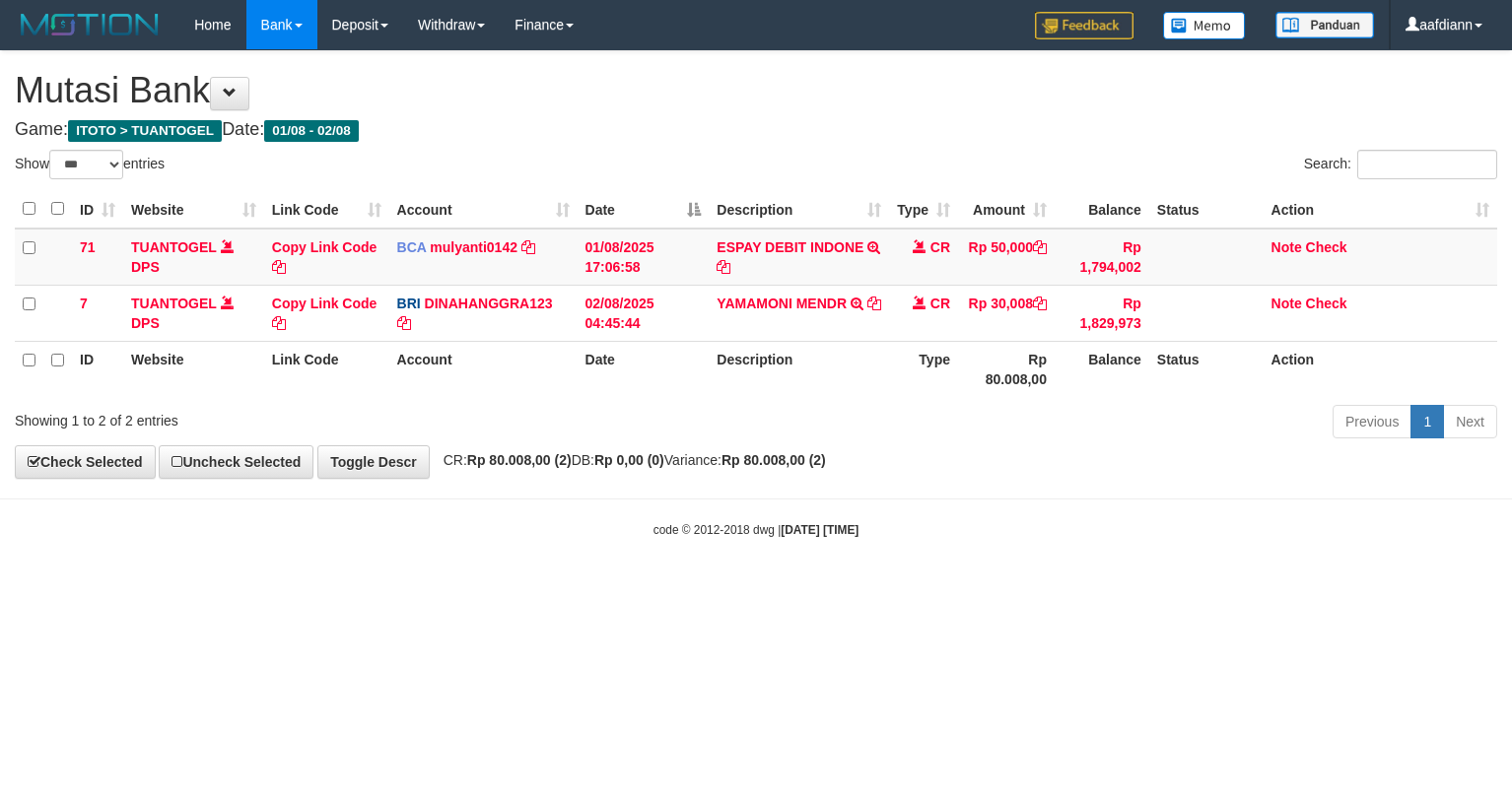select on "***" 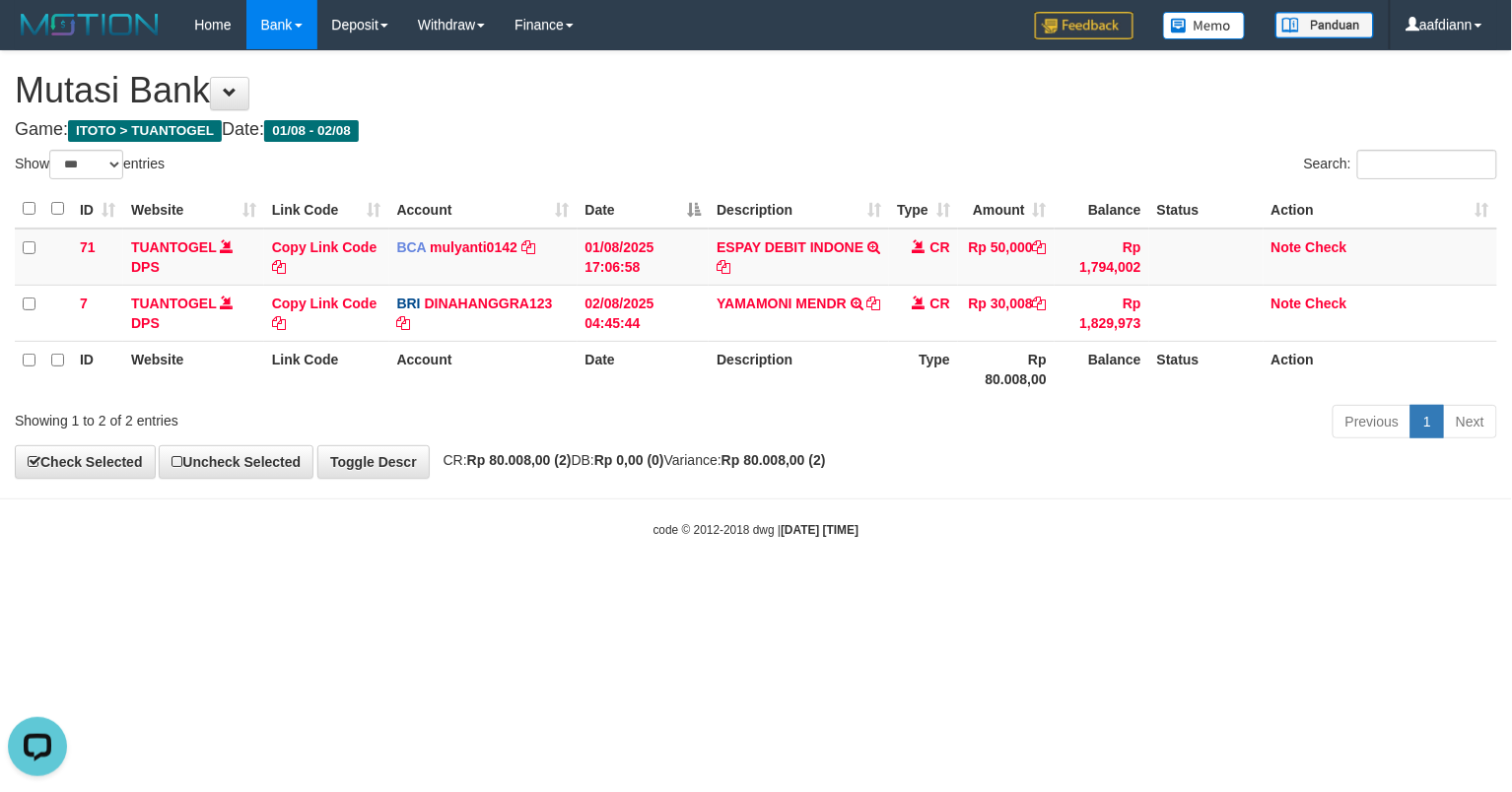 scroll, scrollTop: 0, scrollLeft: 0, axis: both 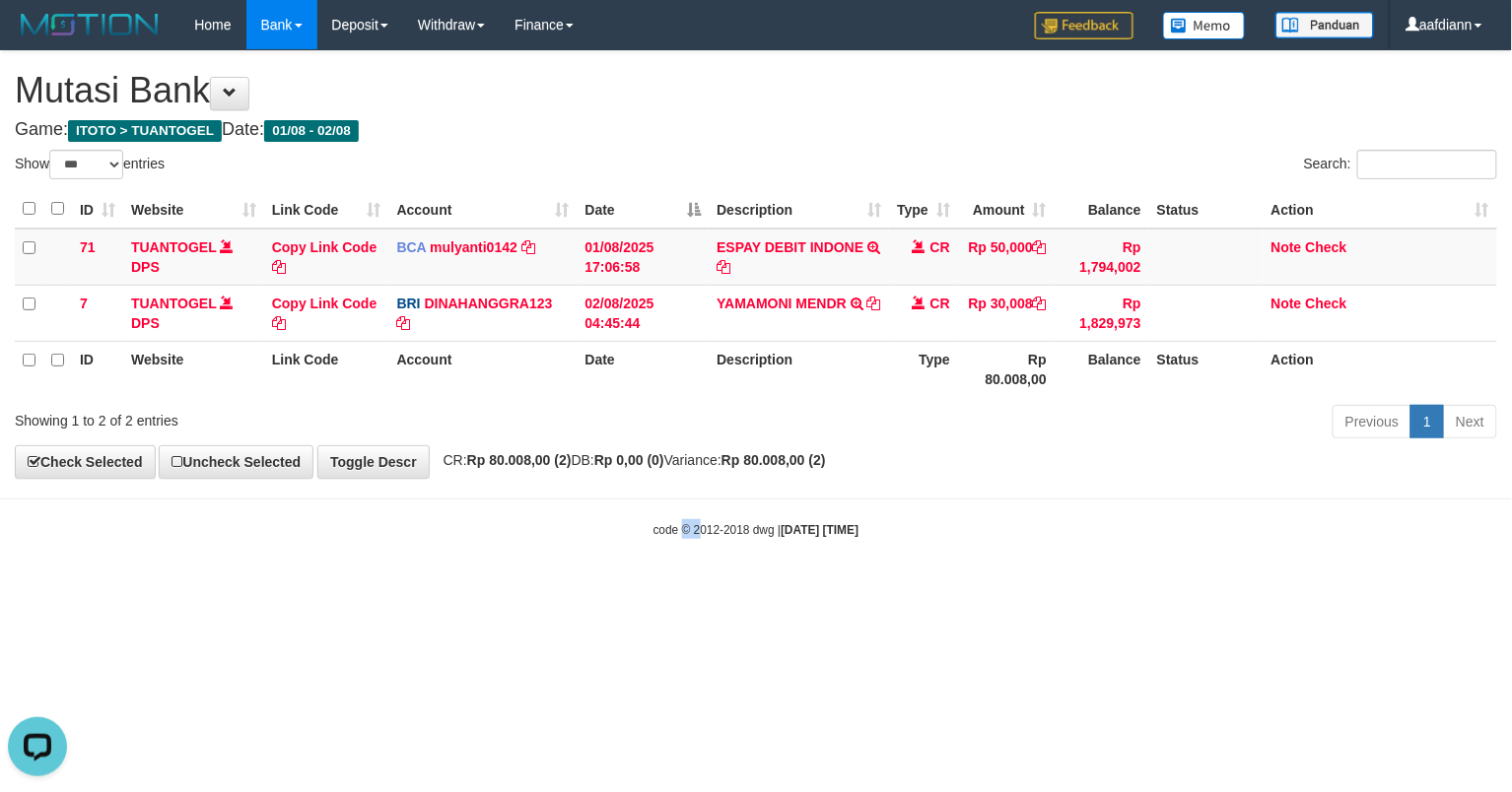 click on "Toggle navigation
Home
Bank
Account List
Load
By Website
Group
[ITOTO]													TUANTOGEL
By Load Group (DPS)
Group aaf-DPBCA02TUANTOGEL" at bounding box center (756, 294) 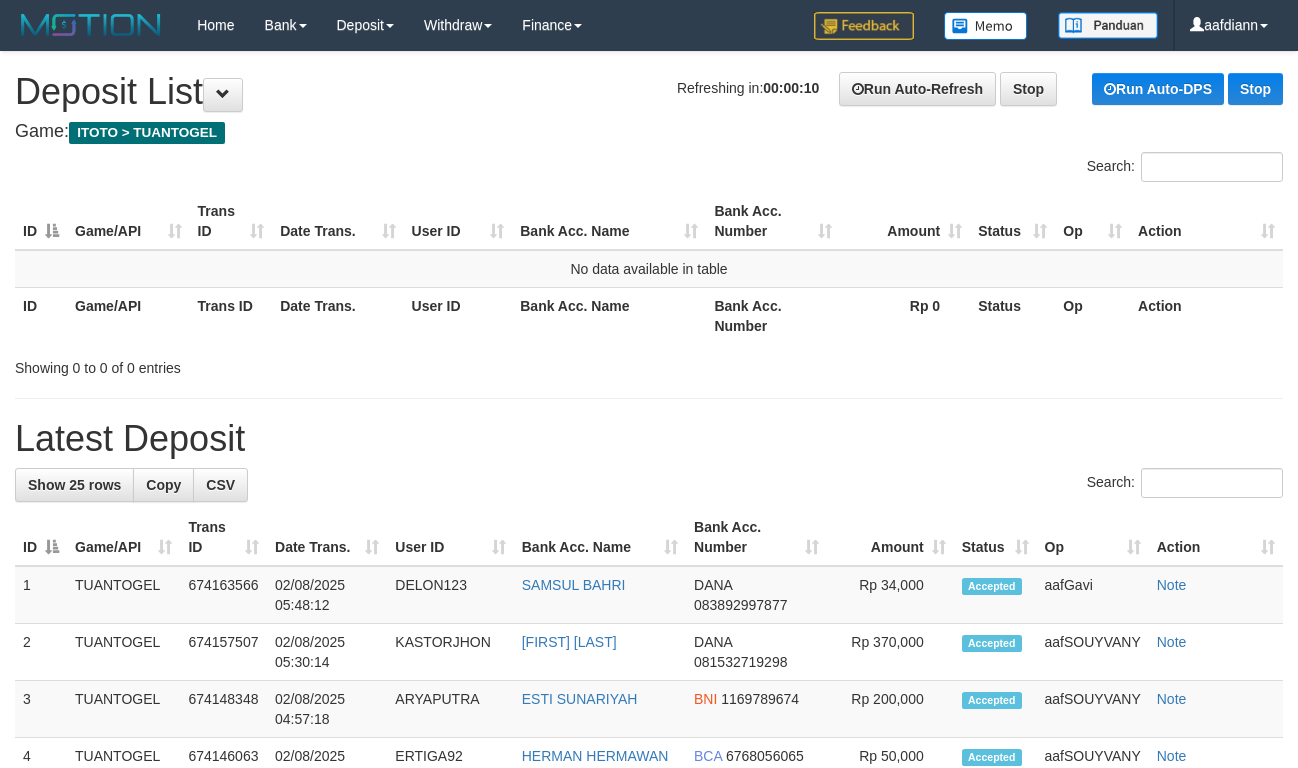 scroll, scrollTop: 0, scrollLeft: 0, axis: both 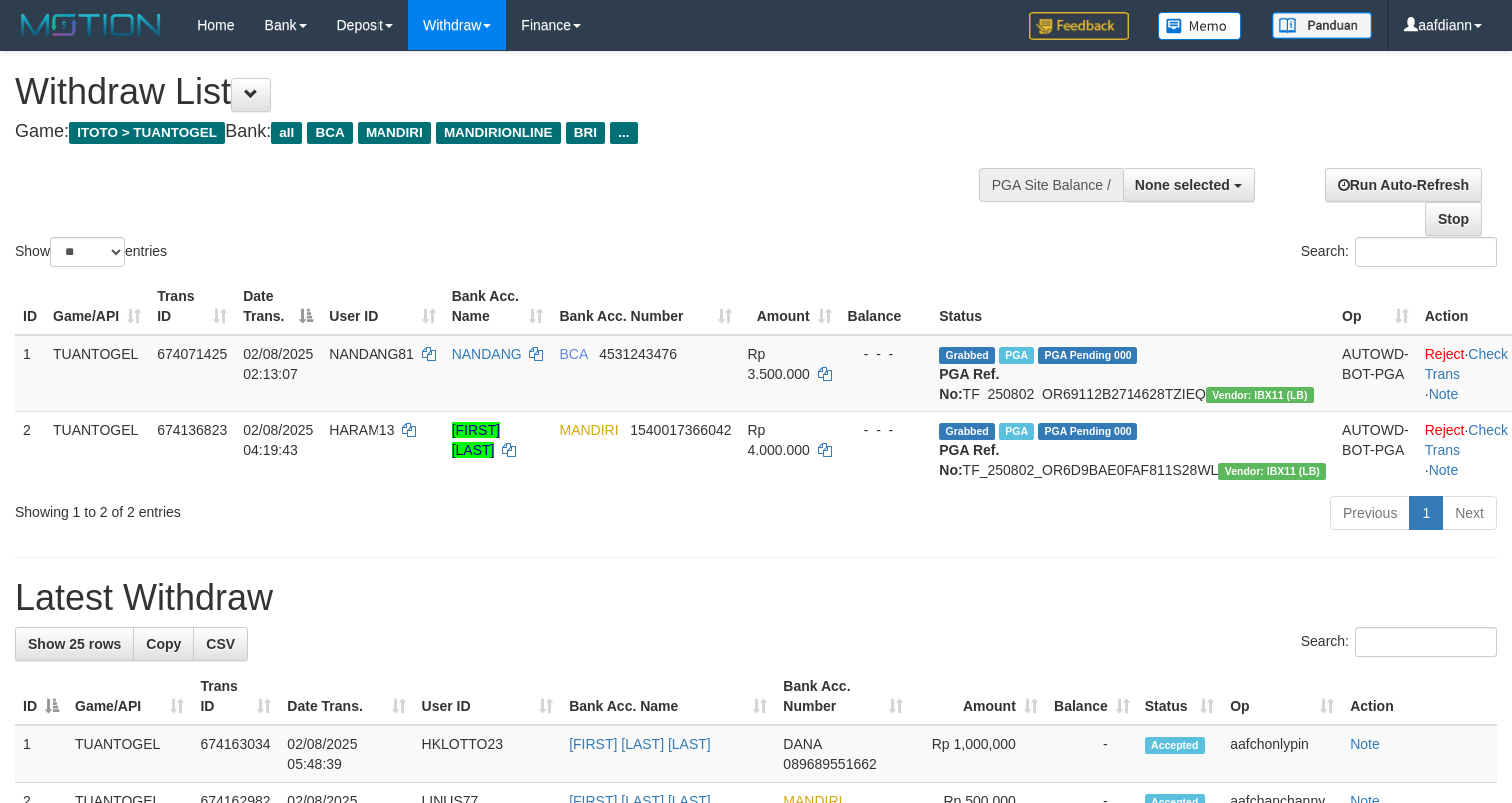 select 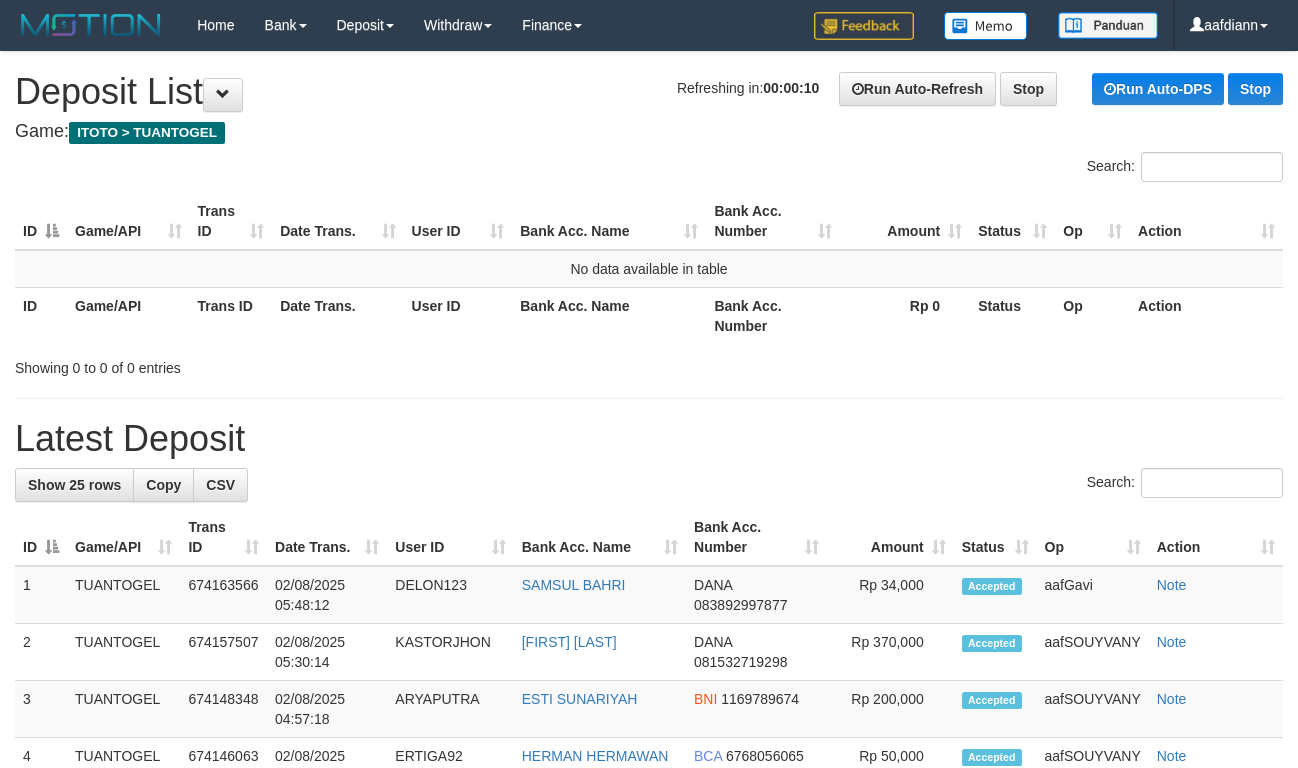 scroll, scrollTop: 0, scrollLeft: 0, axis: both 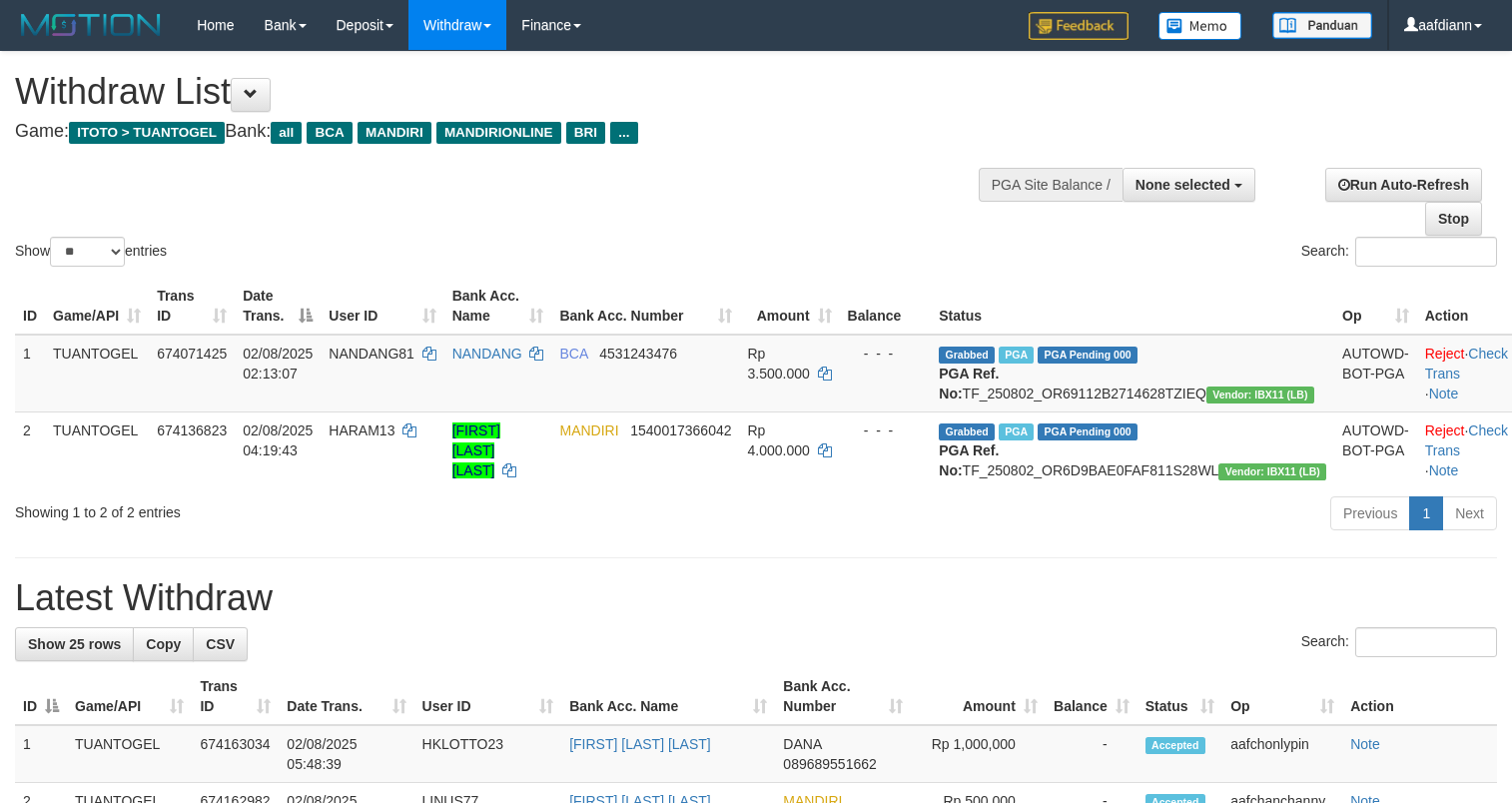 select 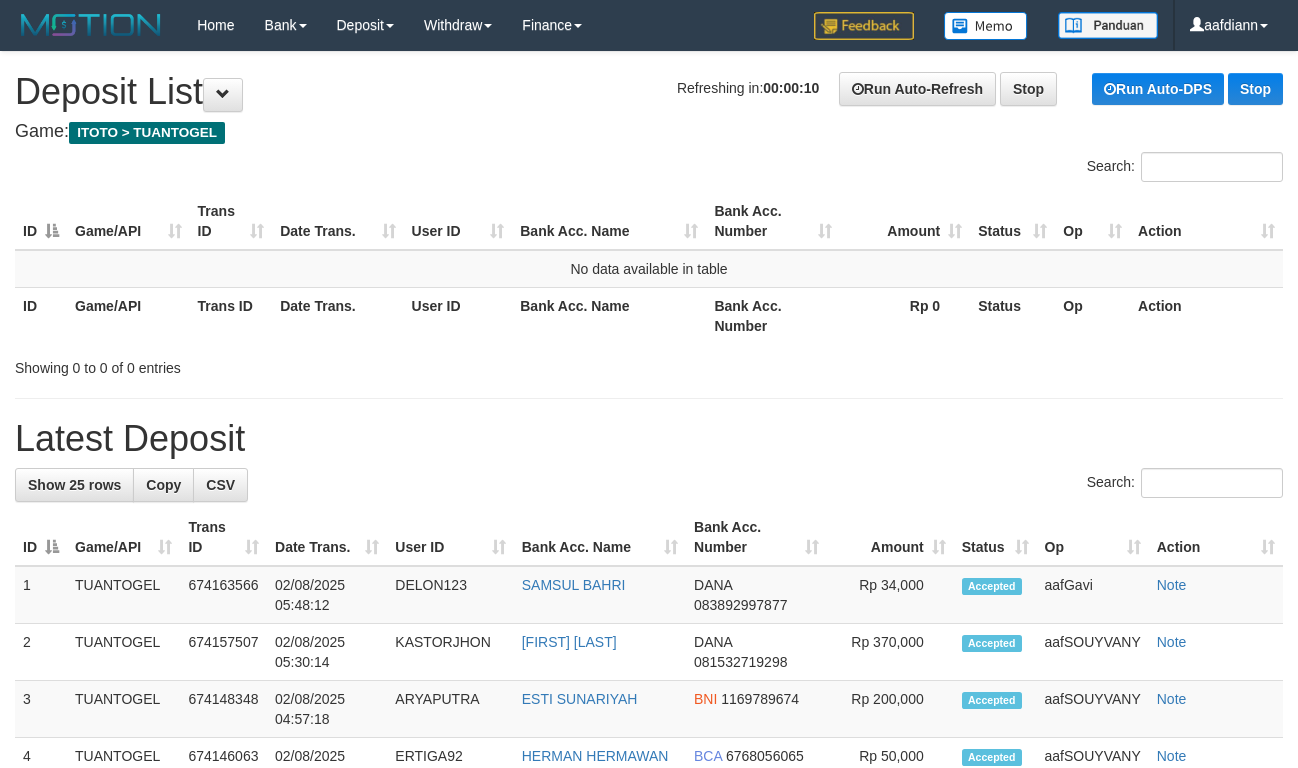 scroll, scrollTop: 0, scrollLeft: 0, axis: both 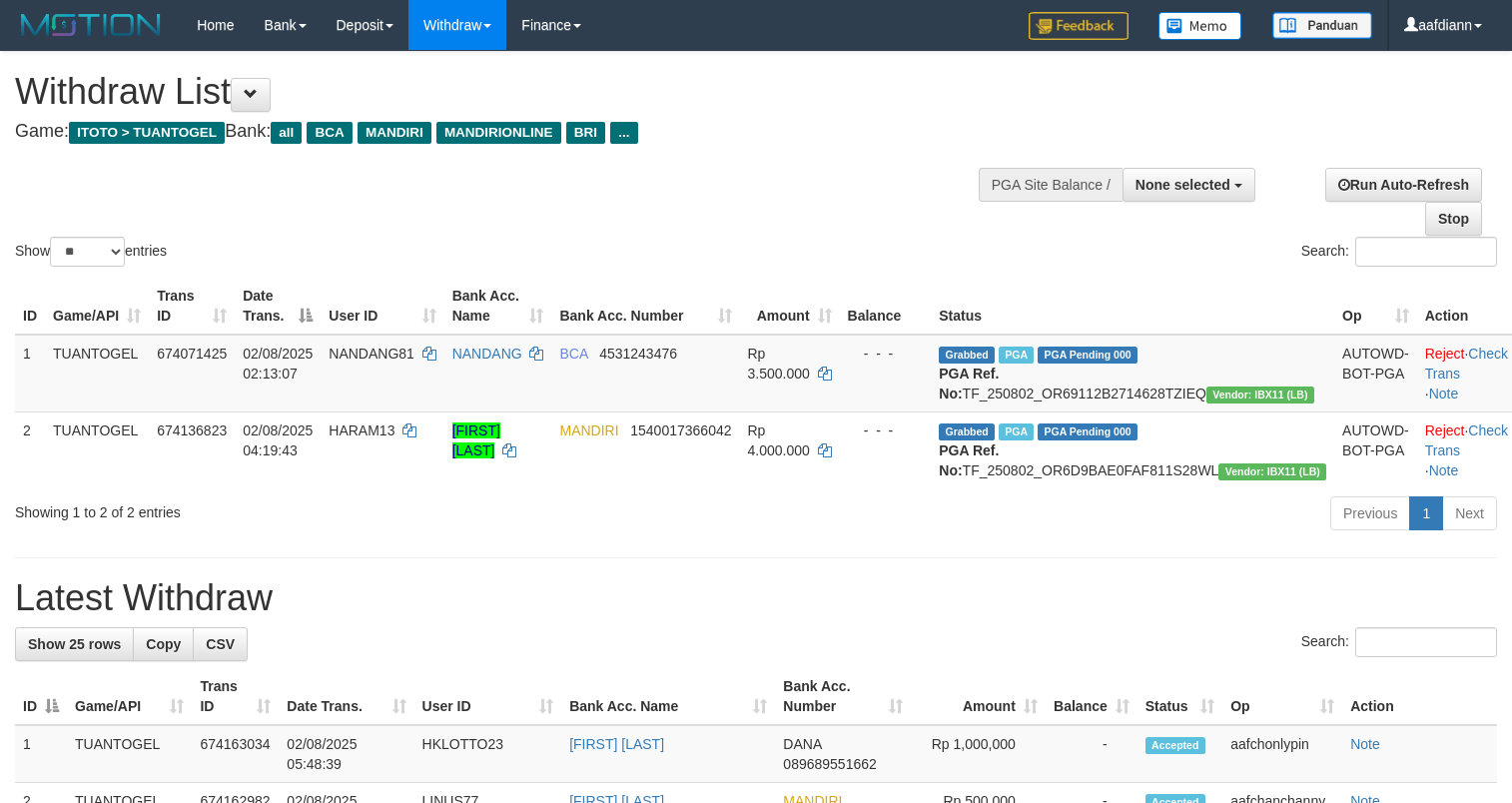 select 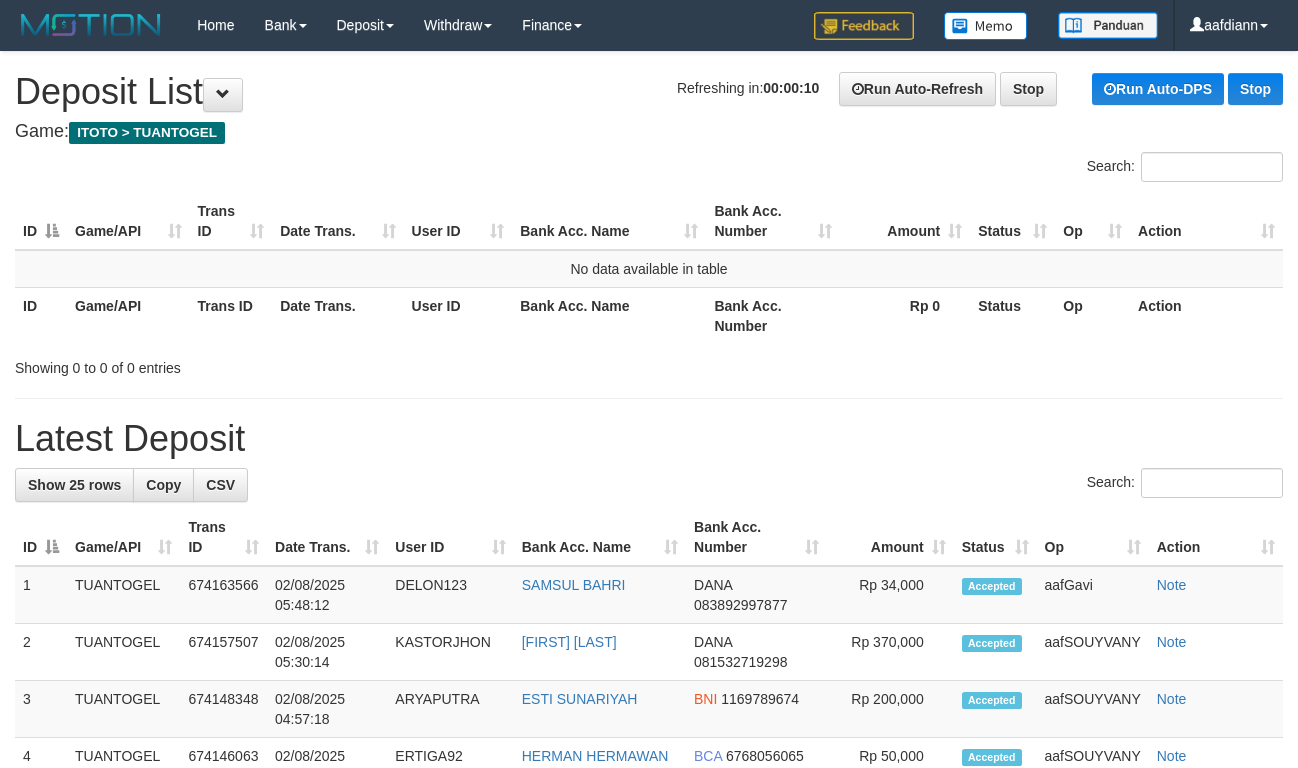 scroll, scrollTop: 0, scrollLeft: 0, axis: both 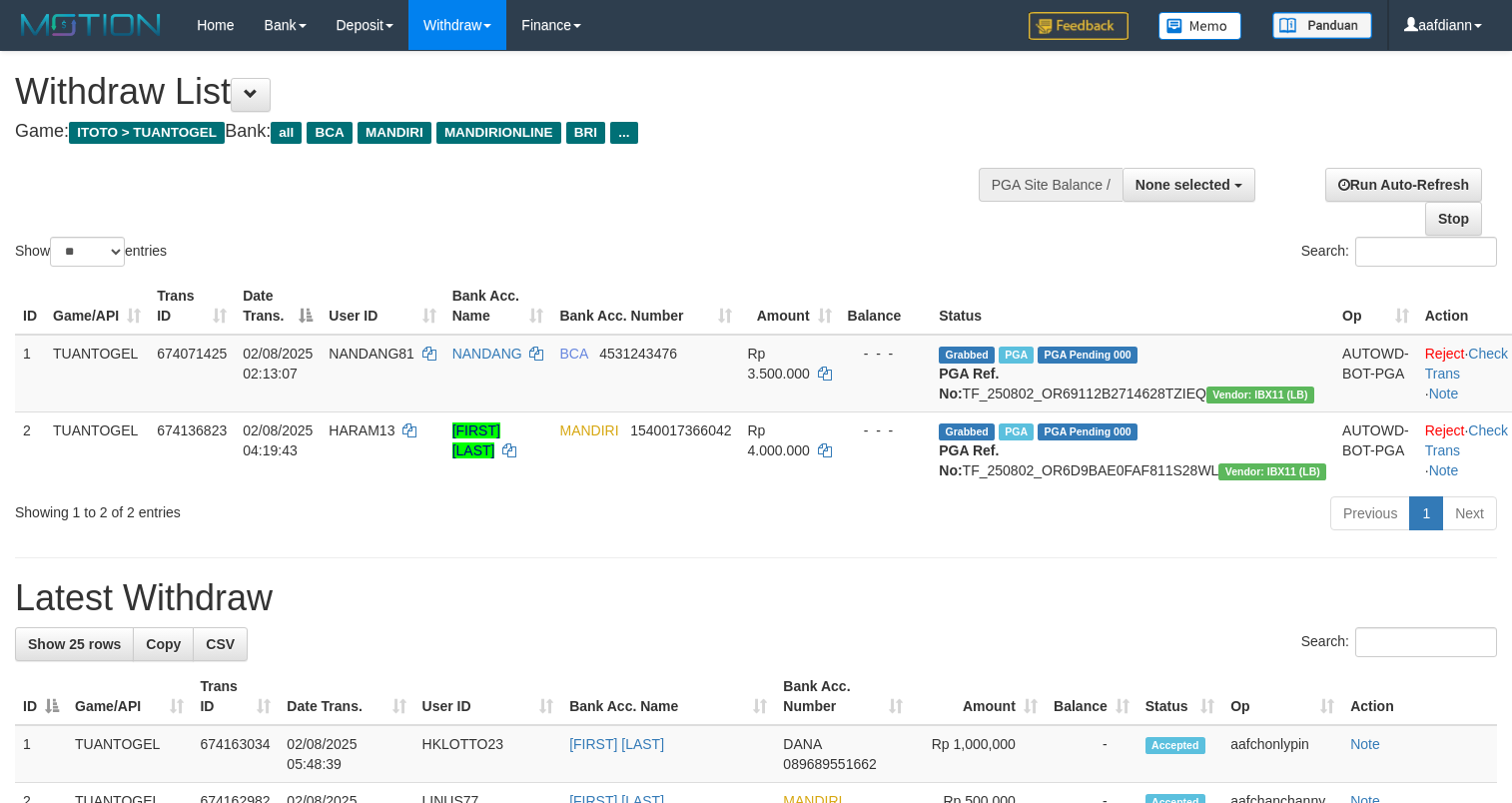 select 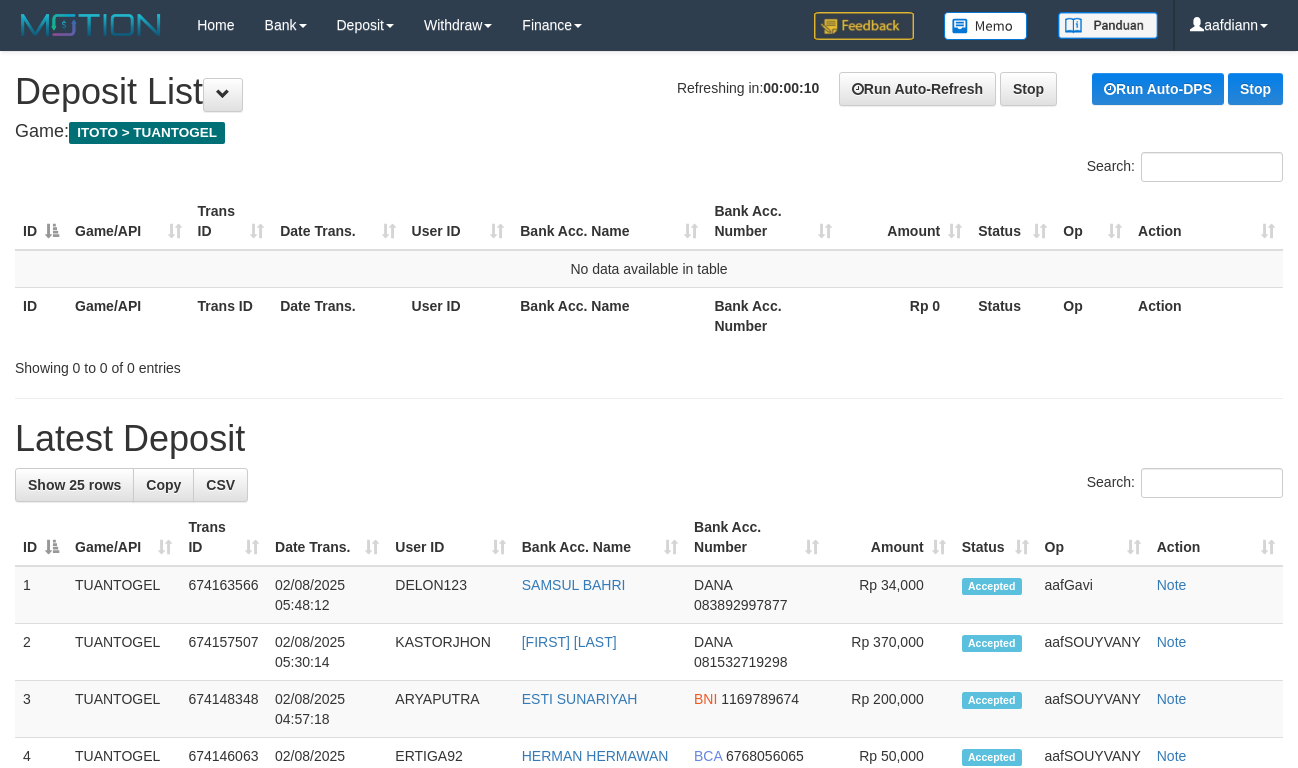 scroll, scrollTop: 0, scrollLeft: 0, axis: both 